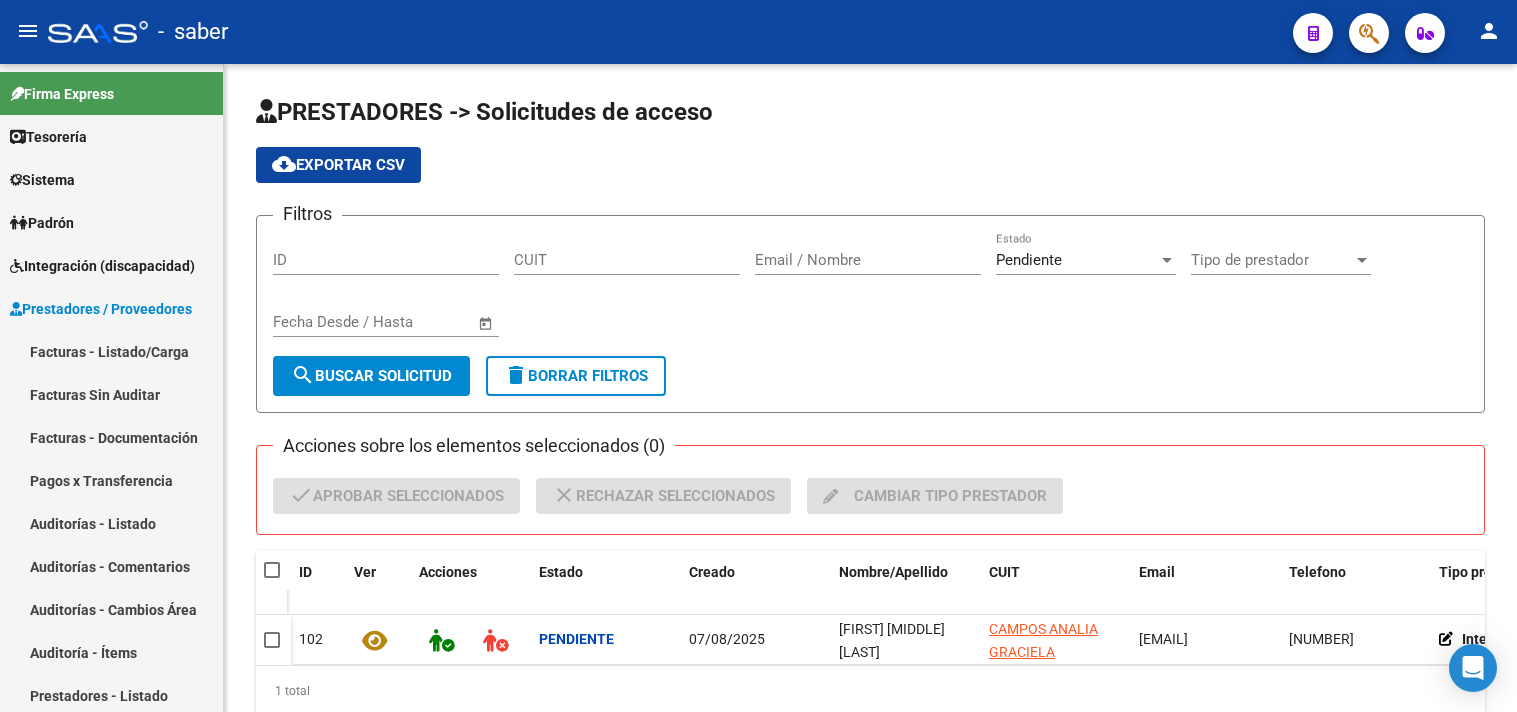 scroll, scrollTop: 0, scrollLeft: 0, axis: both 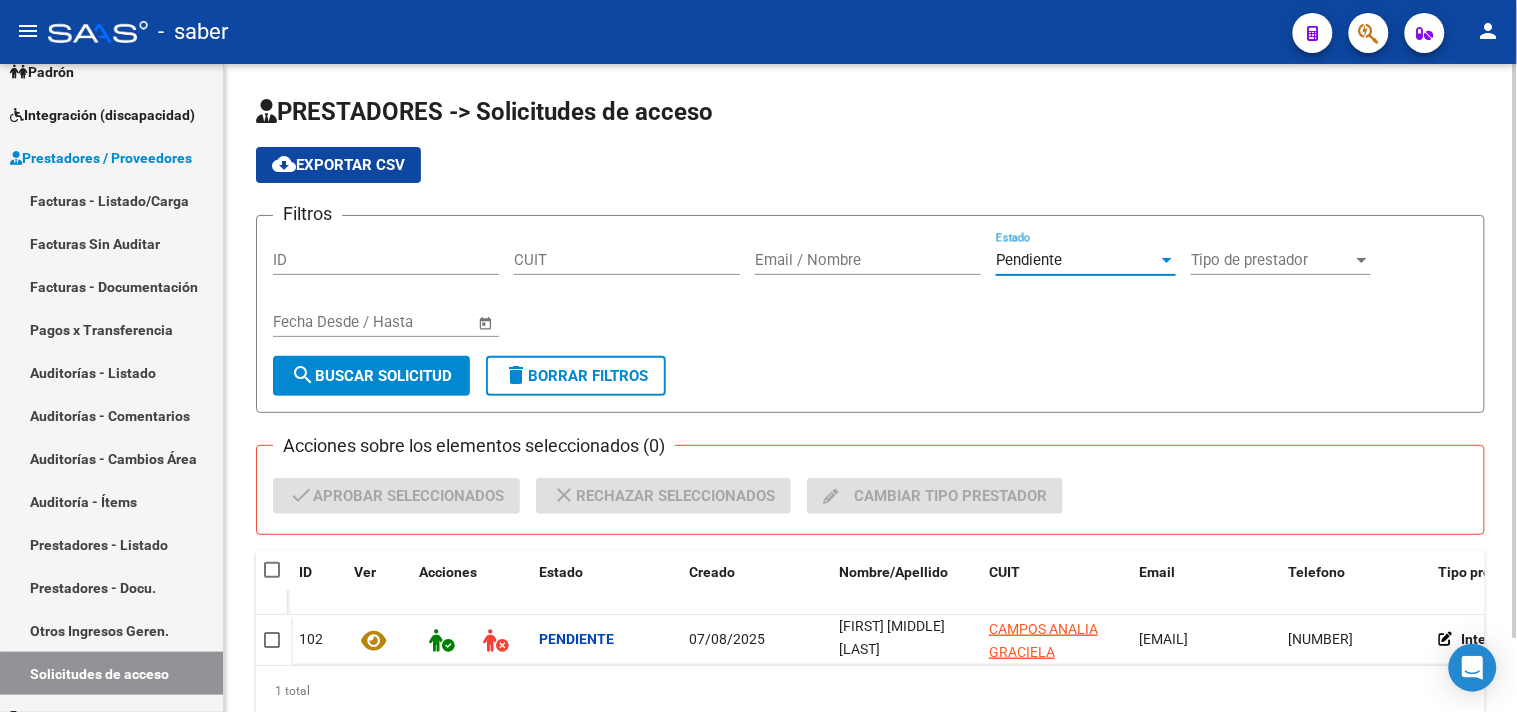 click on "Pendiente" at bounding box center [1029, 260] 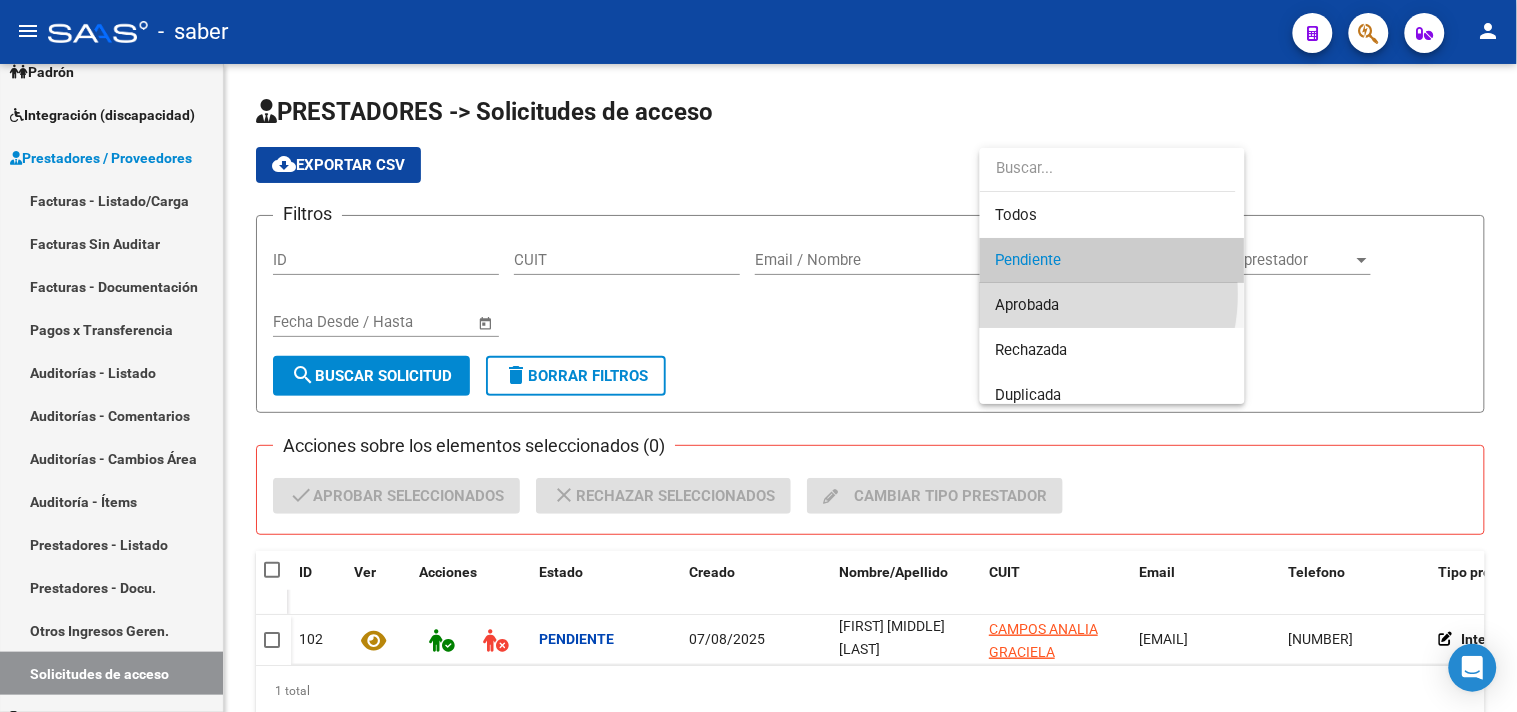 click on "Aprobada" at bounding box center [1112, 305] 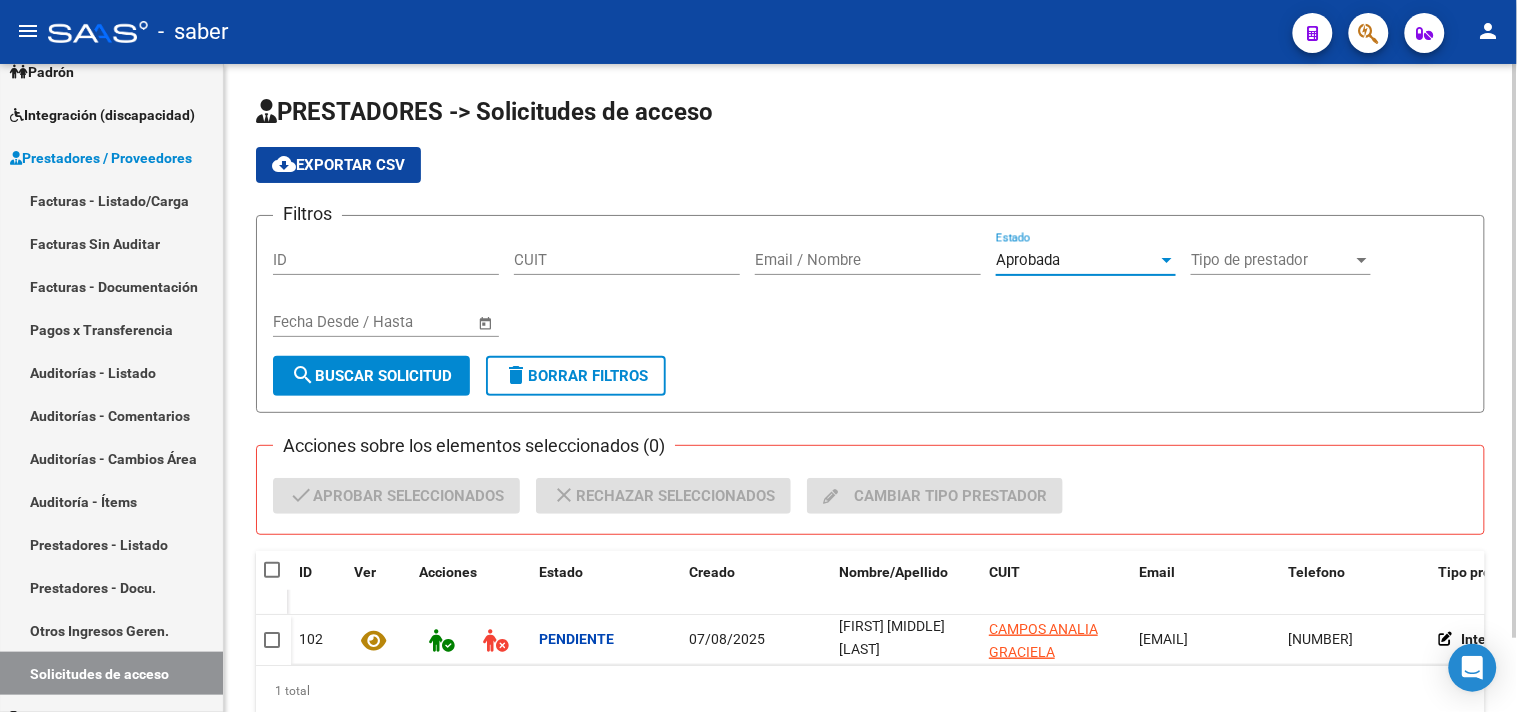 click on "Email / Nombre" at bounding box center [868, 260] 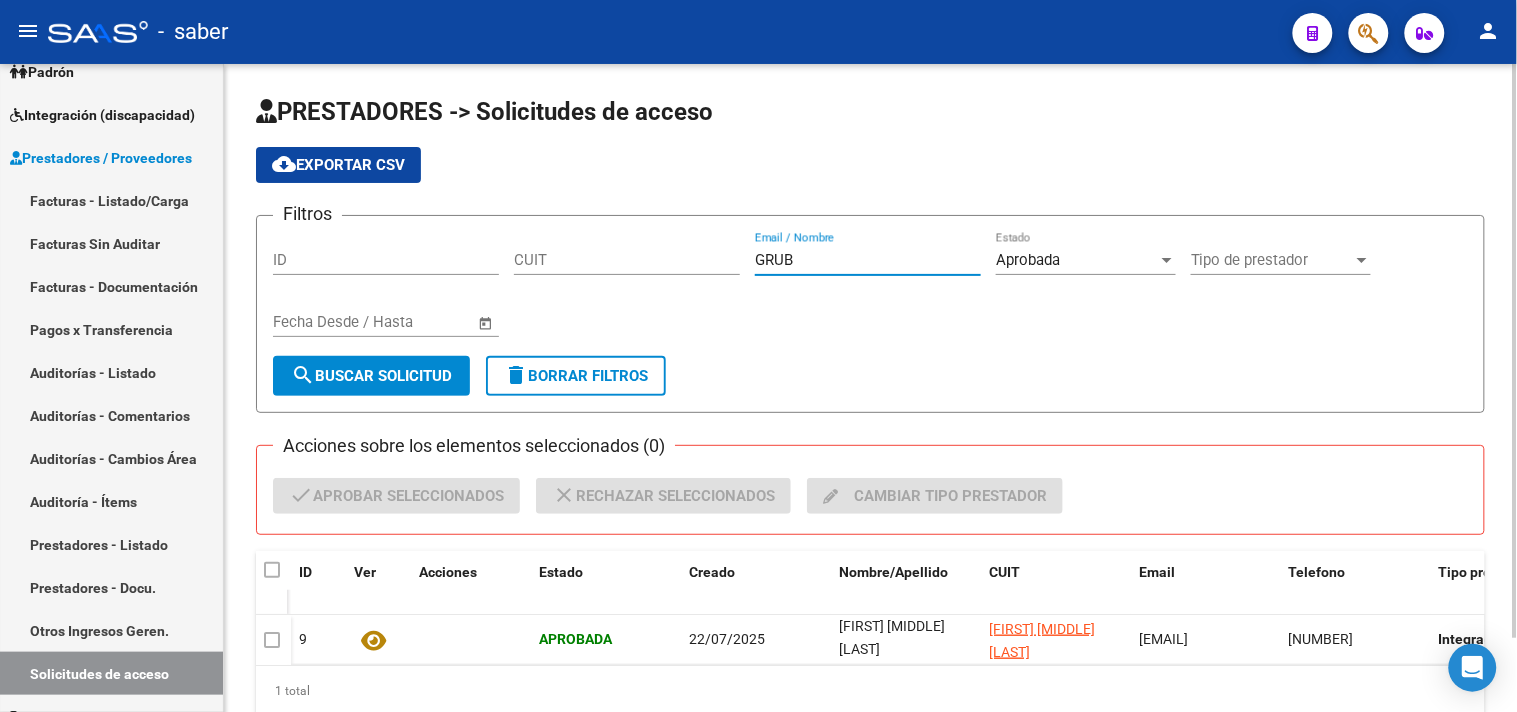 scroll, scrollTop: 0, scrollLeft: 0, axis: both 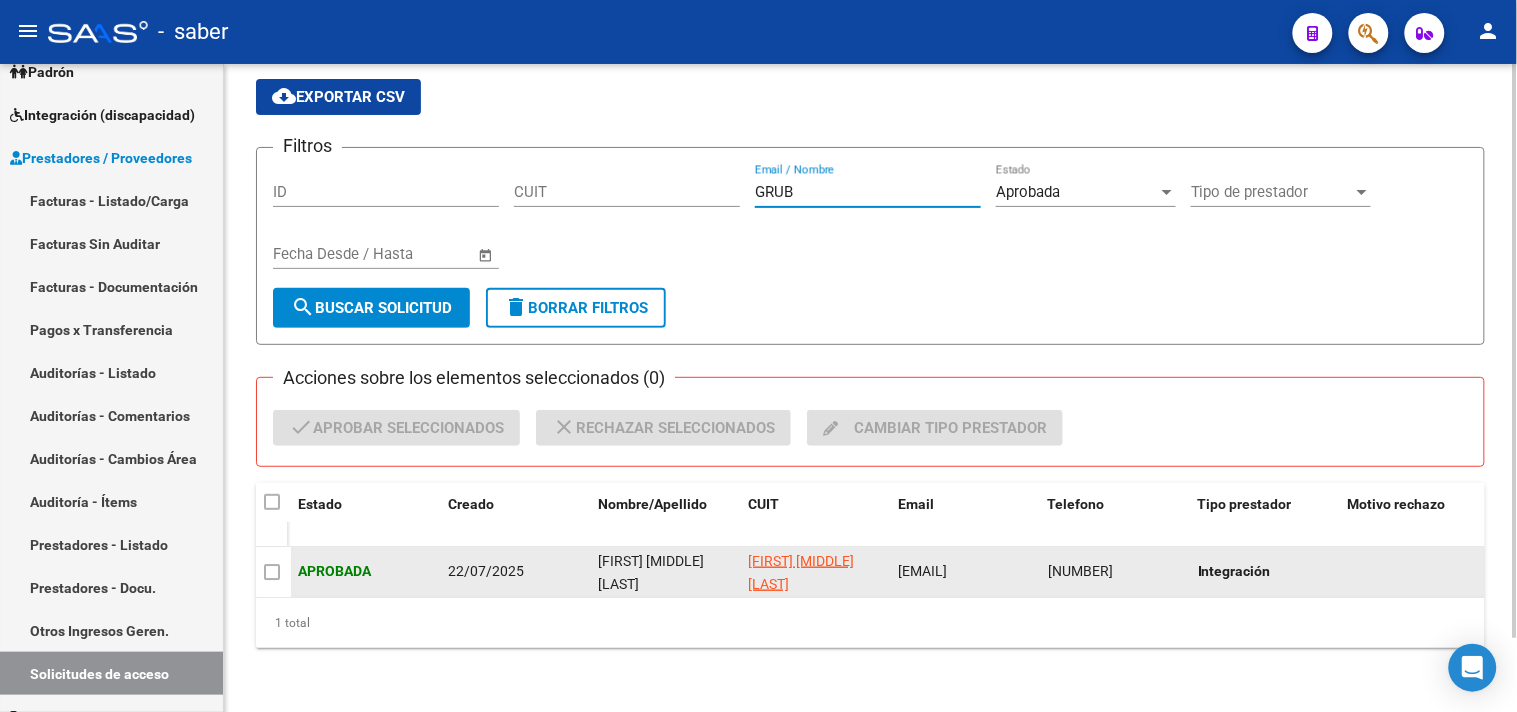 type on "GRUB" 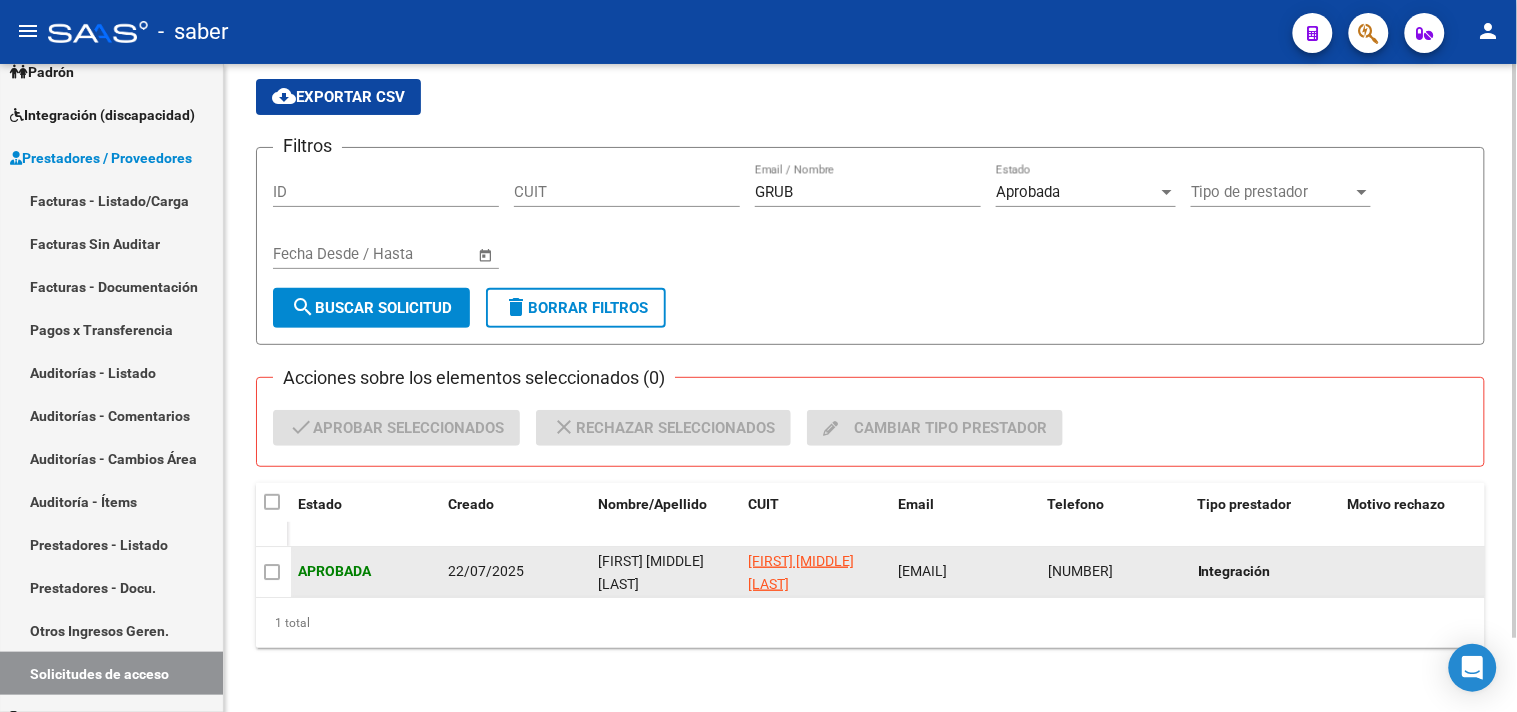 click on "[EMAIL]" 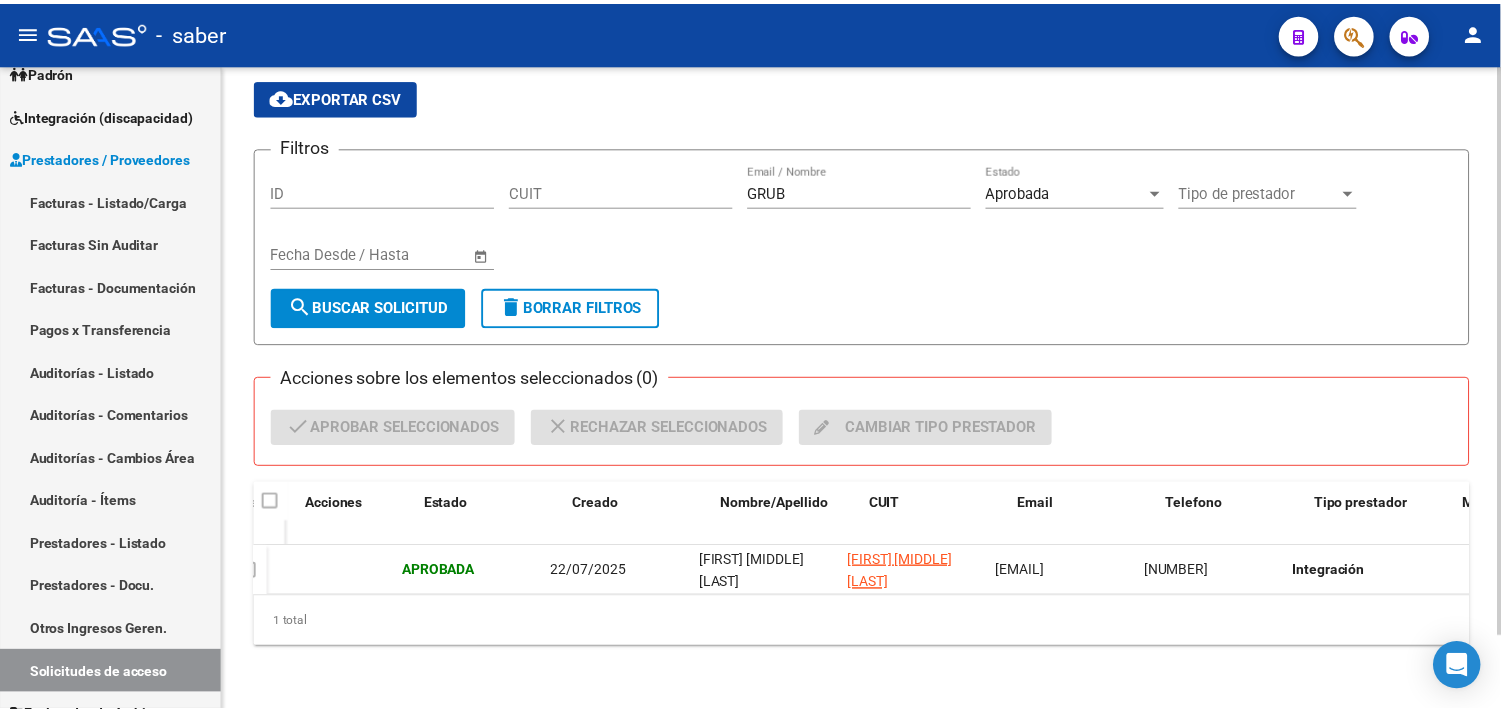 scroll, scrollTop: 0, scrollLeft: 0, axis: both 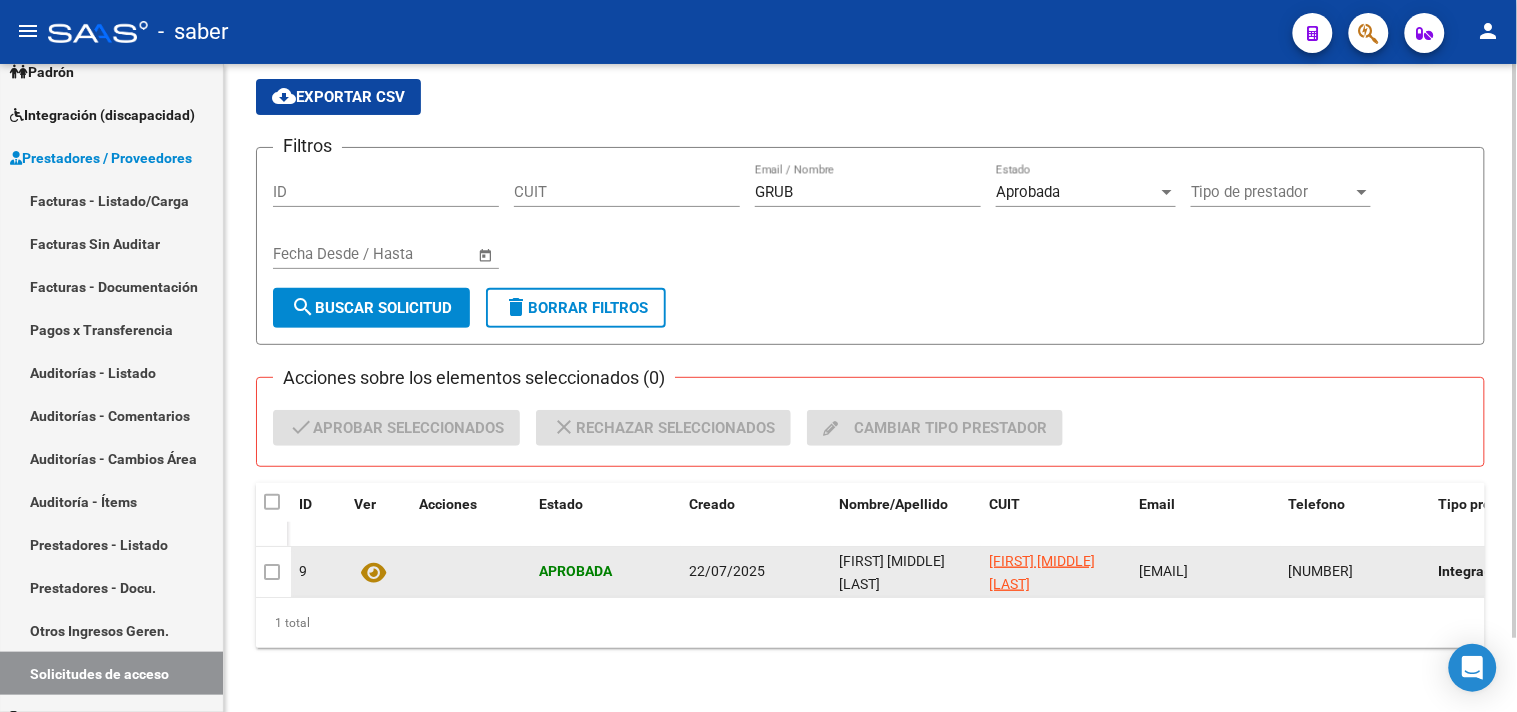 click on "22/07/2025" 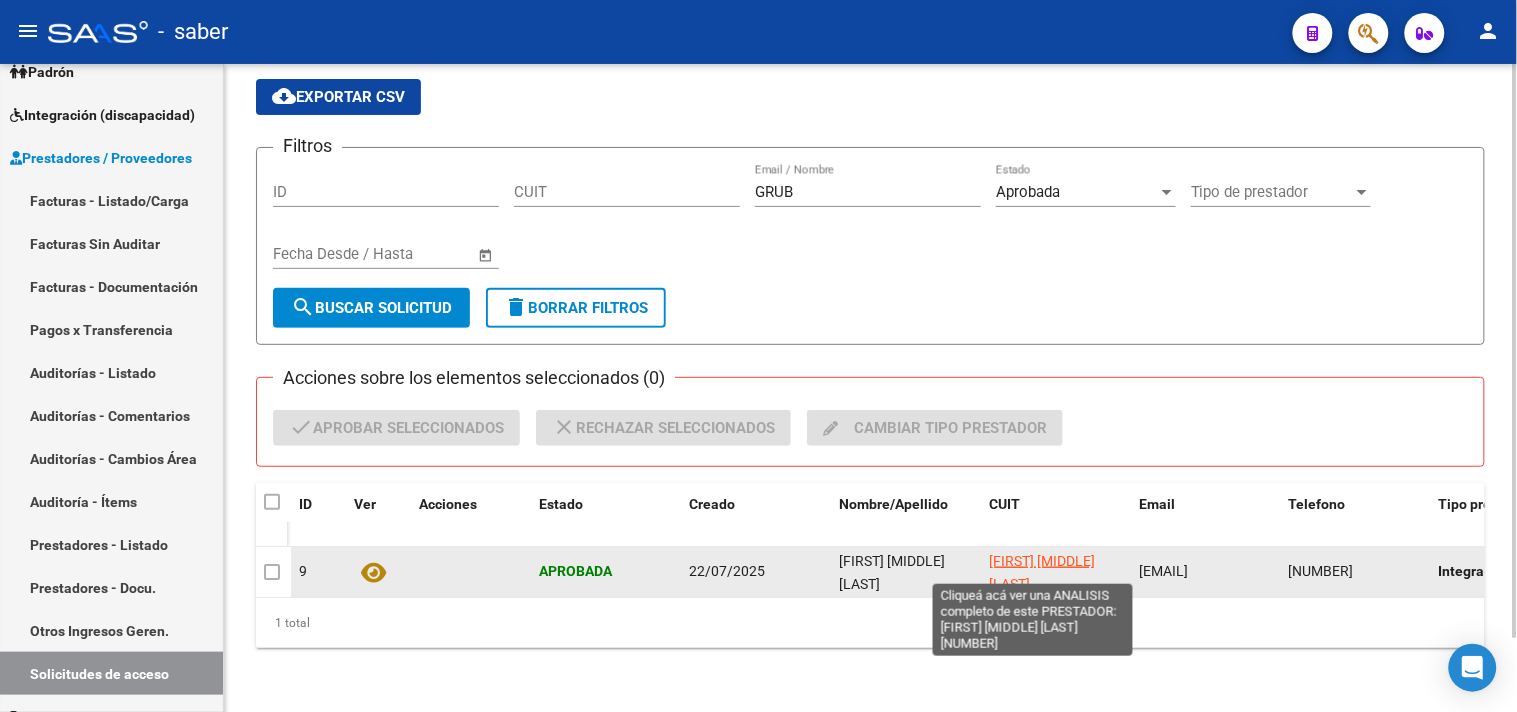 click on "[FIRST] [MIDDLE] [LAST]" 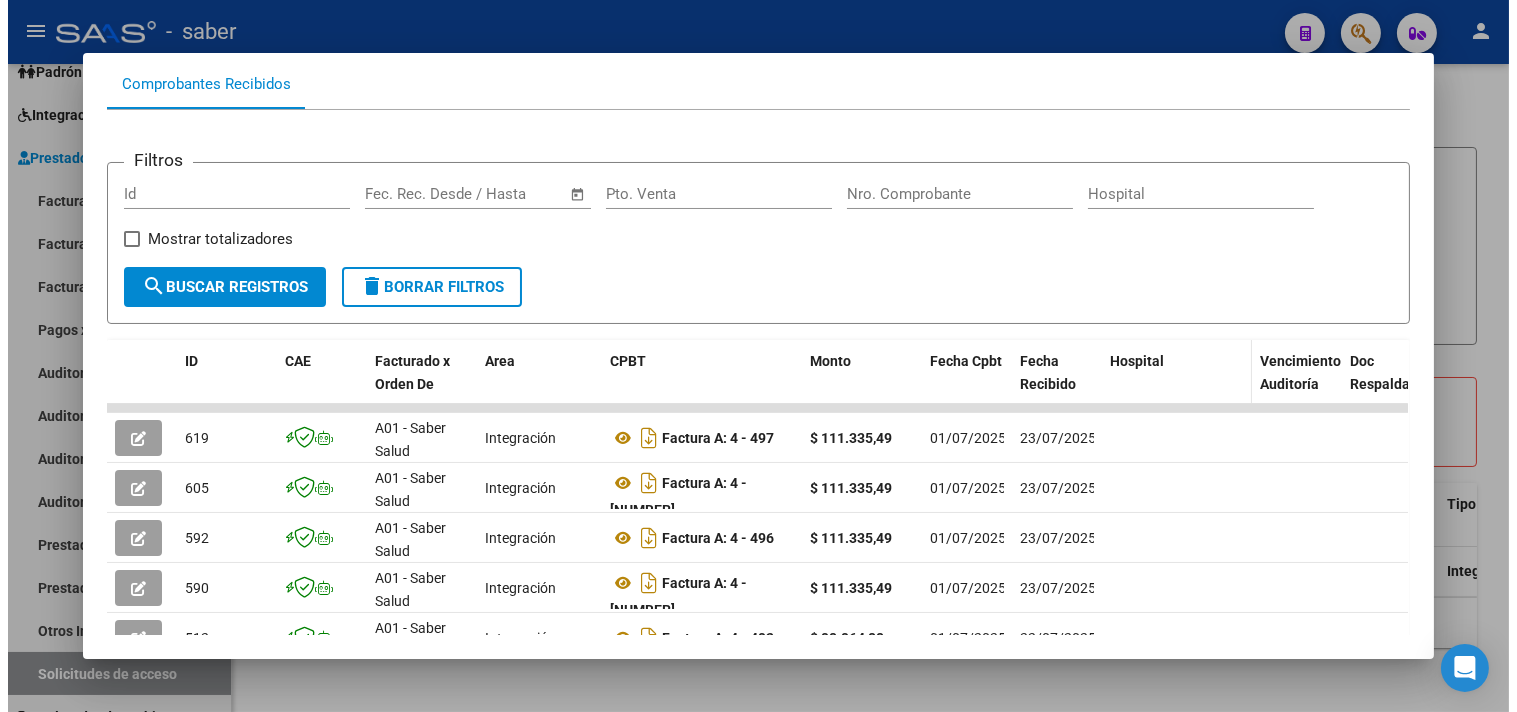 scroll, scrollTop: 111, scrollLeft: 0, axis: vertical 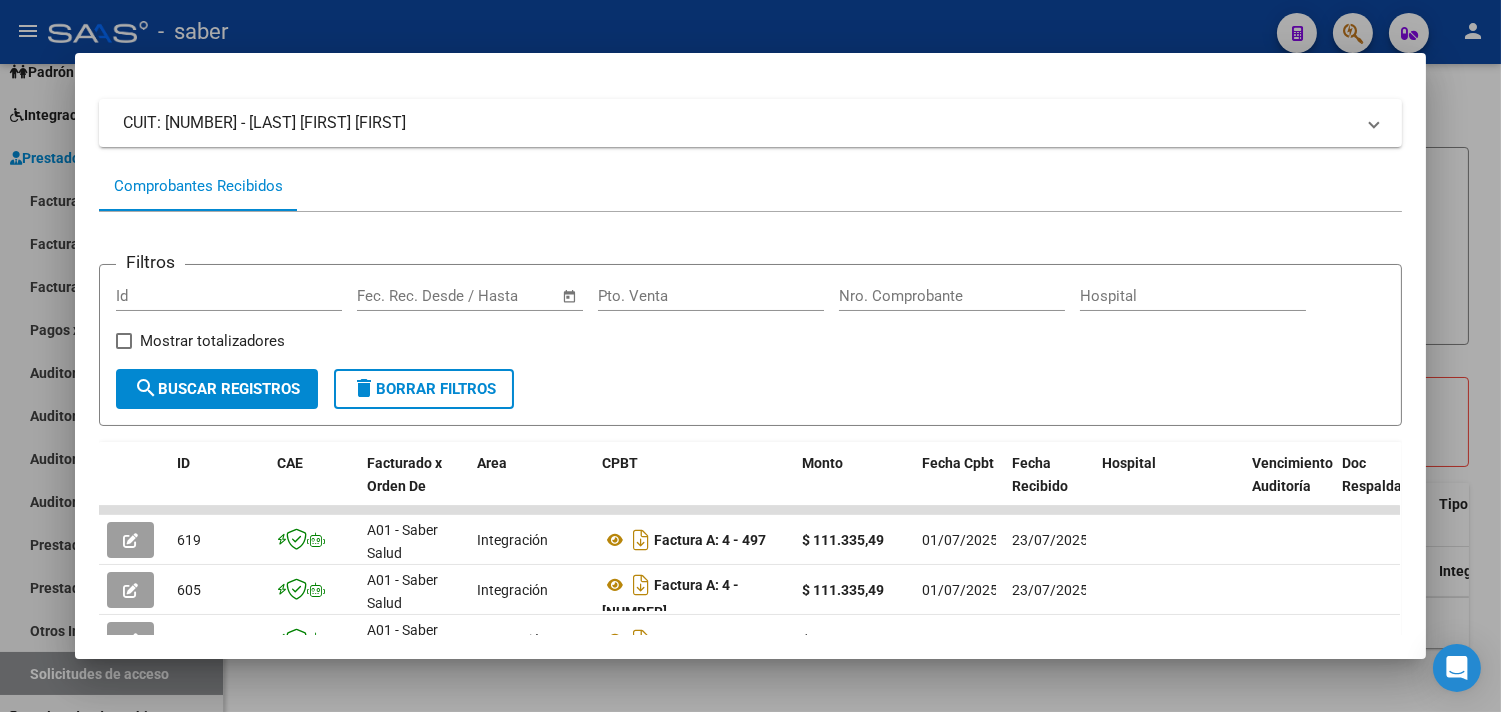 click at bounding box center (750, 356) 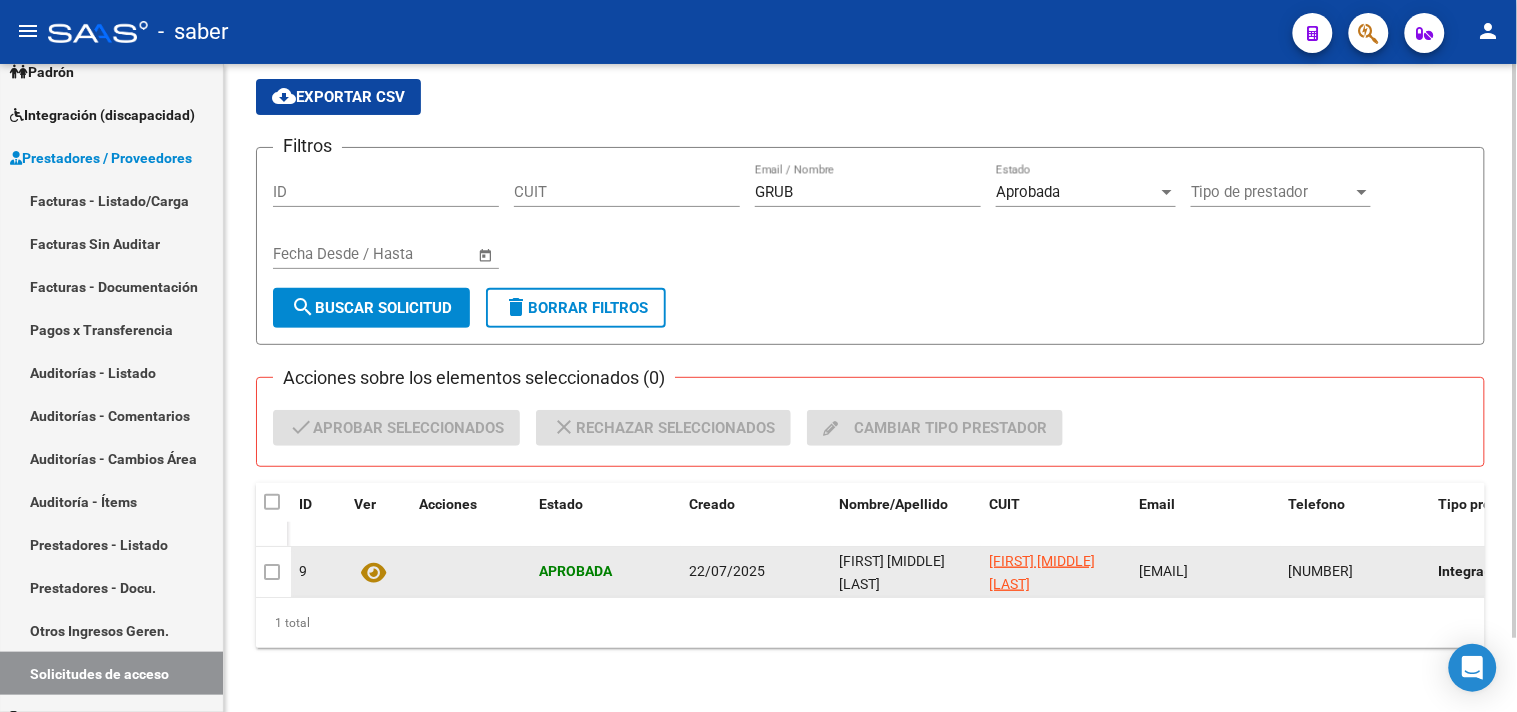 drag, startPoint x: 1140, startPoint y: 554, endPoint x: 1246, endPoint y: 556, distance: 106.01887 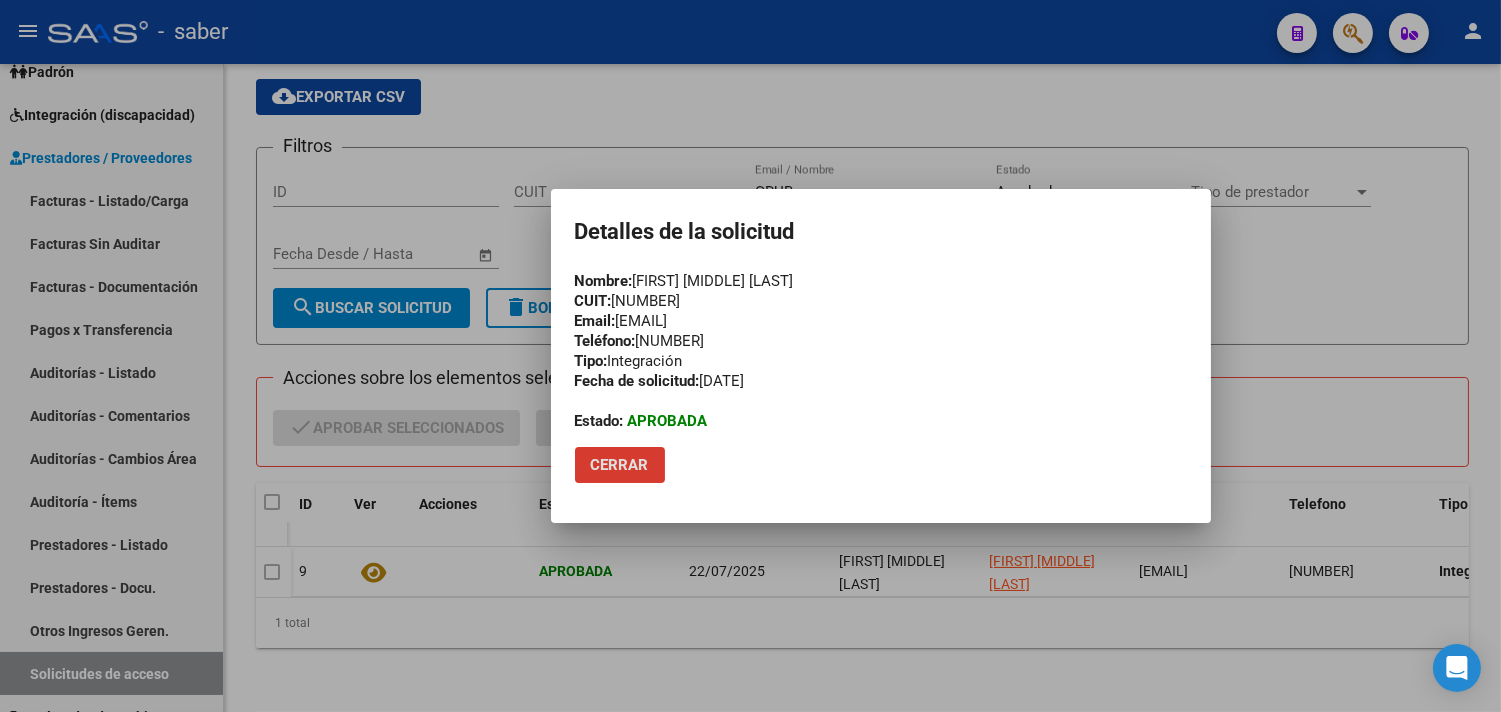 click on "Cerrar" 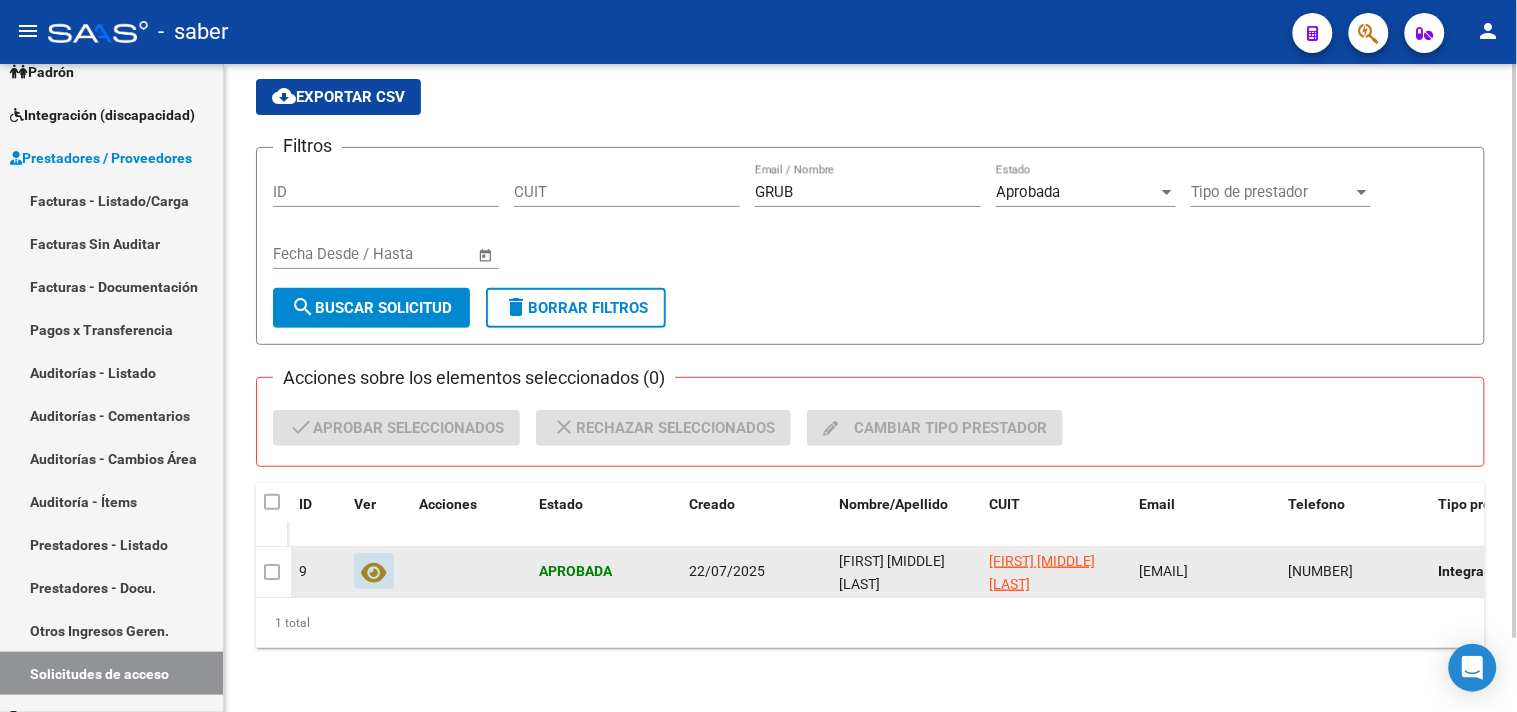 click at bounding box center (272, 572) 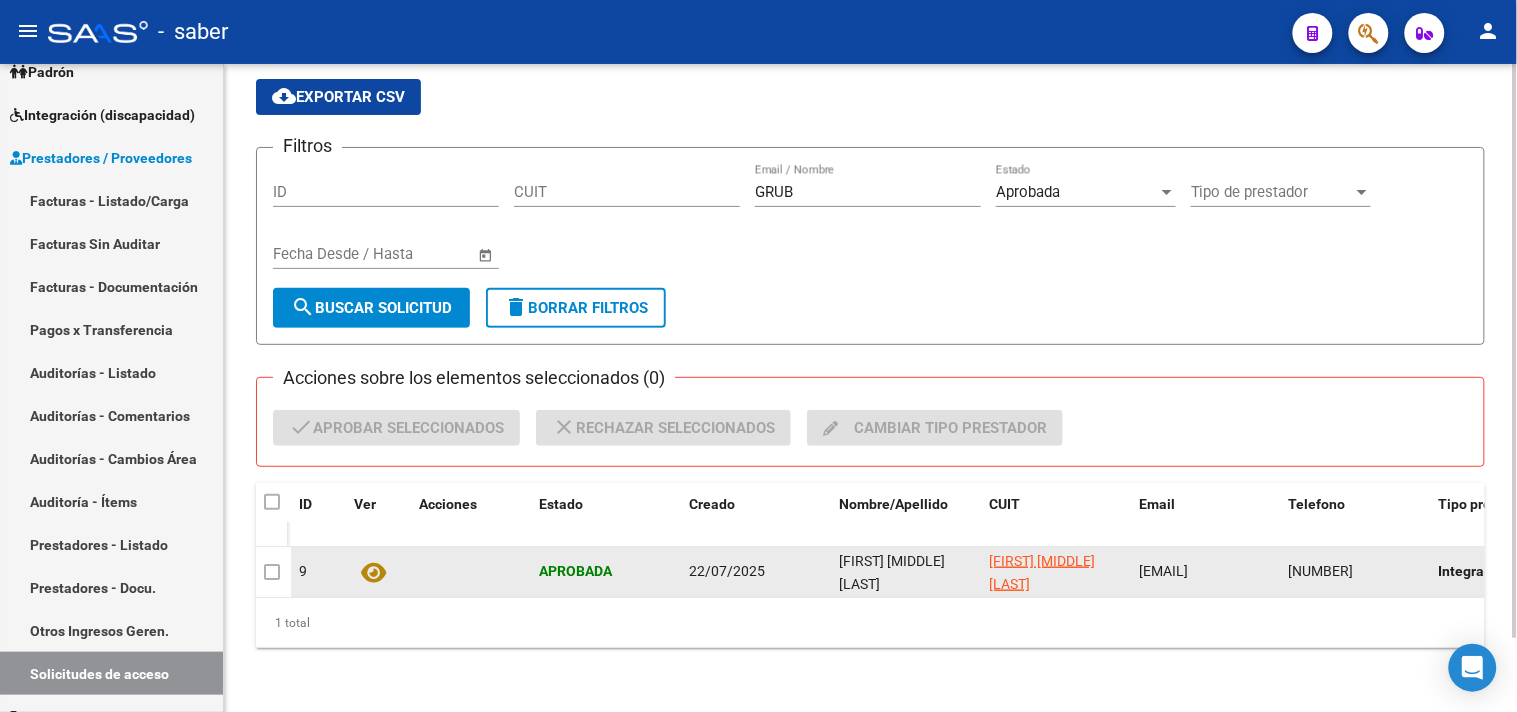 click at bounding box center [272, 572] 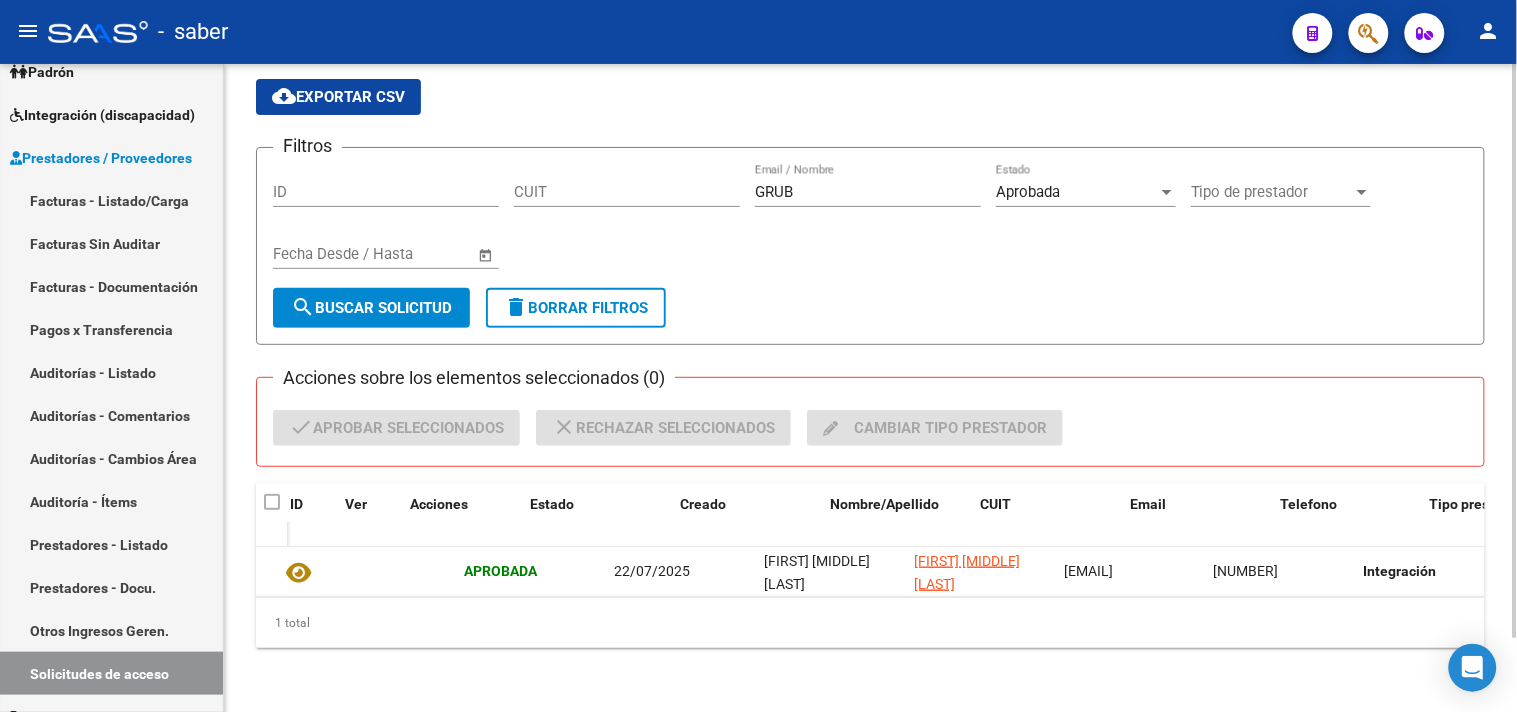 scroll, scrollTop: 0, scrollLeft: 395, axis: horizontal 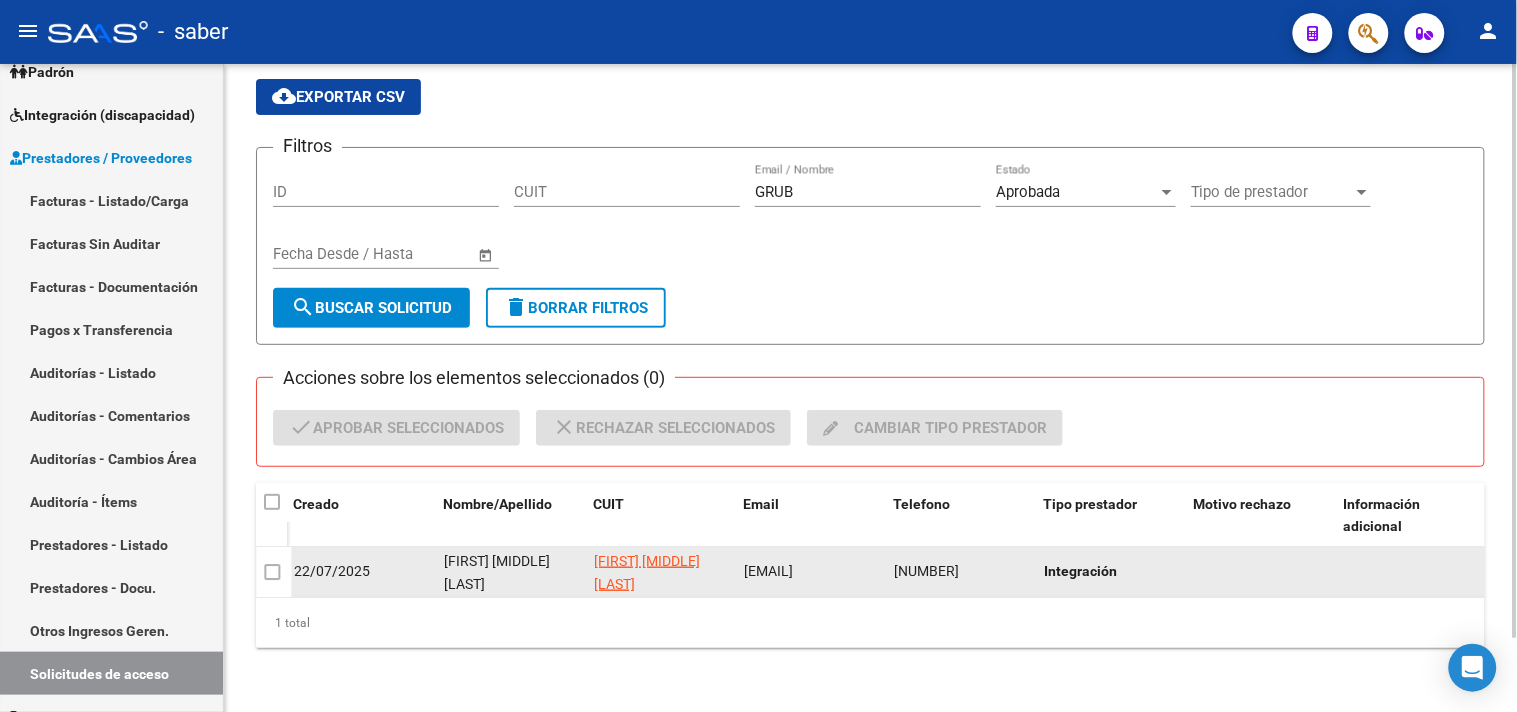 click on "Integración" 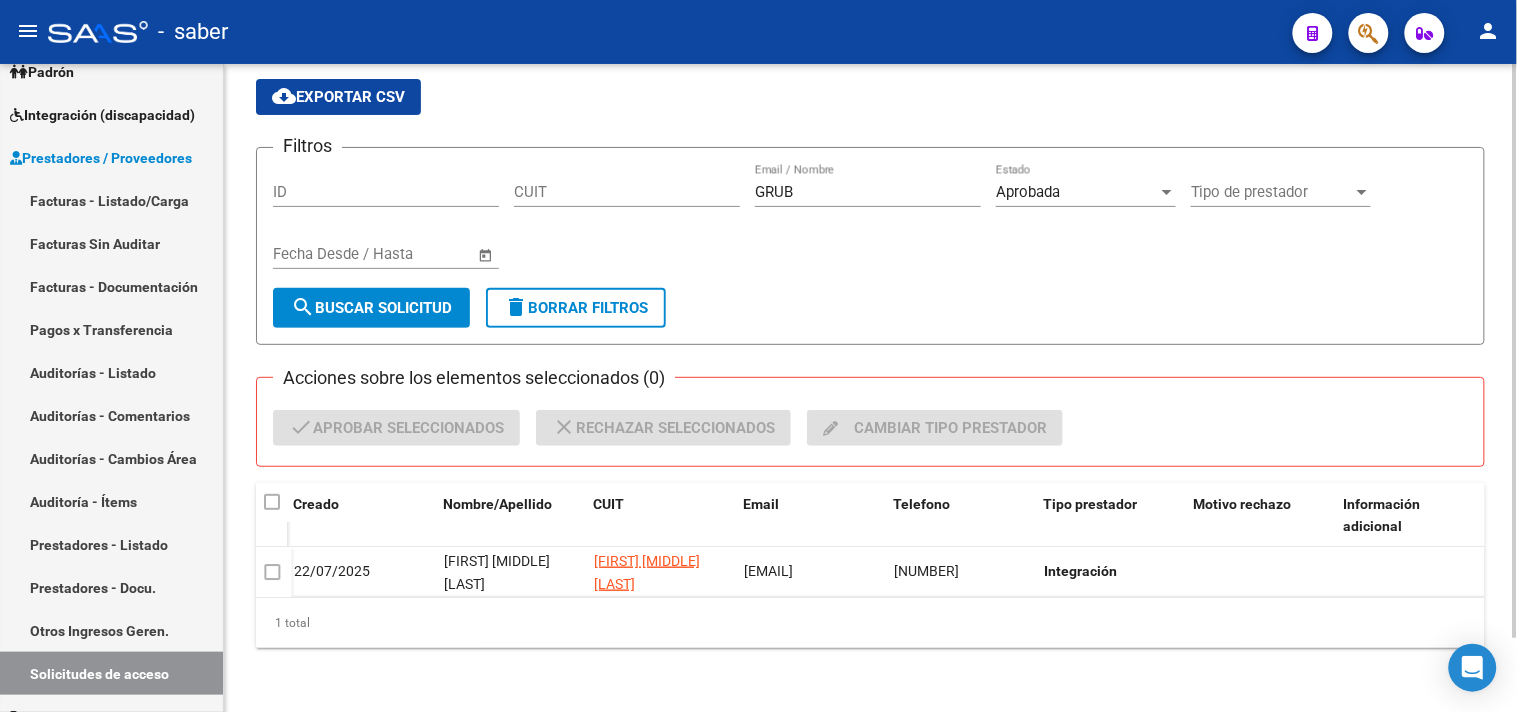 scroll, scrollTop: 0, scrollLeft: 0, axis: both 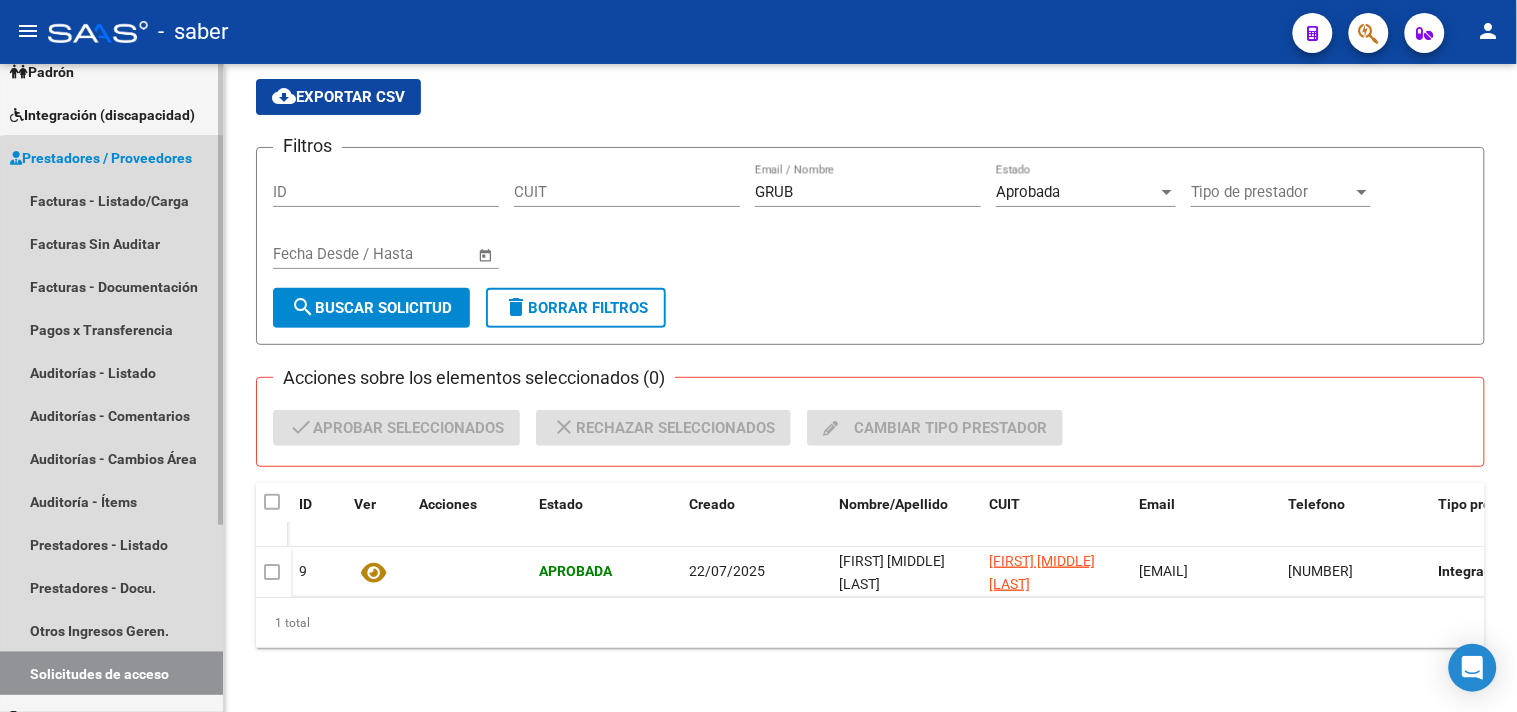 click on "Solicitudes de acceso" at bounding box center [111, 673] 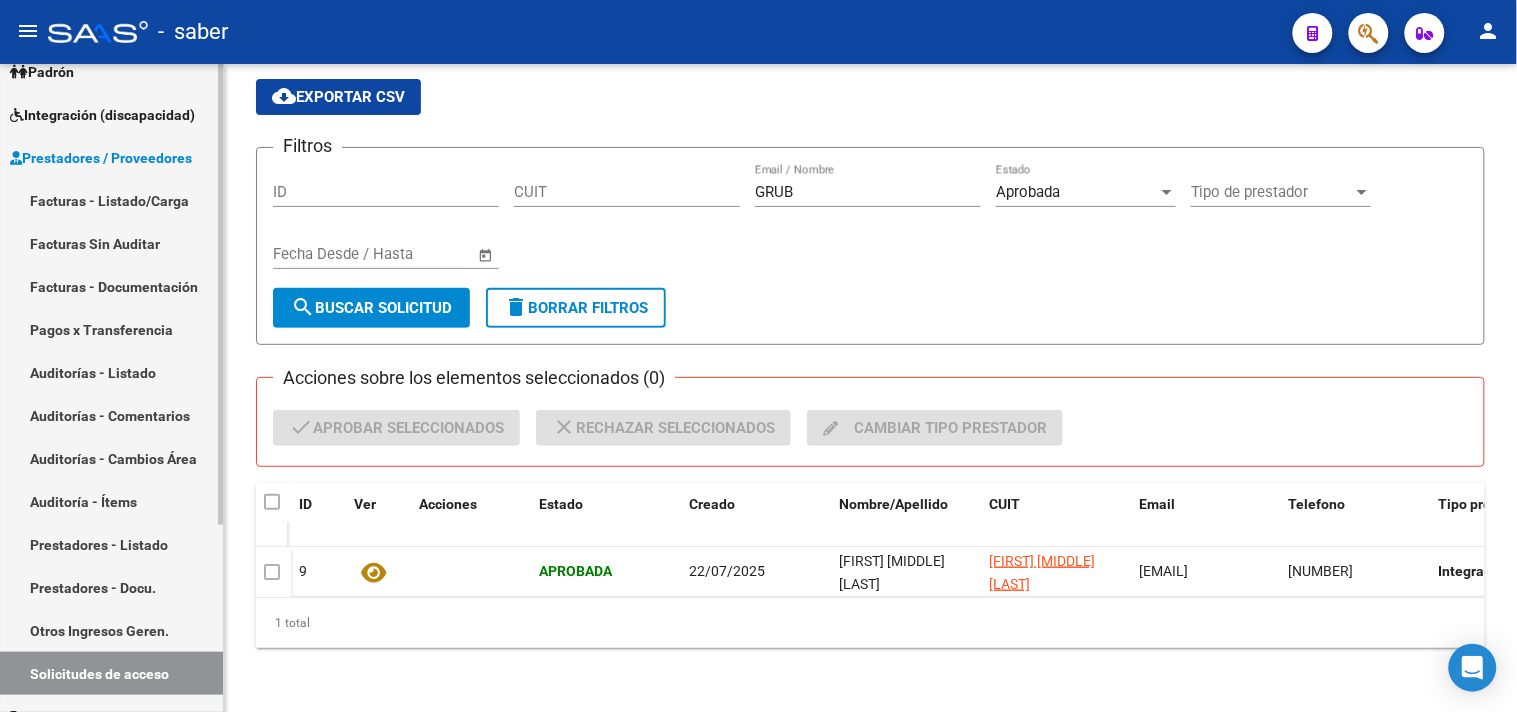 click on "Prestadores - Listado" at bounding box center [111, 544] 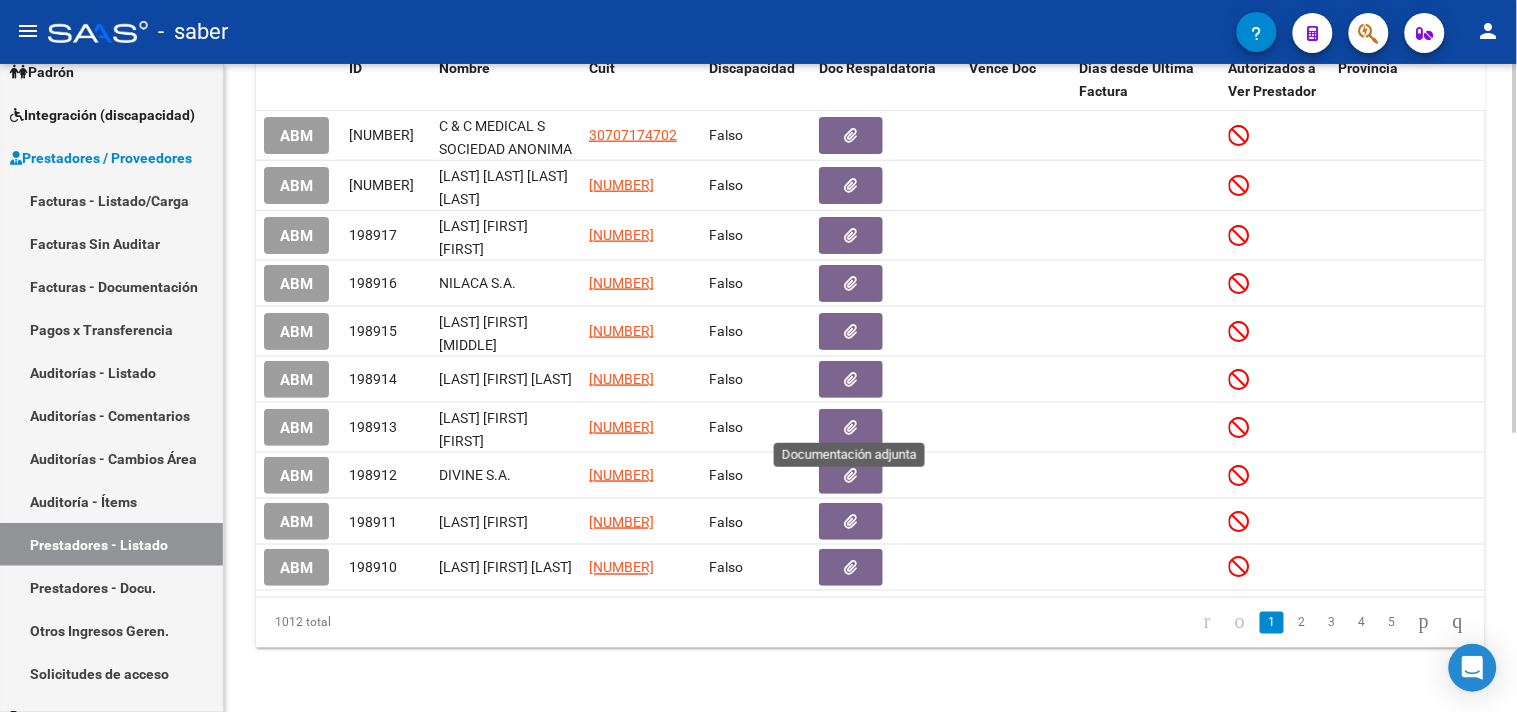 scroll, scrollTop: 490, scrollLeft: 0, axis: vertical 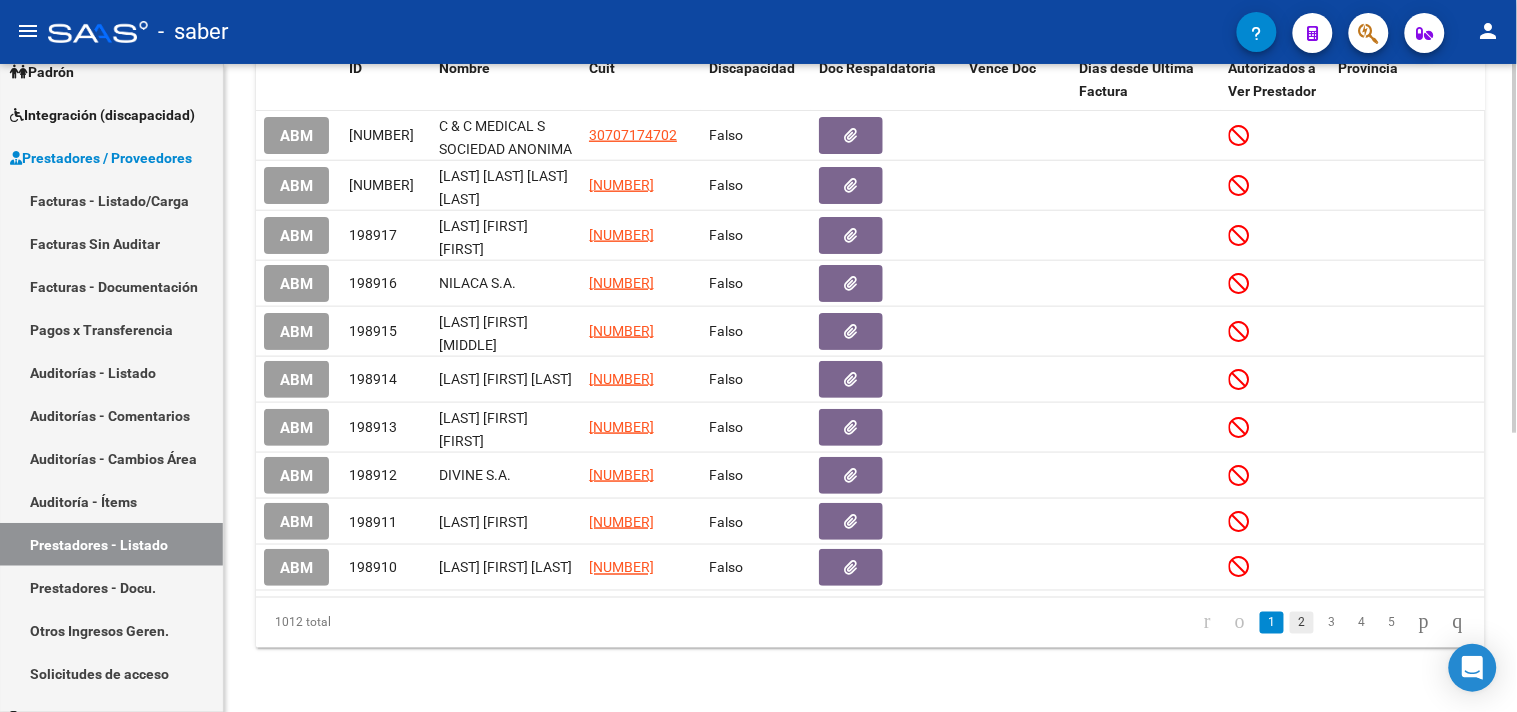click on "2" 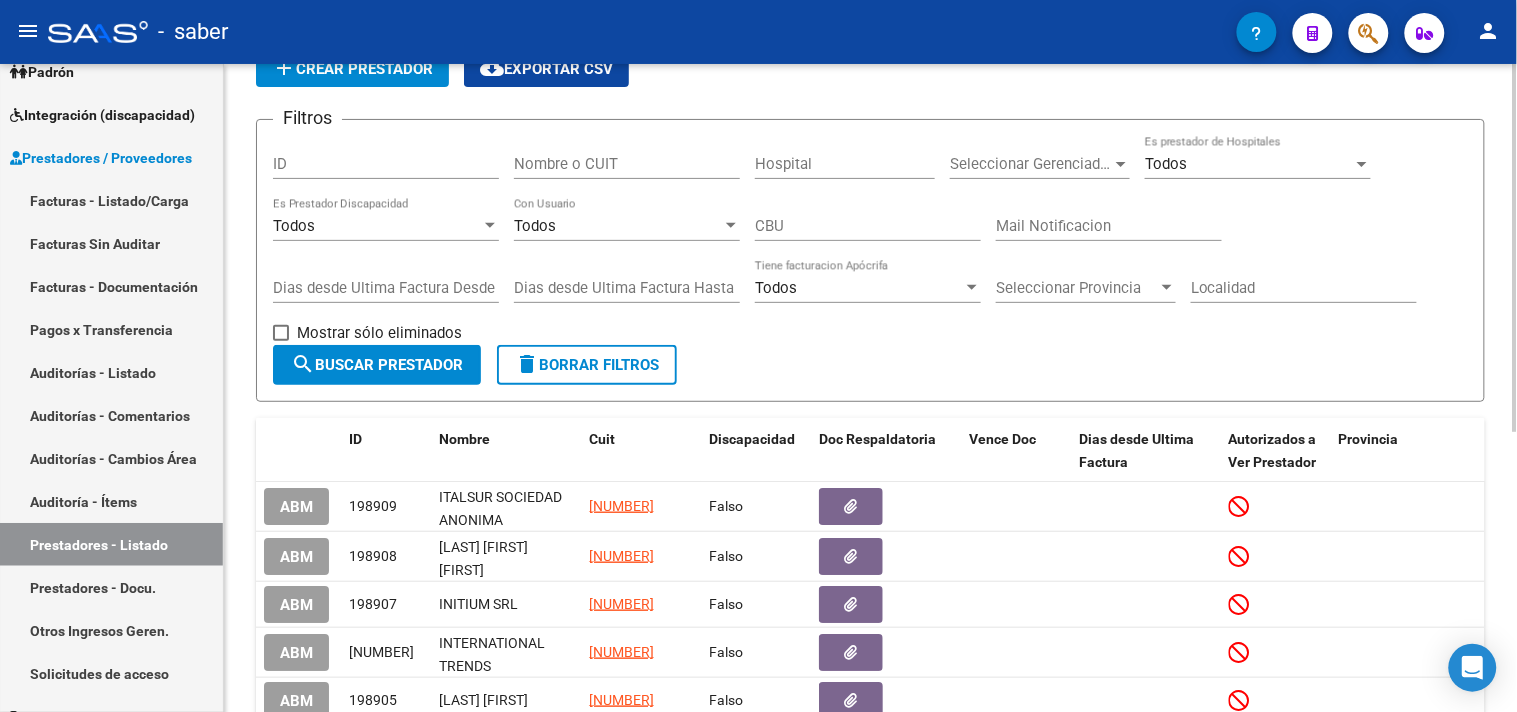 scroll, scrollTop: 45, scrollLeft: 0, axis: vertical 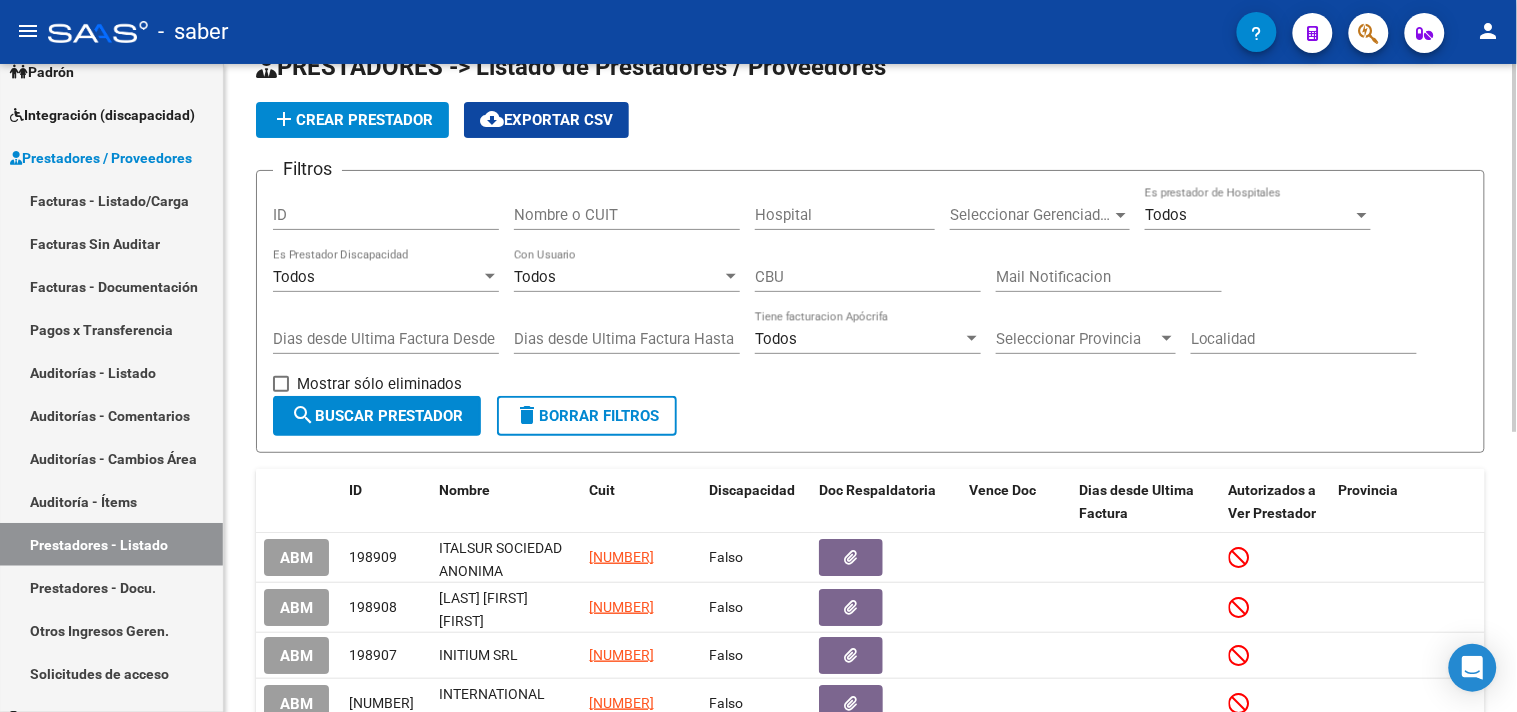 click on "Nombre o CUIT" at bounding box center [627, 215] 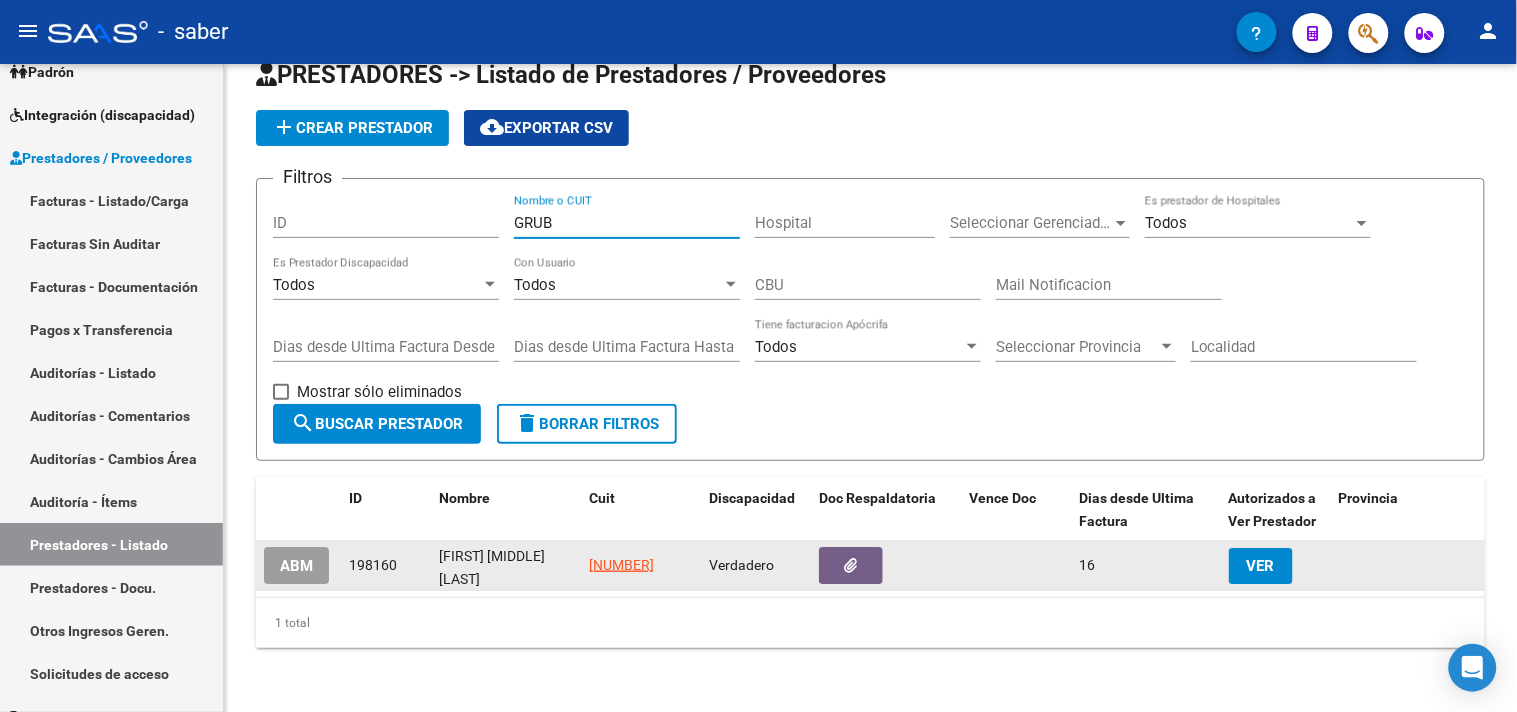 type on "GRUB" 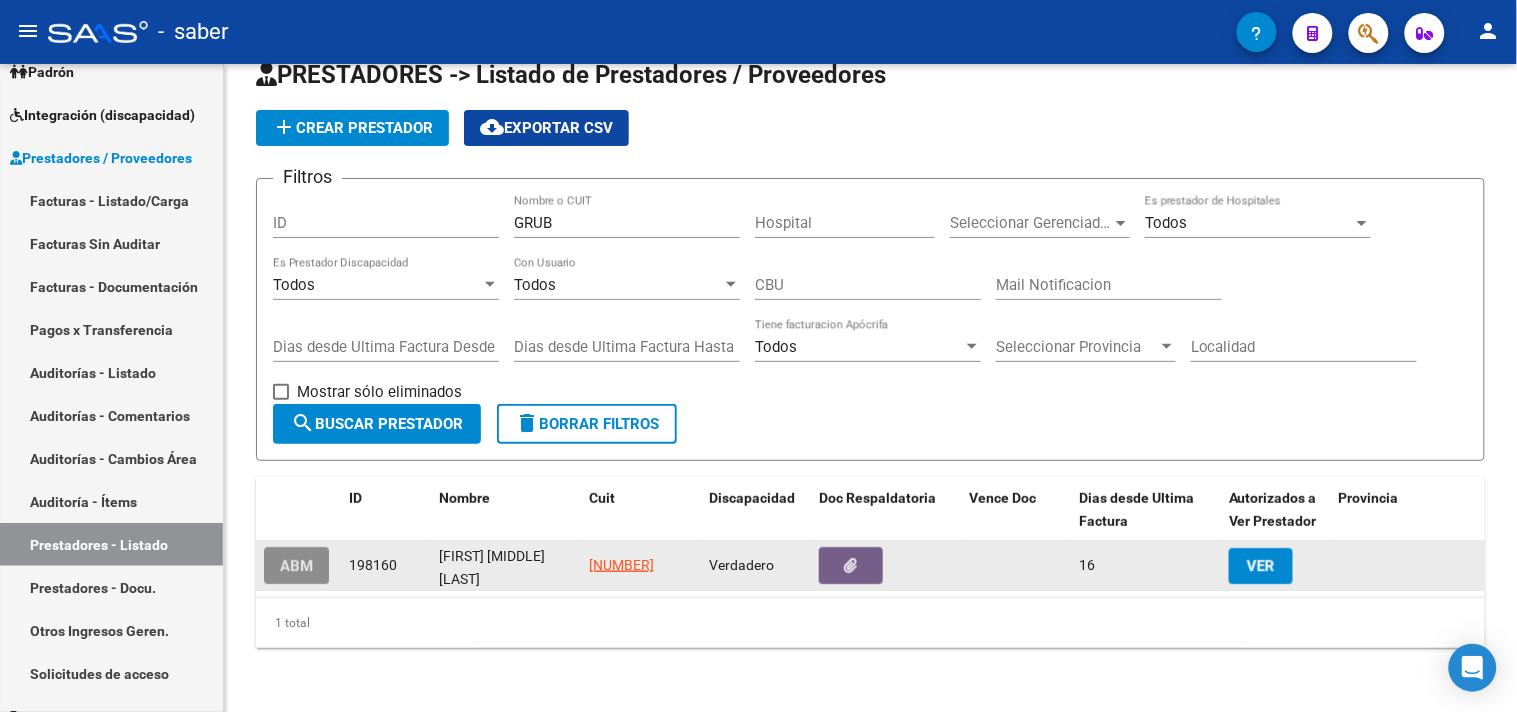 click on "ABM" 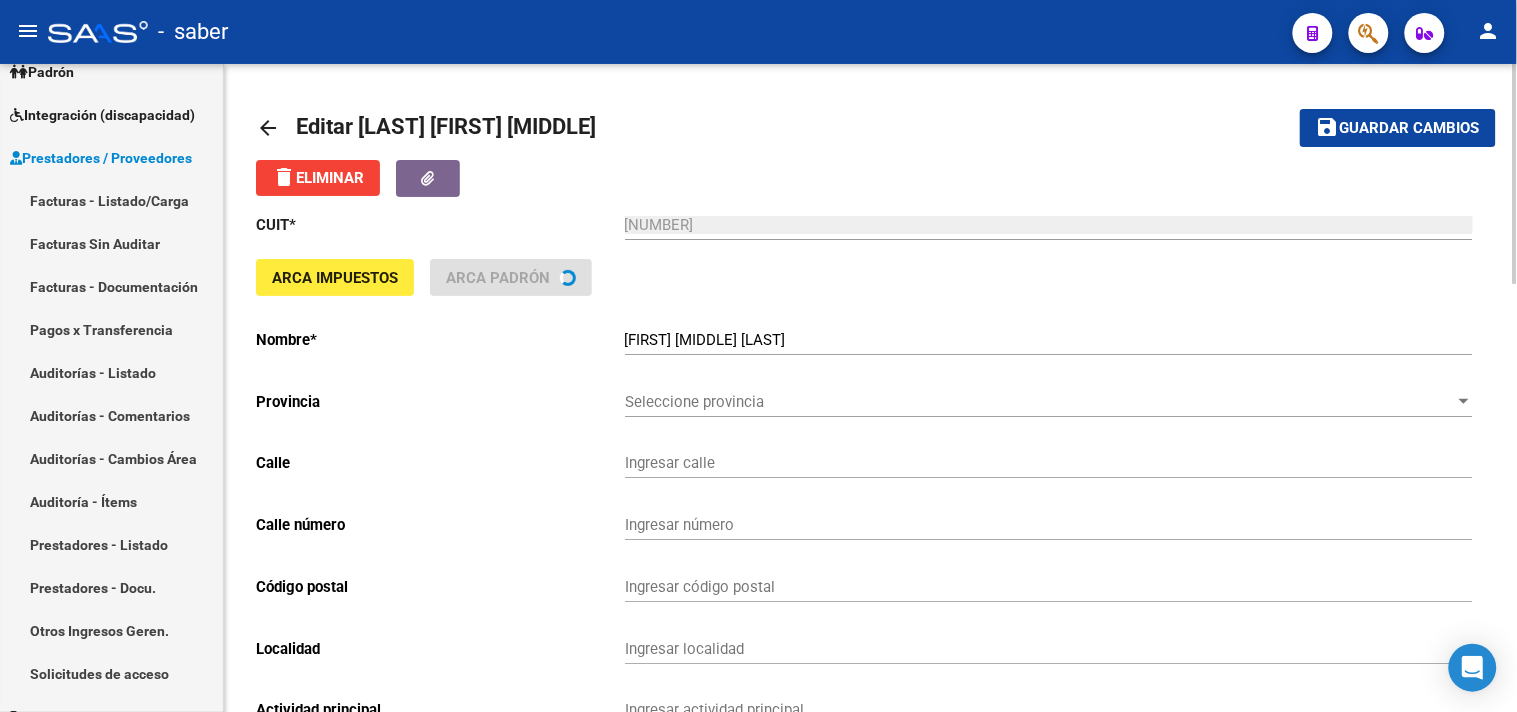type on "SARMIENTO" 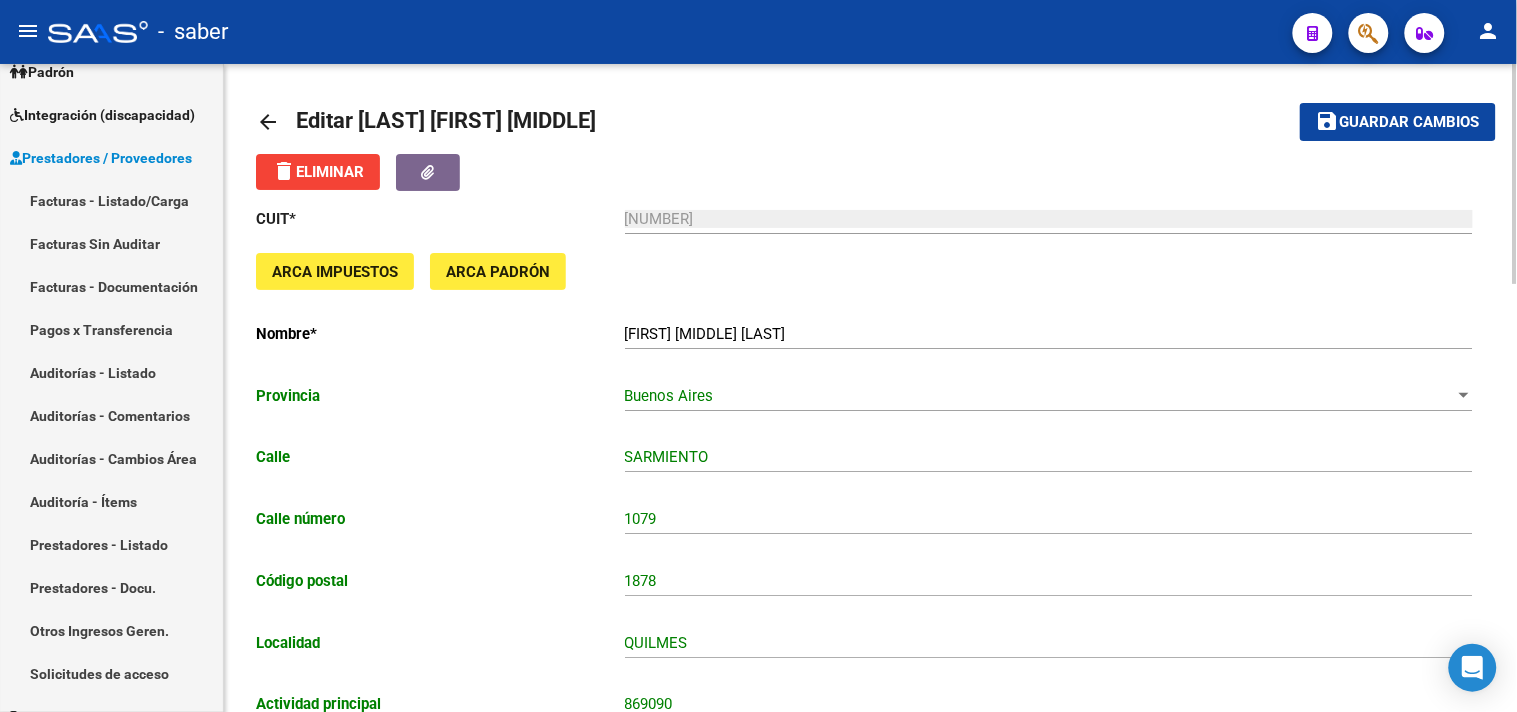 scroll, scrollTop: 0, scrollLeft: 0, axis: both 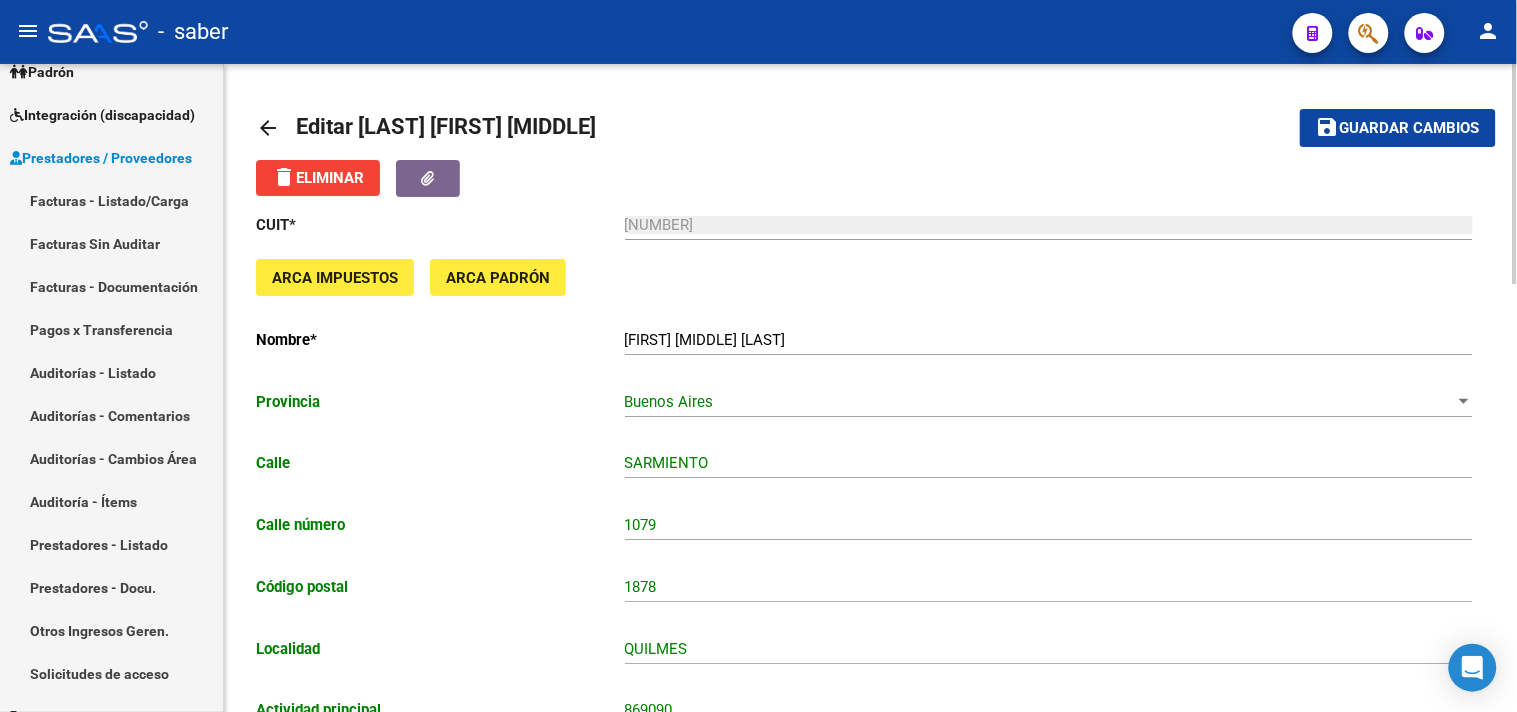 click on "arrow_back" 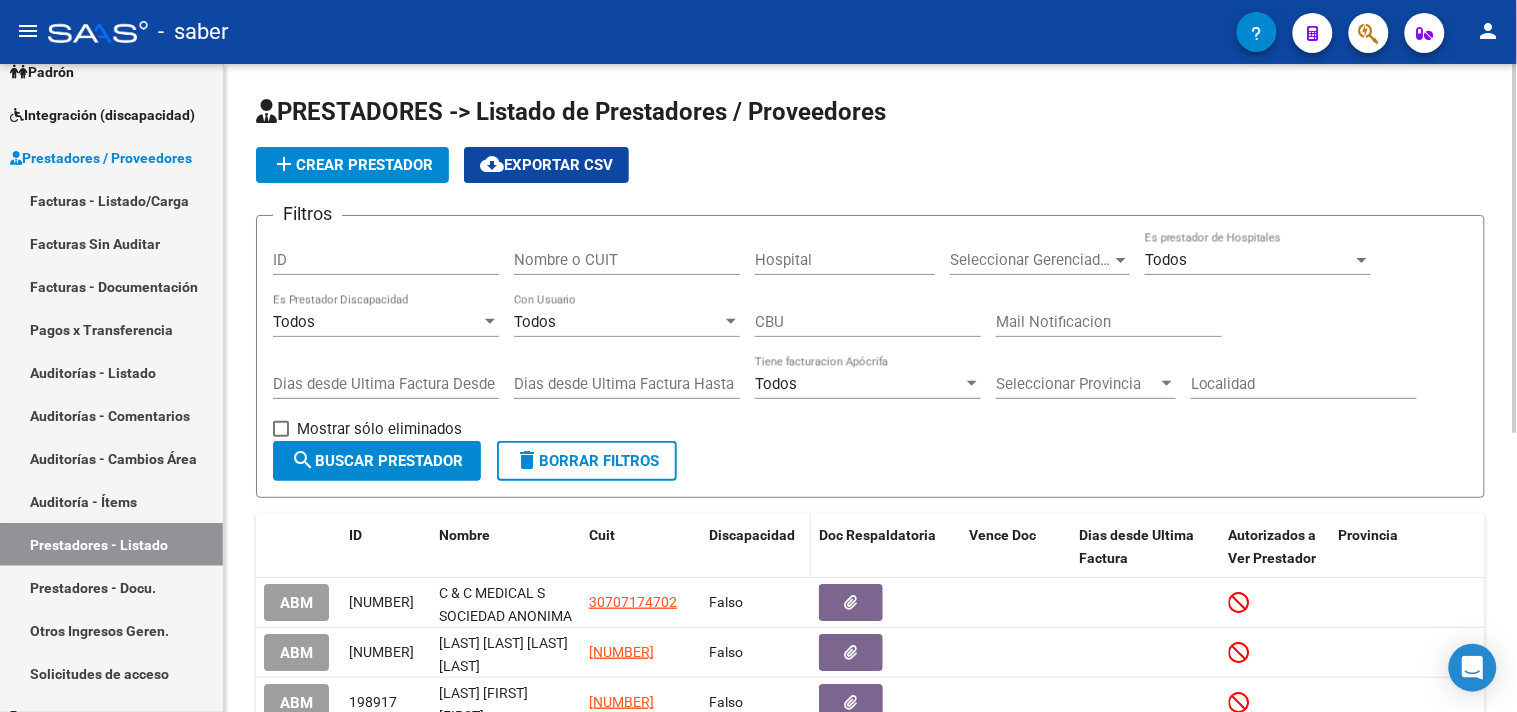 scroll, scrollTop: 111, scrollLeft: 0, axis: vertical 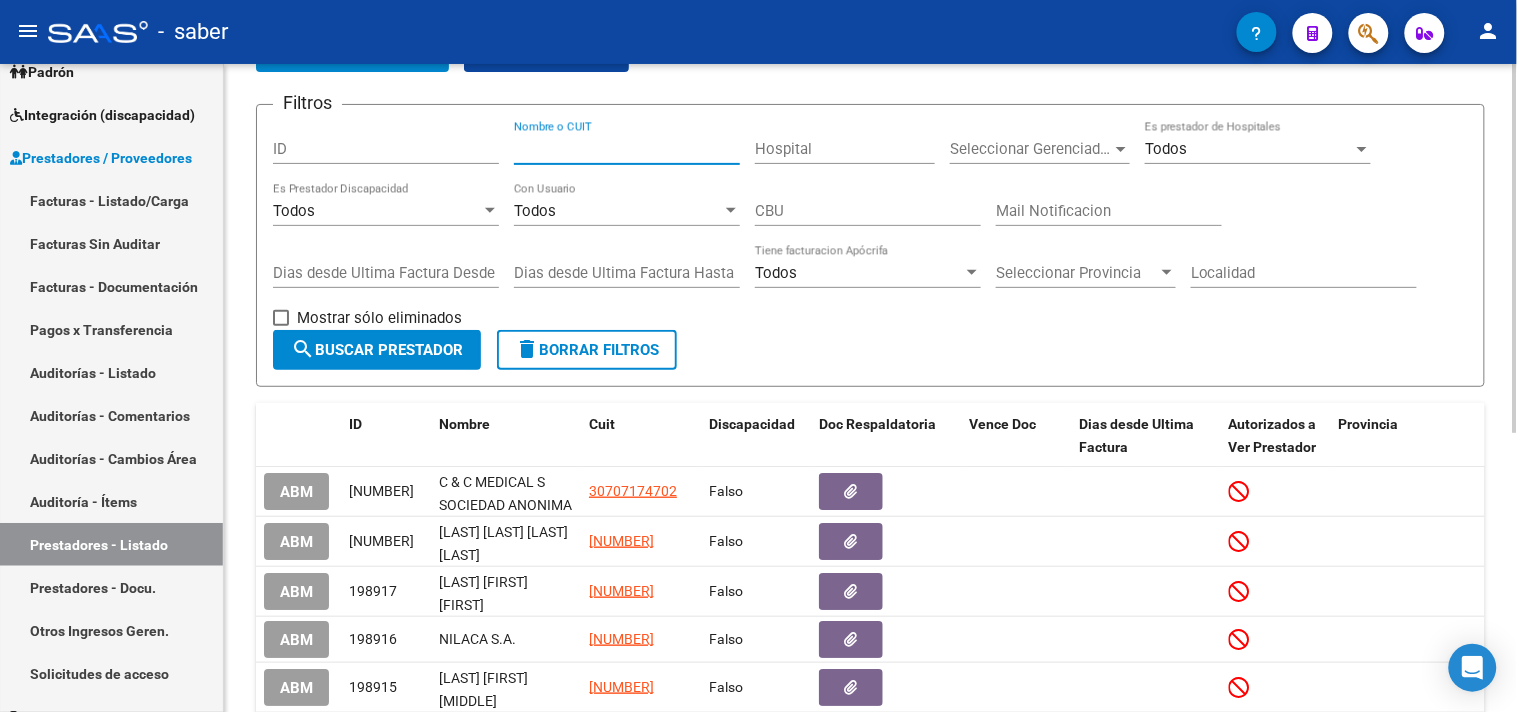 click on "Nombre o CUIT" at bounding box center [627, 149] 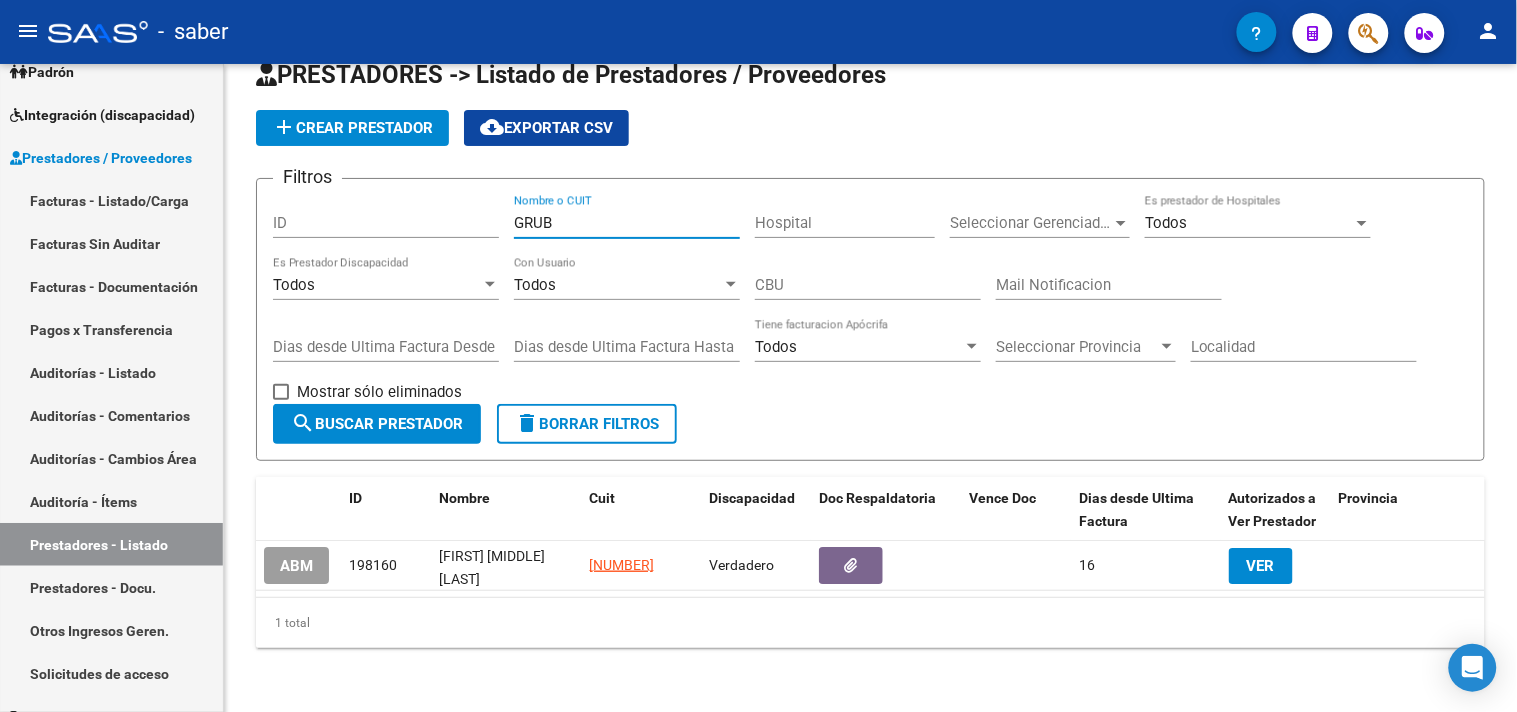 scroll, scrollTop: 54, scrollLeft: 0, axis: vertical 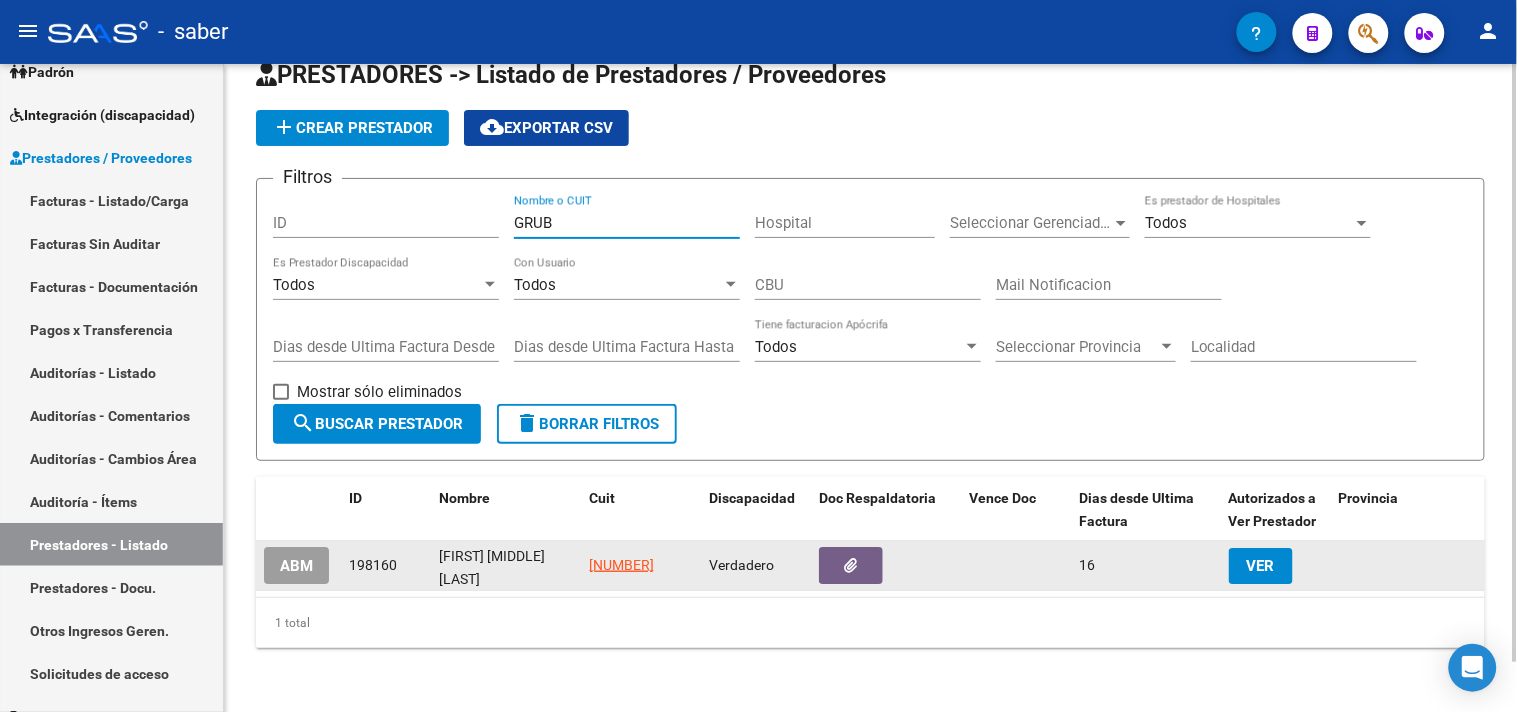 type on "GRUB" 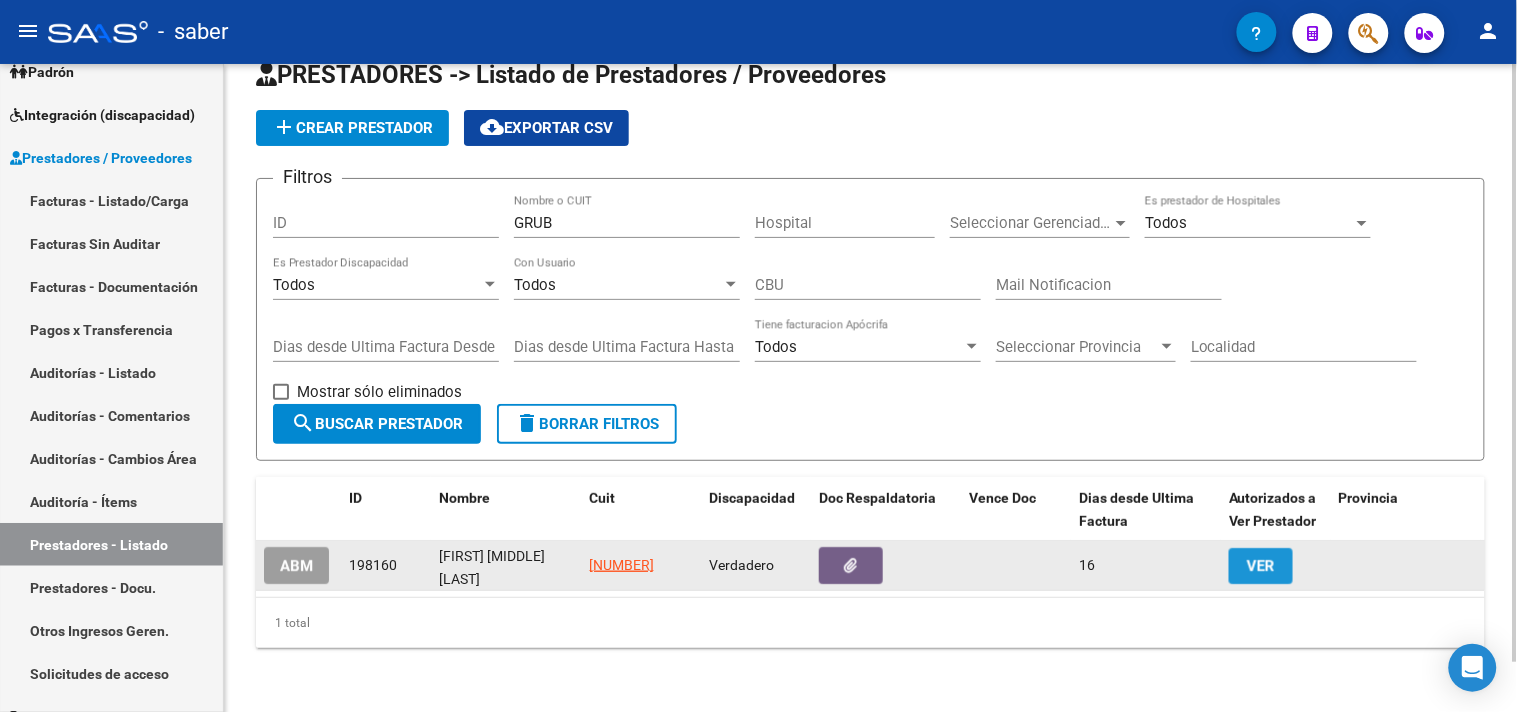 click on "VER" 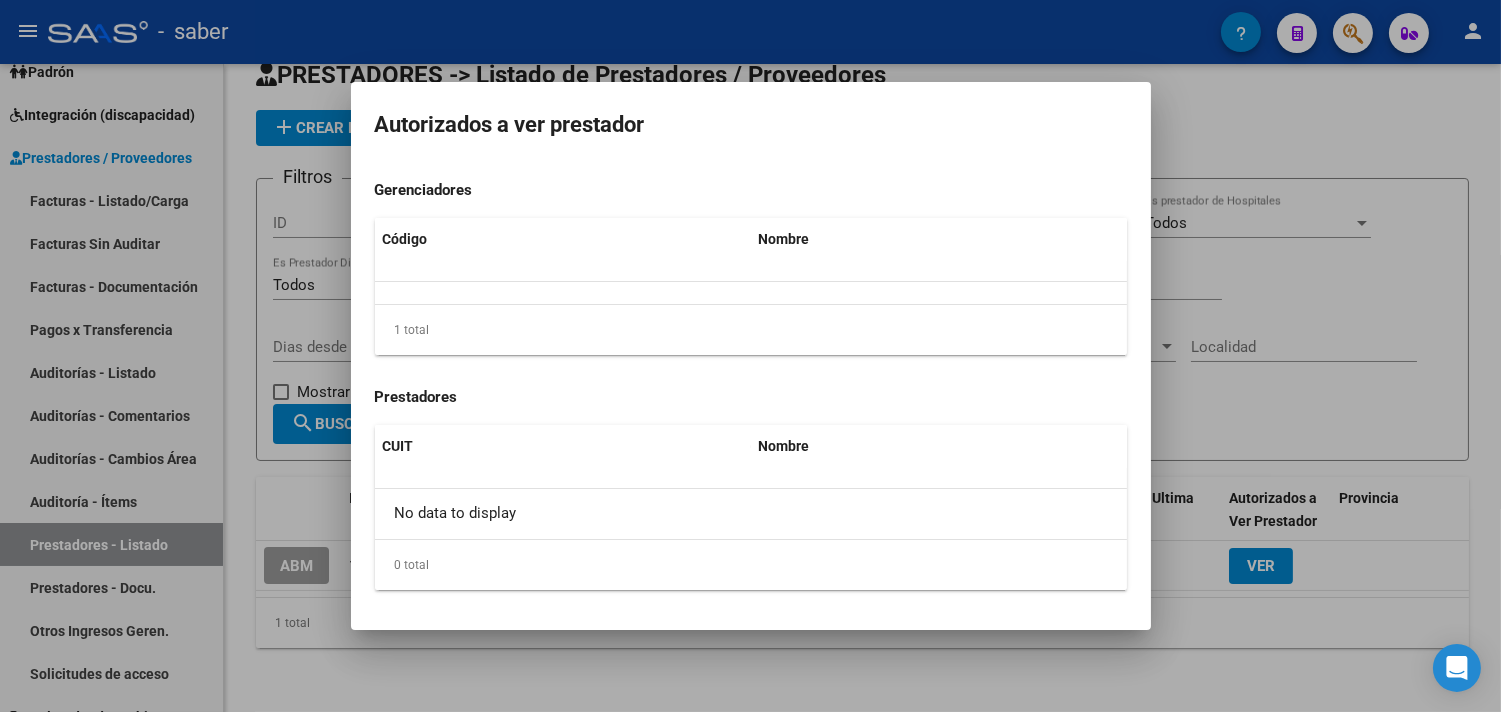 click on "No data to display" 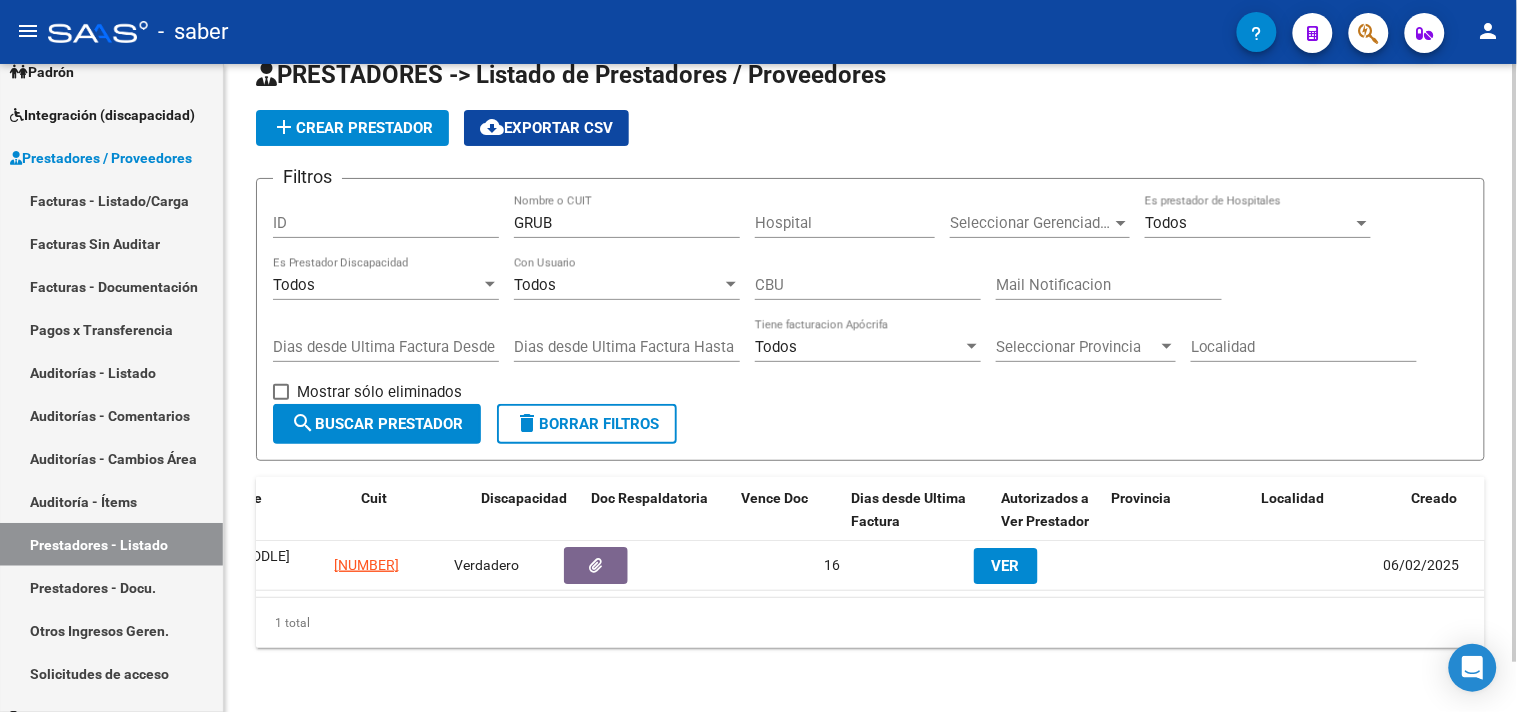 scroll, scrollTop: 0, scrollLeft: 0, axis: both 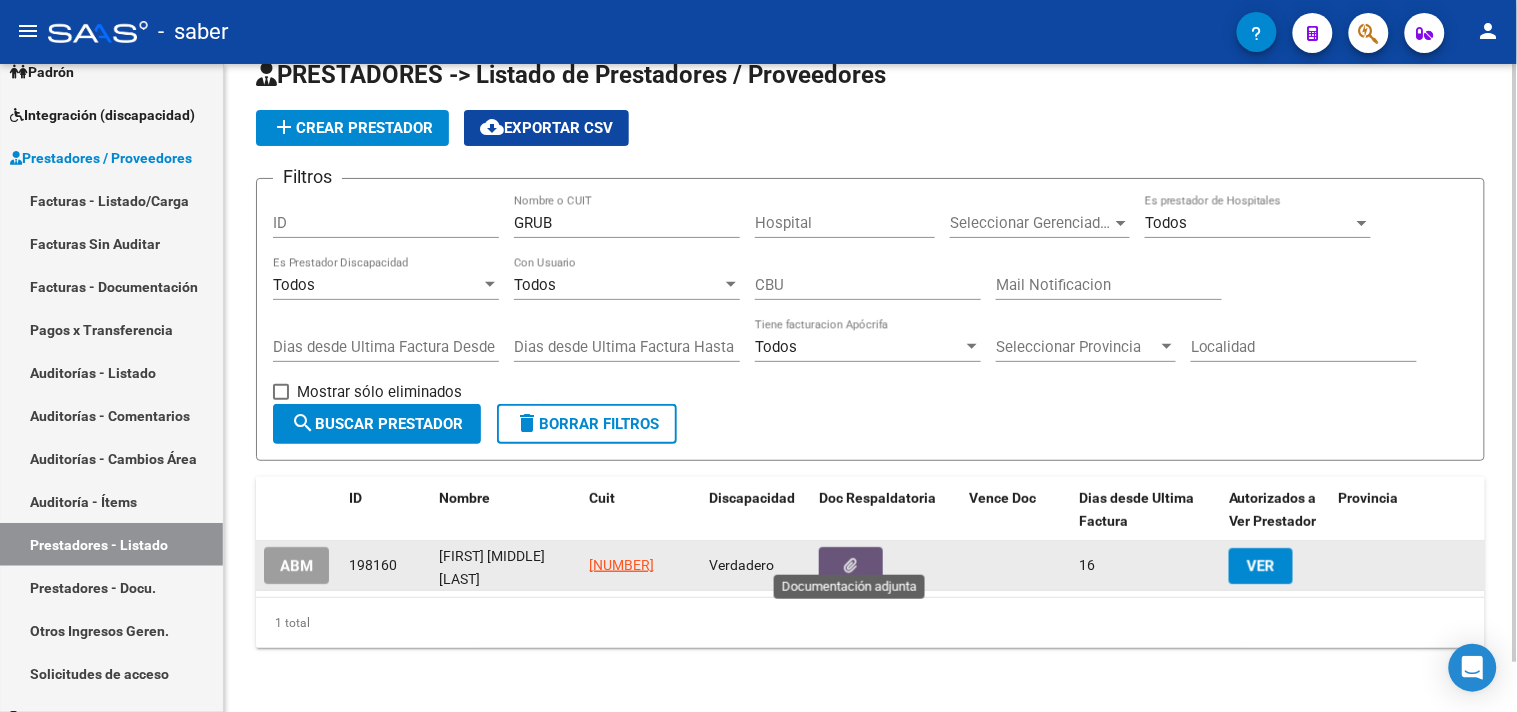 click 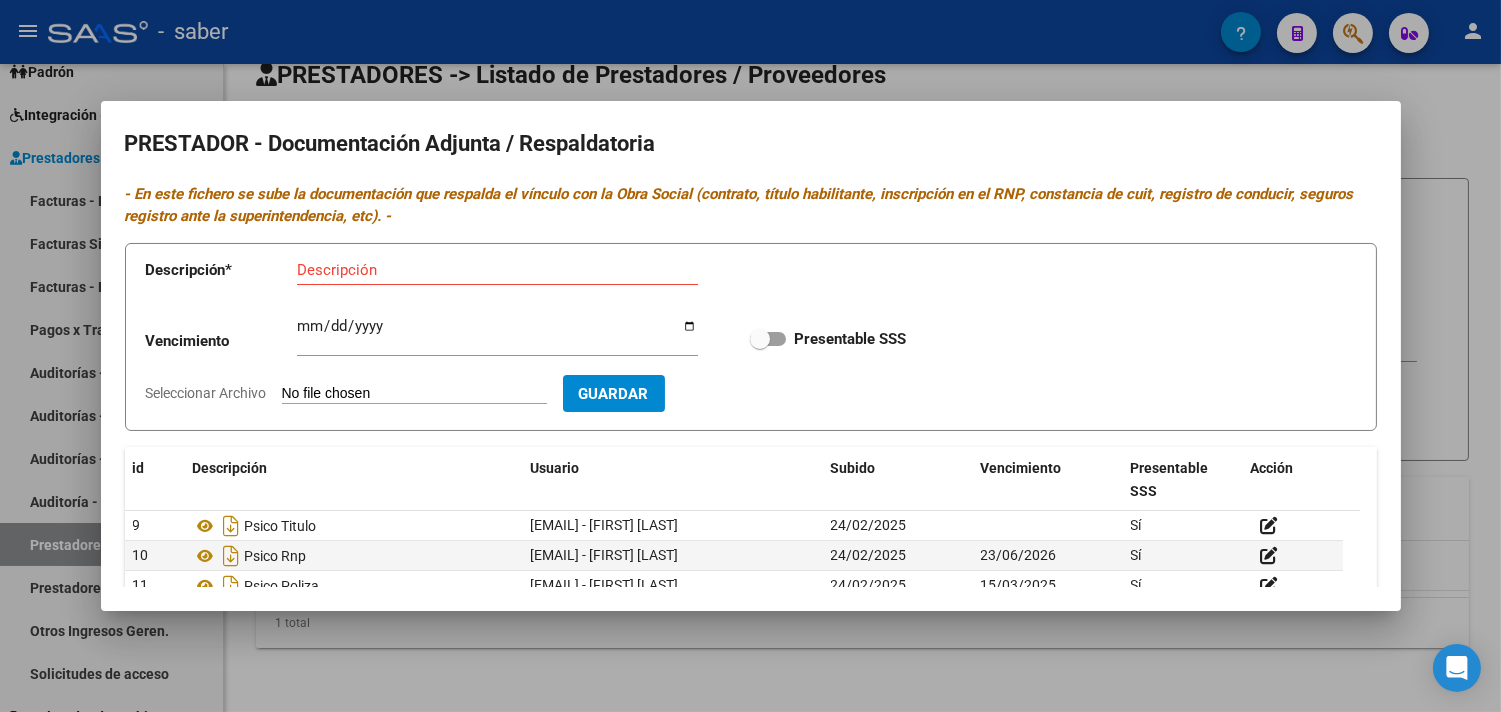 click at bounding box center [750, 356] 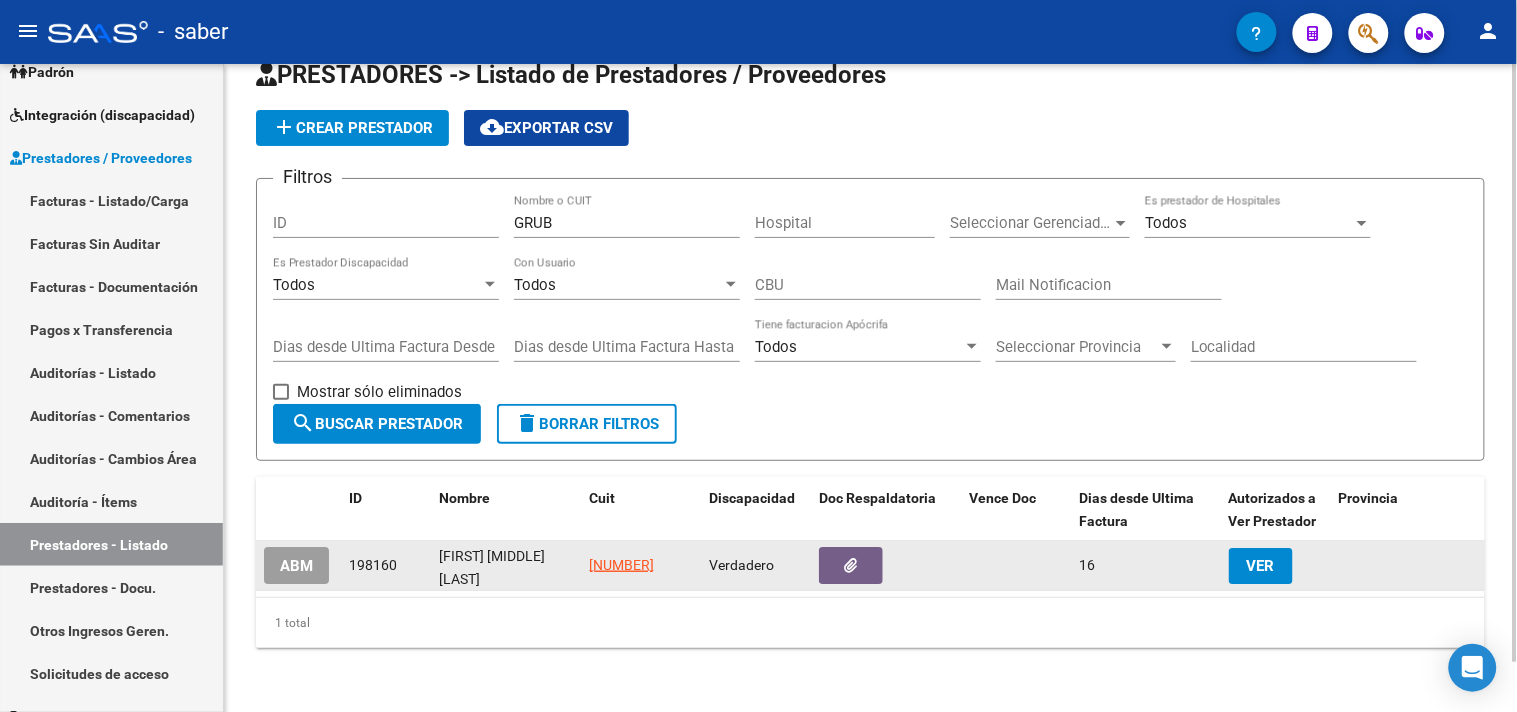 click on "198160" 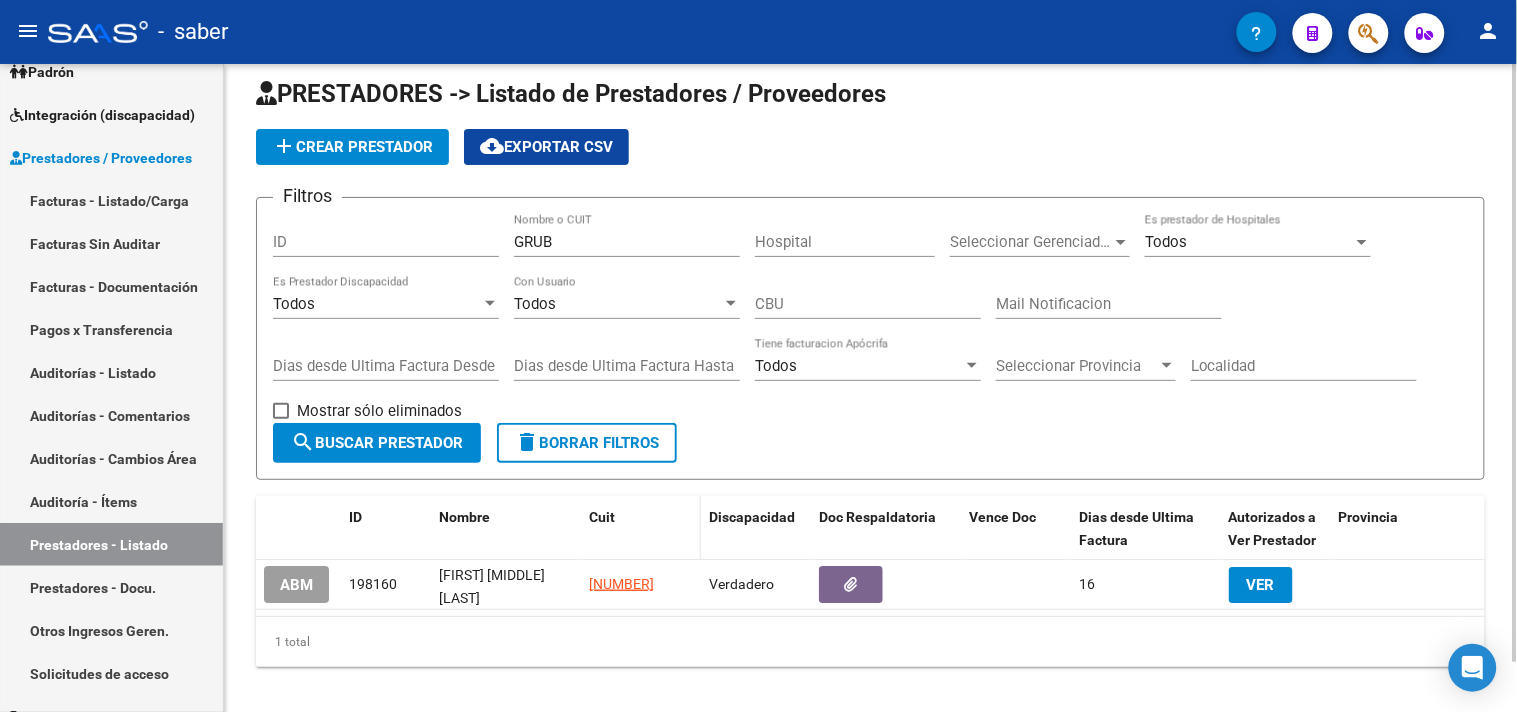 scroll, scrollTop: 0, scrollLeft: 0, axis: both 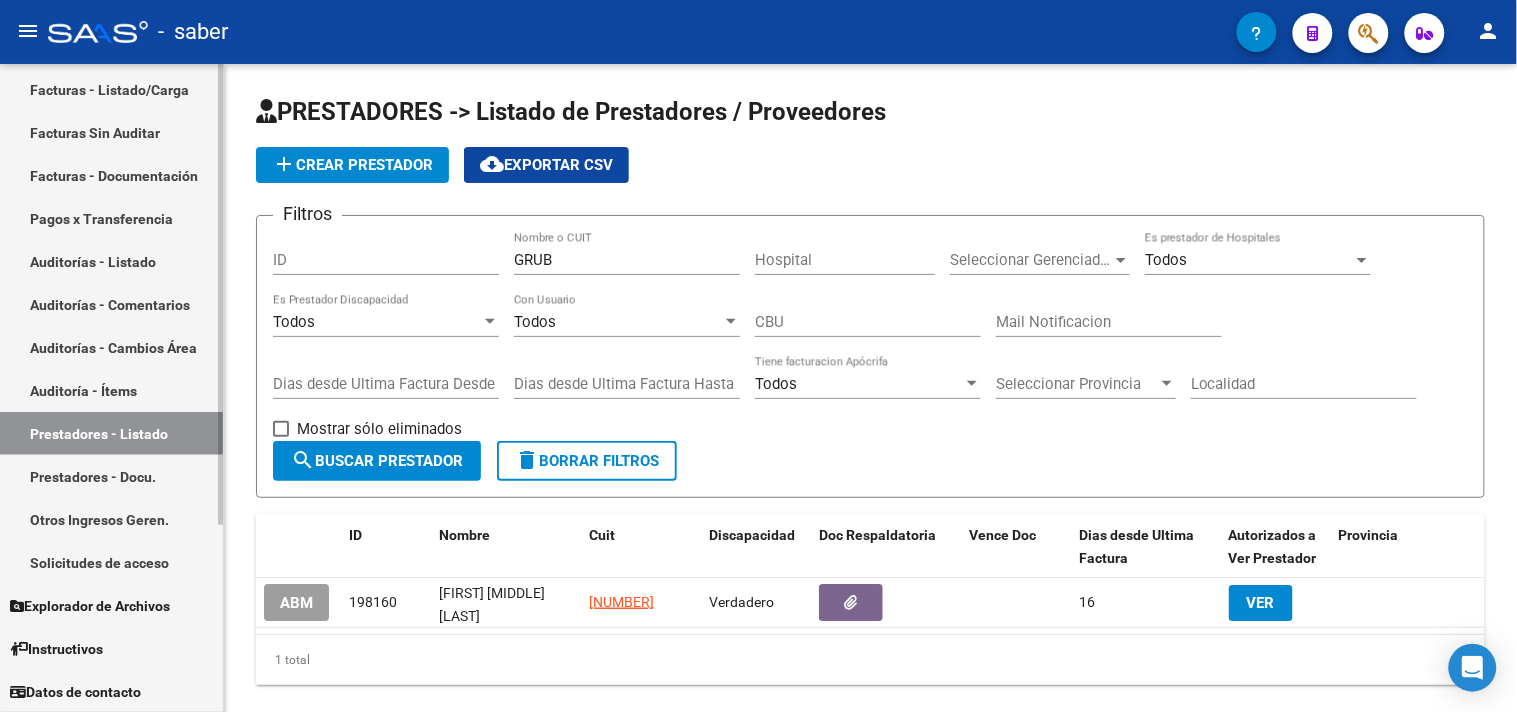 click on "Solicitudes de acceso" at bounding box center (111, 562) 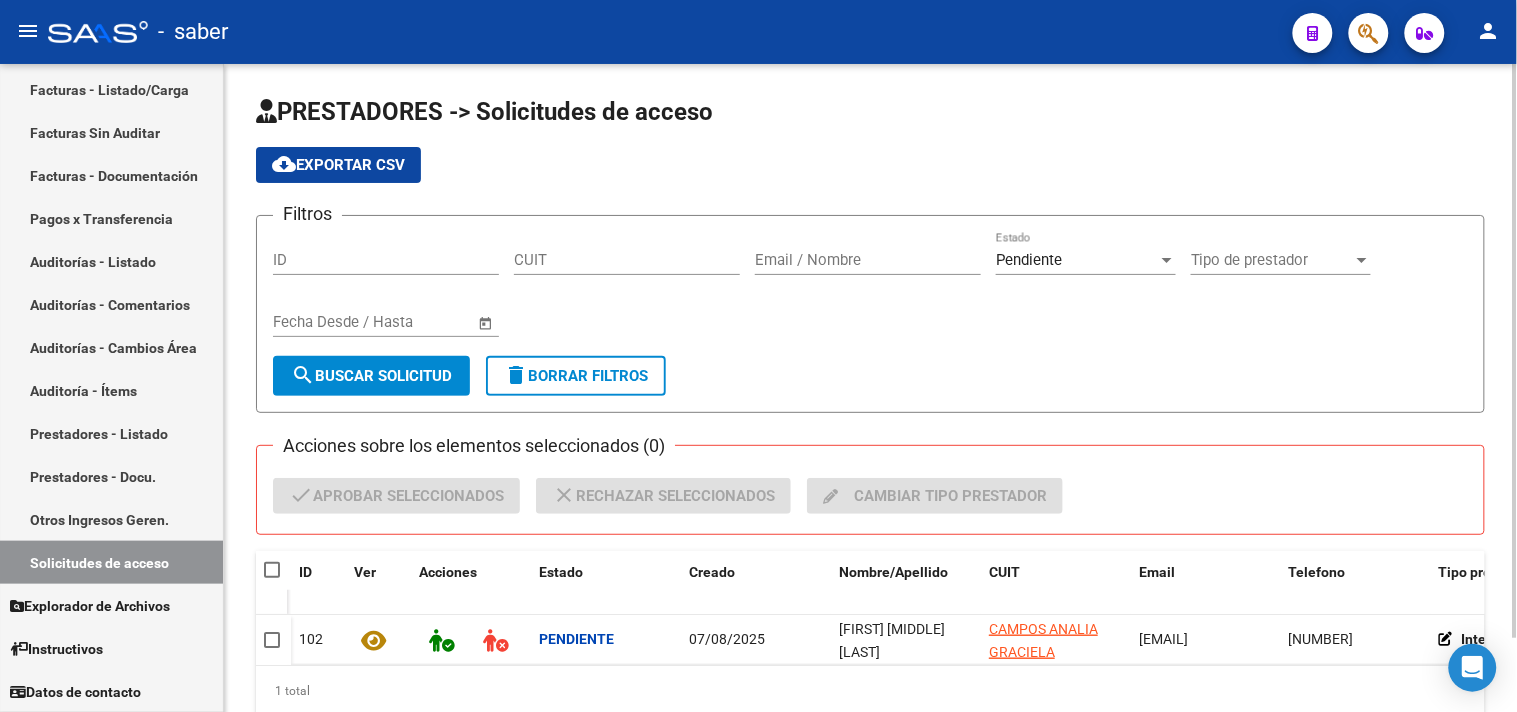 scroll, scrollTop: 83, scrollLeft: 0, axis: vertical 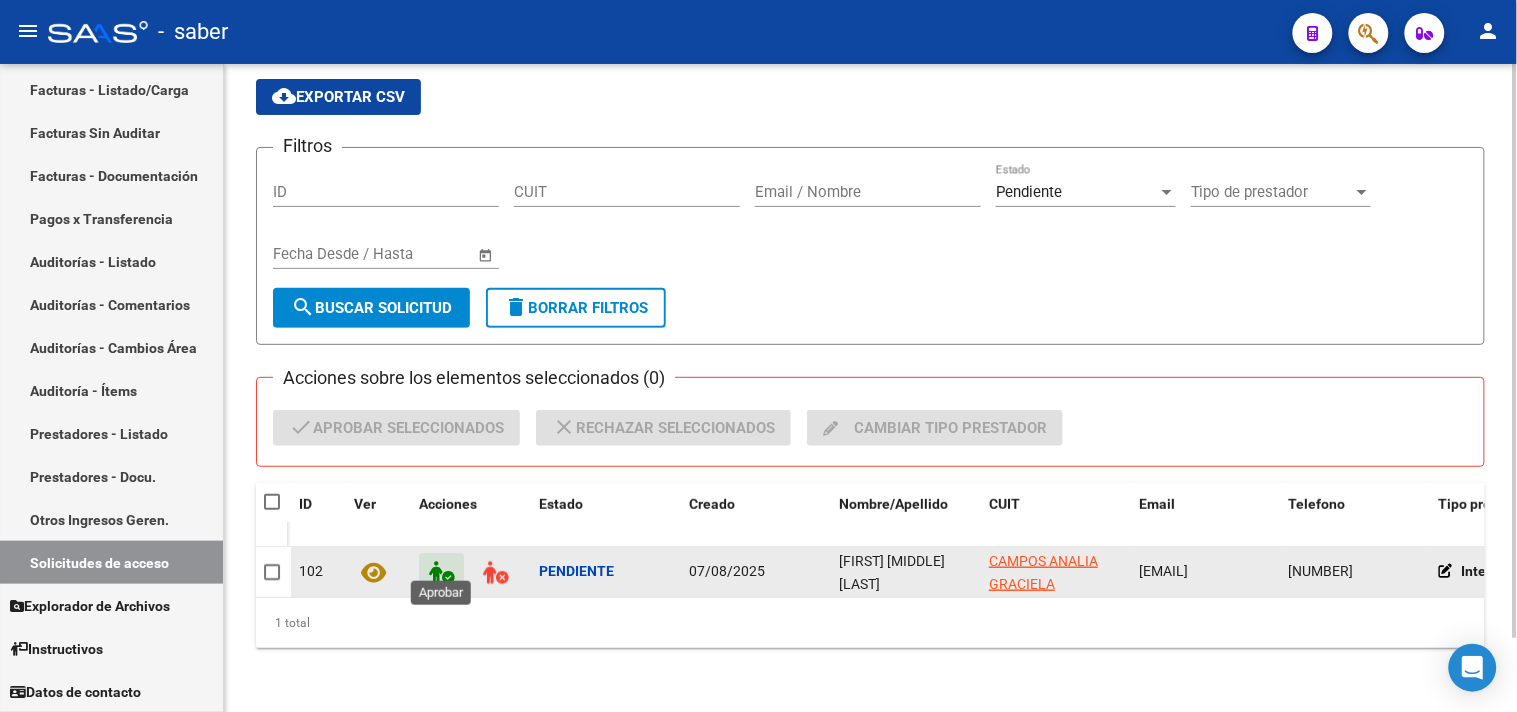 click 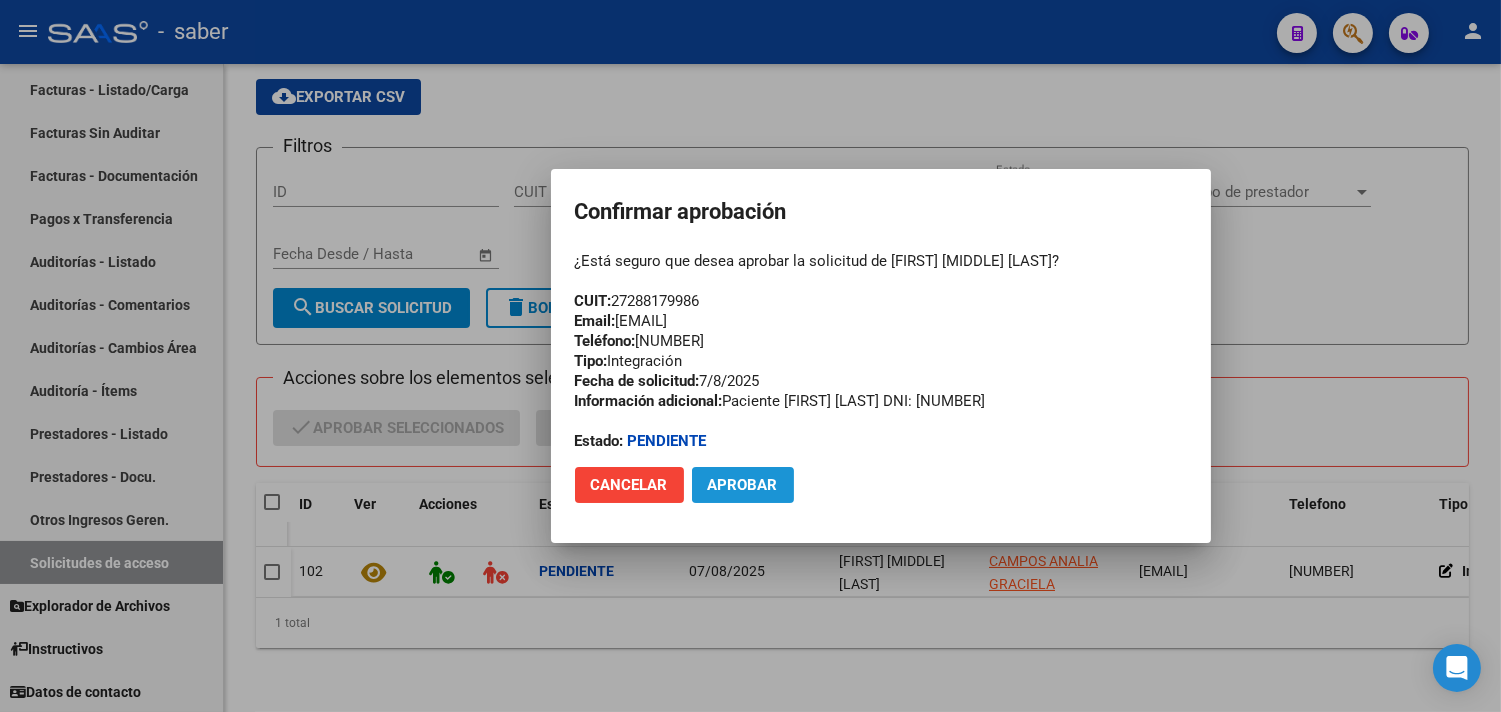 click on "Aprobar" 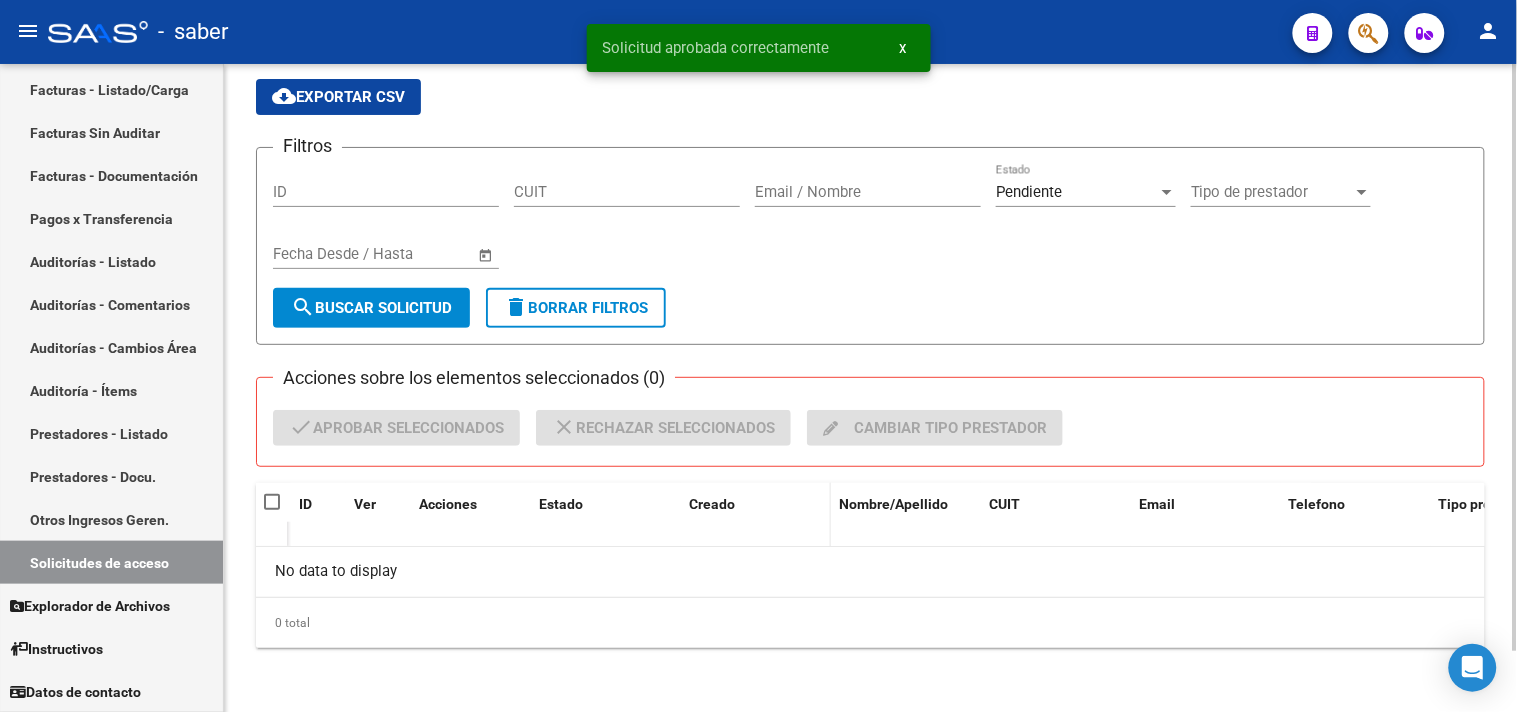 scroll, scrollTop: 67, scrollLeft: 0, axis: vertical 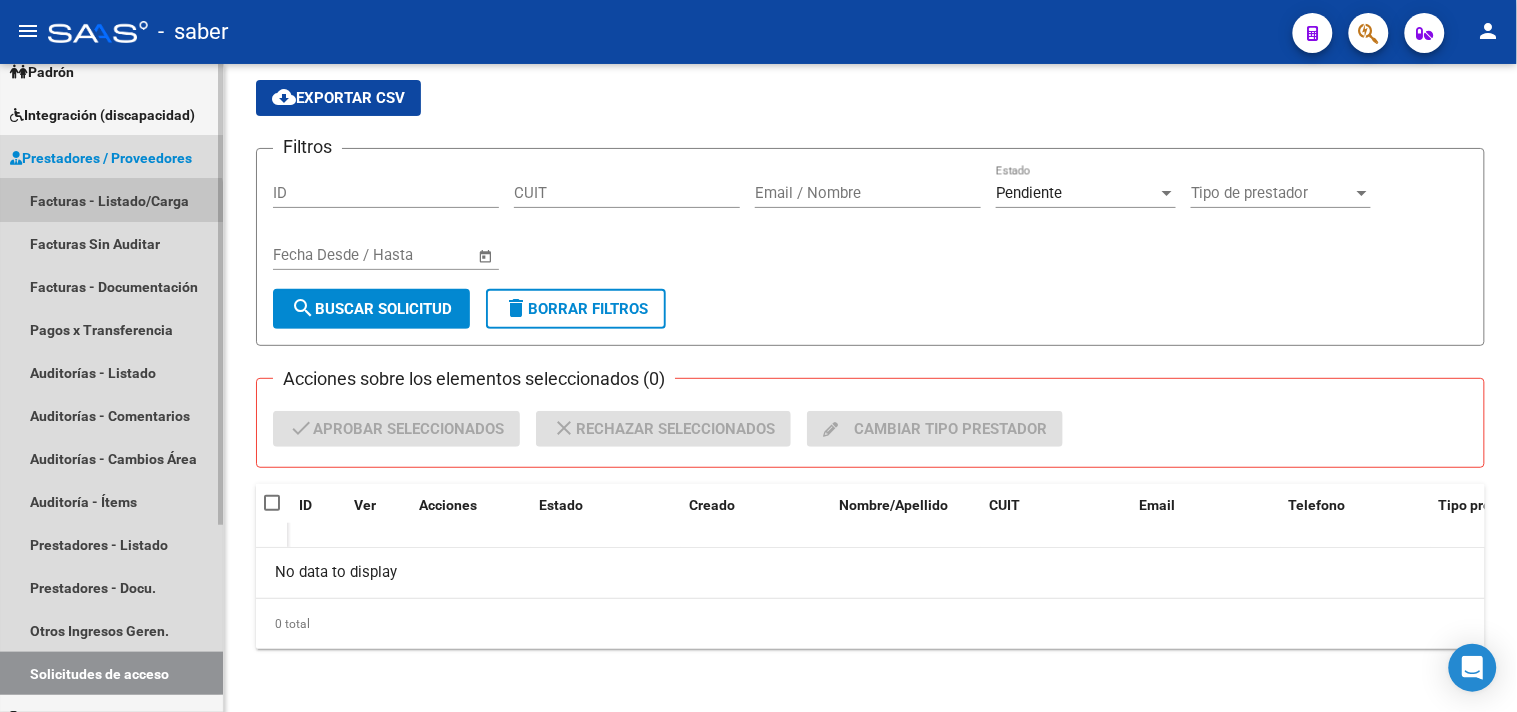click on "Facturas - Listado/Carga" at bounding box center [111, 200] 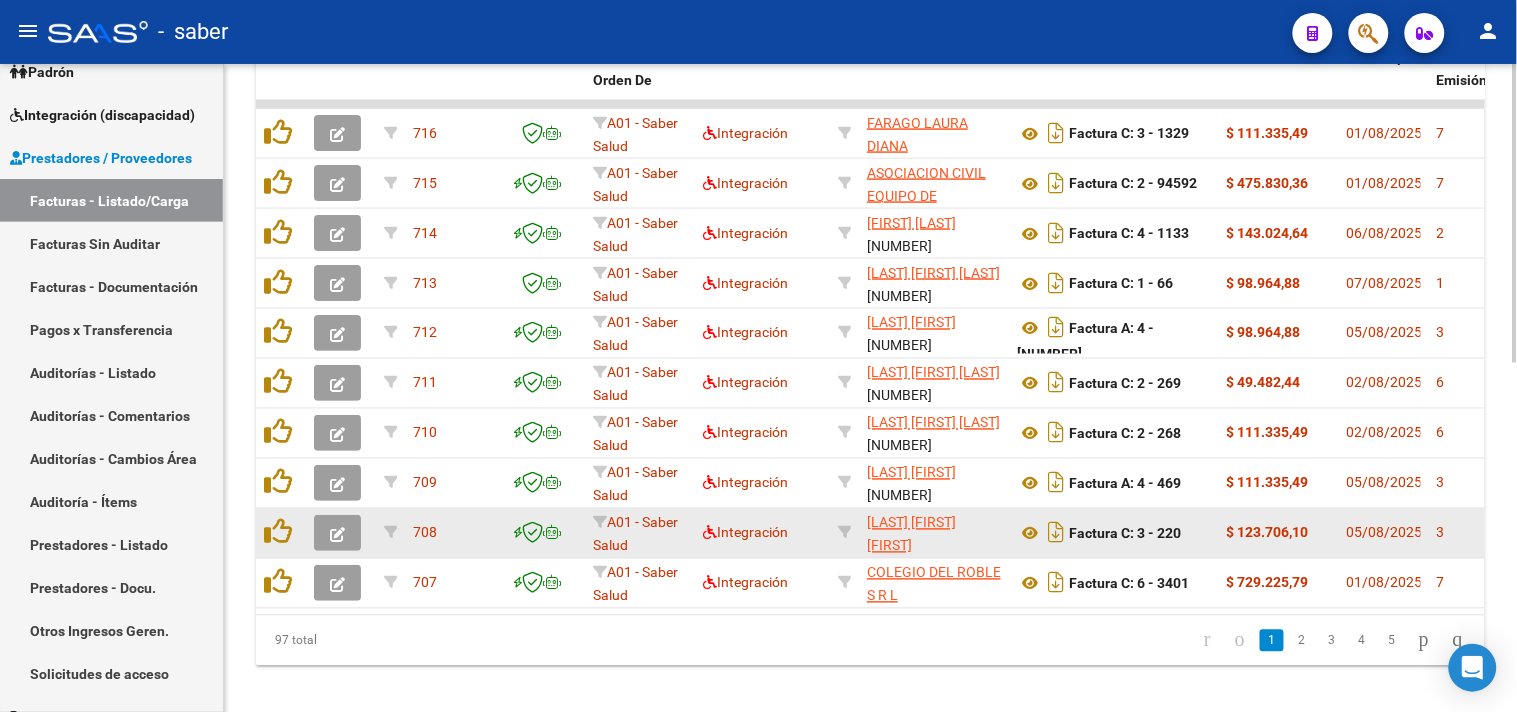scroll, scrollTop: 756, scrollLeft: 0, axis: vertical 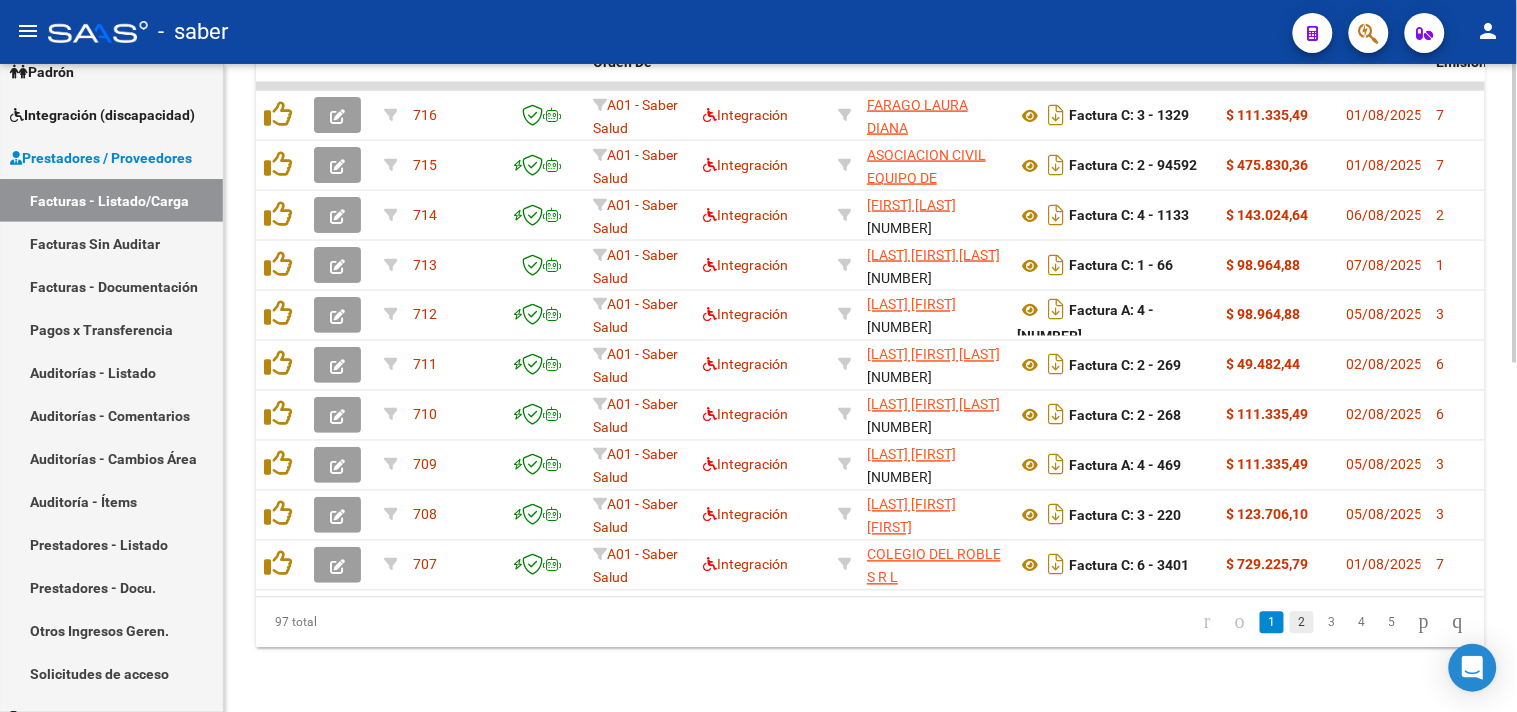 click on "2" 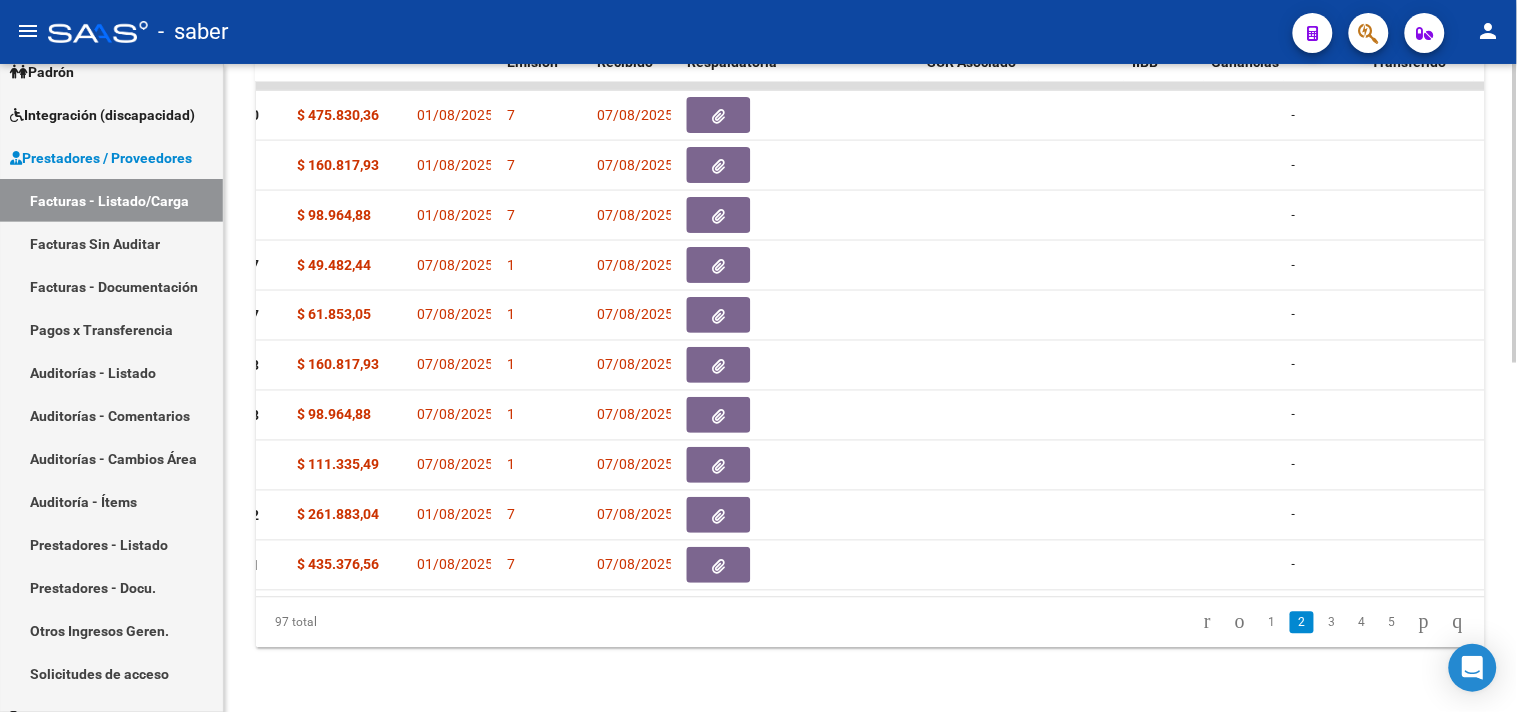 scroll, scrollTop: 0, scrollLeft: 0, axis: both 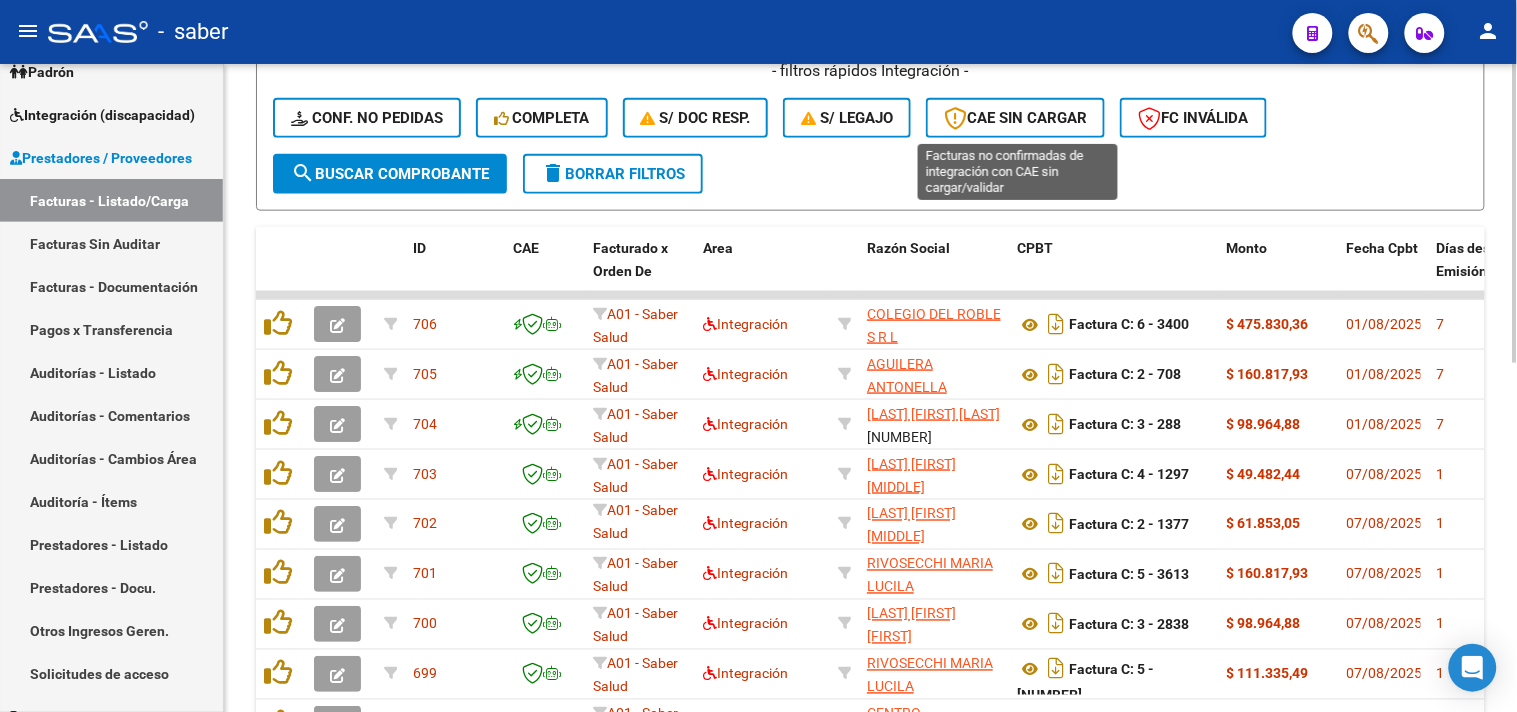 click on "CAE SIN CARGAR" 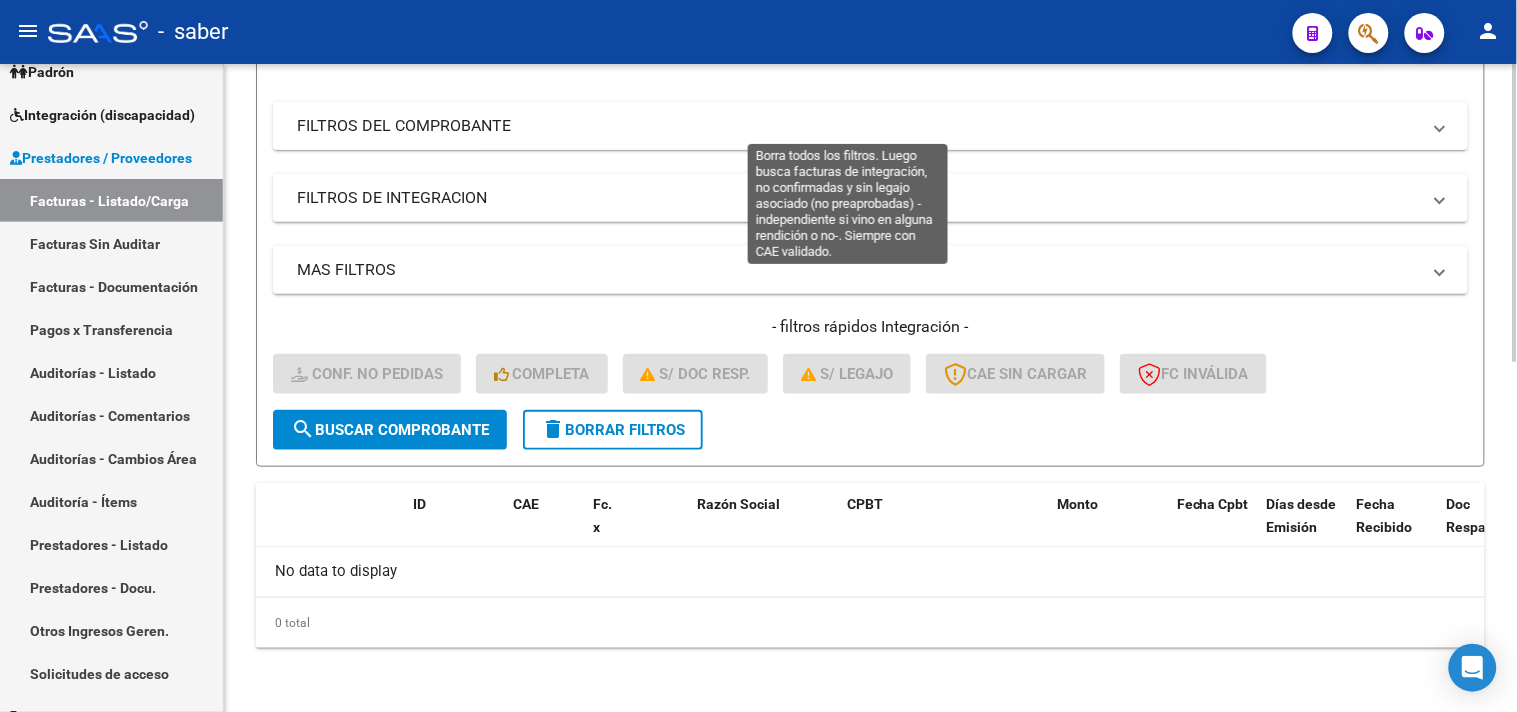 scroll, scrollTop: 275, scrollLeft: 0, axis: vertical 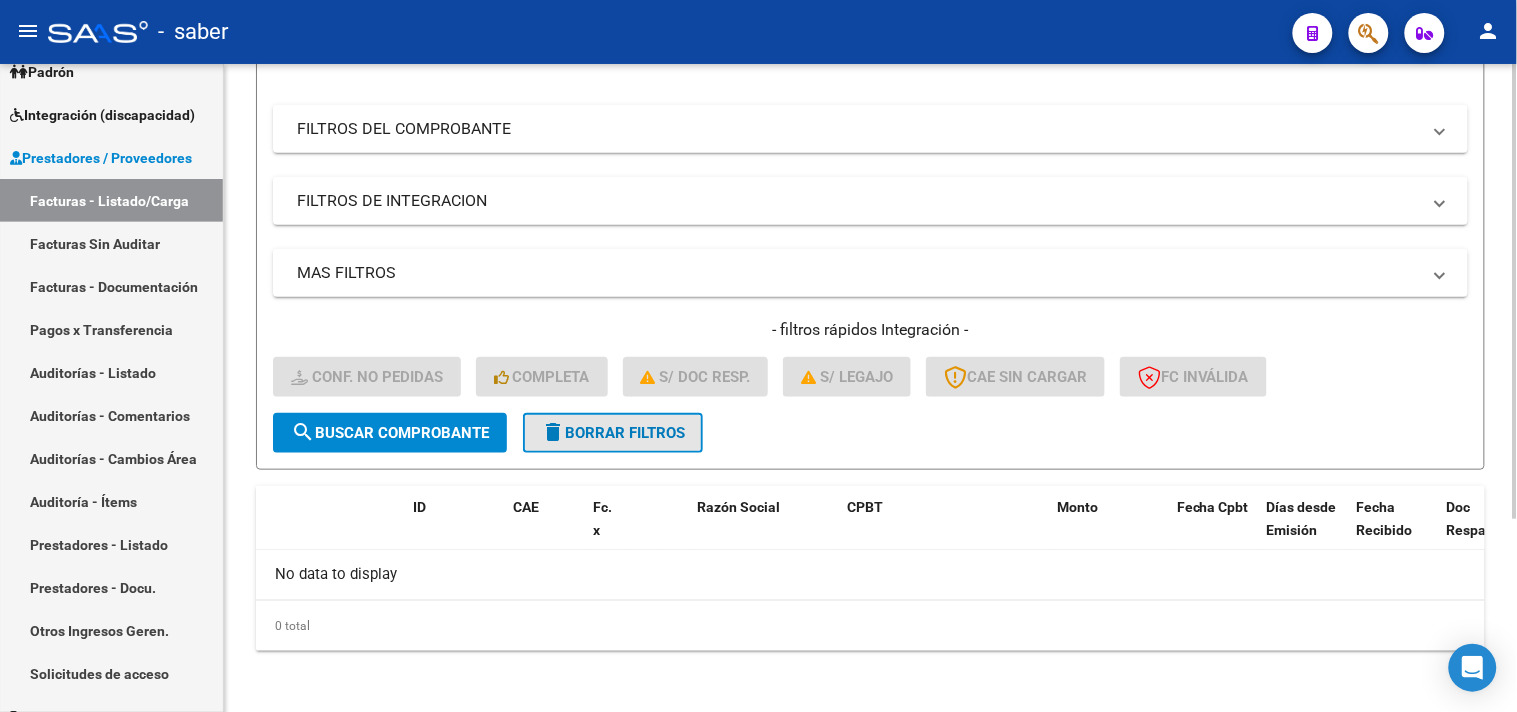 drag, startPoint x: 601, startPoint y: 431, endPoint x: 685, endPoint y: 432, distance: 84.00595 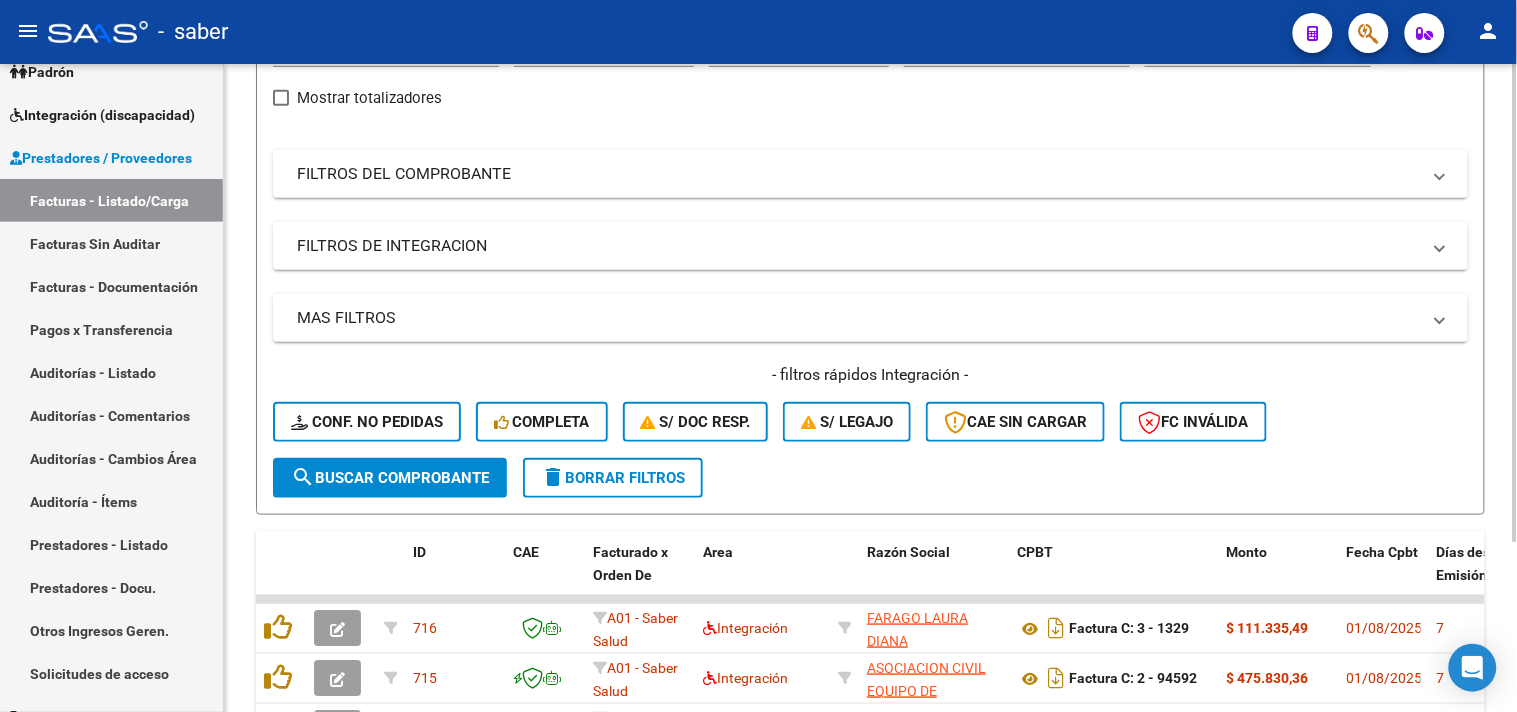 scroll, scrollTop: 275, scrollLeft: 0, axis: vertical 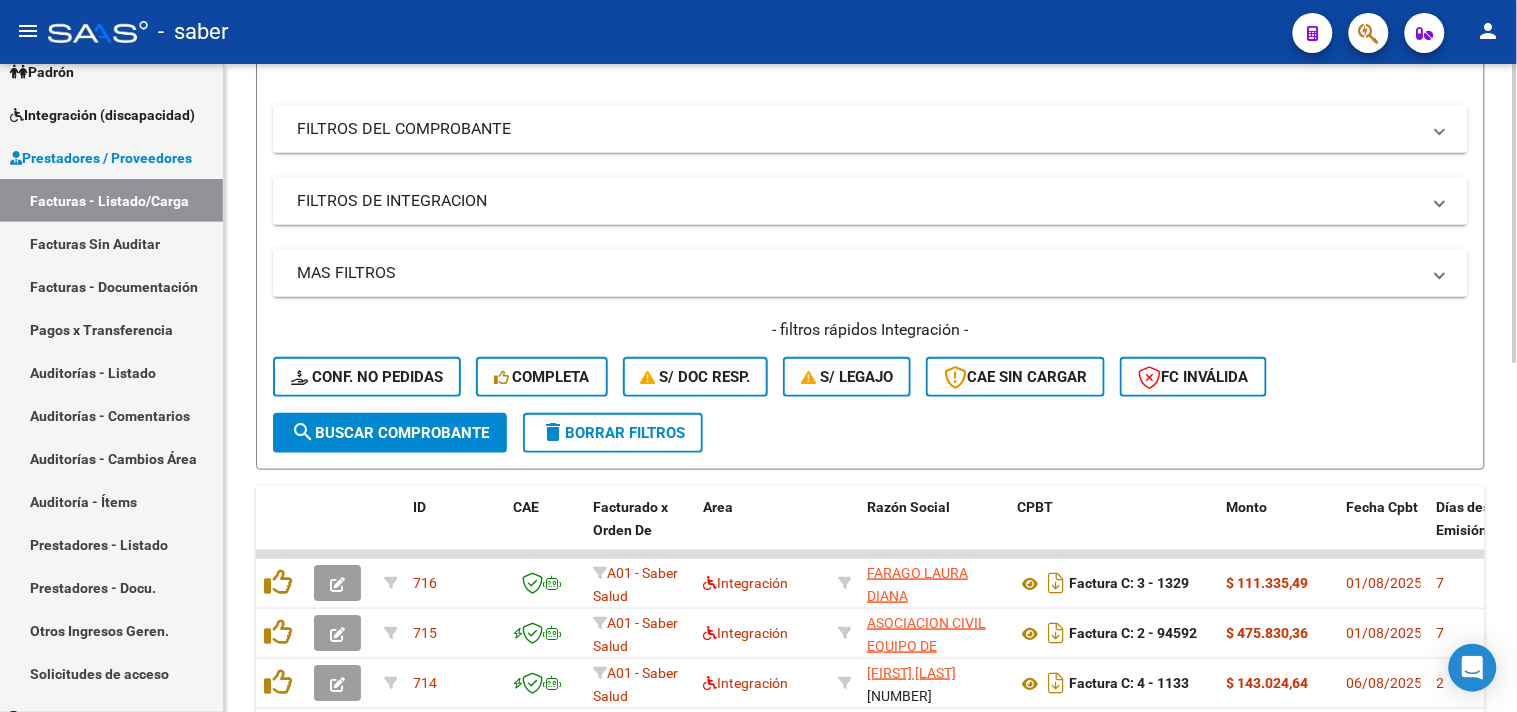 click on "CAE SIN CARGAR" 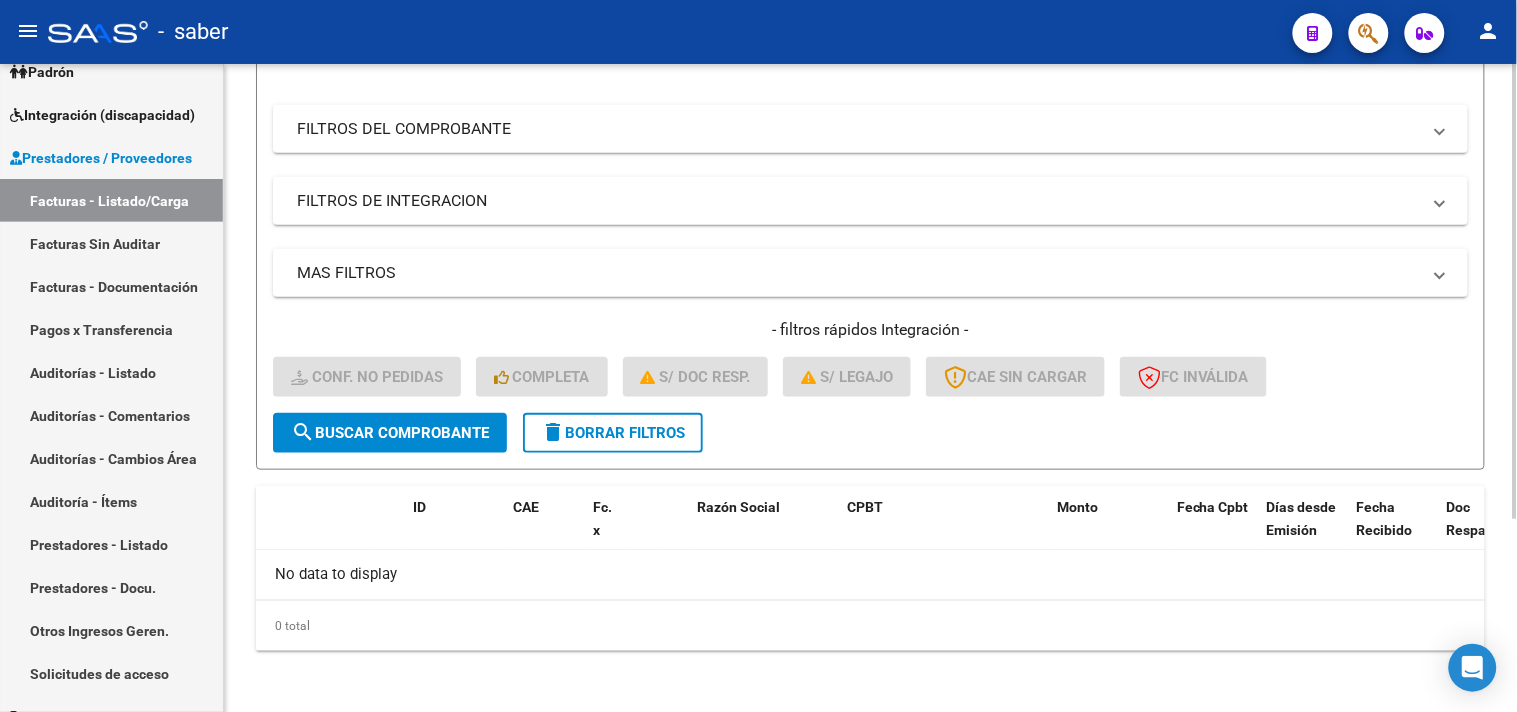 click on "delete  Borrar Filtros" 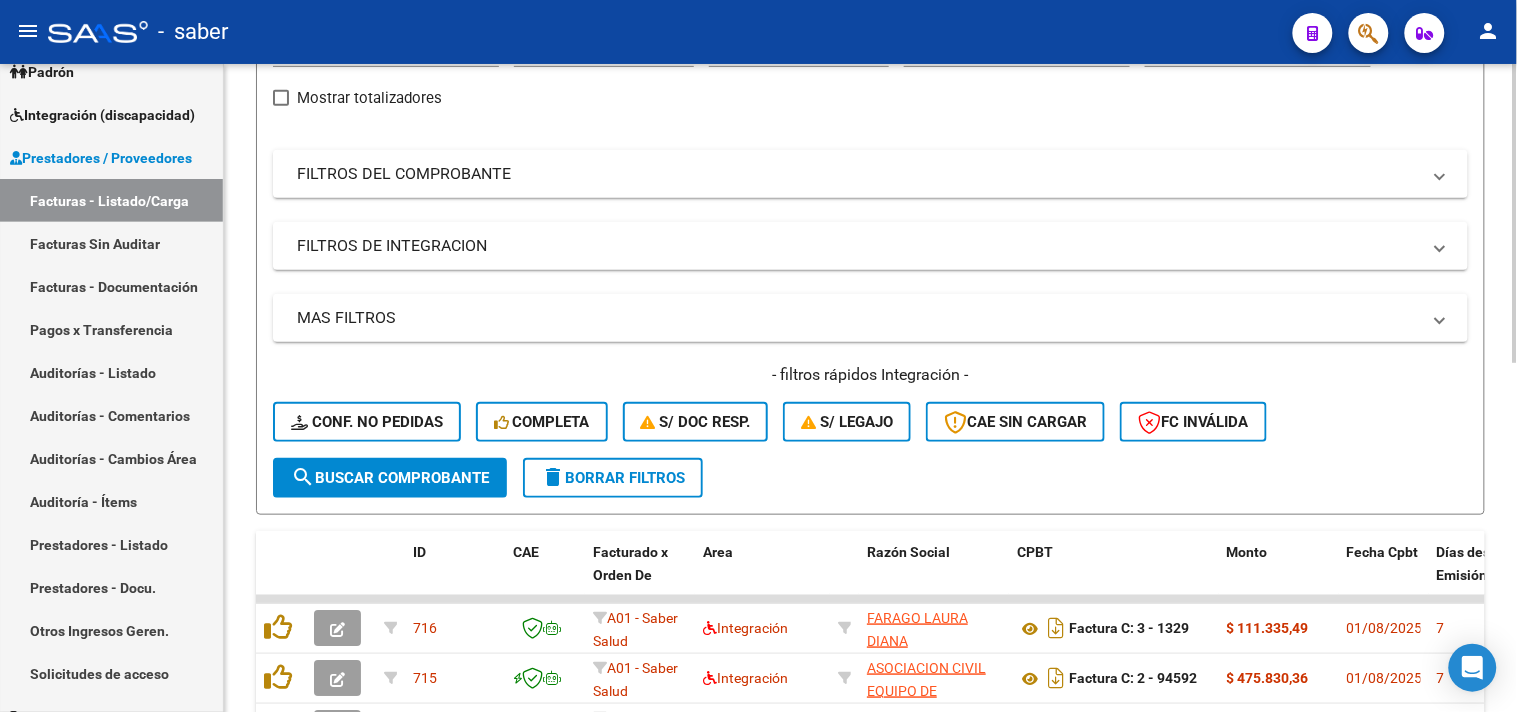 scroll, scrollTop: 275, scrollLeft: 0, axis: vertical 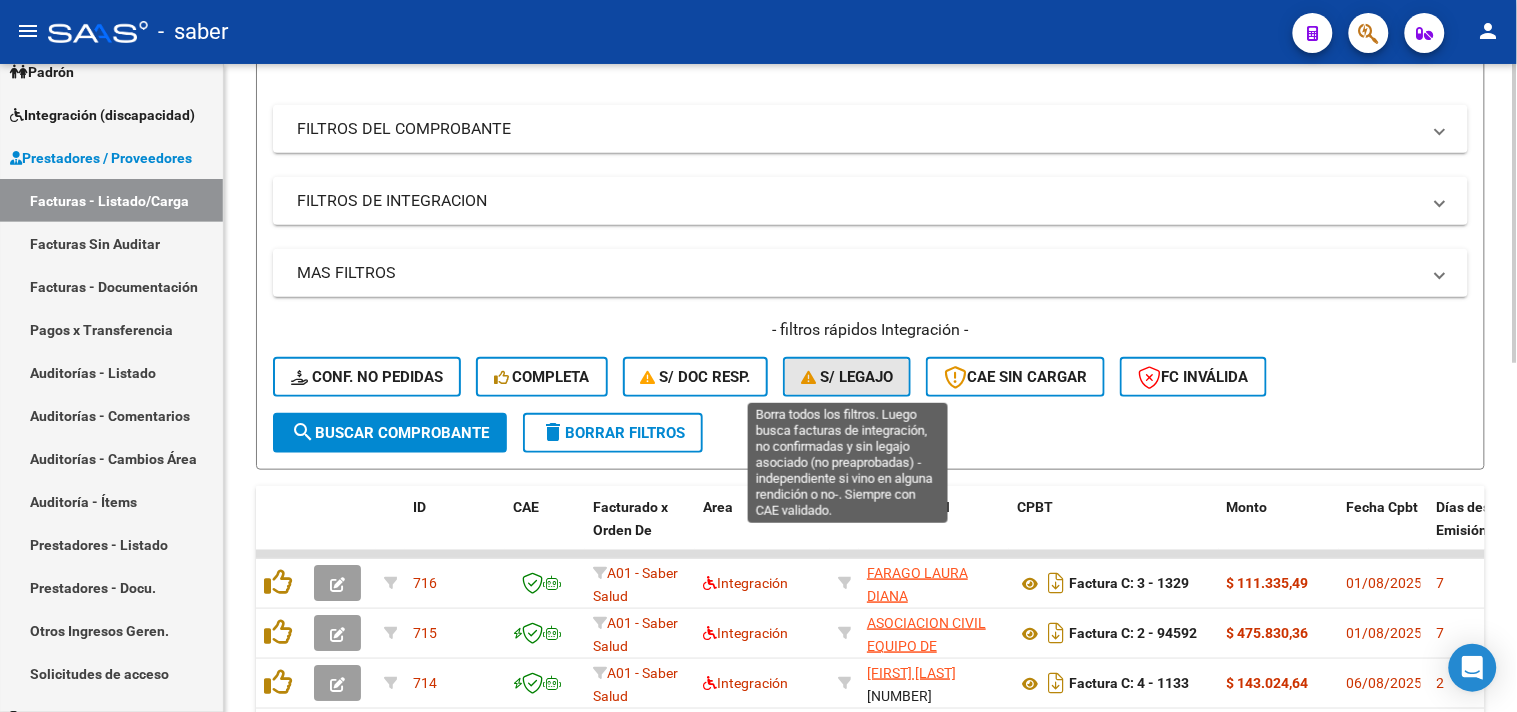 click on "S/ legajo" 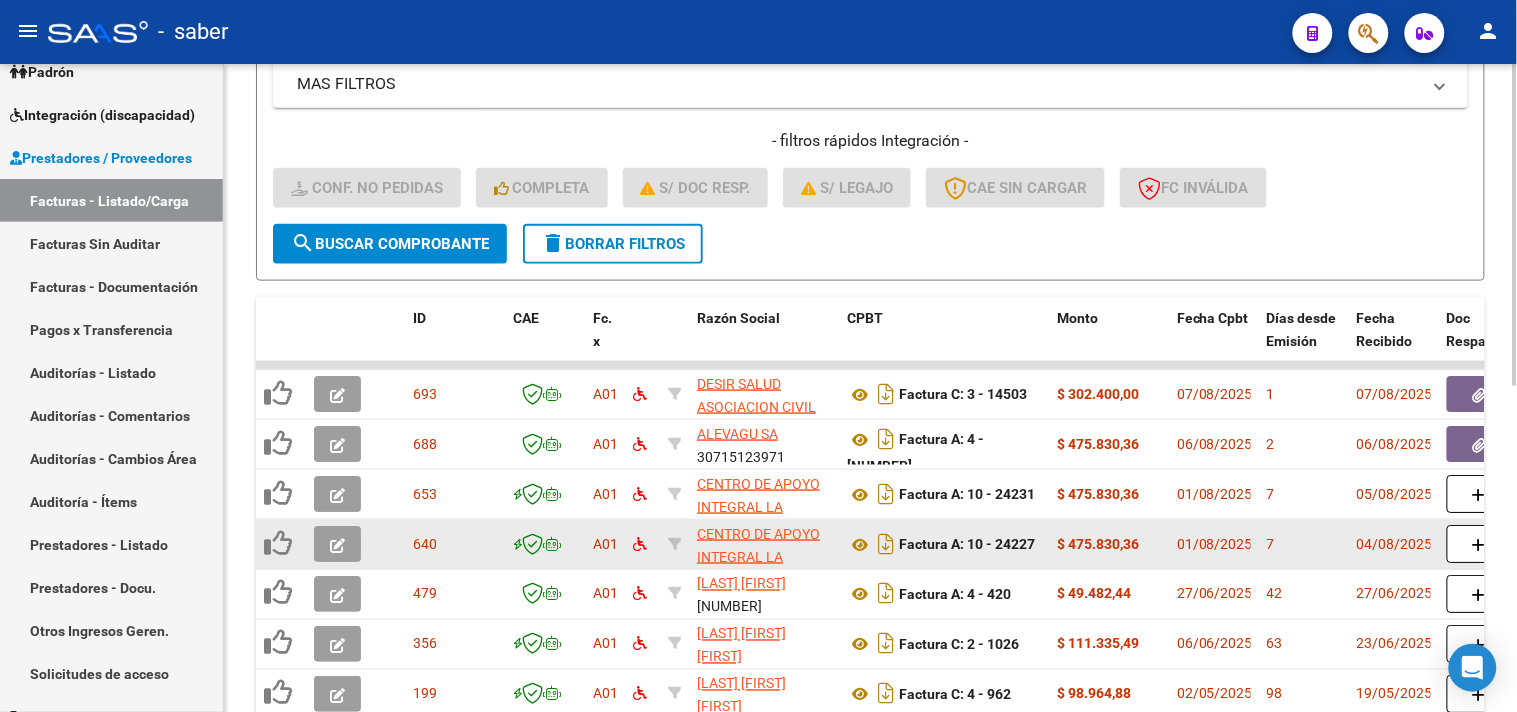 scroll, scrollTop: 497, scrollLeft: 0, axis: vertical 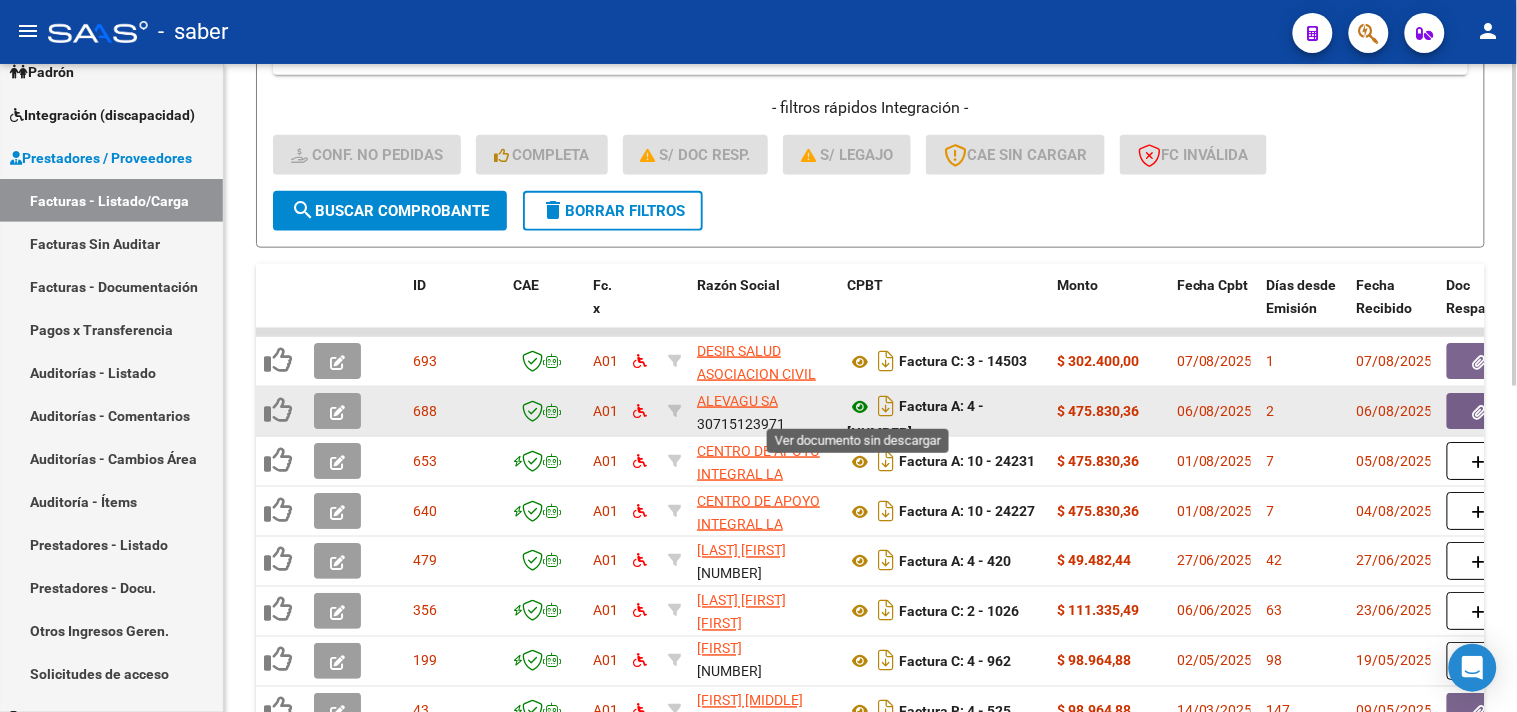 click 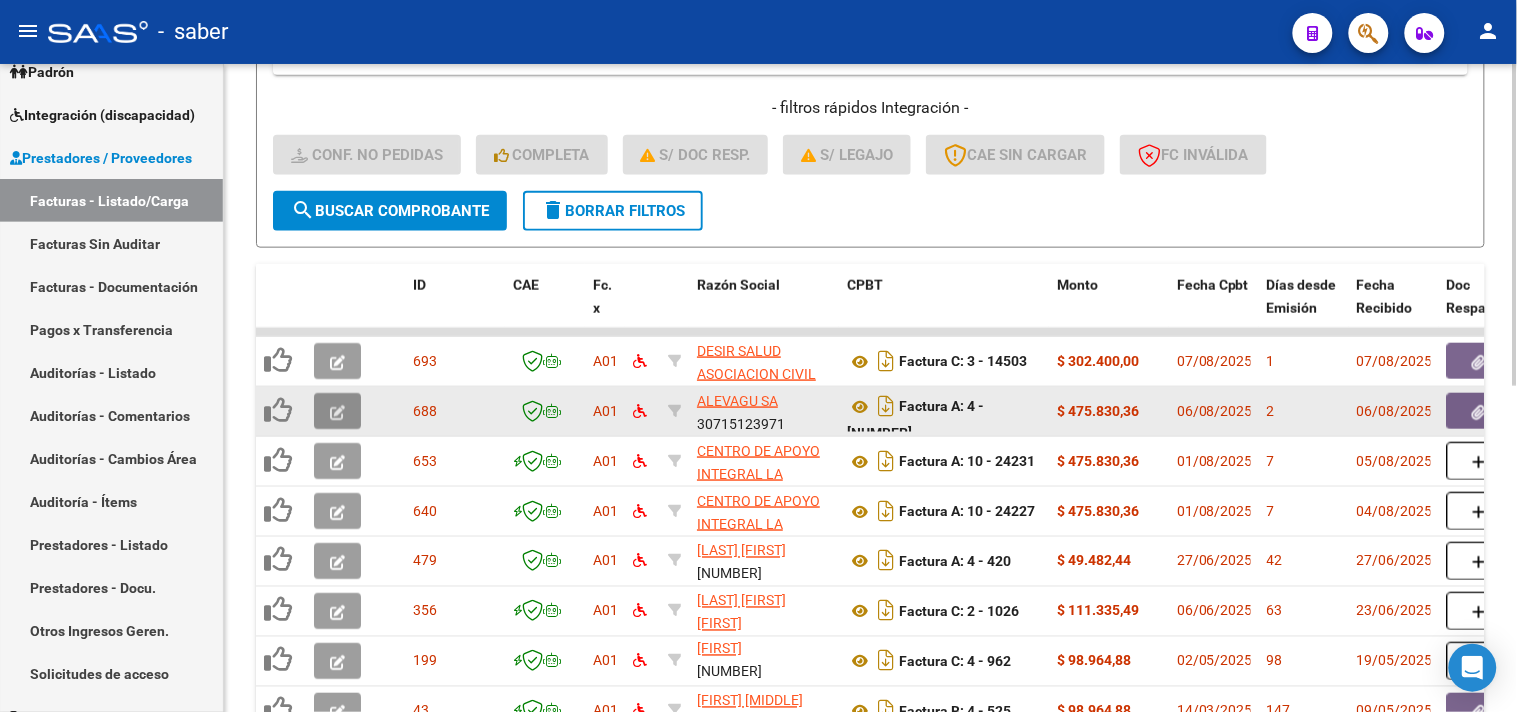 click 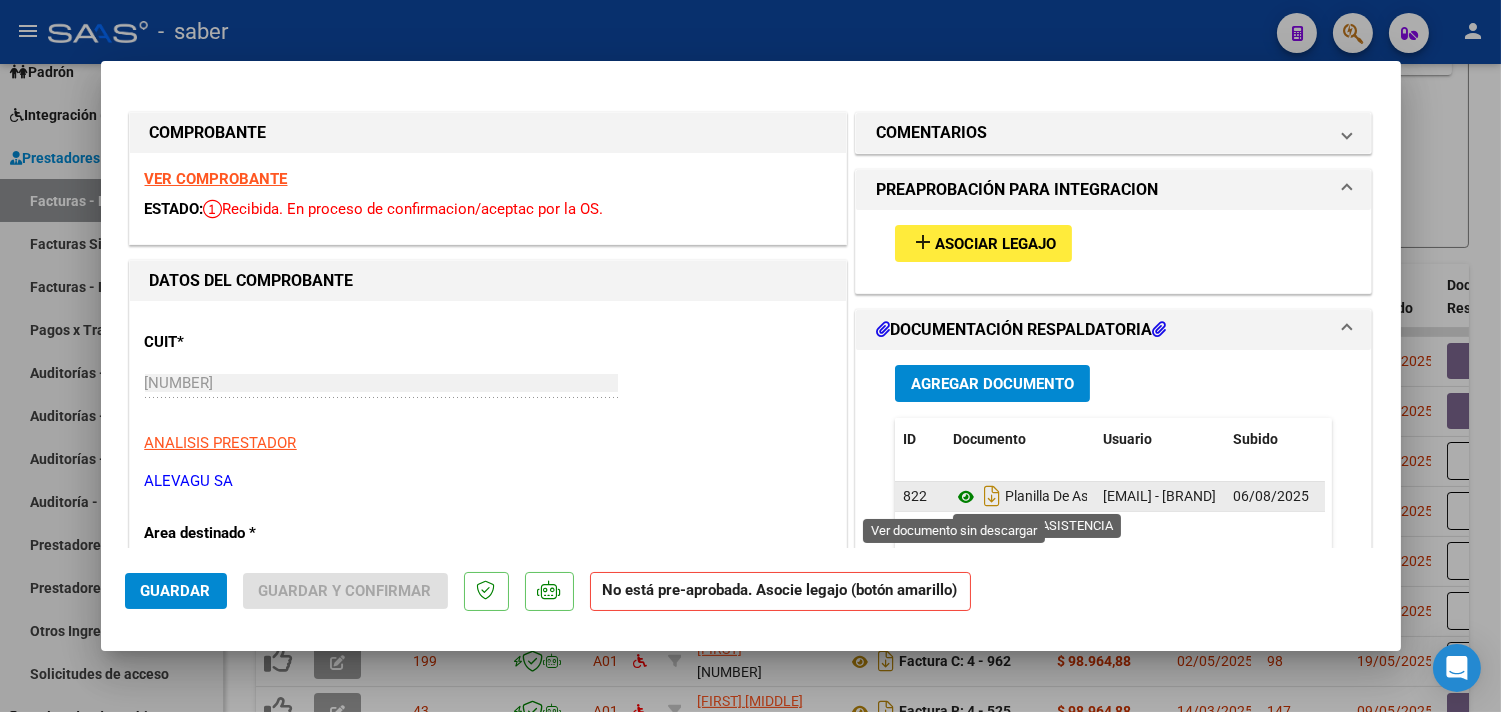 click 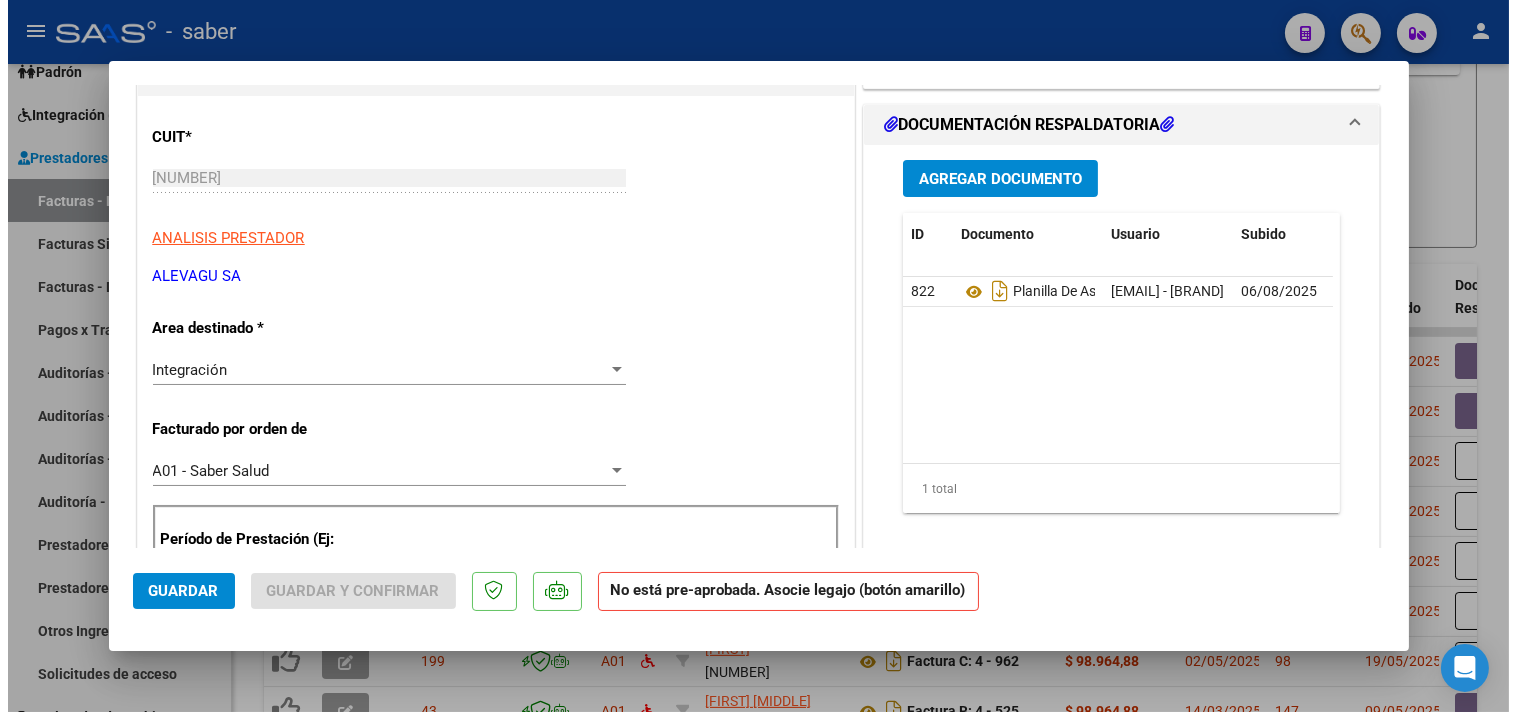 scroll, scrollTop: 0, scrollLeft: 0, axis: both 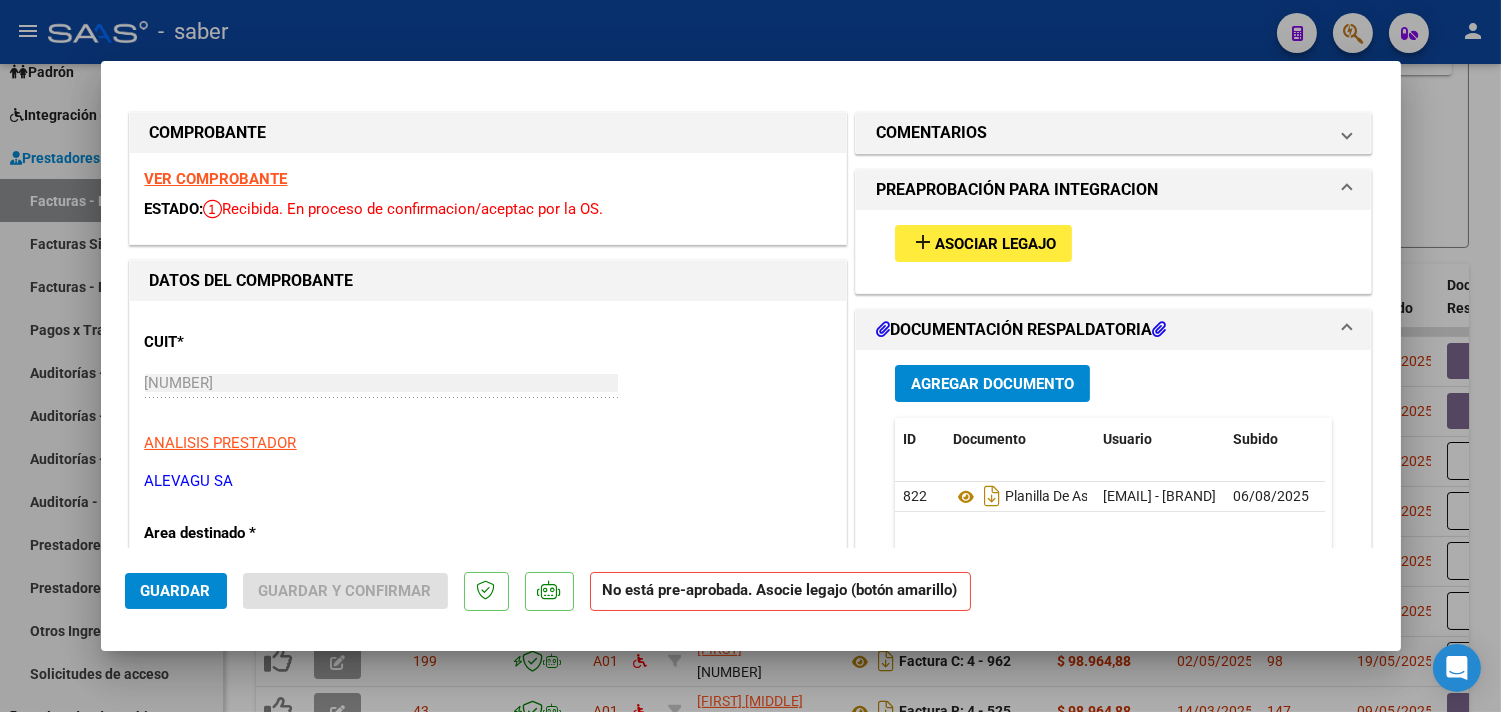click on "Asociar Legajo" at bounding box center (995, 244) 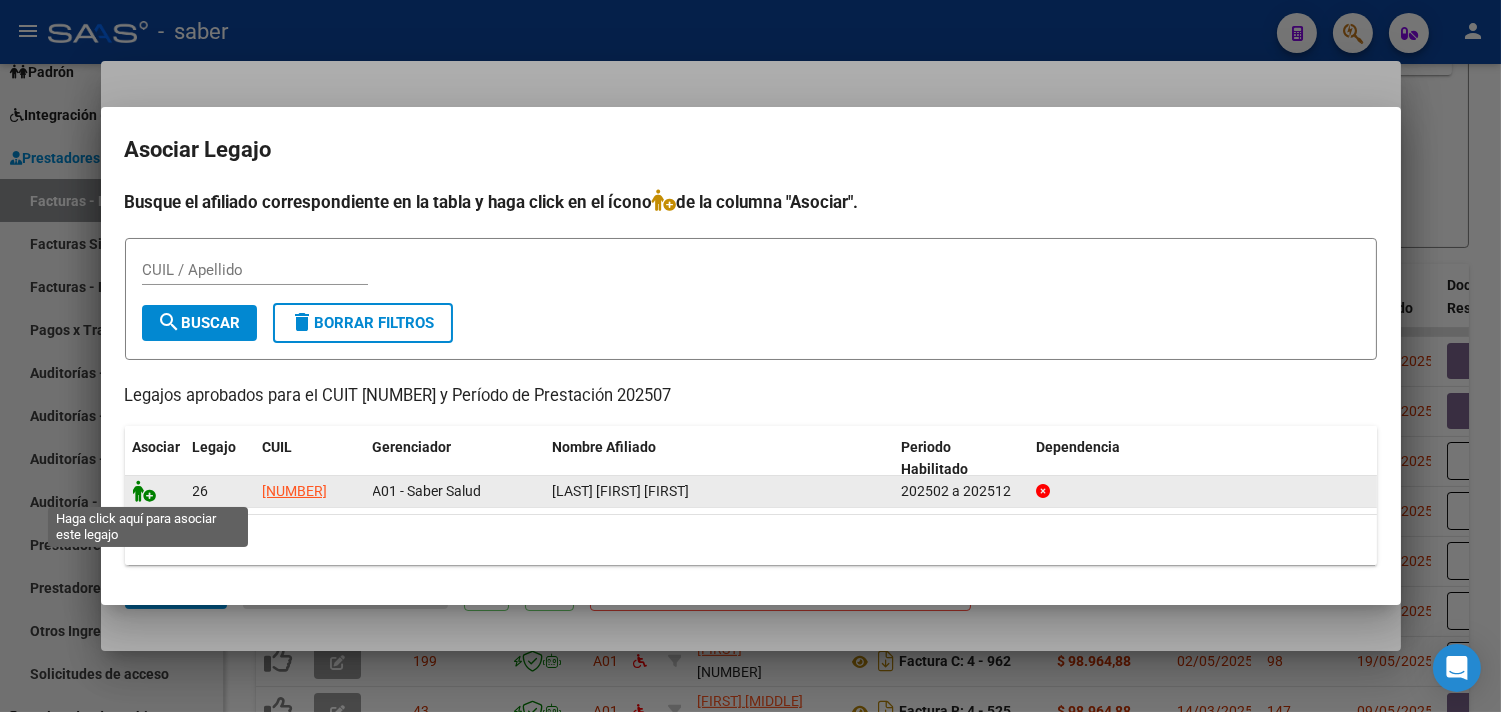 click 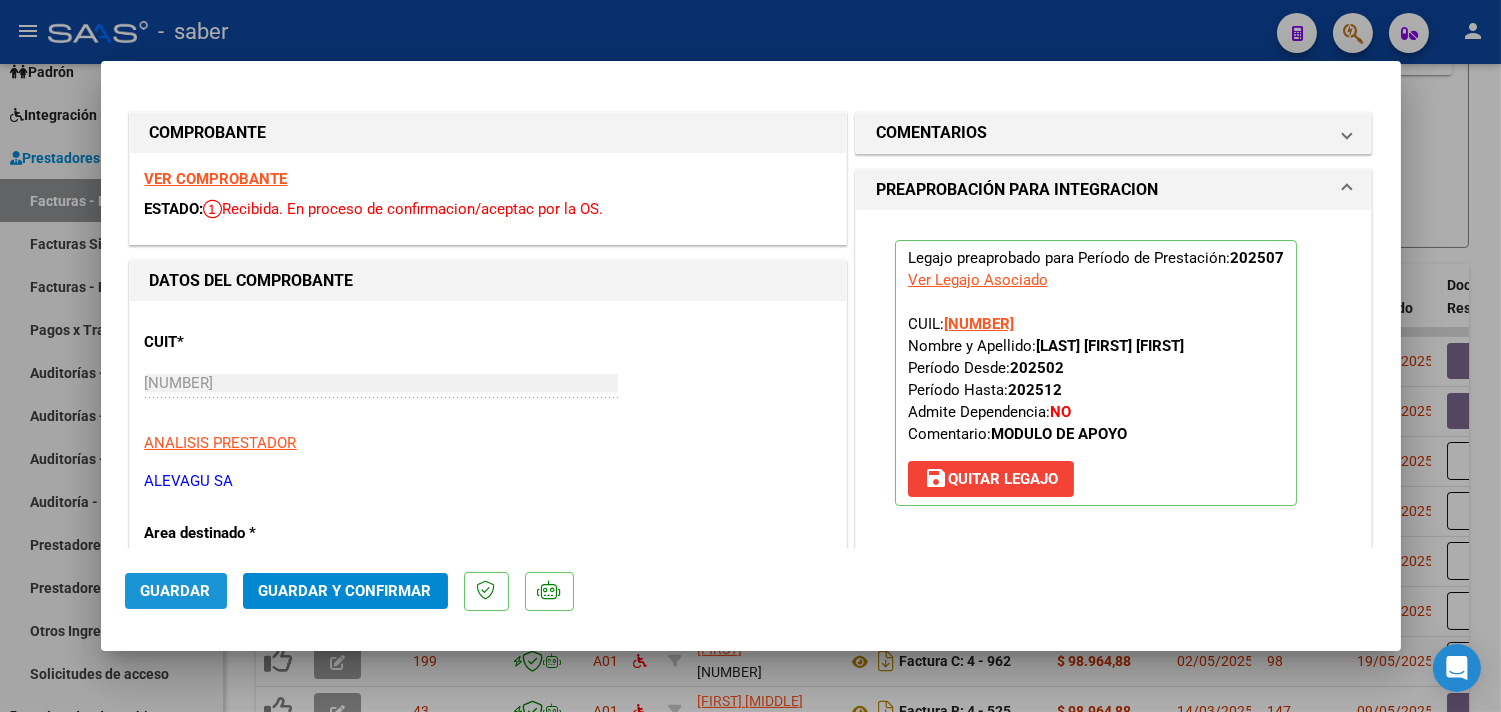 click on "Guardar" 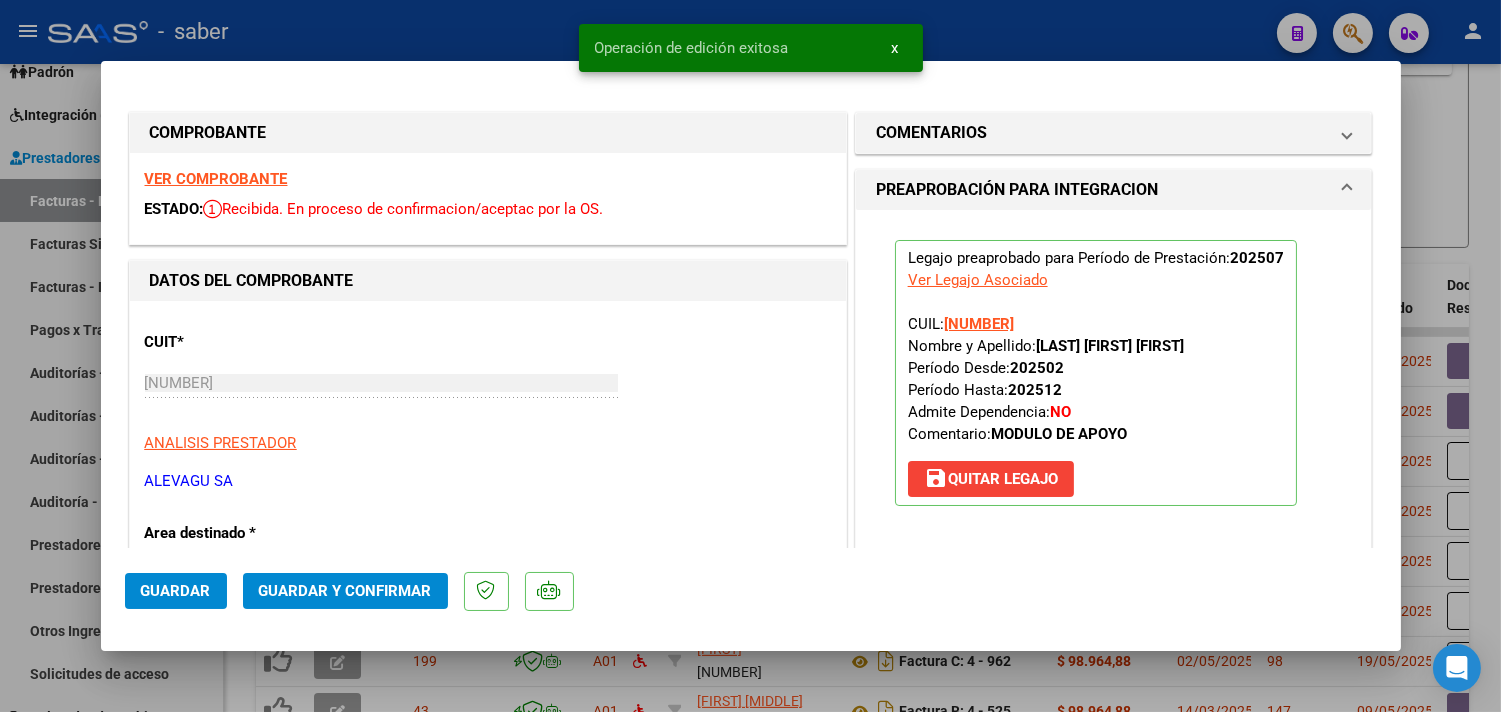 click at bounding box center [750, 356] 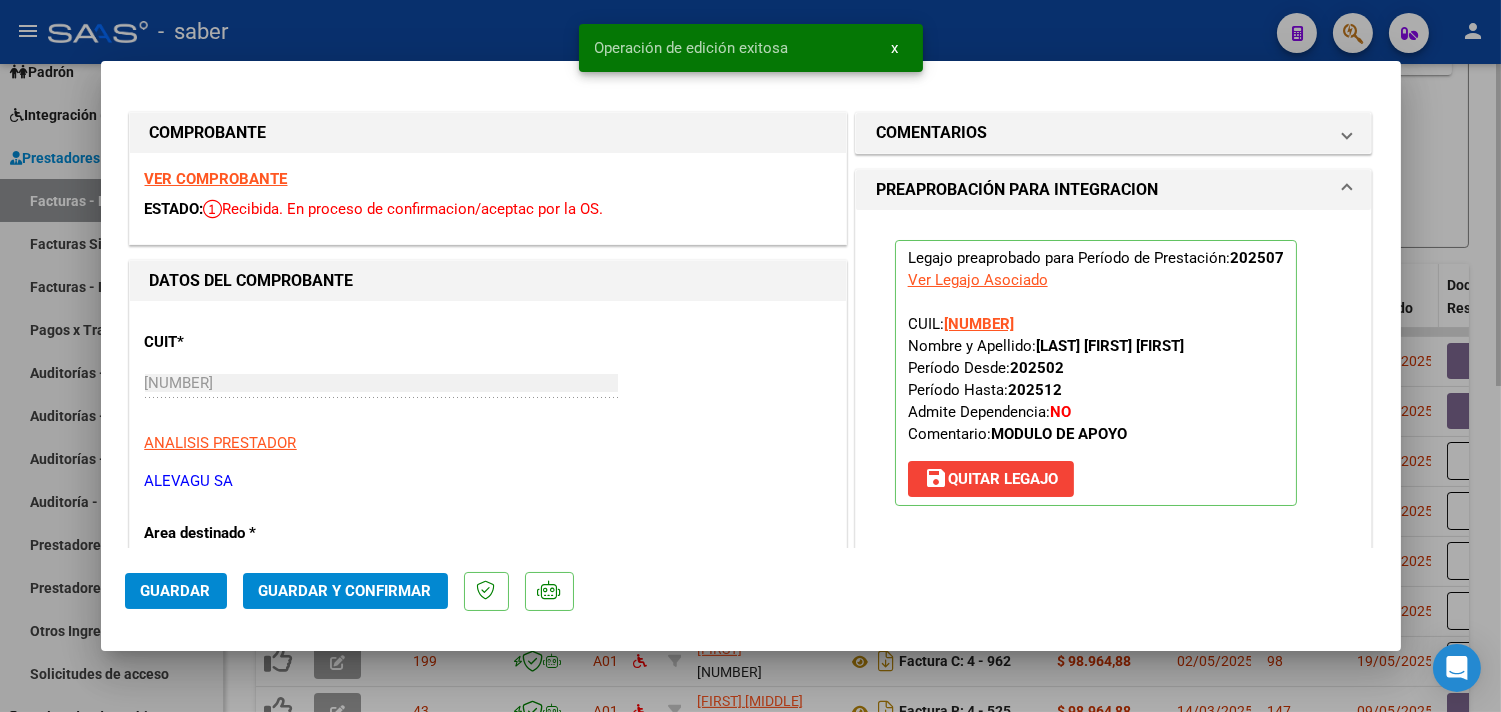 type 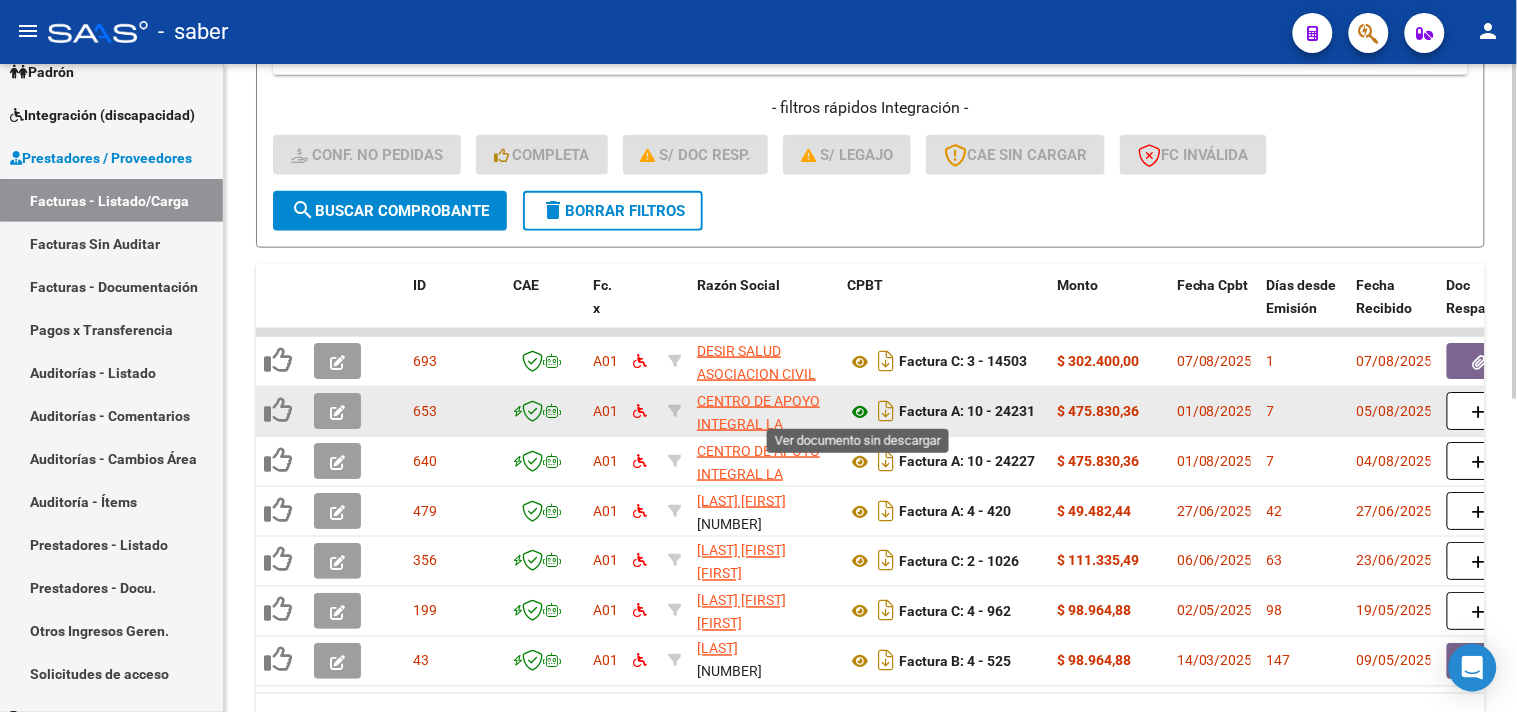 click 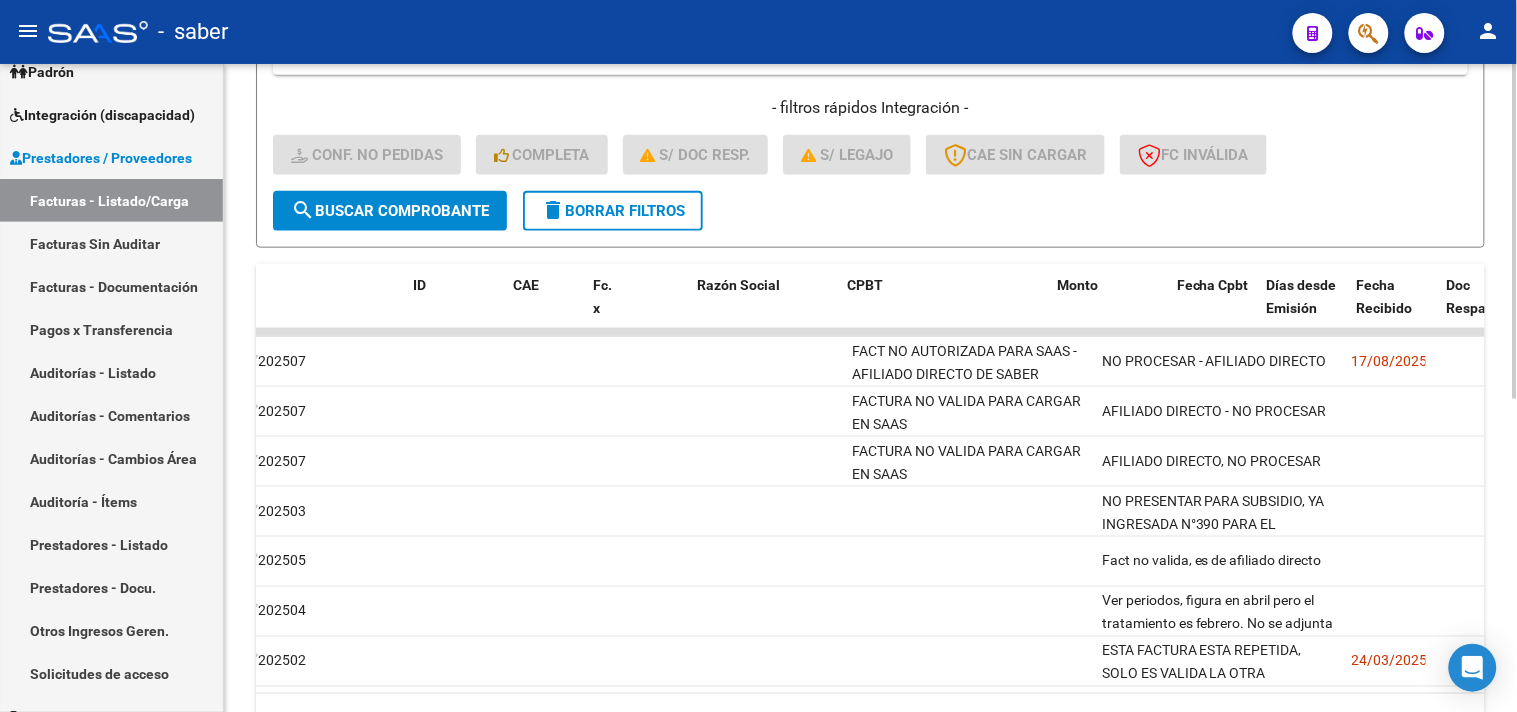 scroll, scrollTop: 0, scrollLeft: 0, axis: both 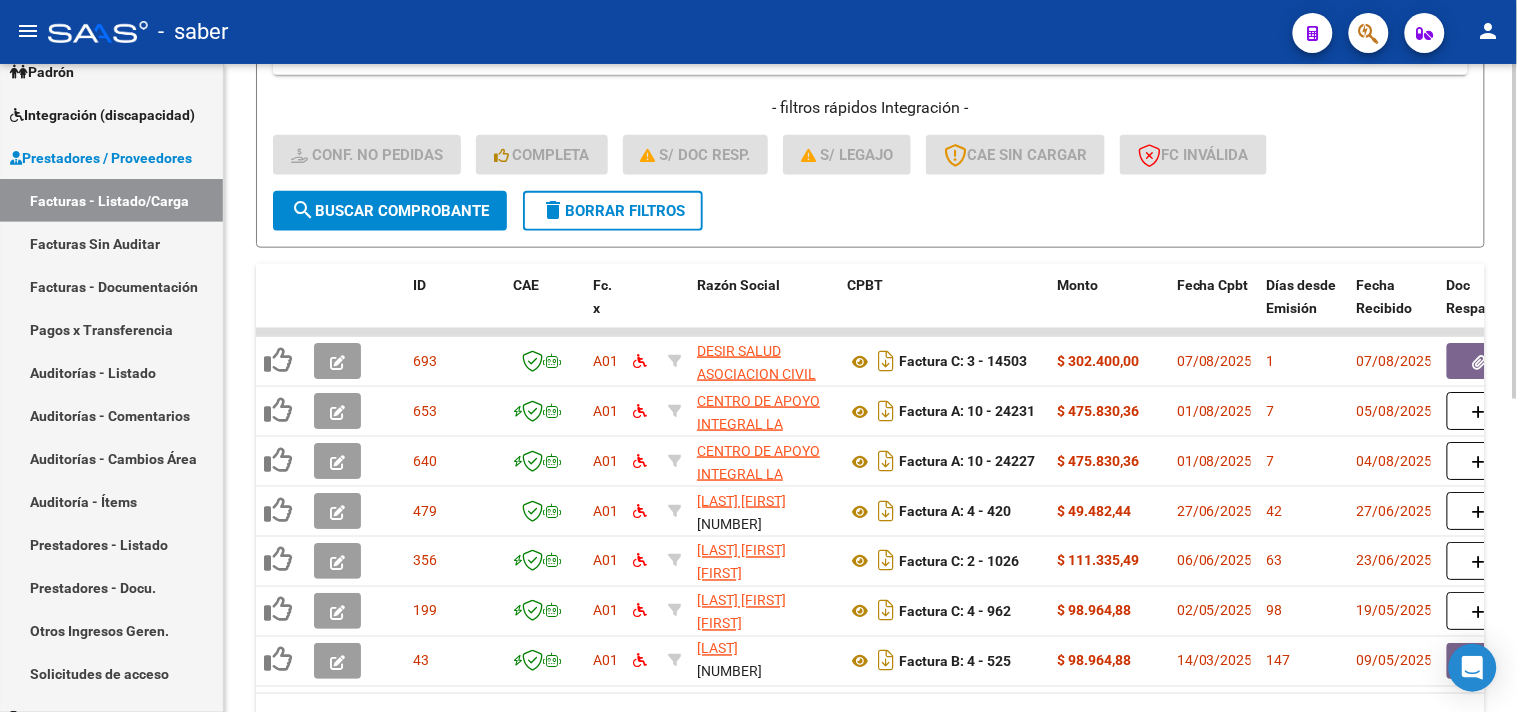 click on "delete  Borrar Filtros" 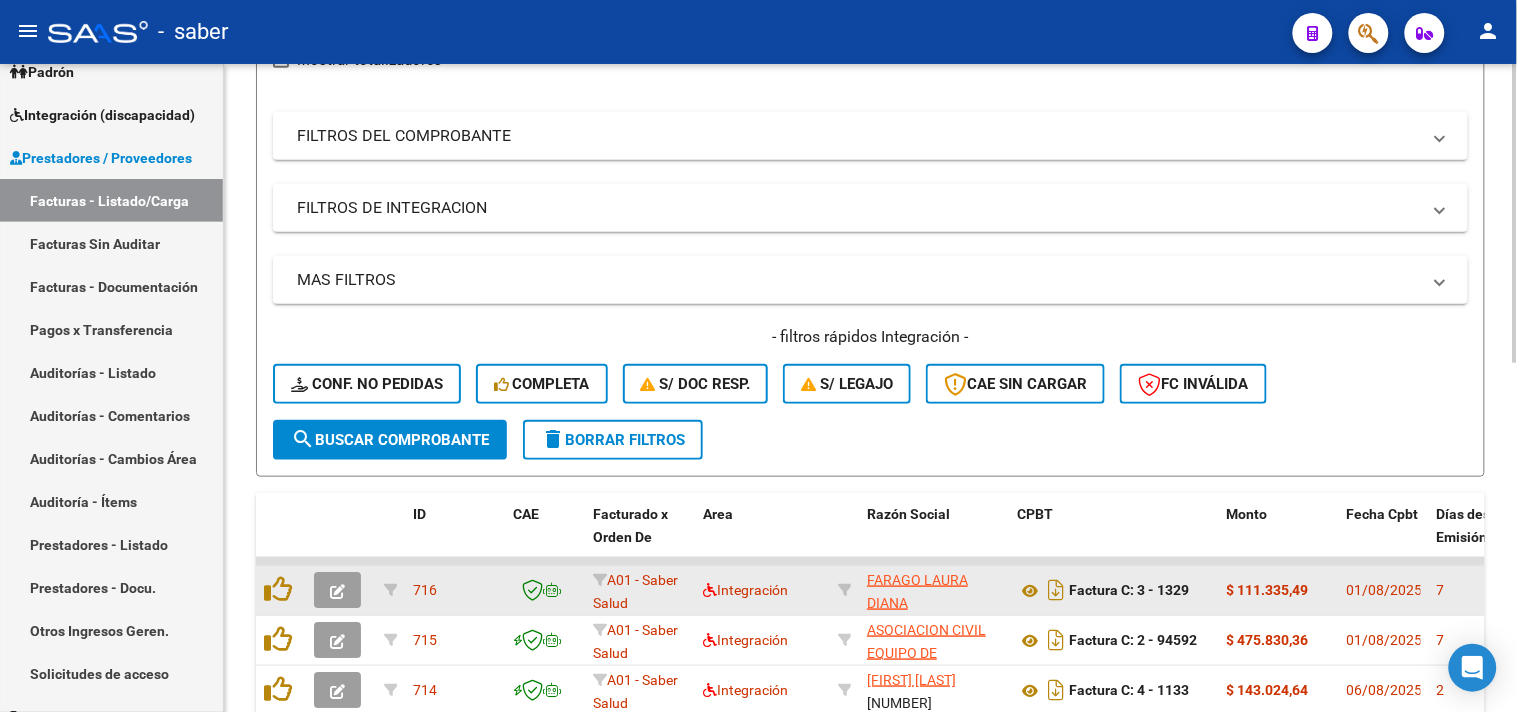 scroll, scrollTop: 497, scrollLeft: 0, axis: vertical 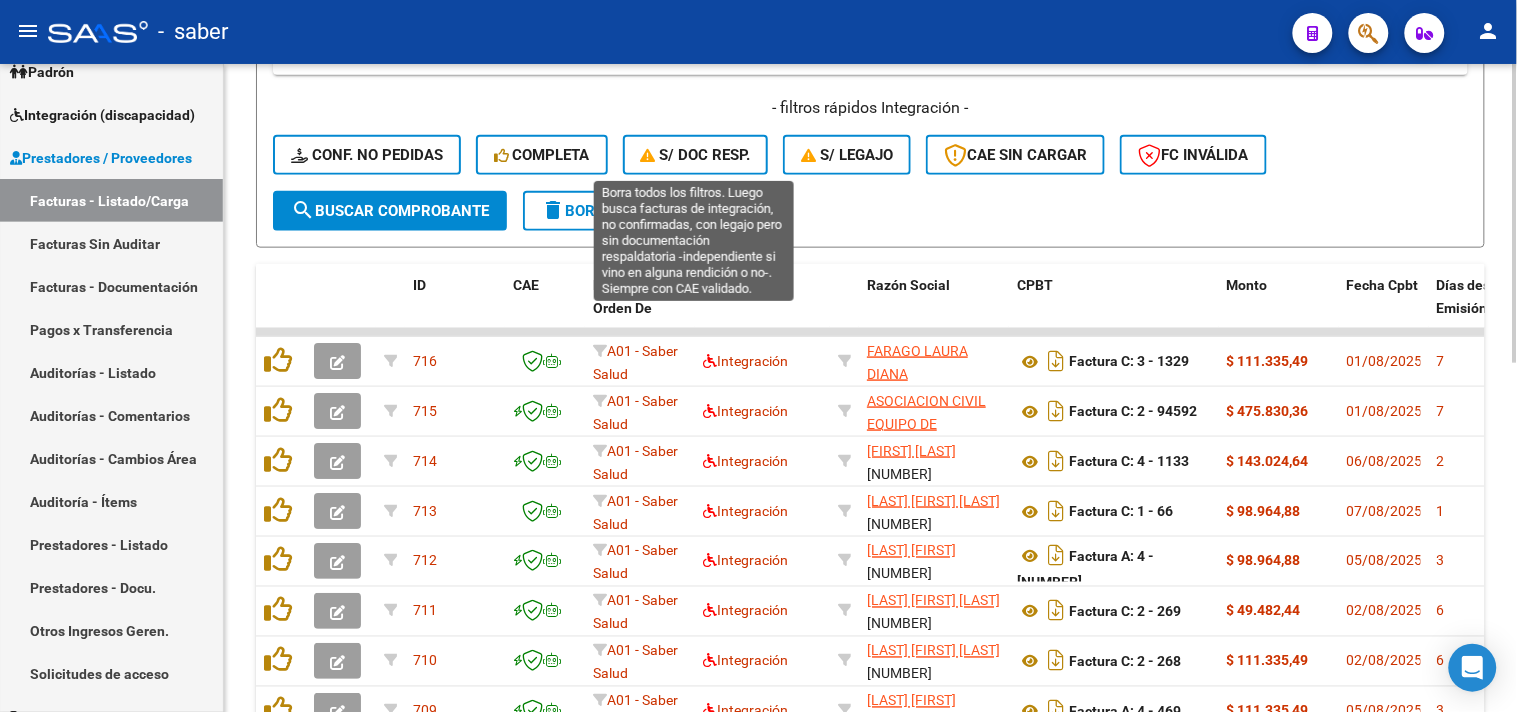 click on "S/ Doc Resp." 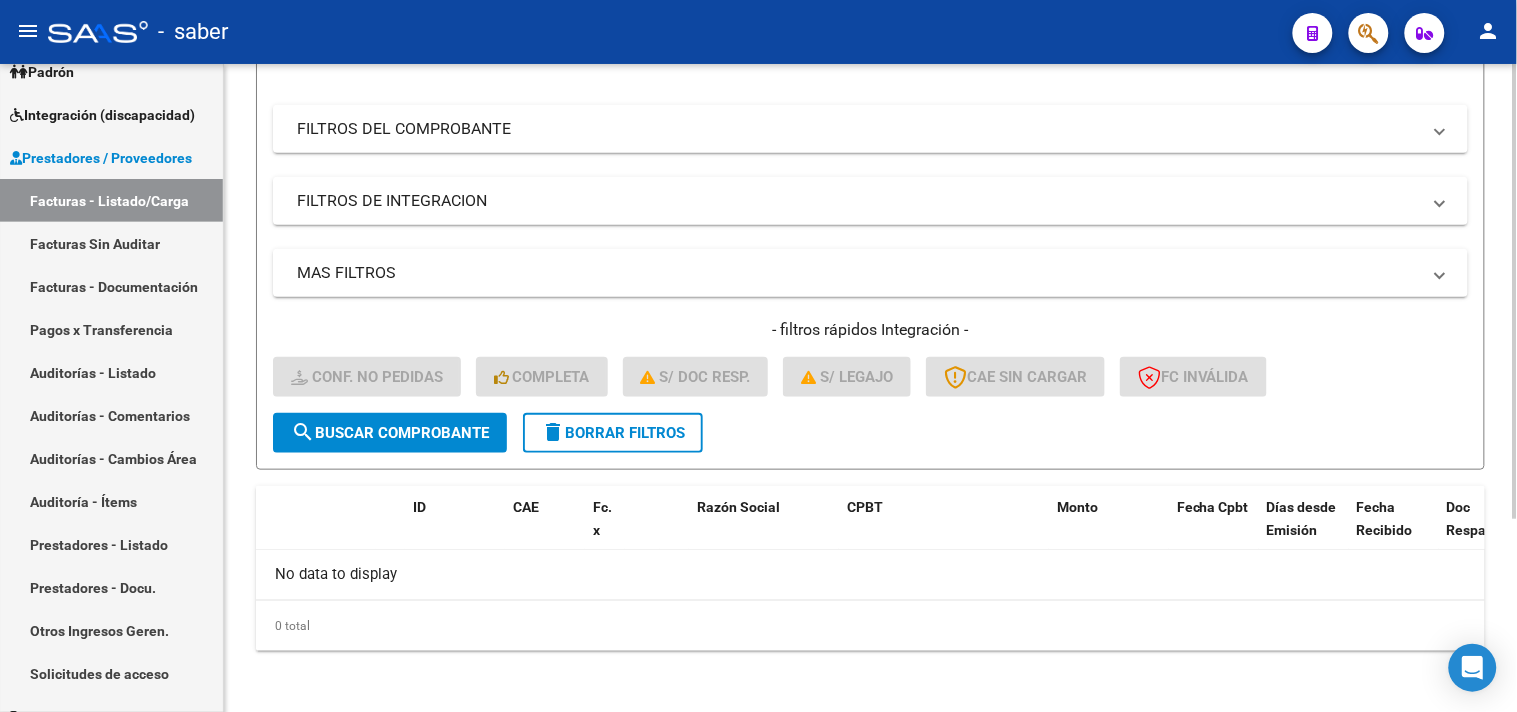 click on "delete  Borrar Filtros" 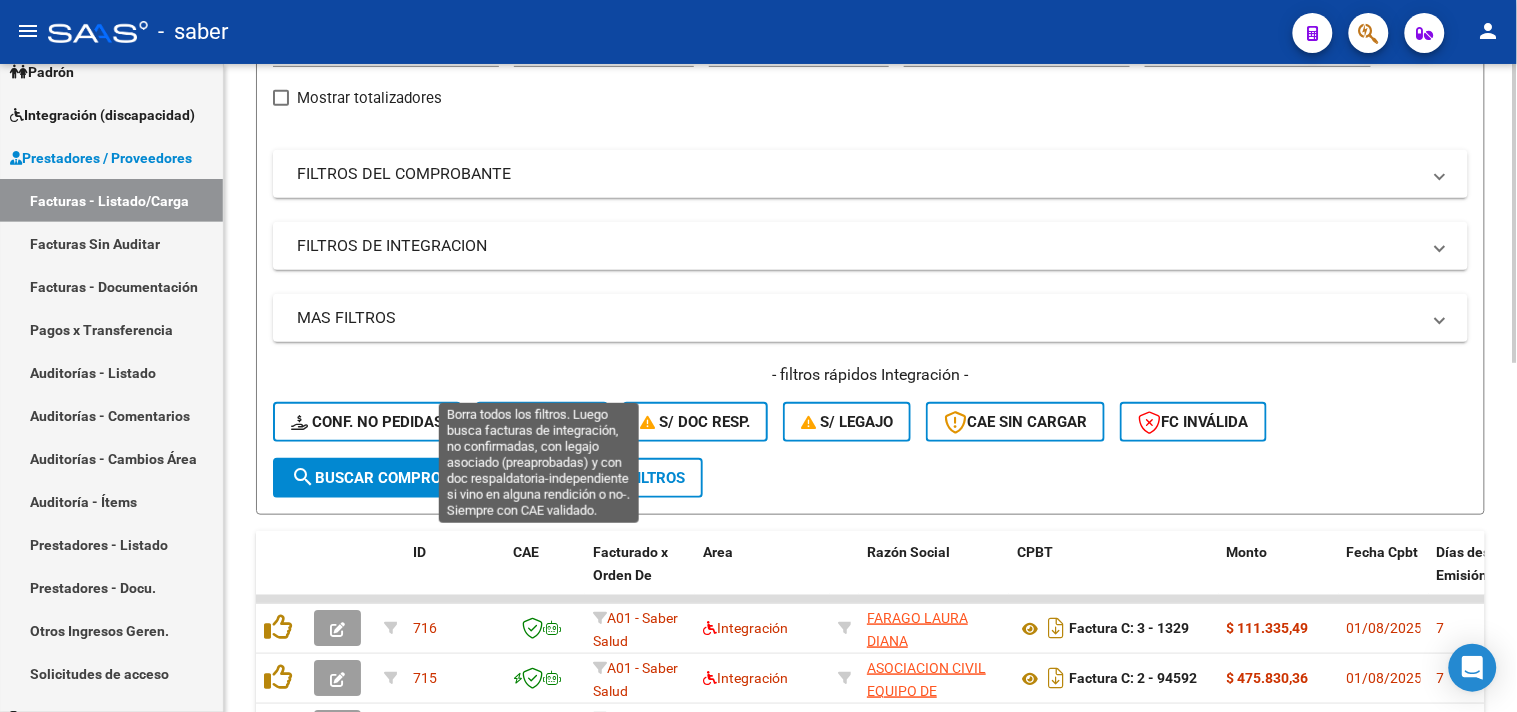 scroll, scrollTop: 275, scrollLeft: 0, axis: vertical 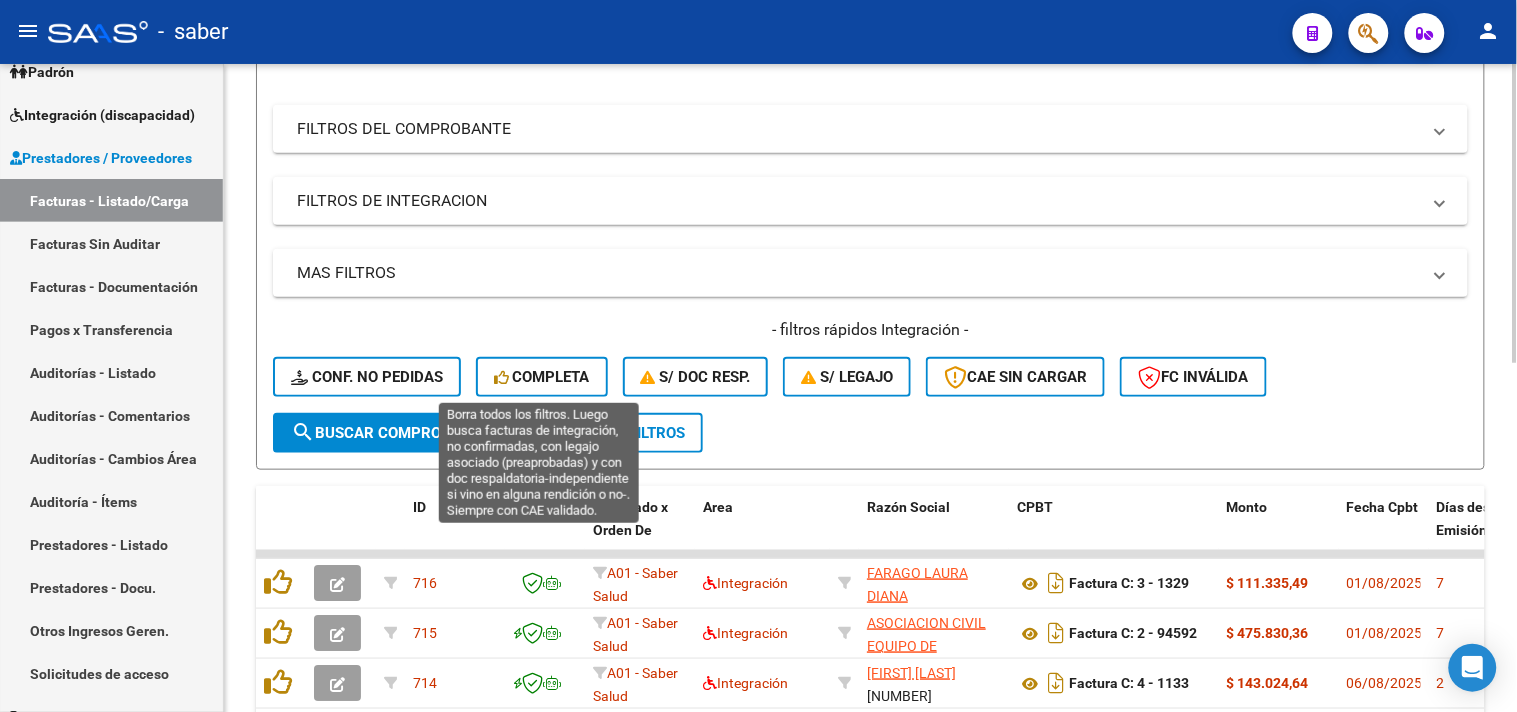 click on "Completa" 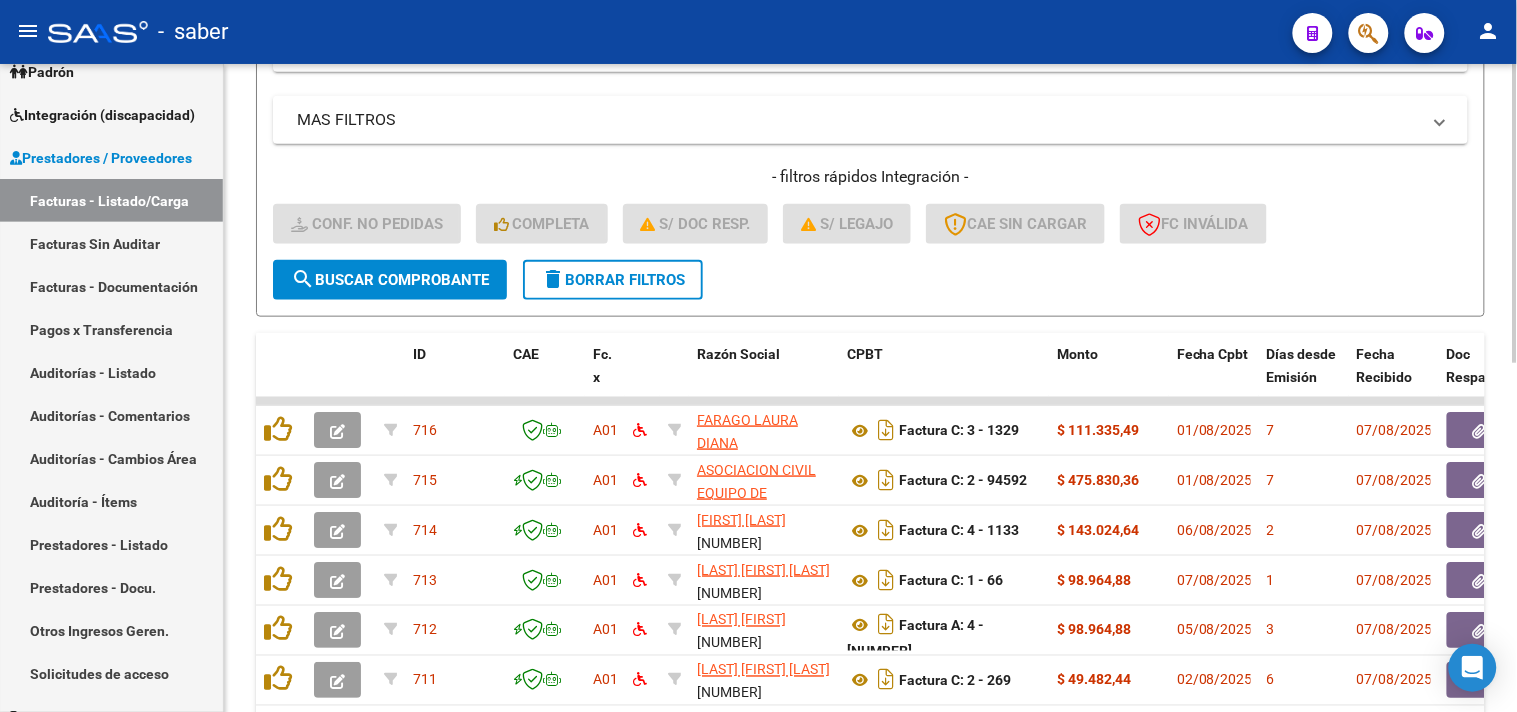 scroll, scrollTop: 720, scrollLeft: 0, axis: vertical 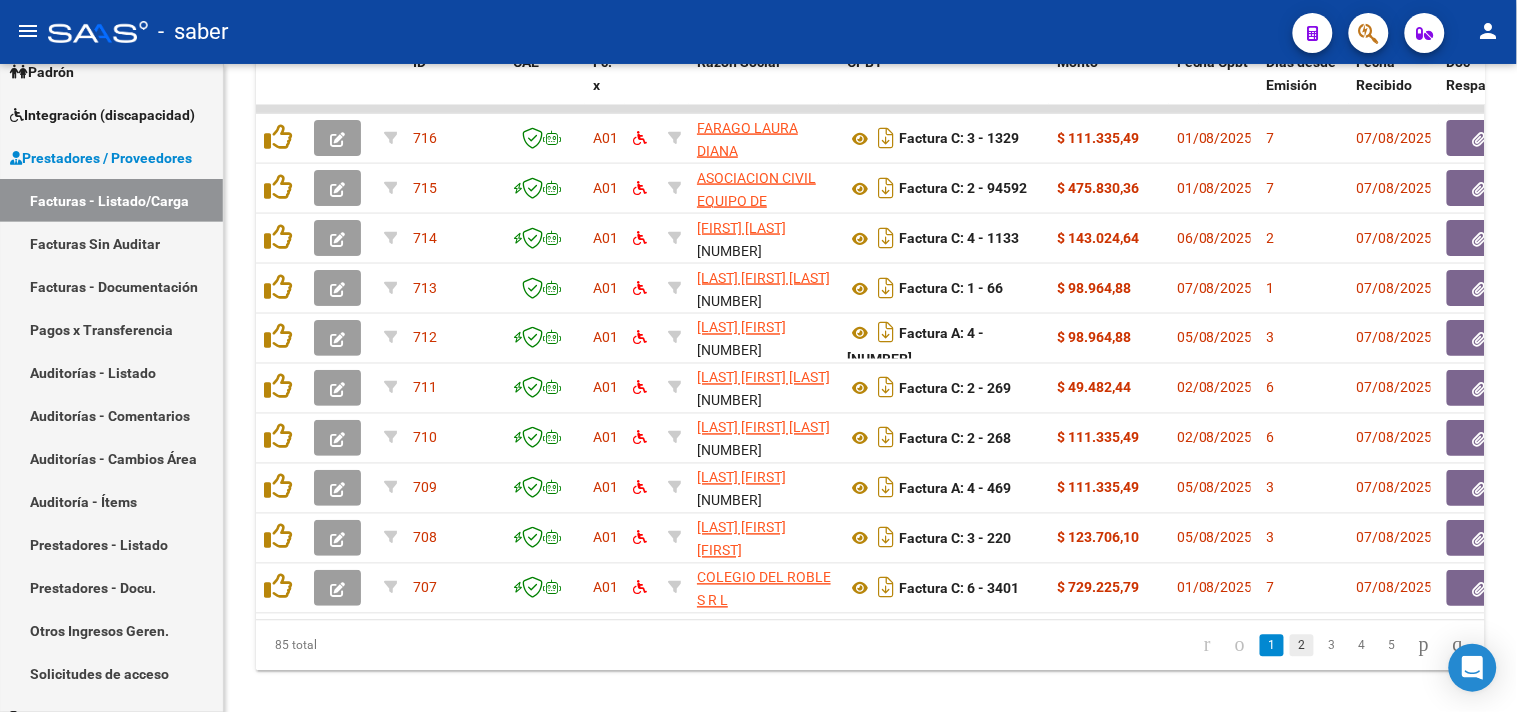 click on "2" 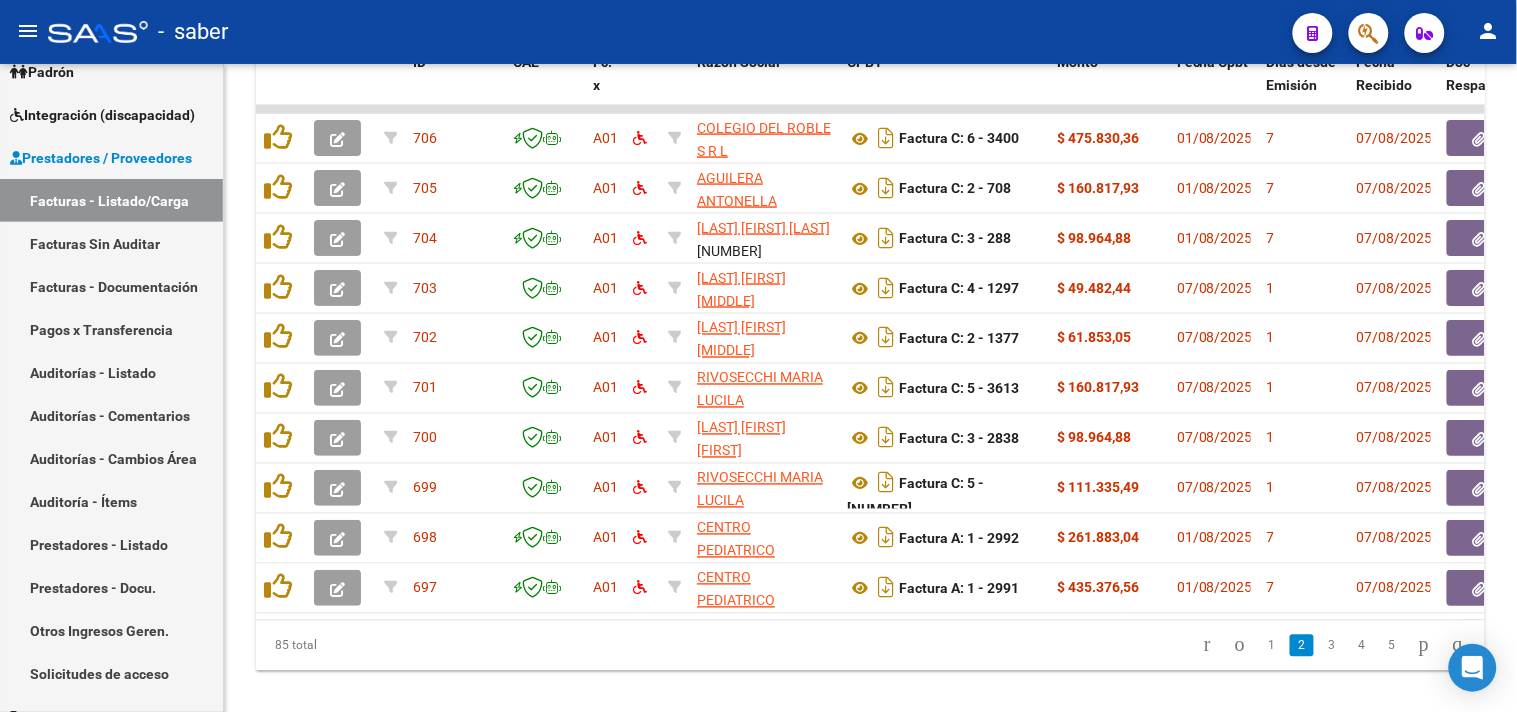 click on "3" 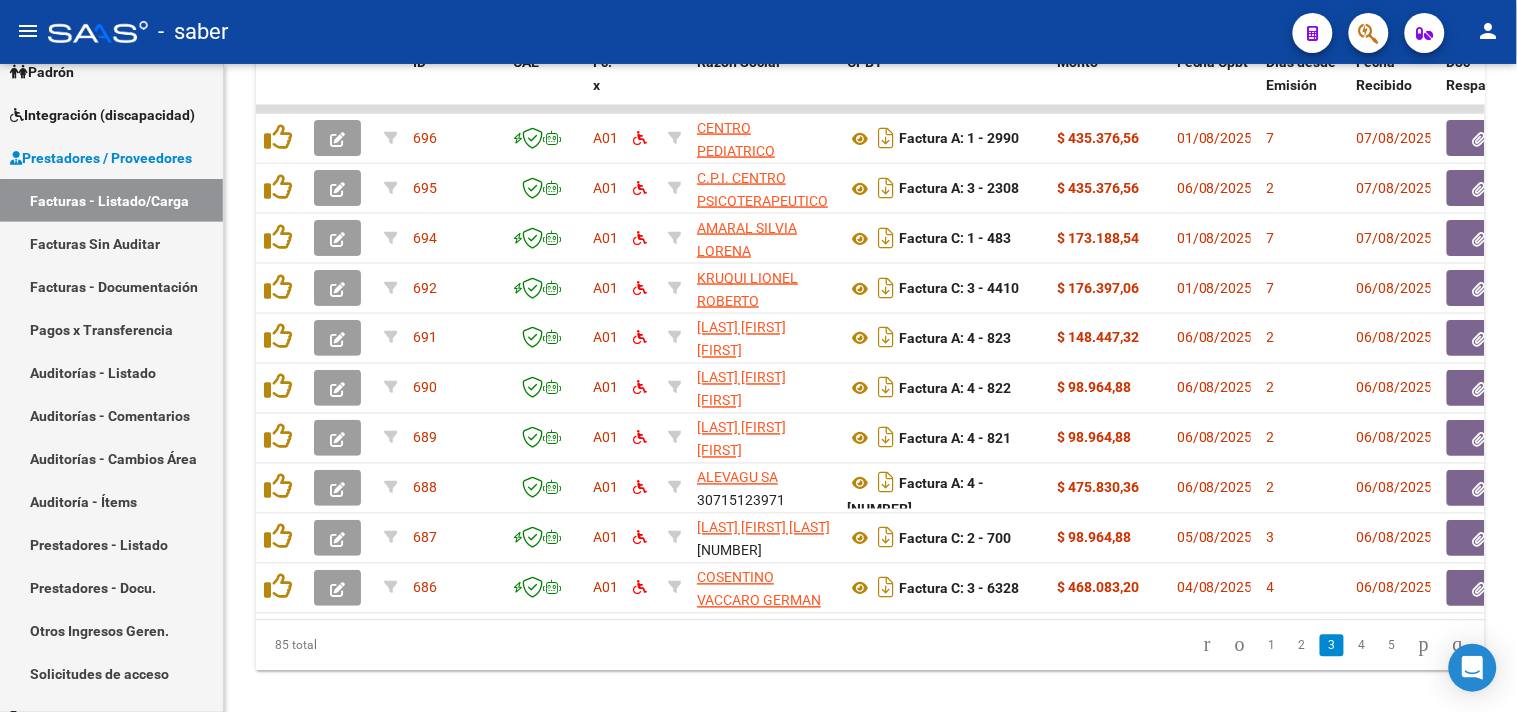 click on "4" 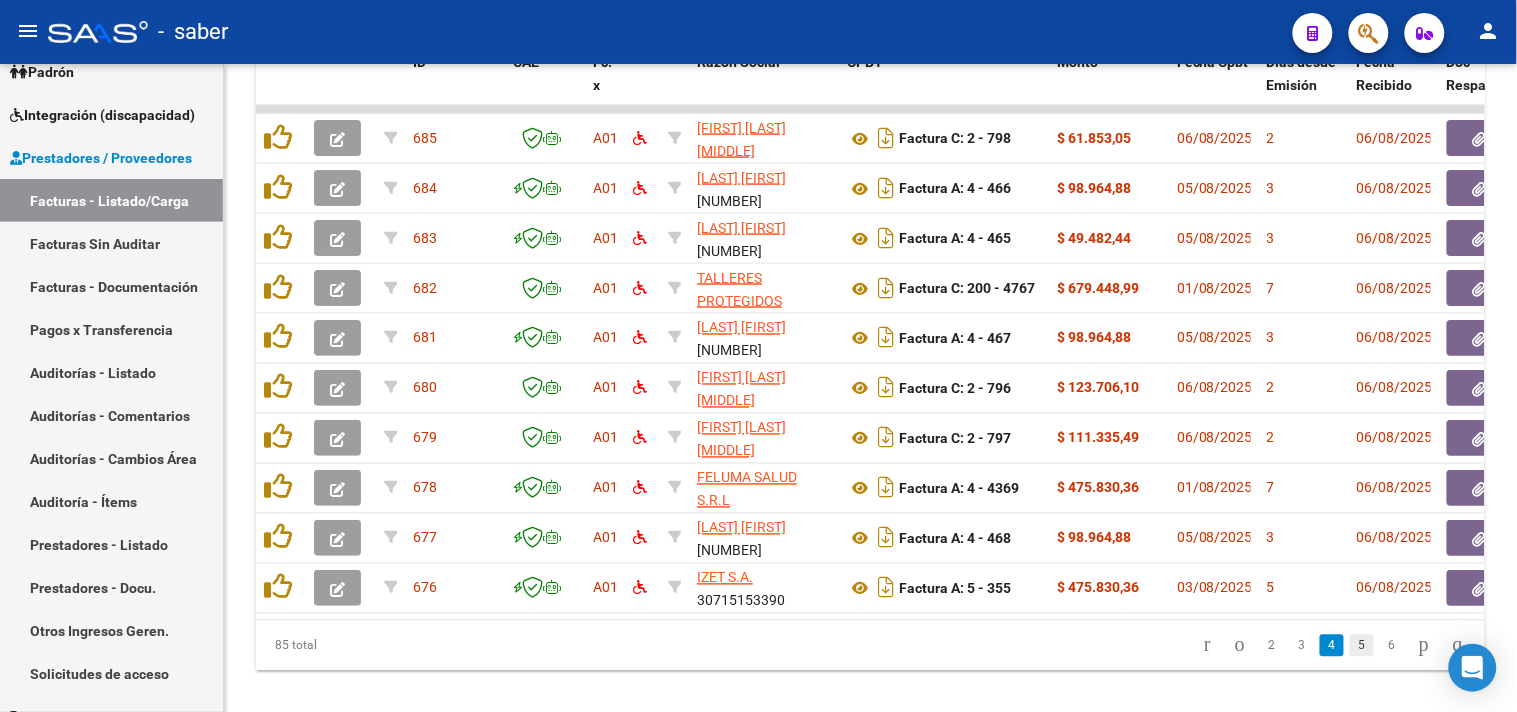 click on "5" 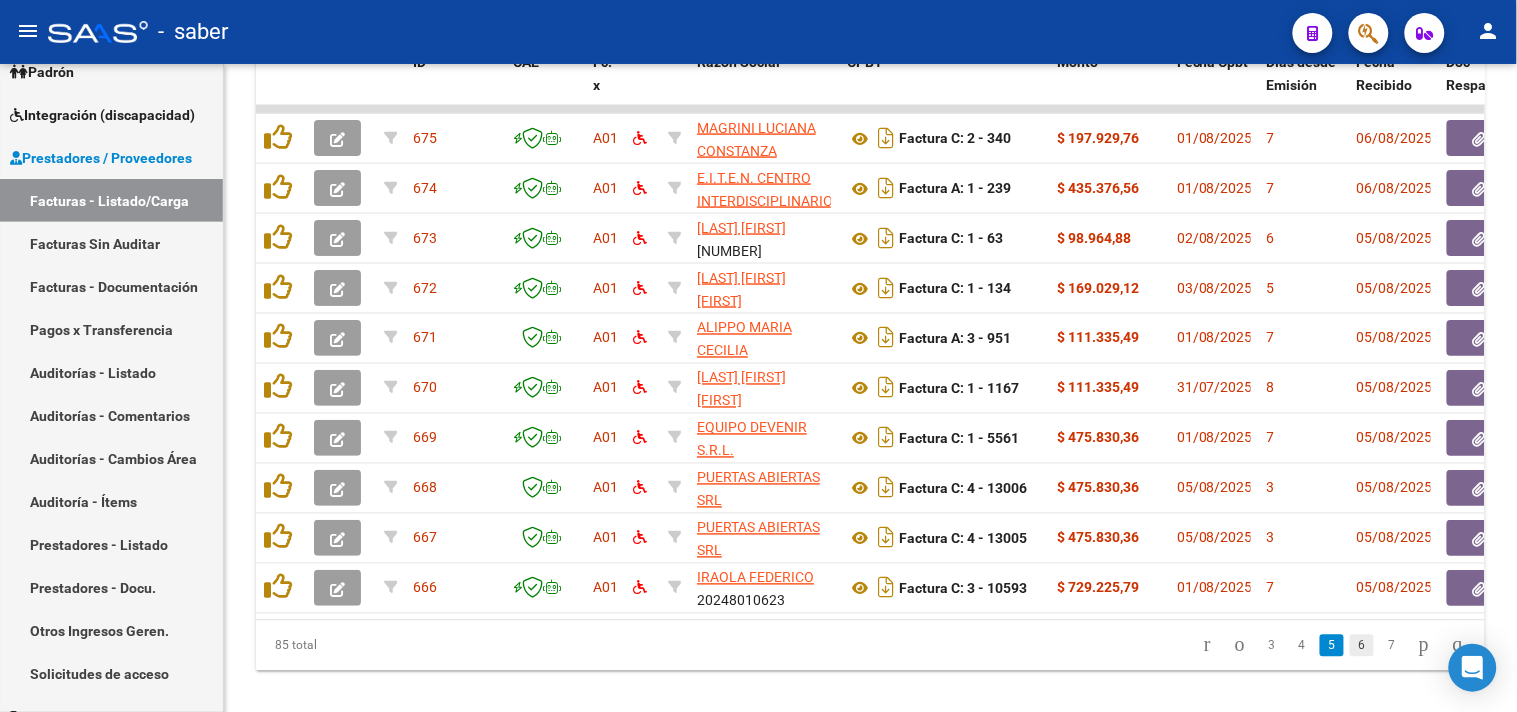 click on "6" 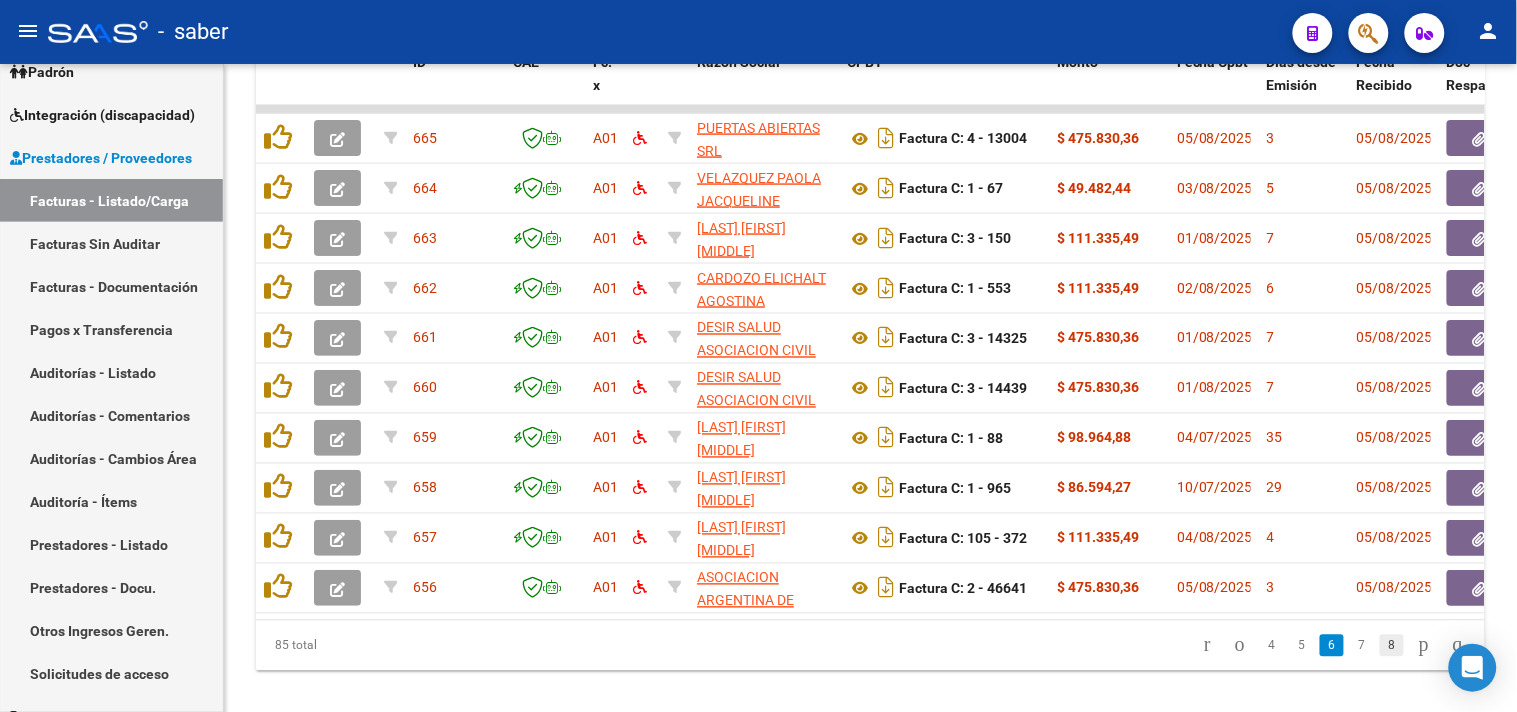 click on "8" 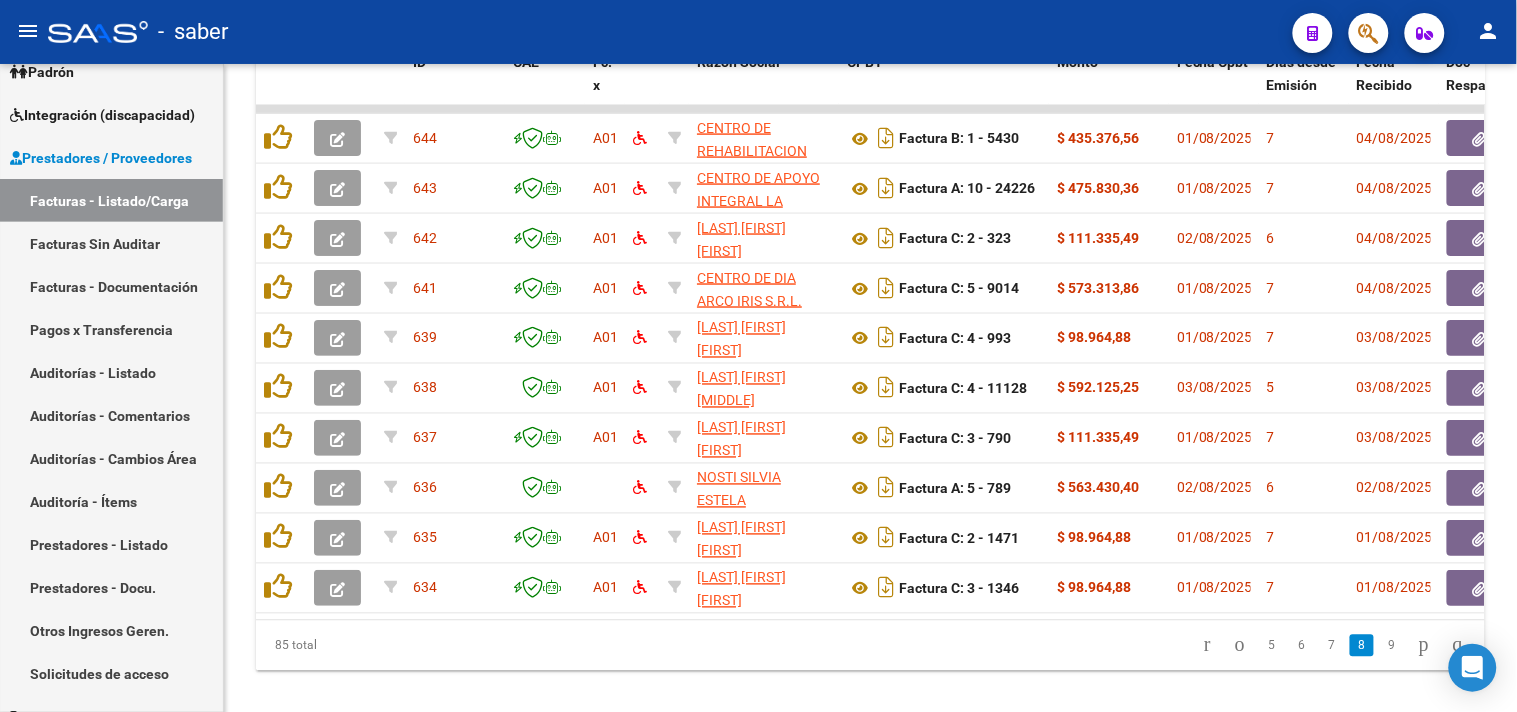 click on "5   6   7   8   9" 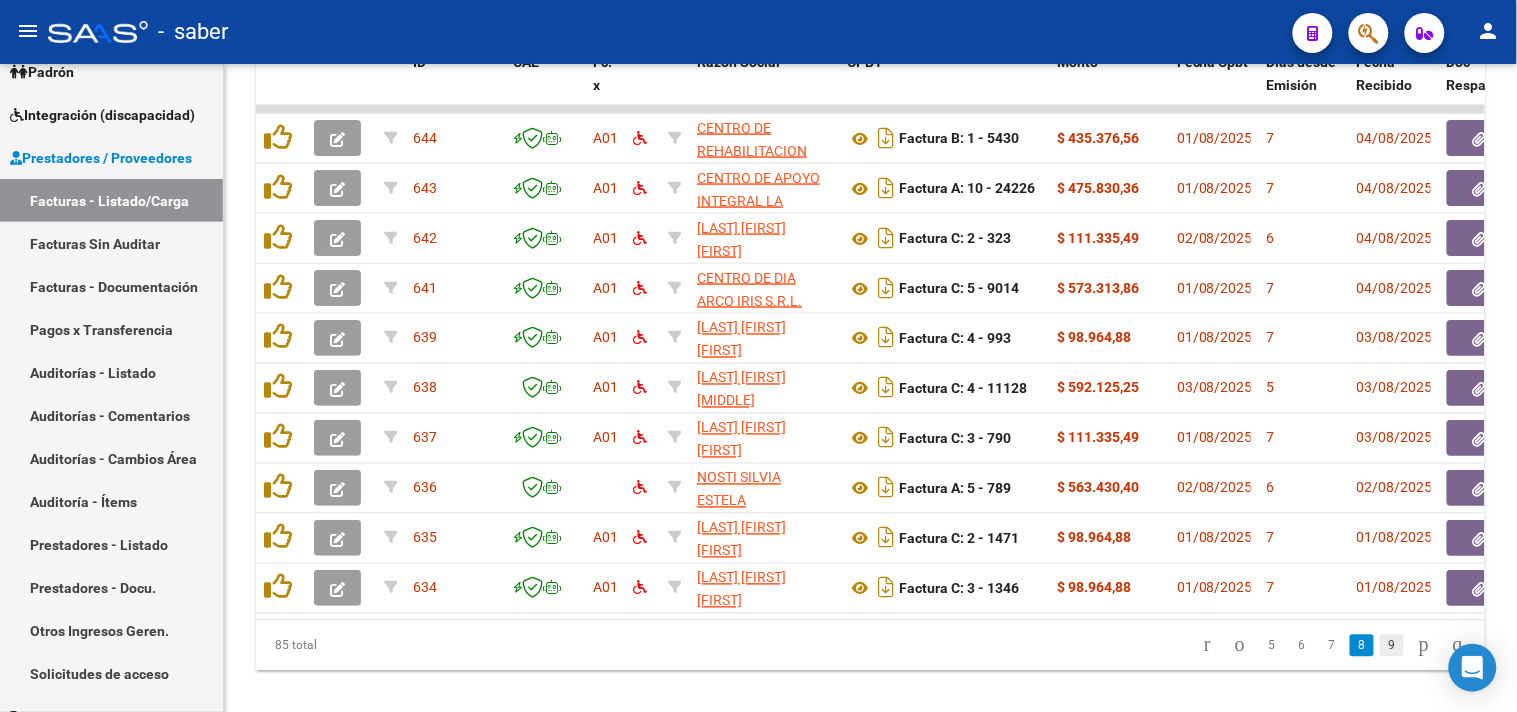 click on "9" 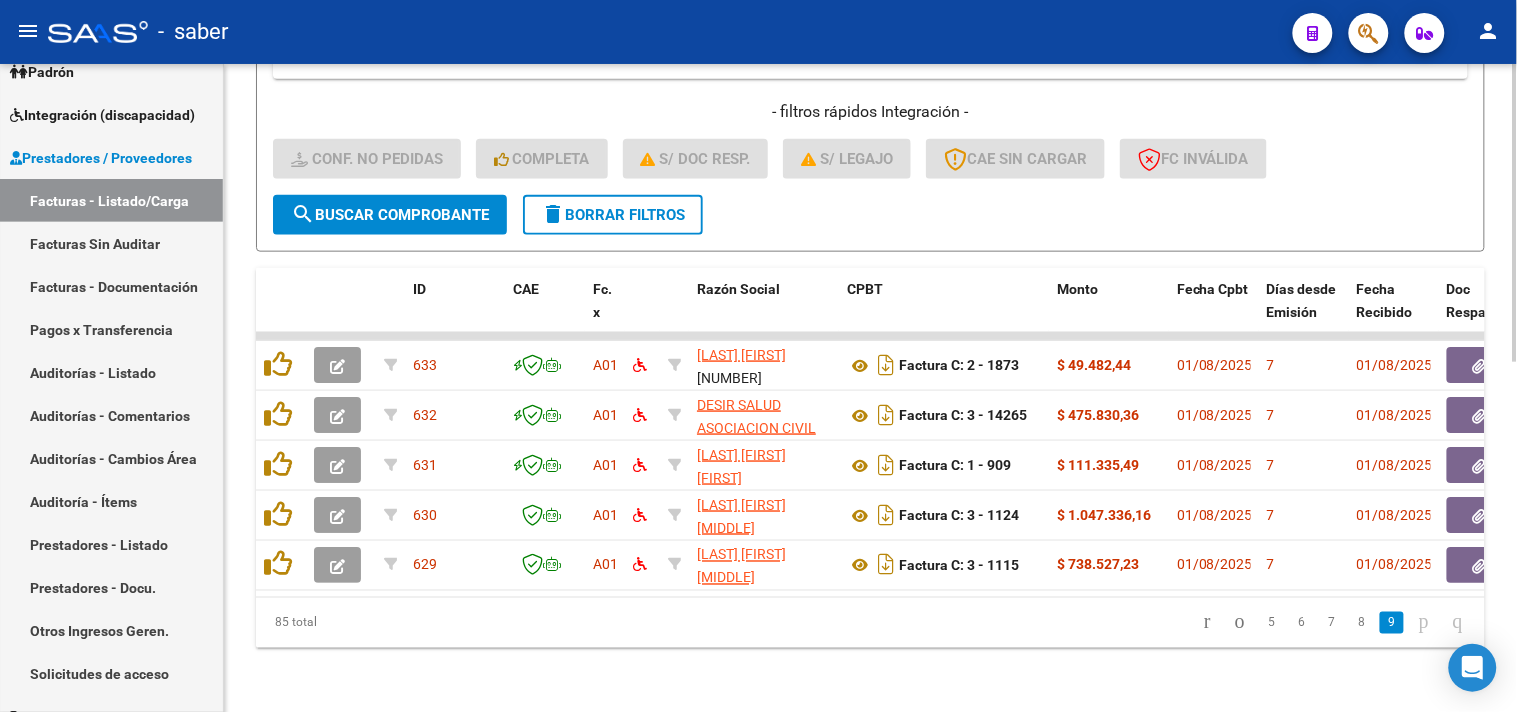 scroll, scrollTop: 507, scrollLeft: 0, axis: vertical 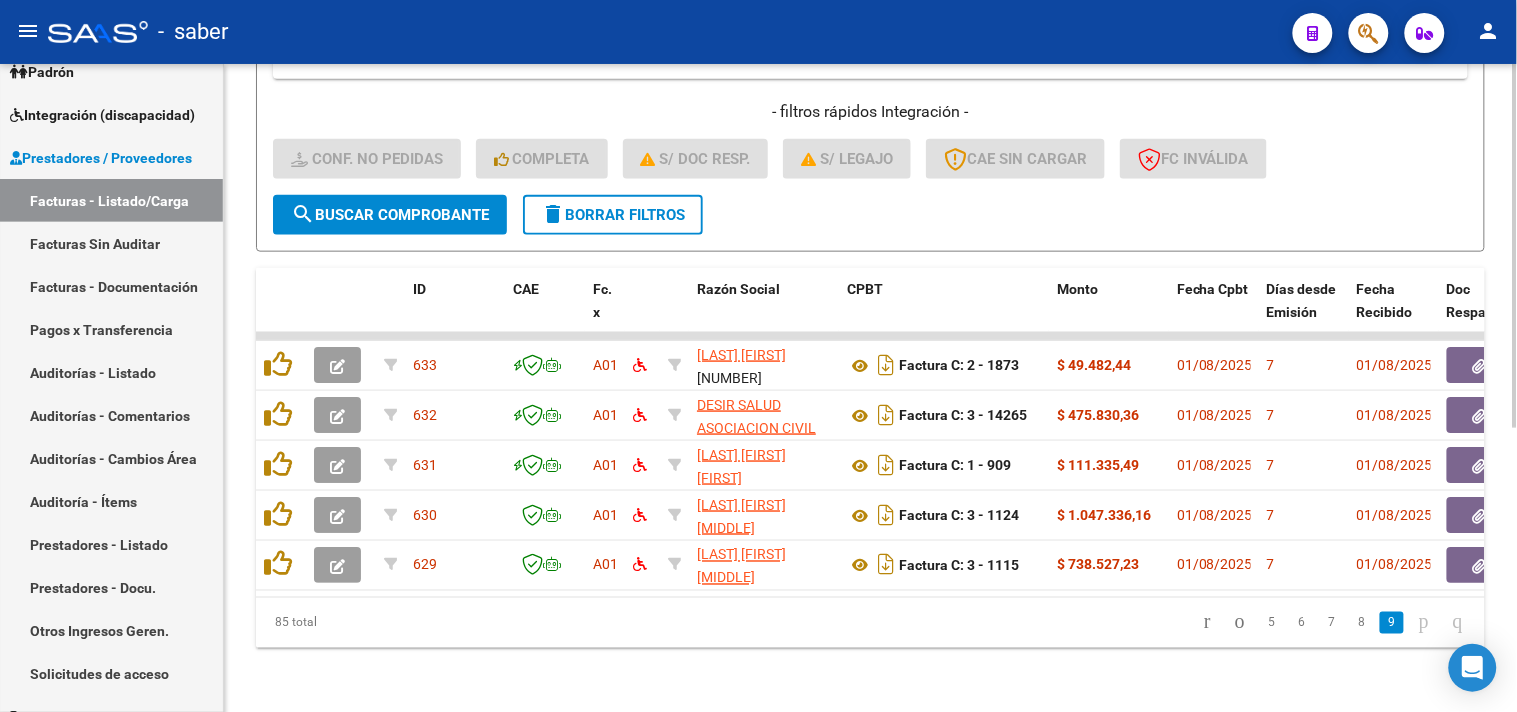 click on "85 total   5   6   7   8   9" 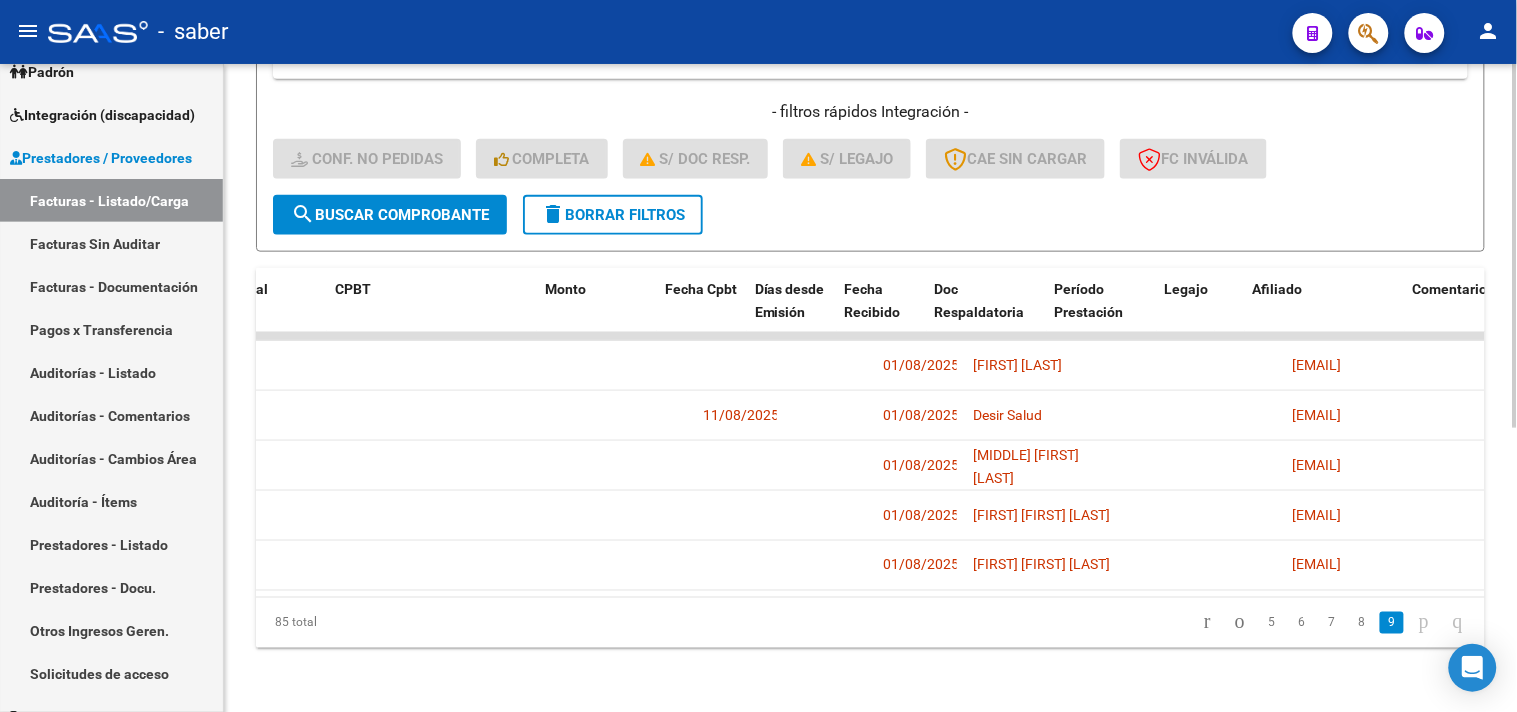 scroll, scrollTop: 0, scrollLeft: 0, axis: both 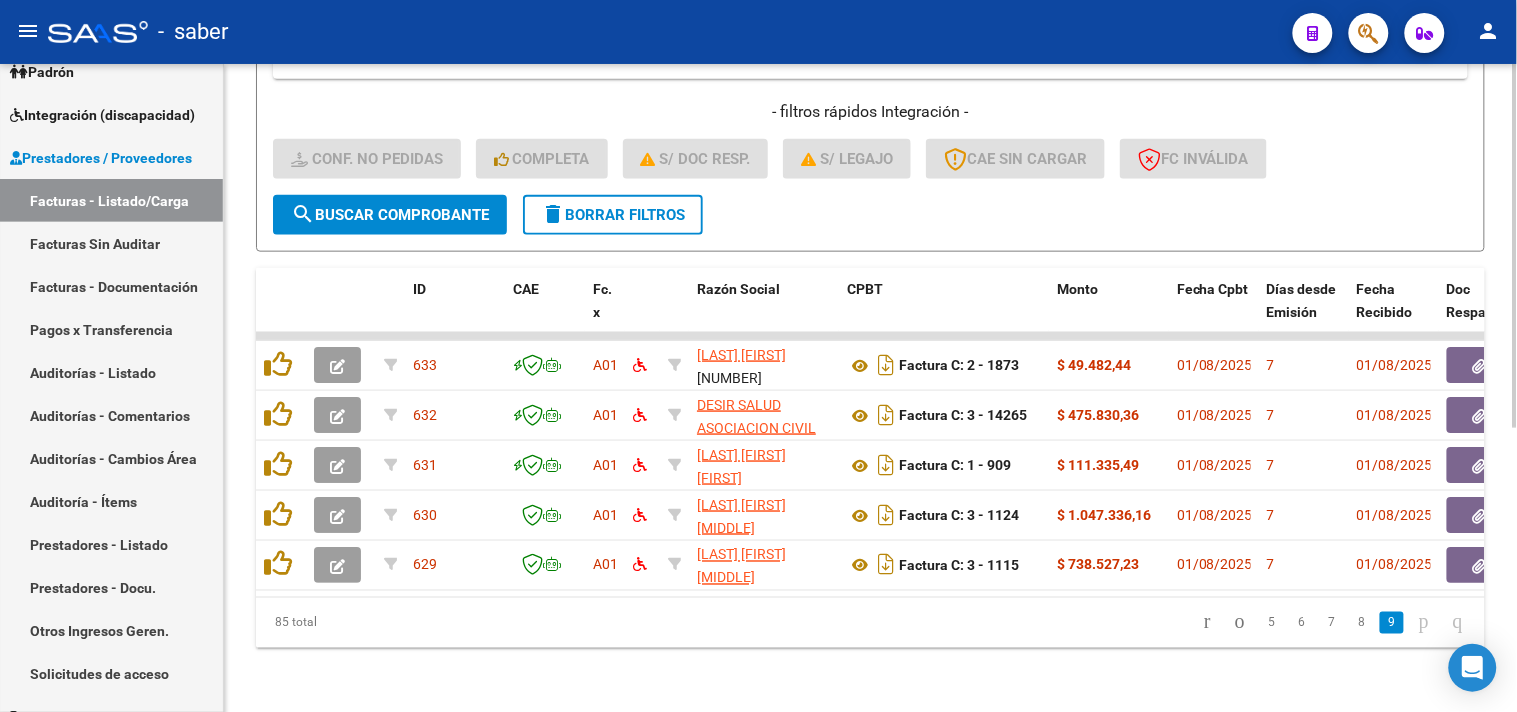 click on "Video tutorial   PRESTADORES -> Listado de CPBTs Emitidos por Prestadores / Proveedores (alt+q)   Cargar Comprobante
Carga Masiva  cloud_download  CSV  cloud_download  EXCEL  cloud_download  Estandar   Descarga Masiva
Filtros Id Integración Area Seleccionar Gerenciador Seleccionar Gerenciador No Confirmado Todos Cargado desde Masivo   Mostrar totalizadores   FILTROS DEL COMPROBANTE  Comprobante Tipo Comprobante Tipo Start date – End date Fec. Comprobante Desde / Hasta Días Emisión Desde(cant. días) Días Emisión Hasta(cant. días) CUIT / Razón Social Pto. Venta Nro. Comprobante Código SSS CAE Válido CAE Válido Todos Cargado Módulo Hosp. Todos Tiene facturacion Apócrifa Hospital Refes  FILTROS DE INTEGRACION  Todos Cargado en Para Enviar SSS Período De Prestación Campos del Archivo de Rendición Devuelto x SSS (dr_envio) No Rendido x SSS (dr_envio) Tipo de Registro Tipo de Registro Período Presentación Período Presentación Campos del Legajo Asociado (preaprobación) Si  MAS FILTROS" 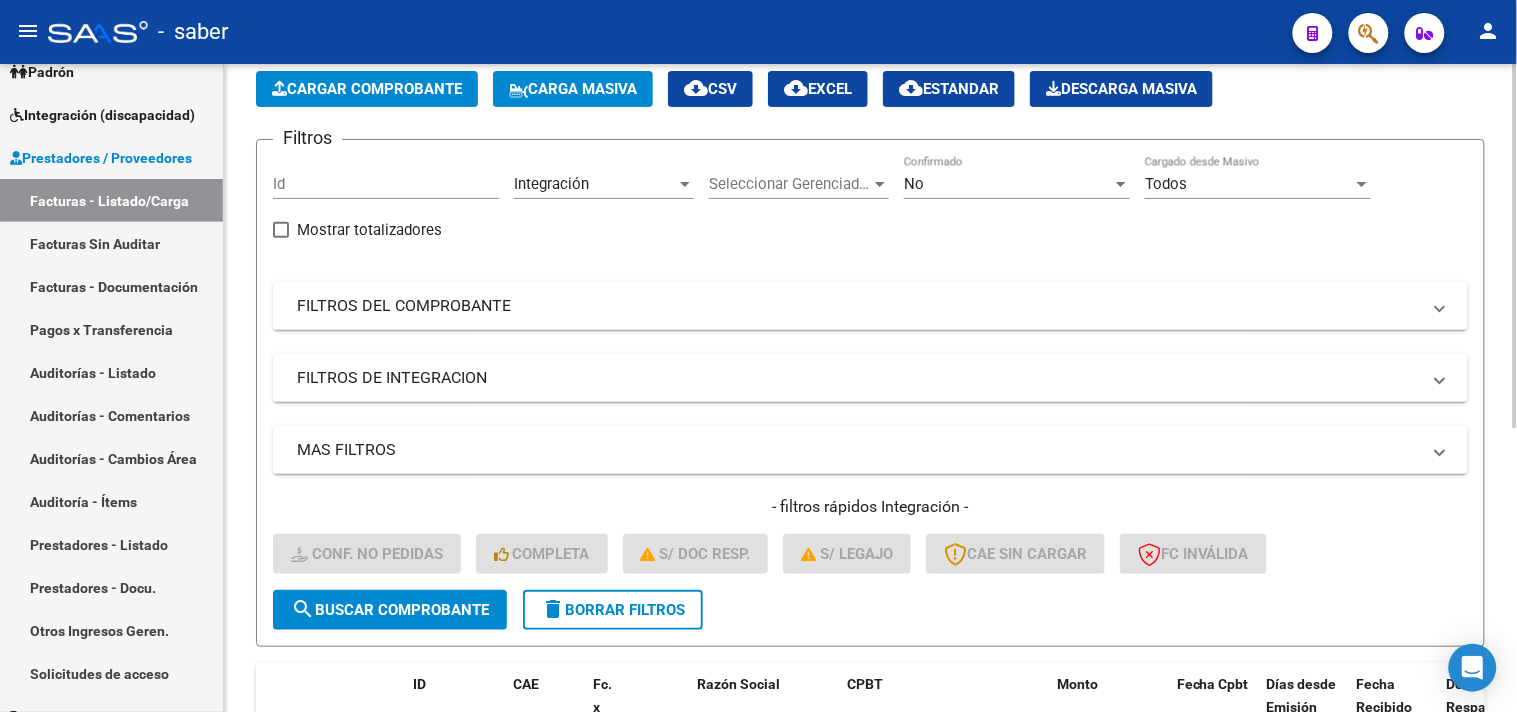 scroll, scrollTop: 63, scrollLeft: 0, axis: vertical 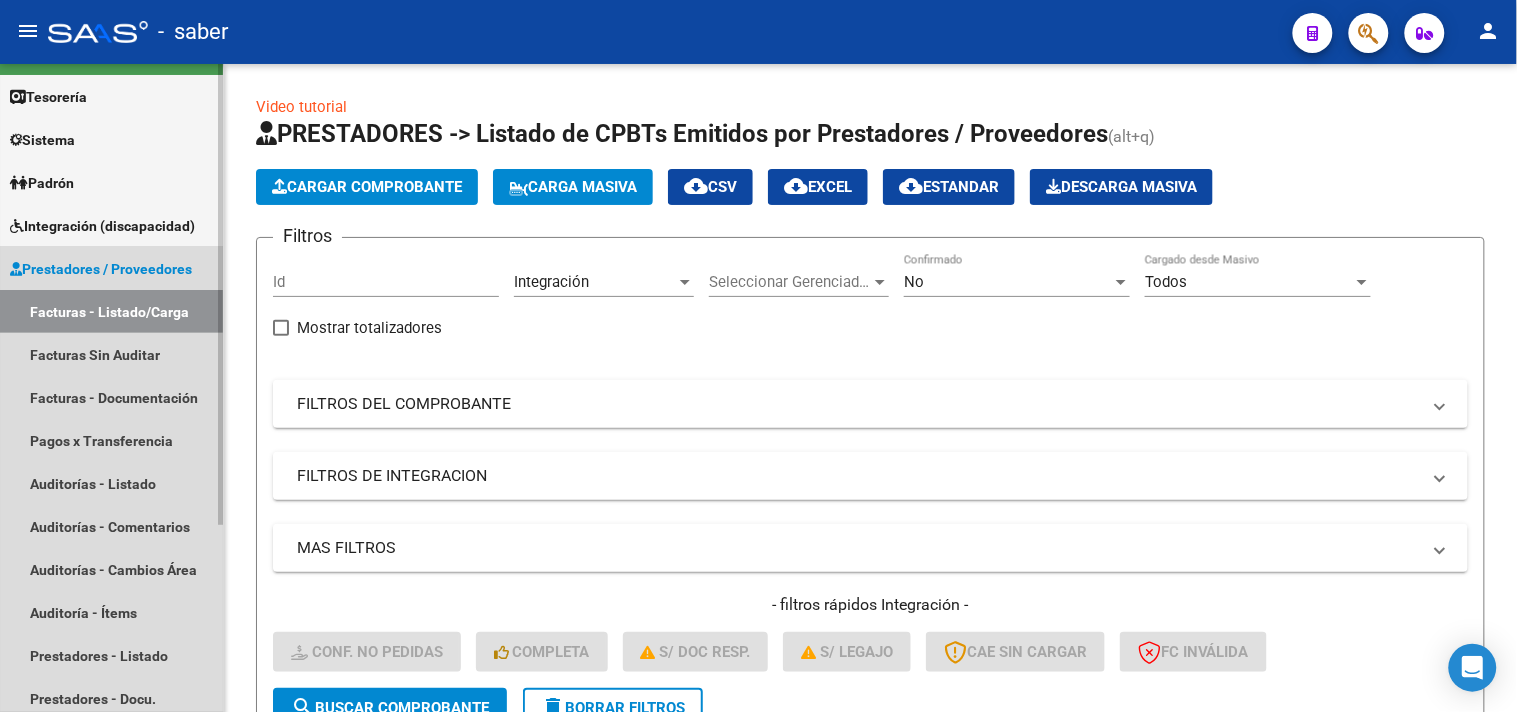 drag, startPoint x: 105, startPoint y: 261, endPoint x: 106, endPoint y: 251, distance: 10.049875 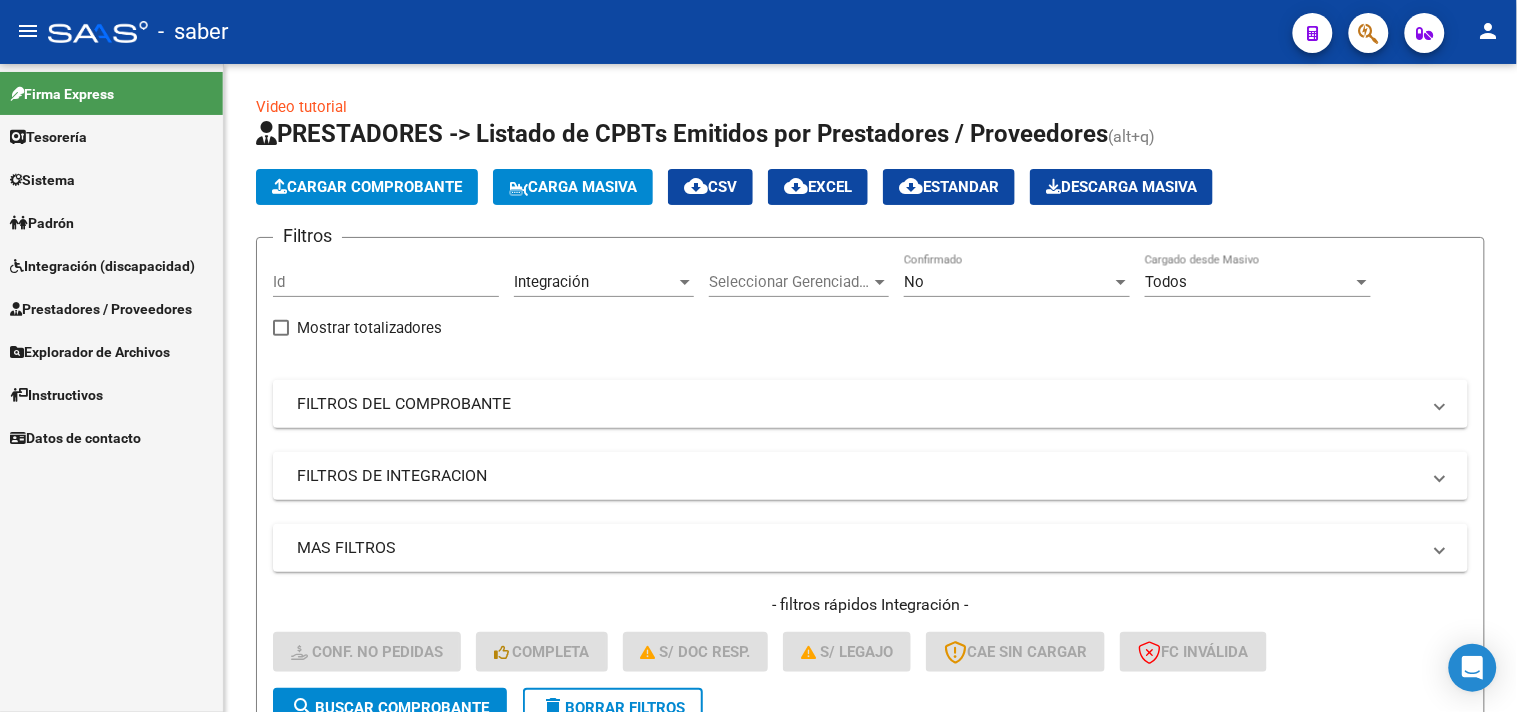 scroll, scrollTop: 0, scrollLeft: 0, axis: both 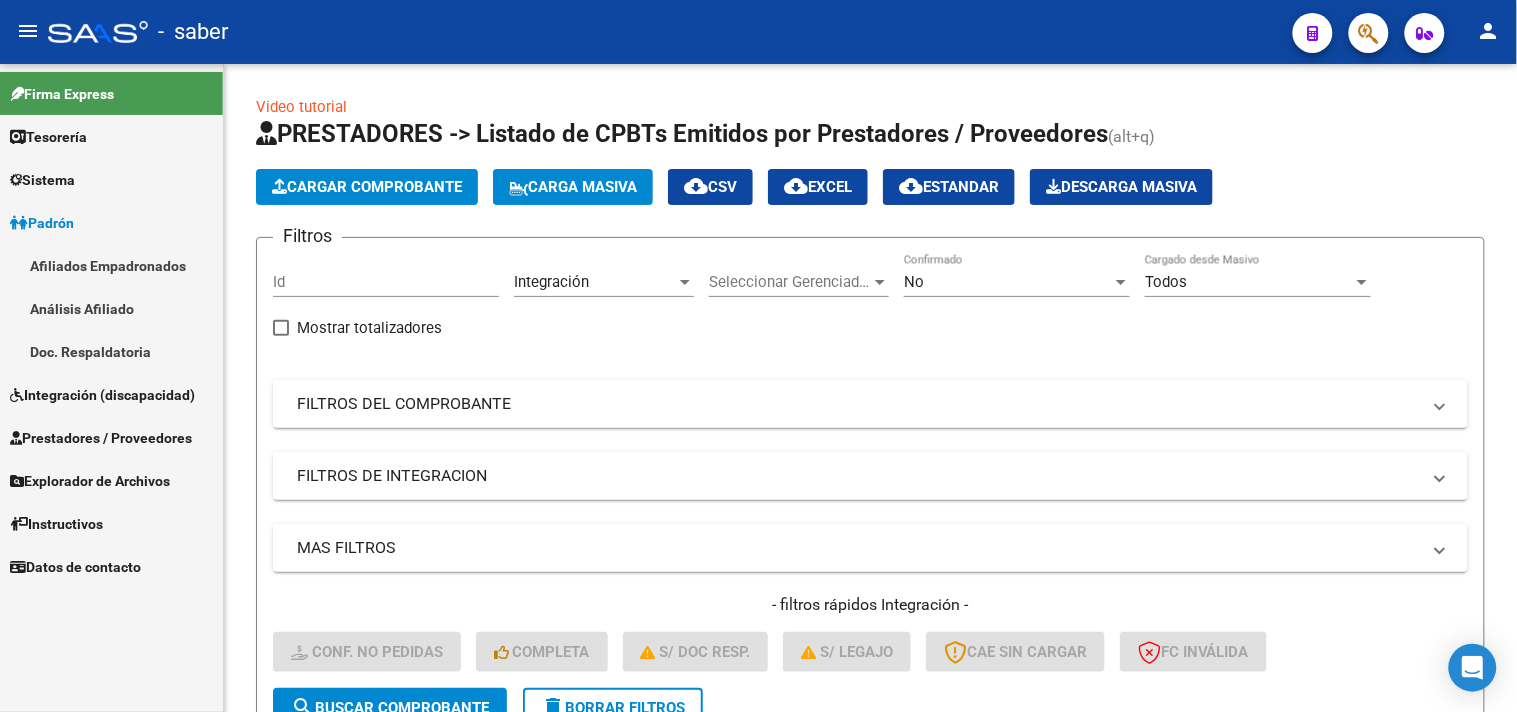 click on "Padrón" at bounding box center [111, 222] 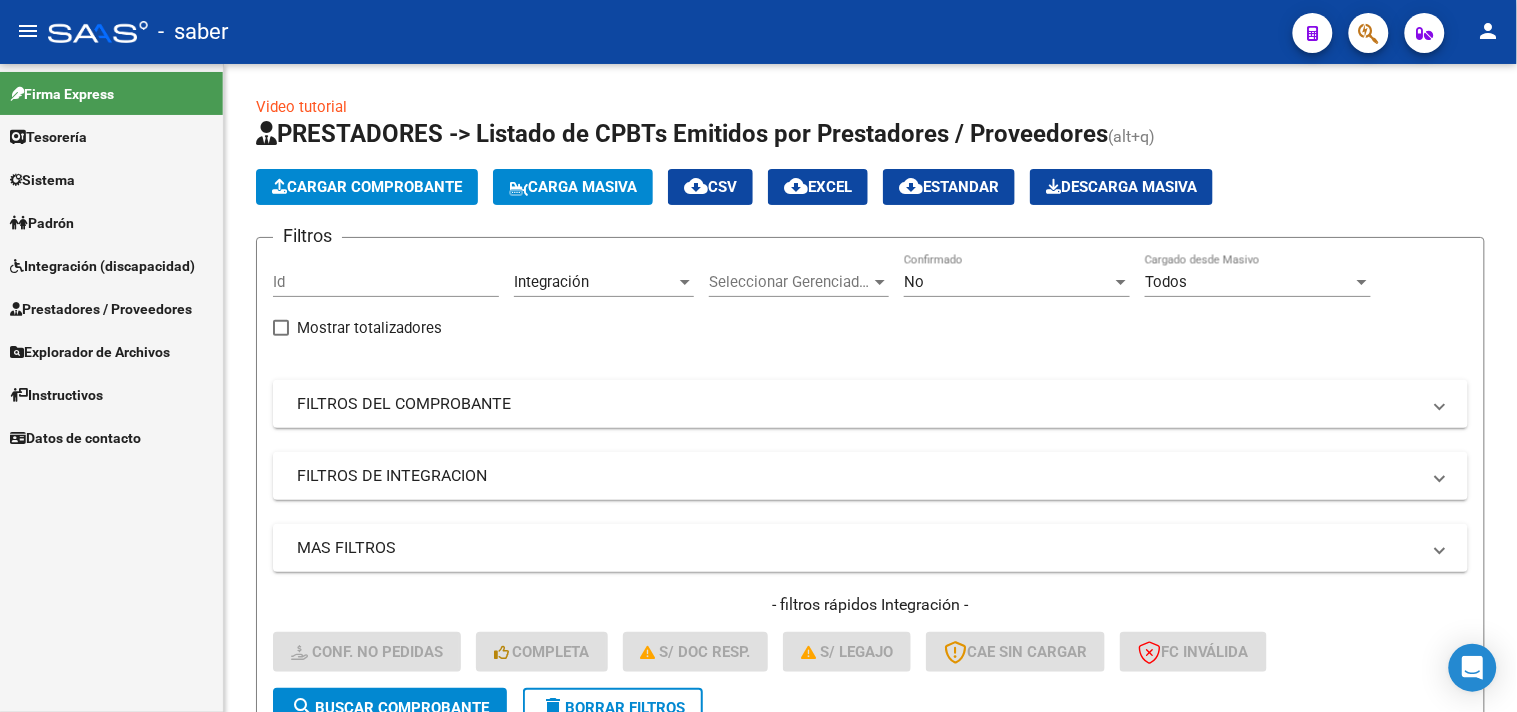 click on "Integración (discapacidad)" at bounding box center [102, 266] 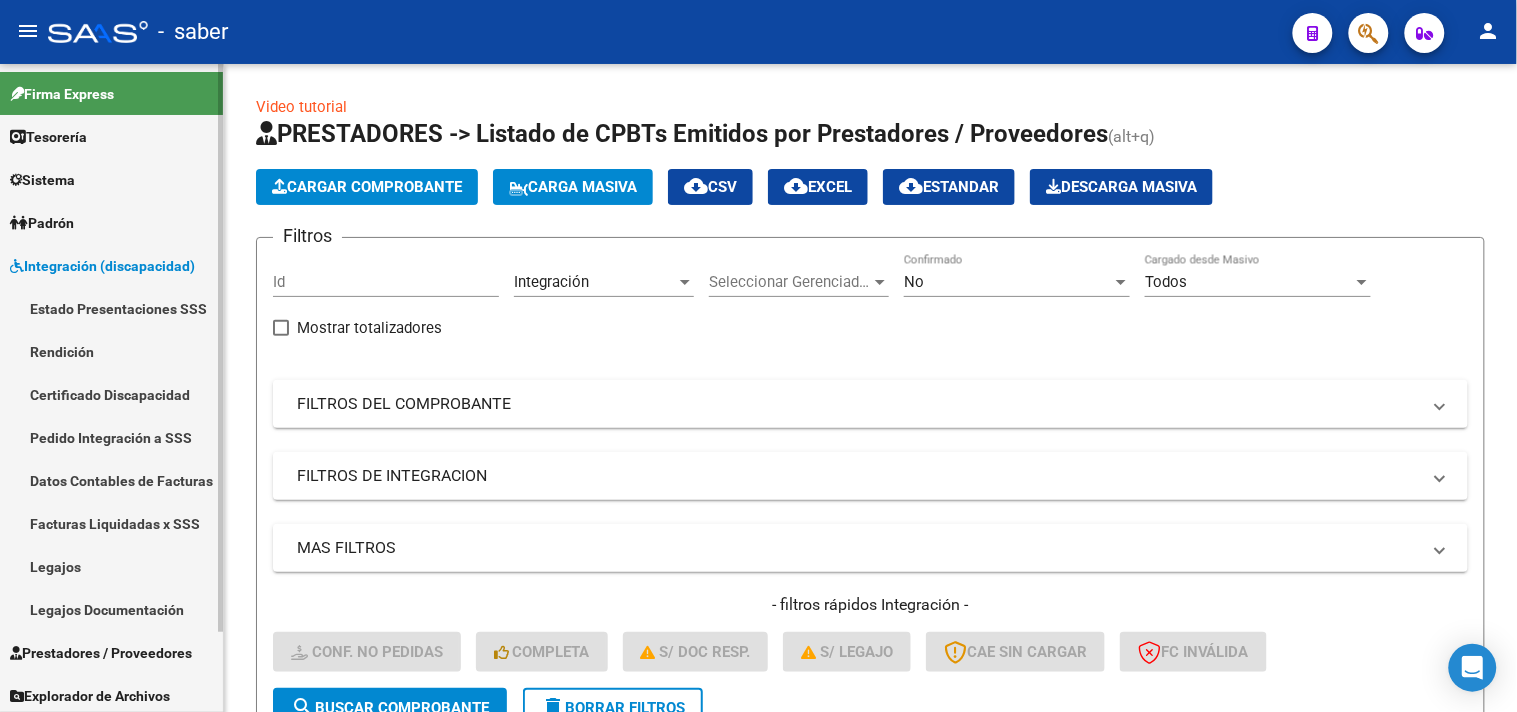 click on "Pedido Integración a SSS" at bounding box center [111, 437] 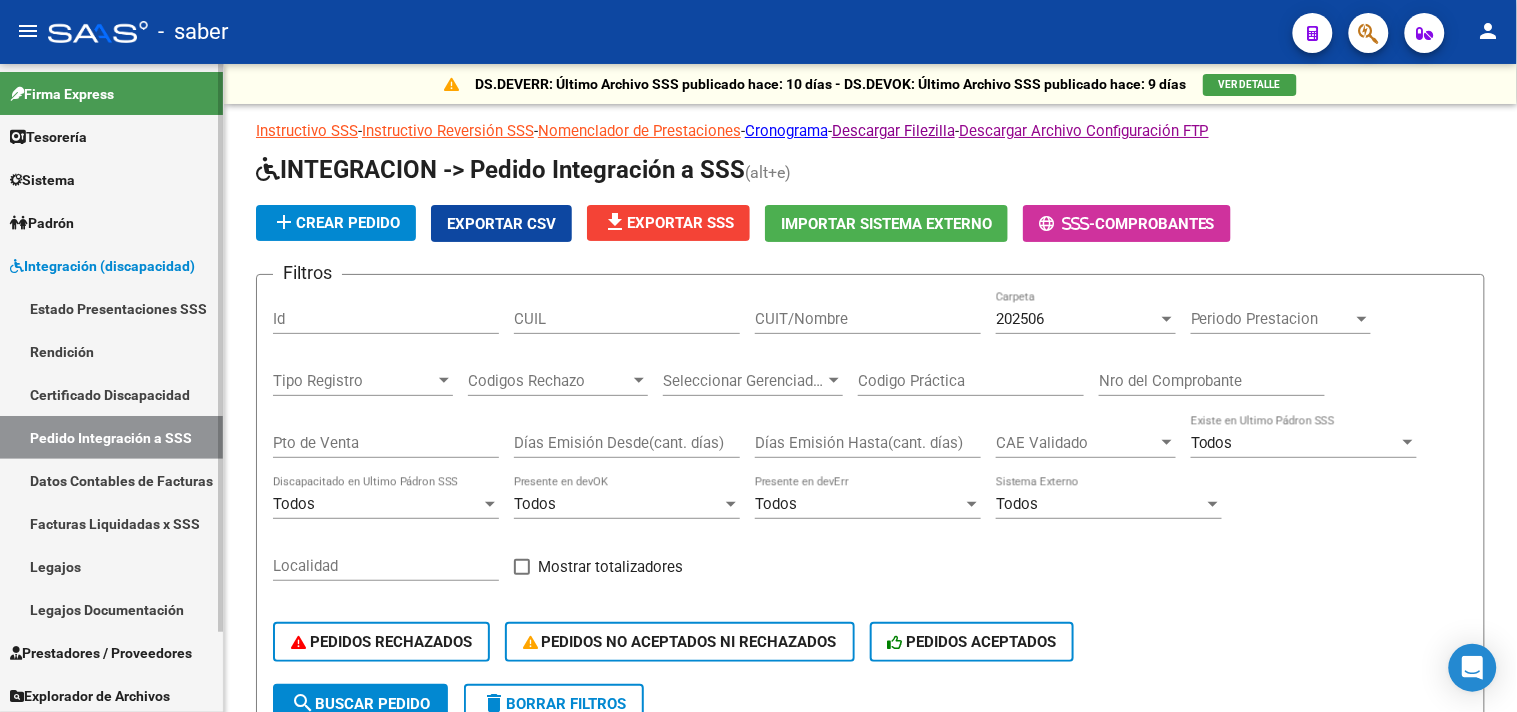 click on "Integración (discapacidad)" at bounding box center (111, 265) 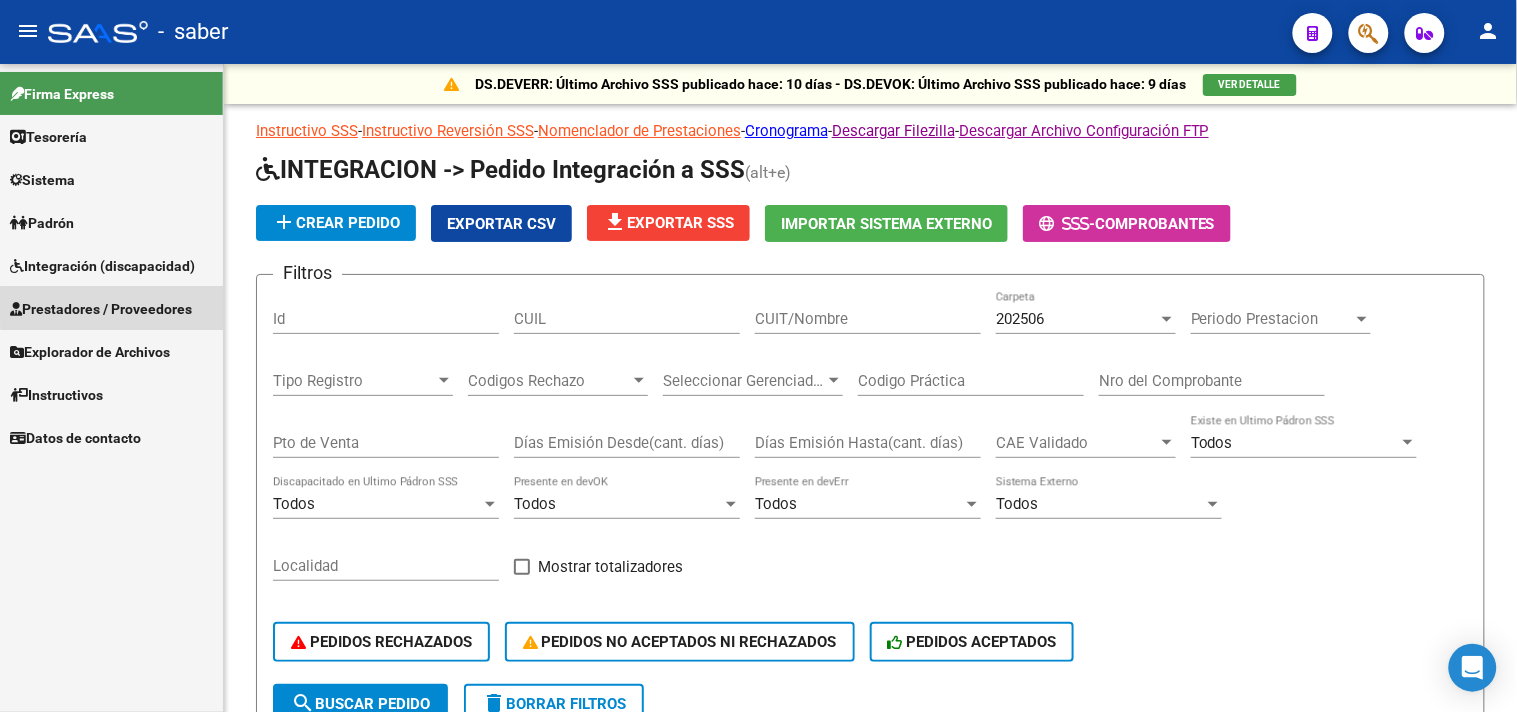 click on "Prestadores / Proveedores" at bounding box center [101, 309] 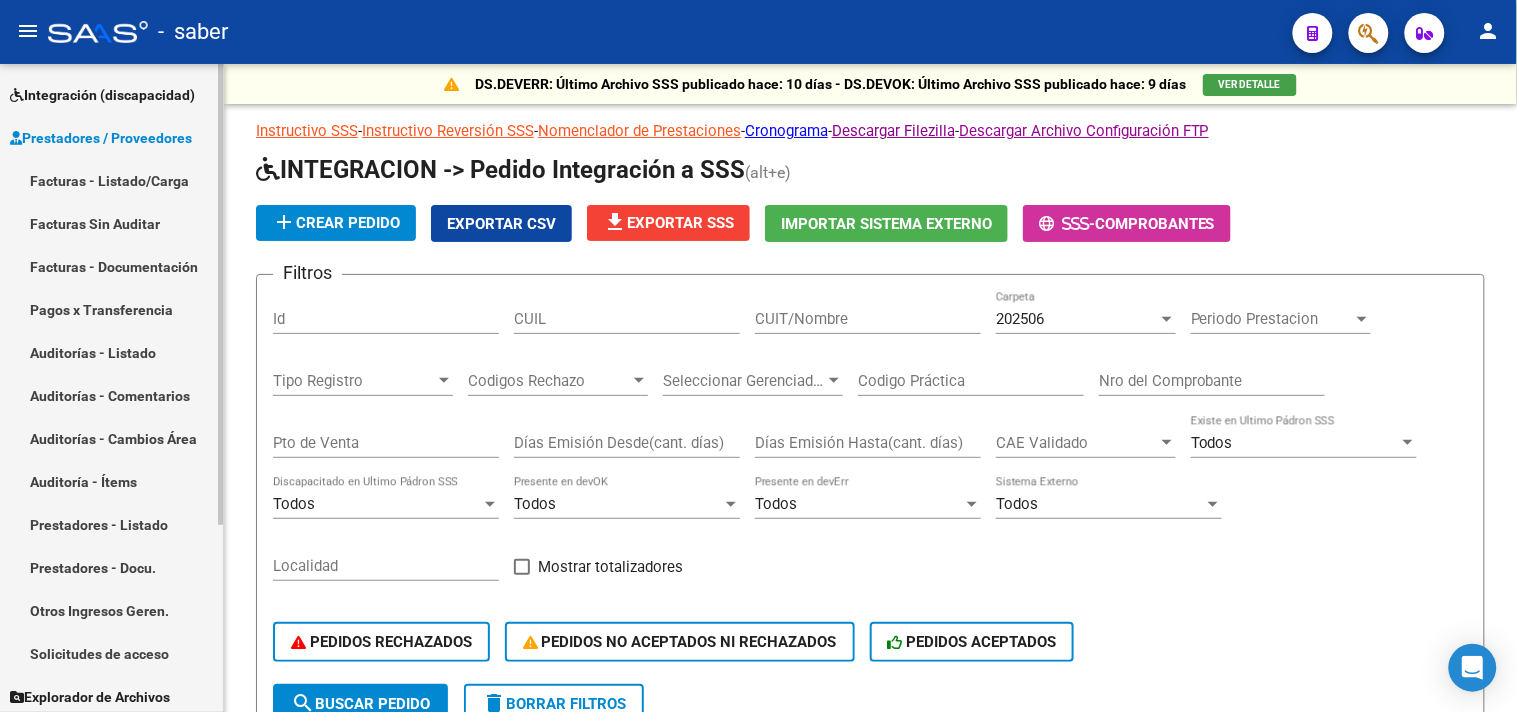 scroll, scrollTop: 222, scrollLeft: 0, axis: vertical 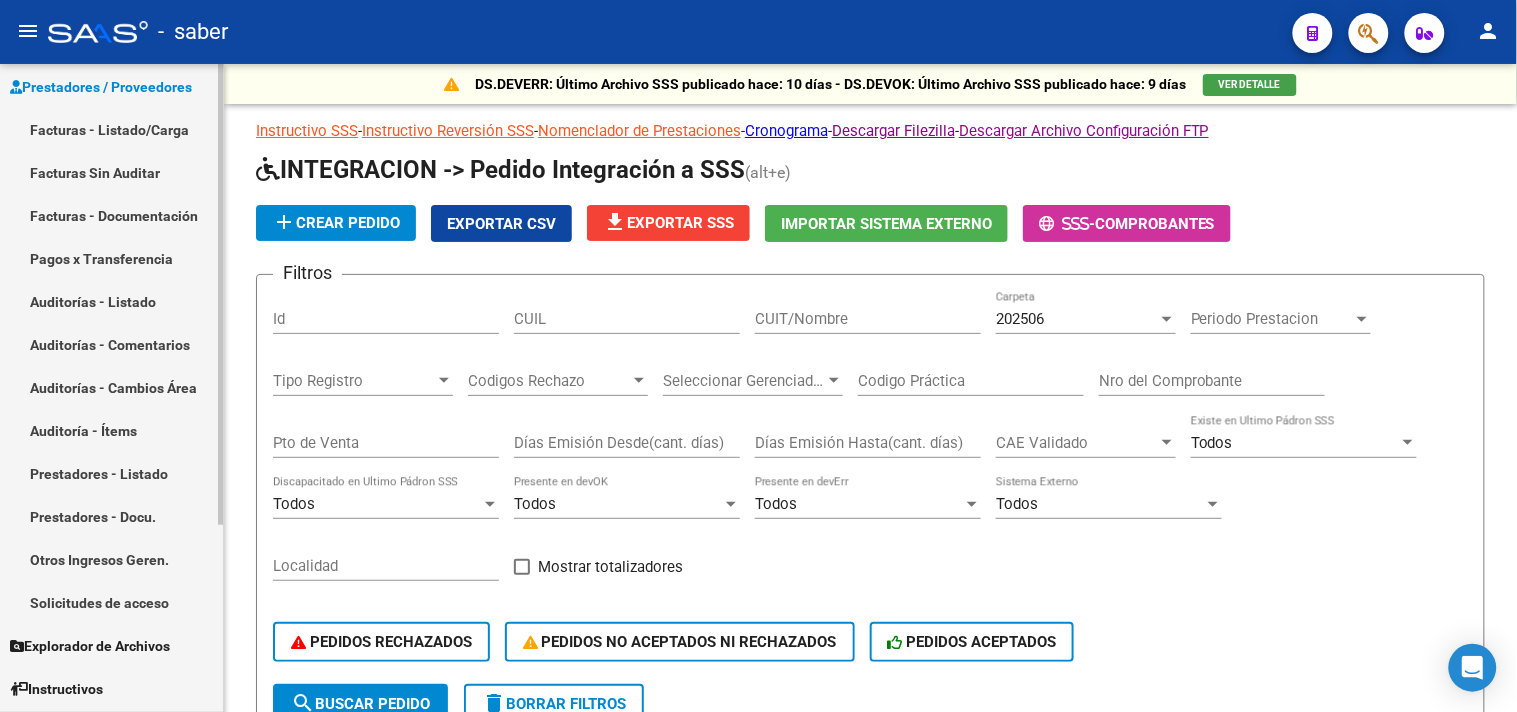 click on "Solicitudes de acceso" at bounding box center (111, 602) 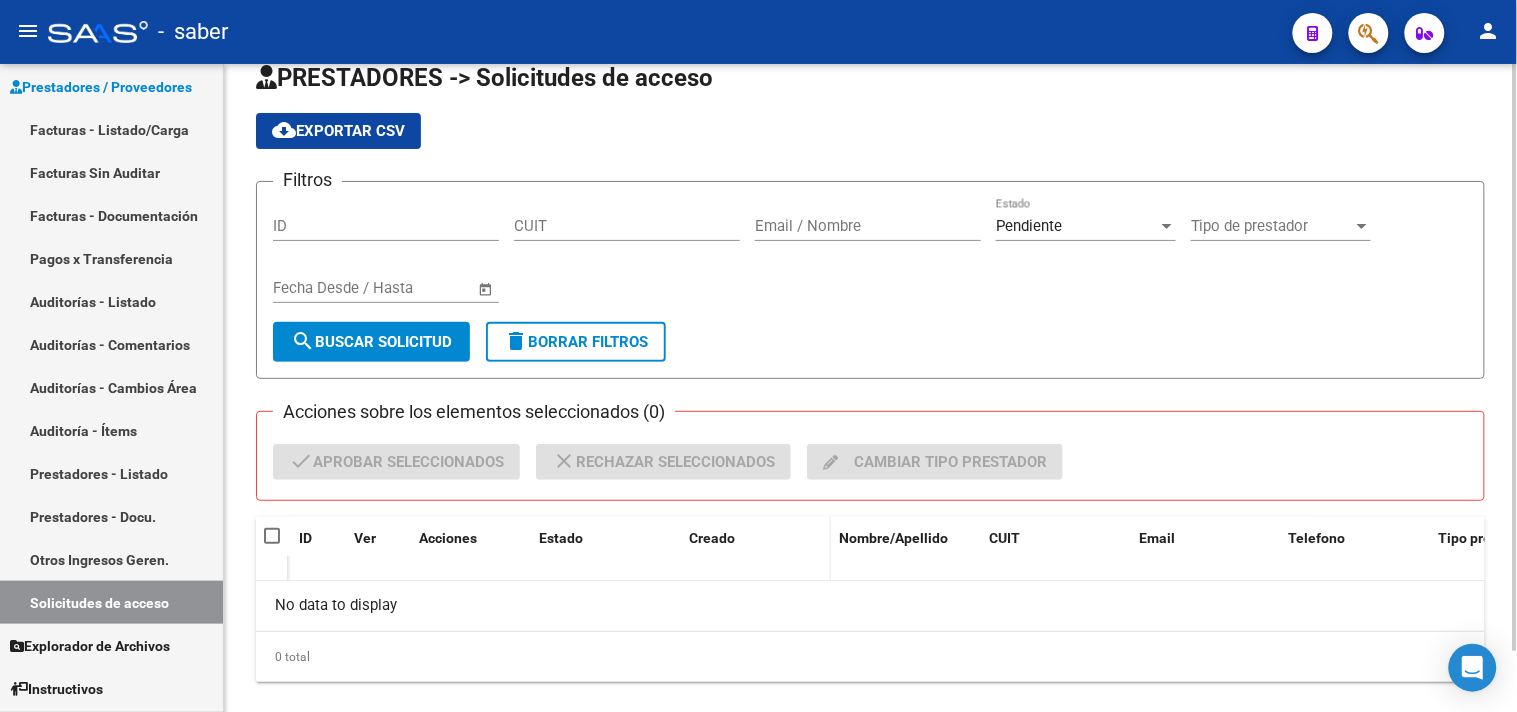 scroll, scrollTop: 66, scrollLeft: 0, axis: vertical 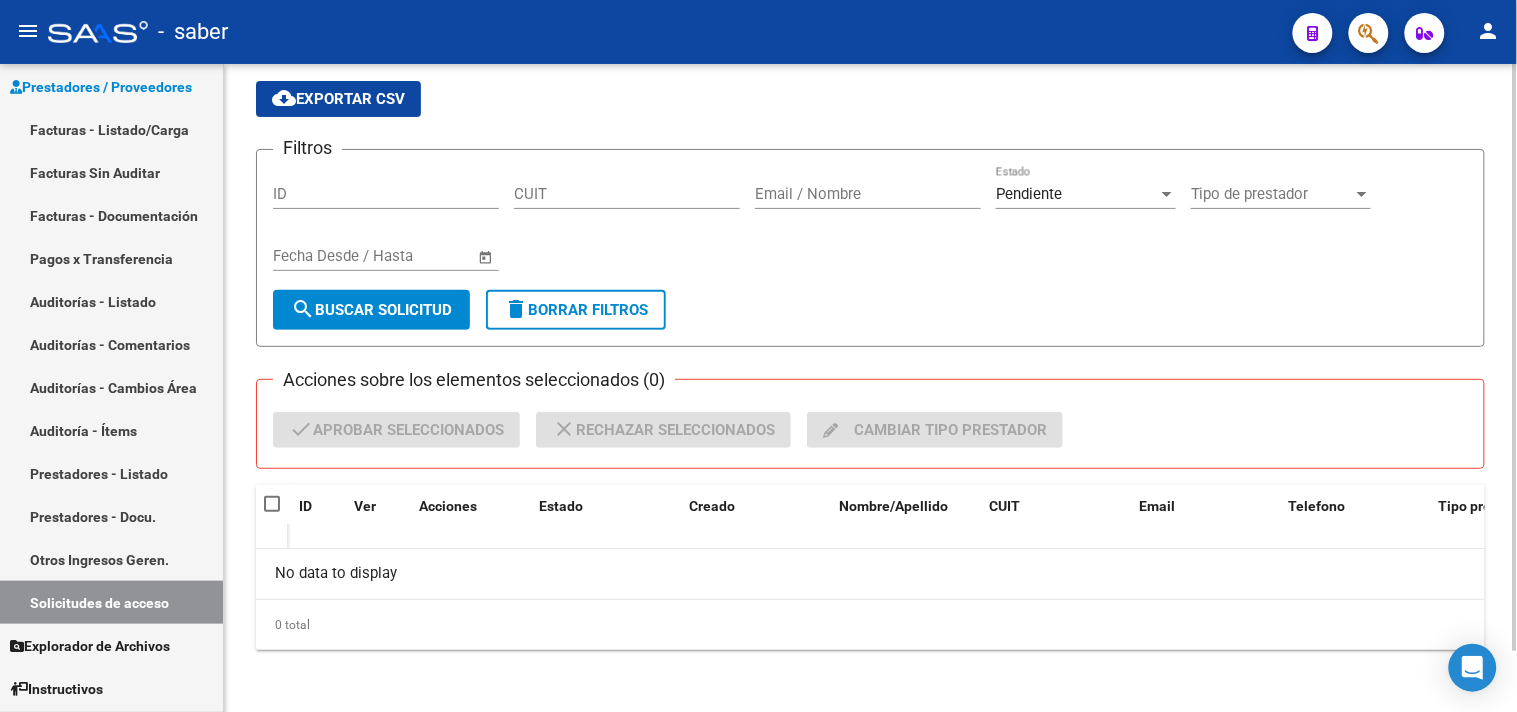 click on "Email / Nombre" 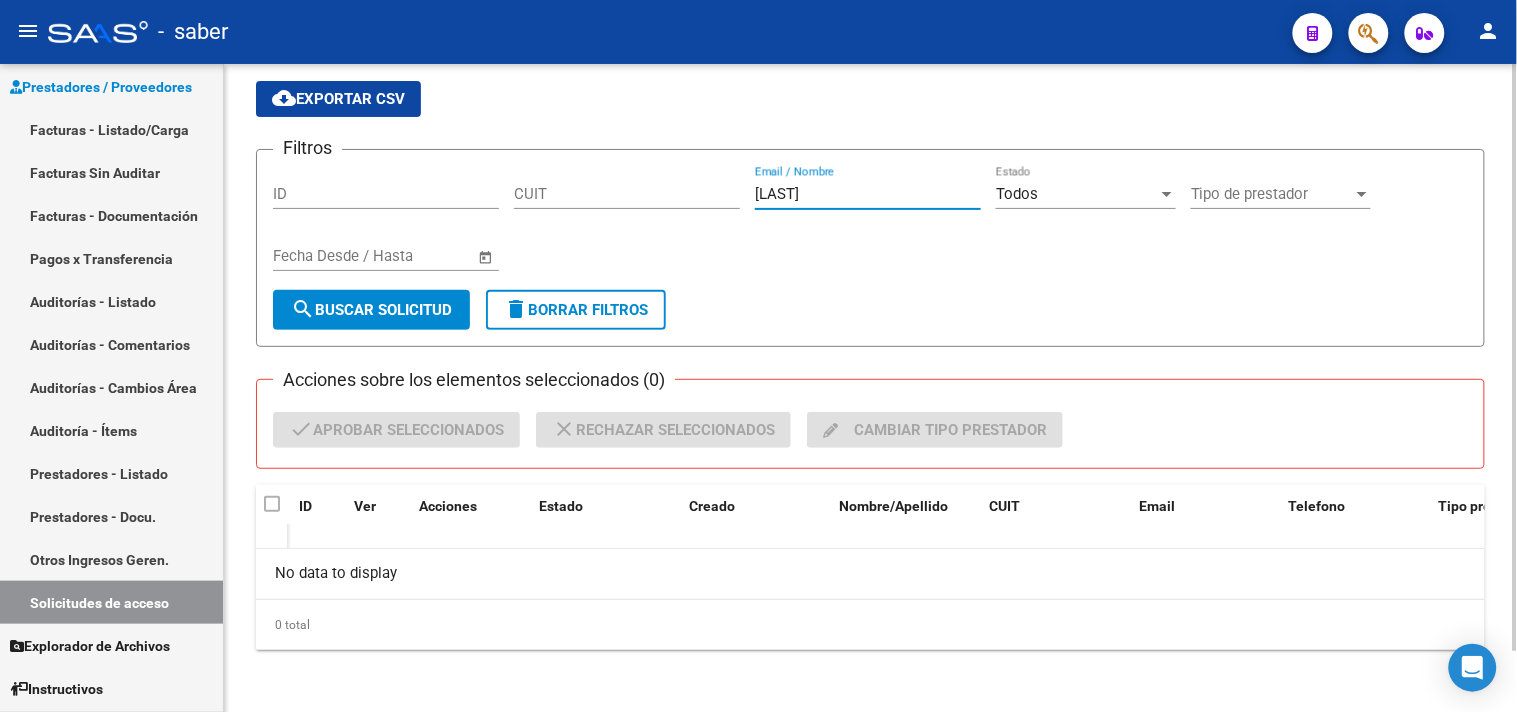 drag, startPoint x: 817, startPoint y: 201, endPoint x: 625, endPoint y: 194, distance: 192.12756 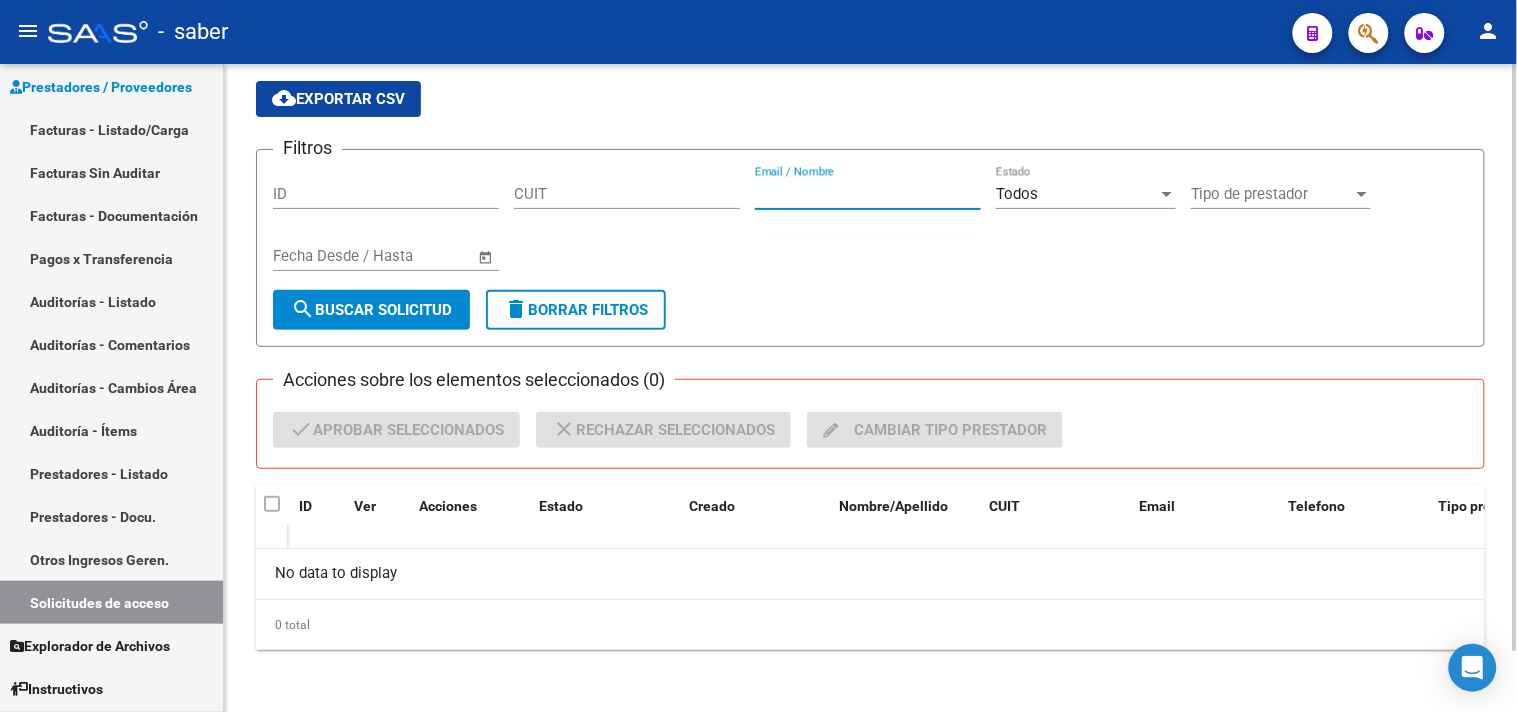 type 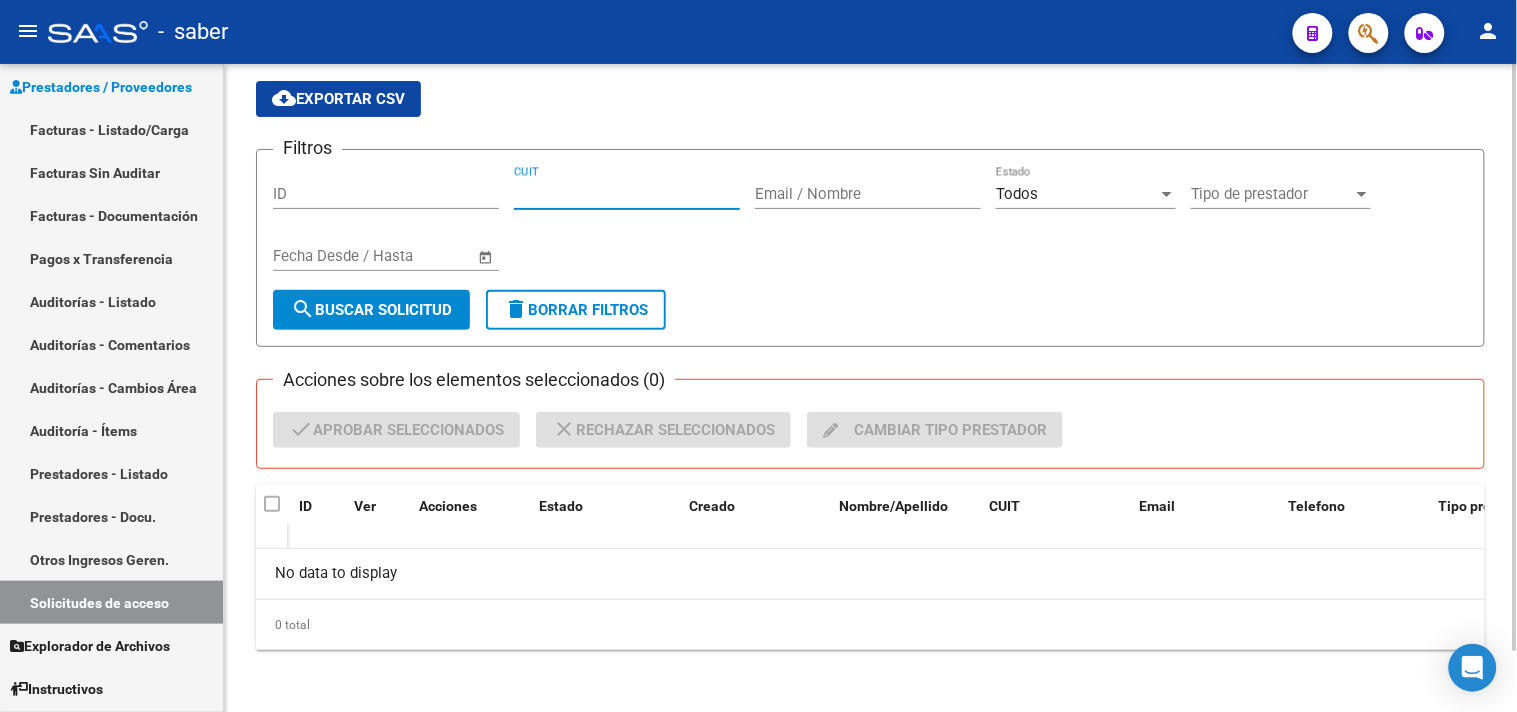 paste on "12-207" 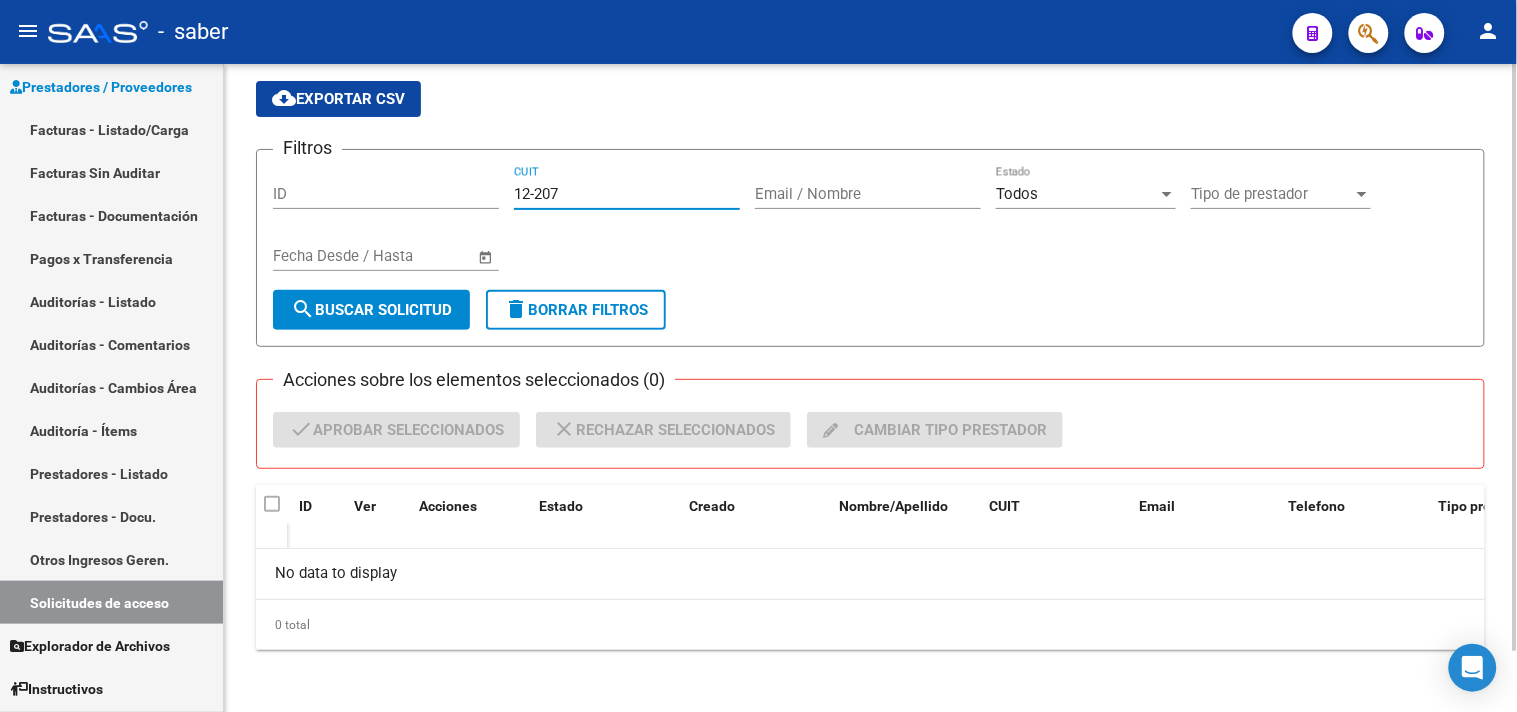 type on "12-207" 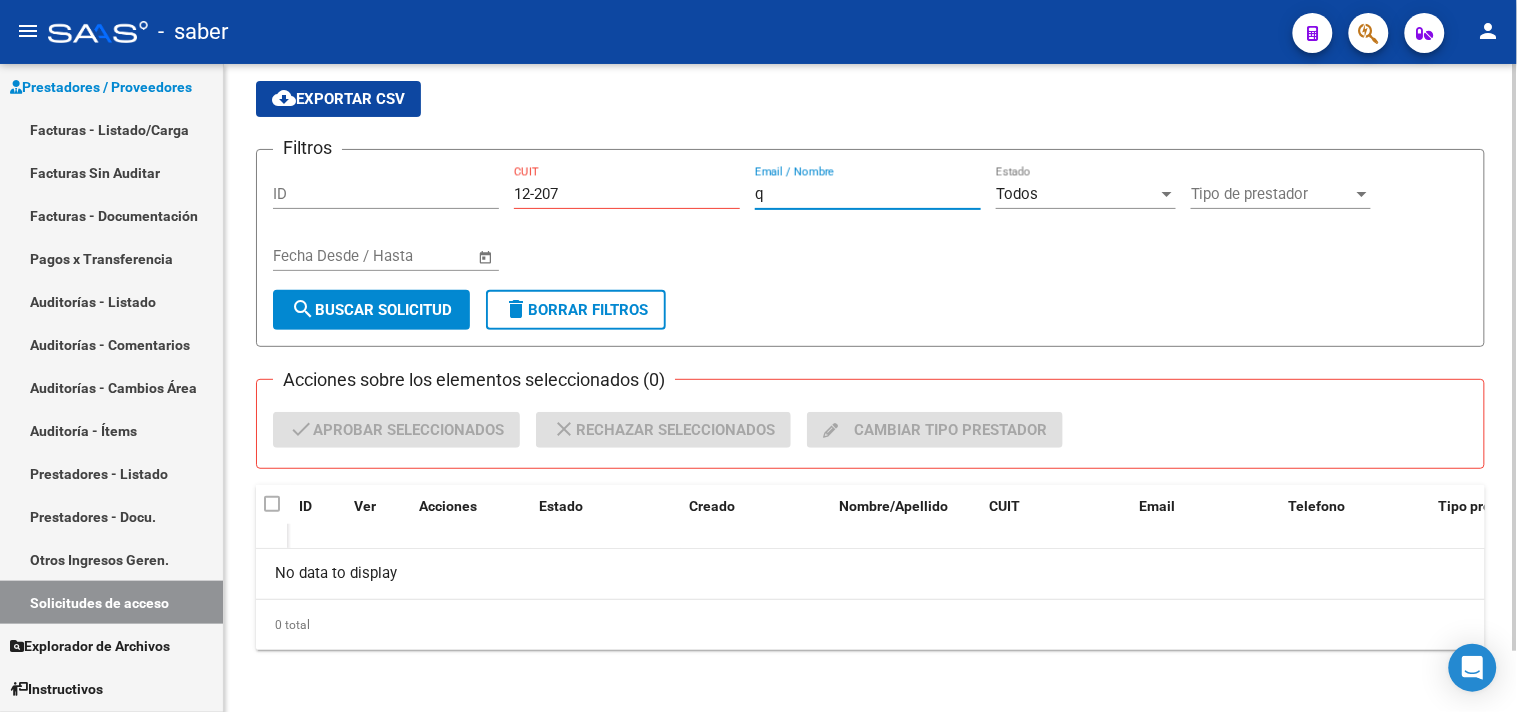 drag, startPoint x: 763, startPoint y: 191, endPoint x: 726, endPoint y: 191, distance: 37 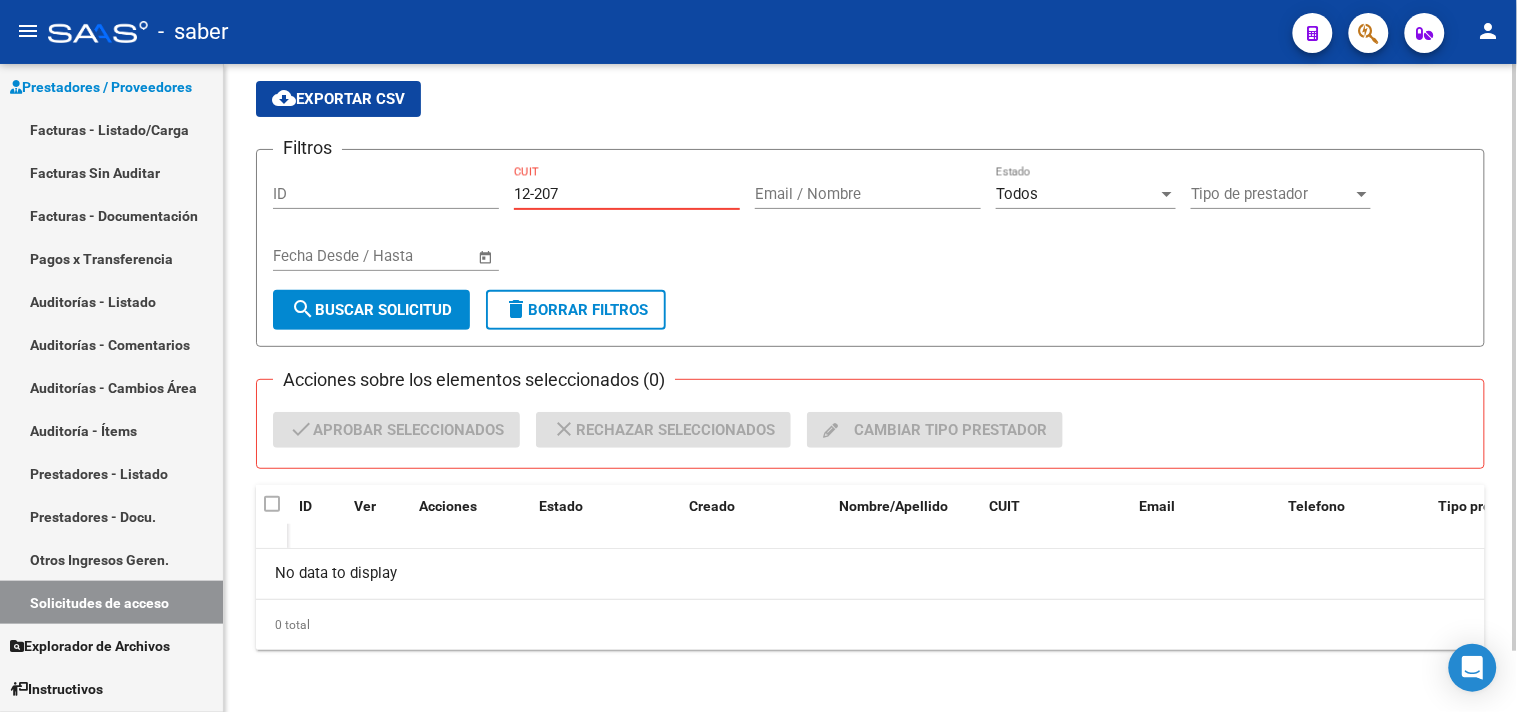 drag, startPoint x: 590, startPoint y: 195, endPoint x: 340, endPoint y: 195, distance: 250 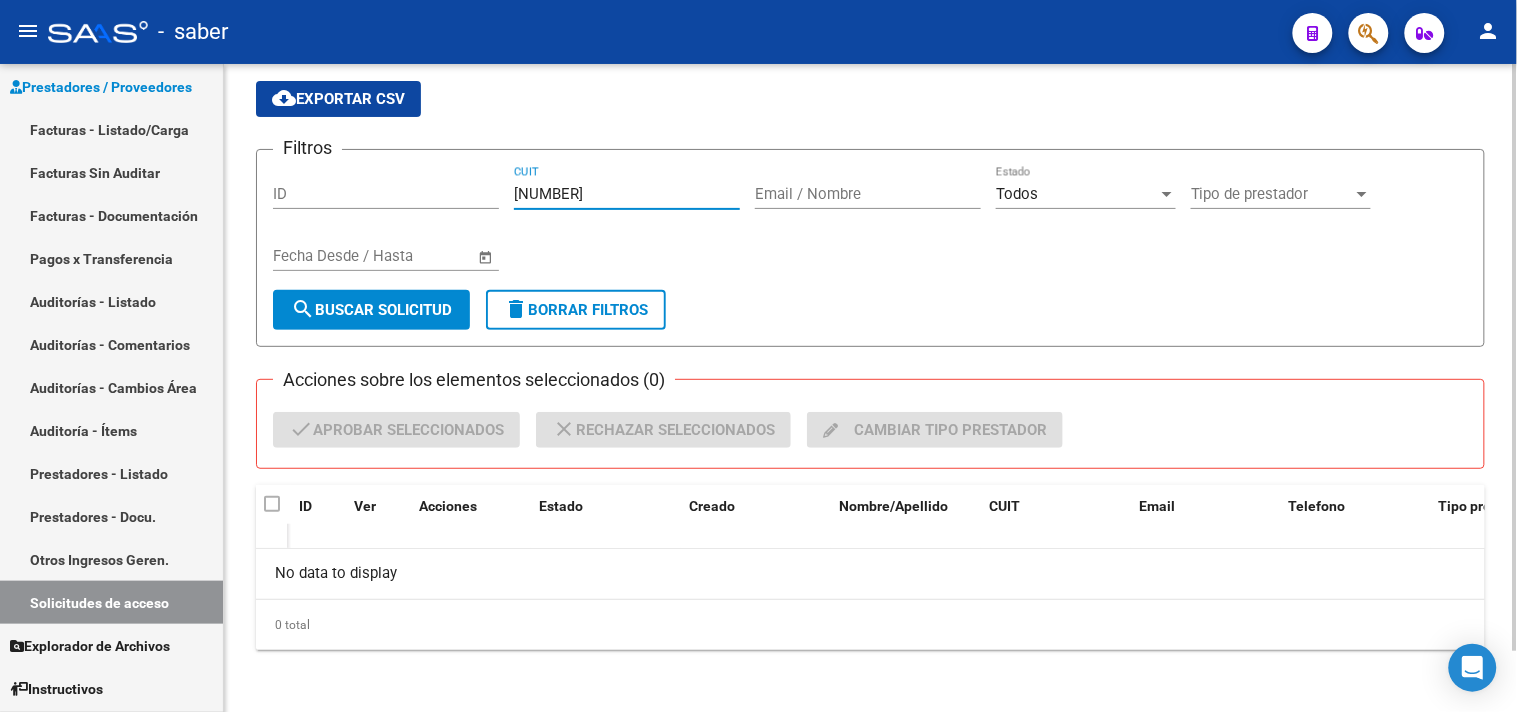 type on "[NUMBER]" 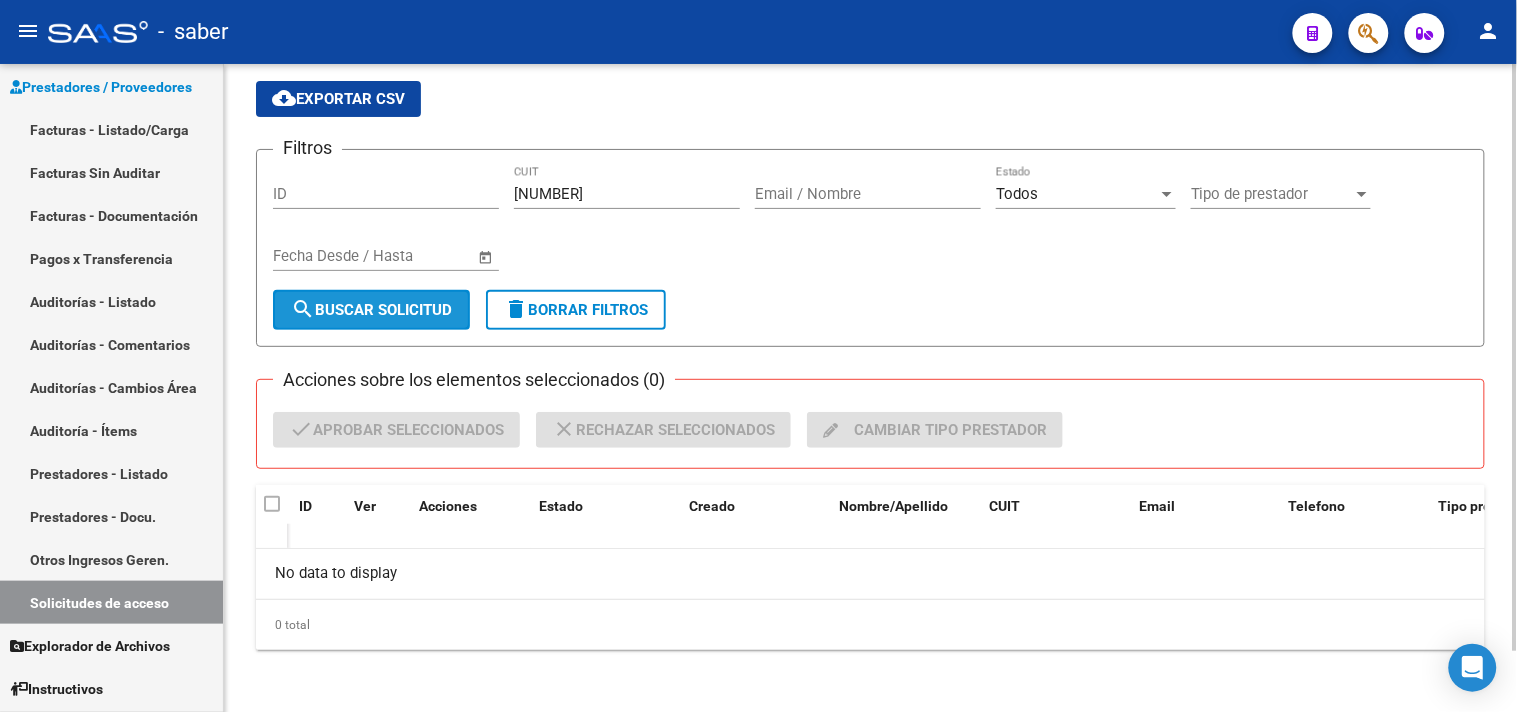 click on "search  Buscar solicitud" 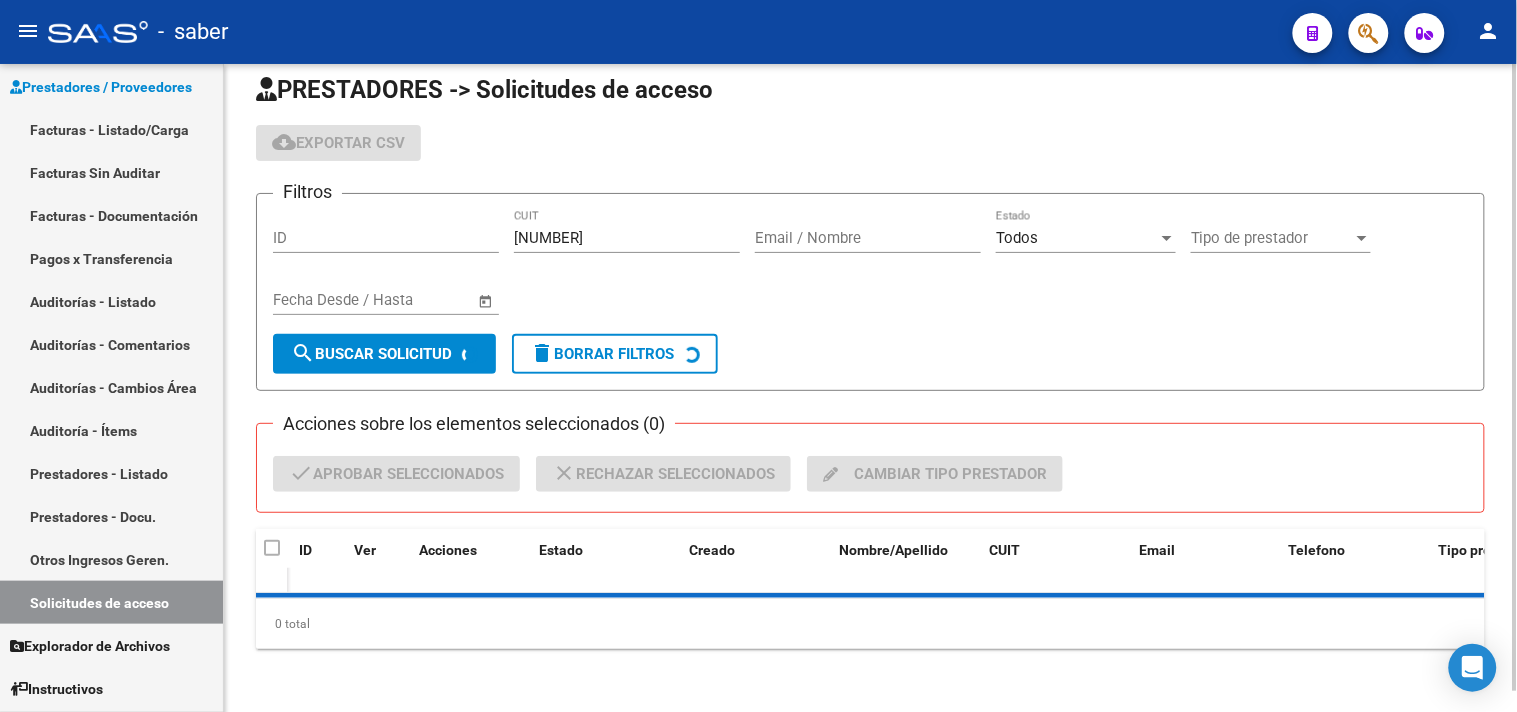 scroll, scrollTop: 66, scrollLeft: 0, axis: vertical 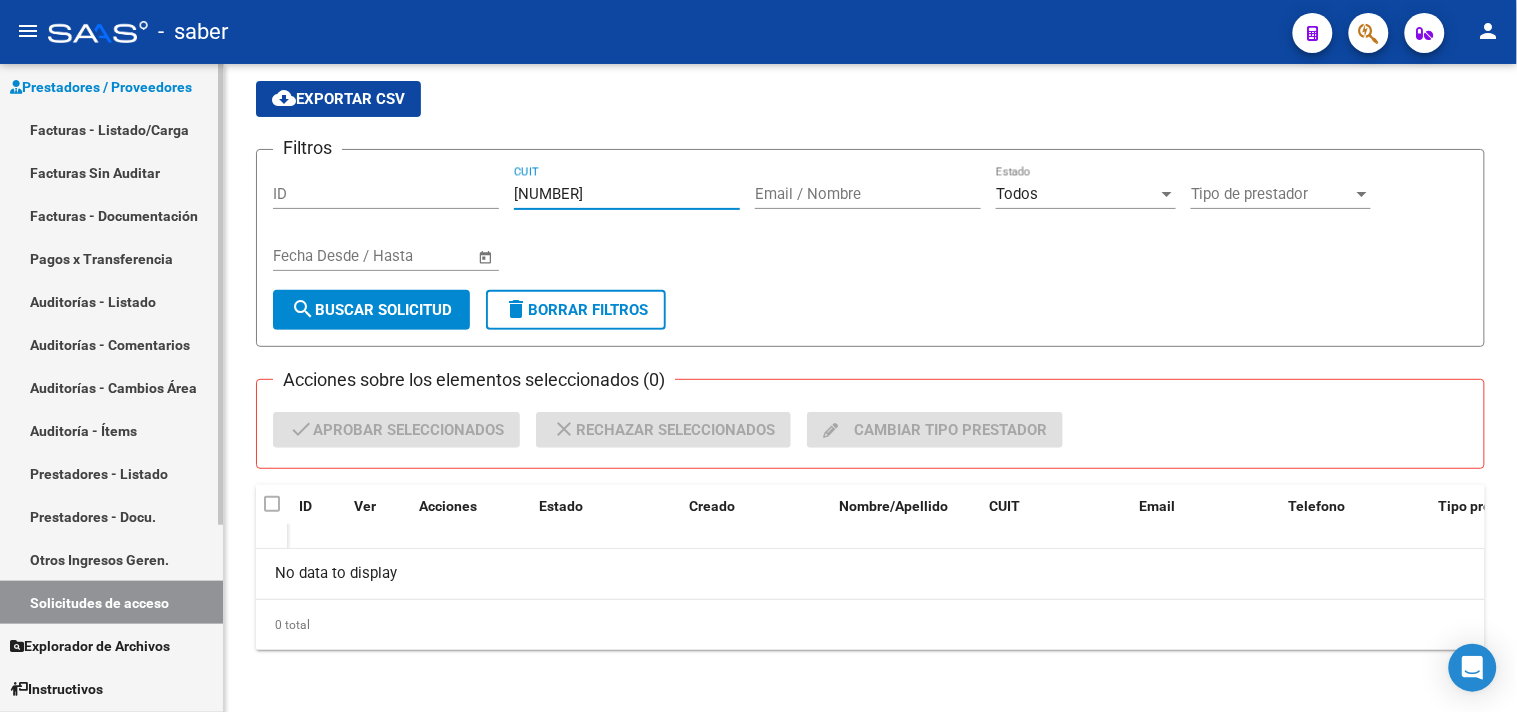 drag, startPoint x: 443, startPoint y: 195, endPoint x: 146, endPoint y: 197, distance: 297.00674 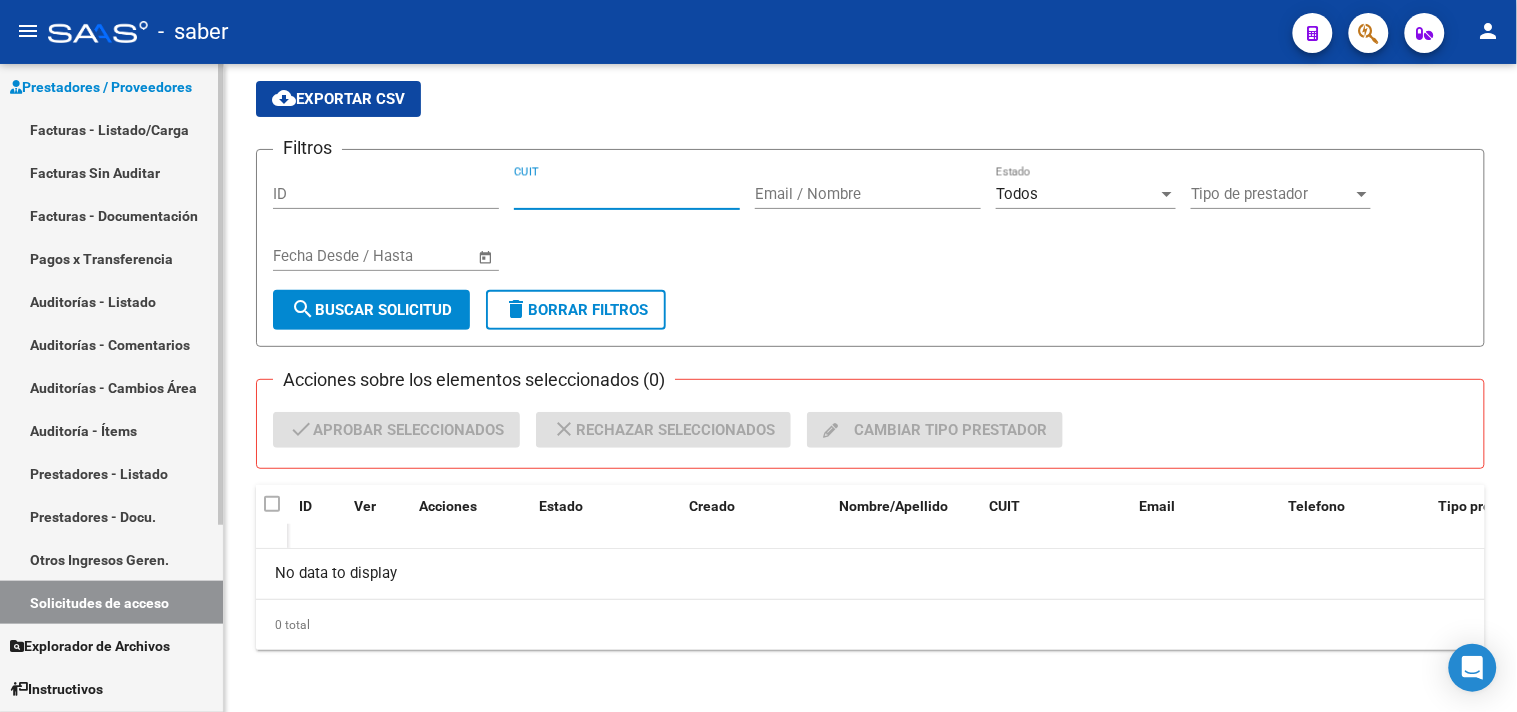 type 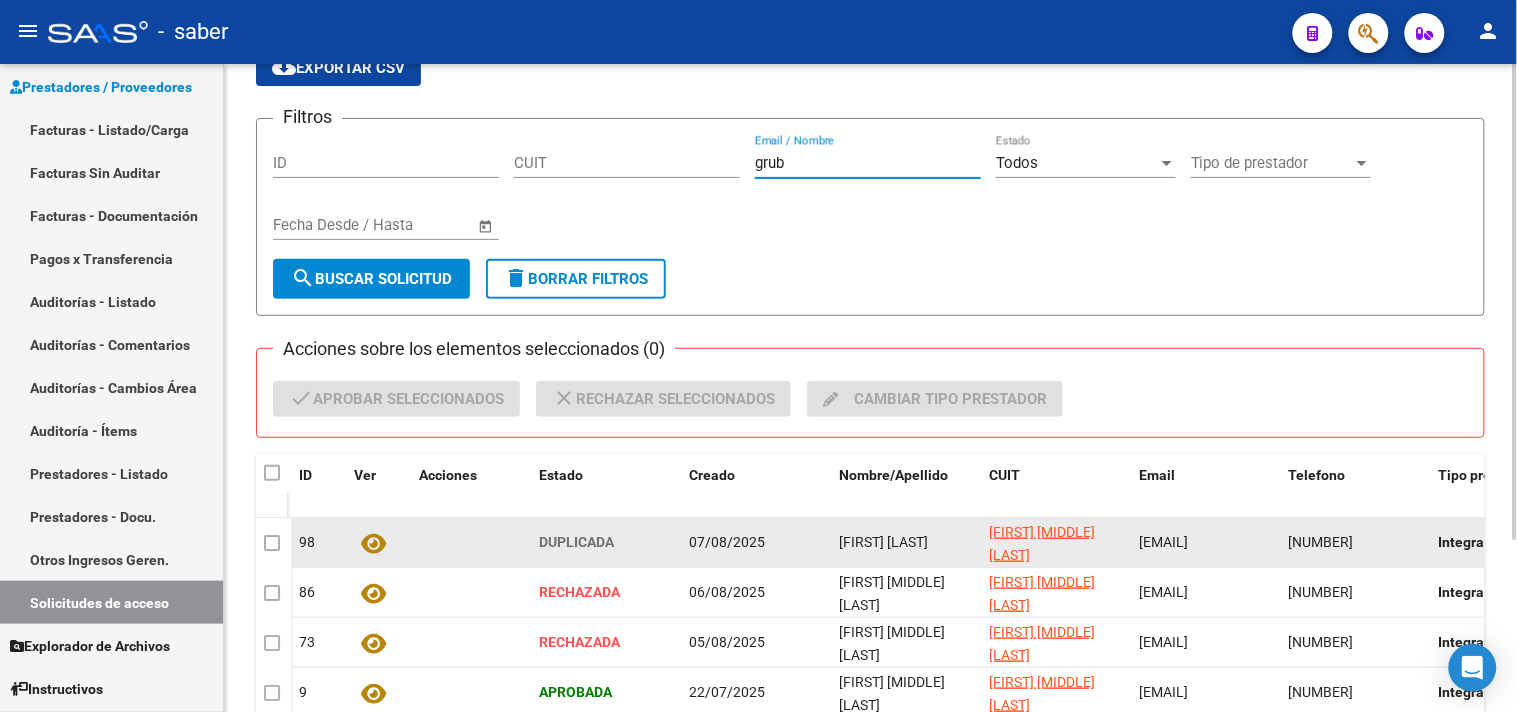 scroll, scrollTop: 177, scrollLeft: 0, axis: vertical 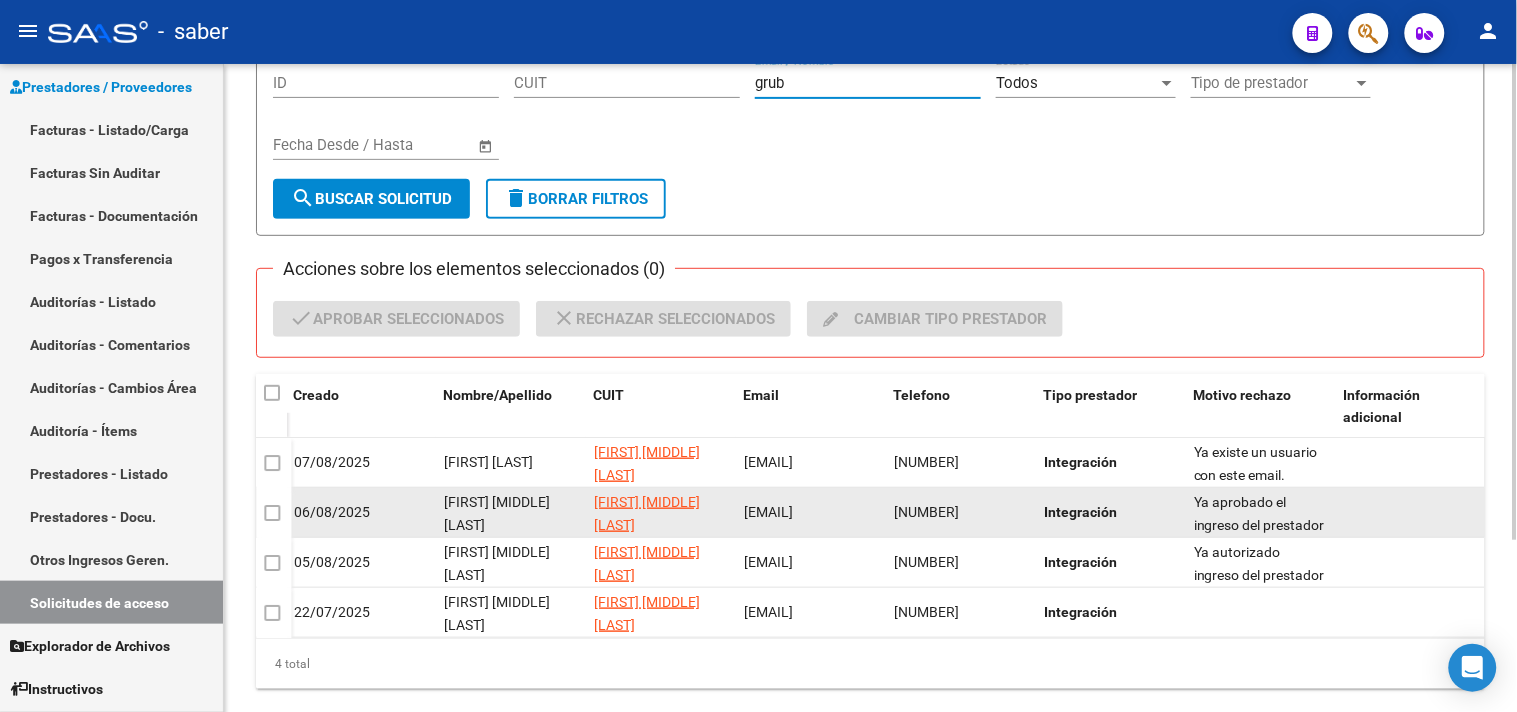 type on "grub" 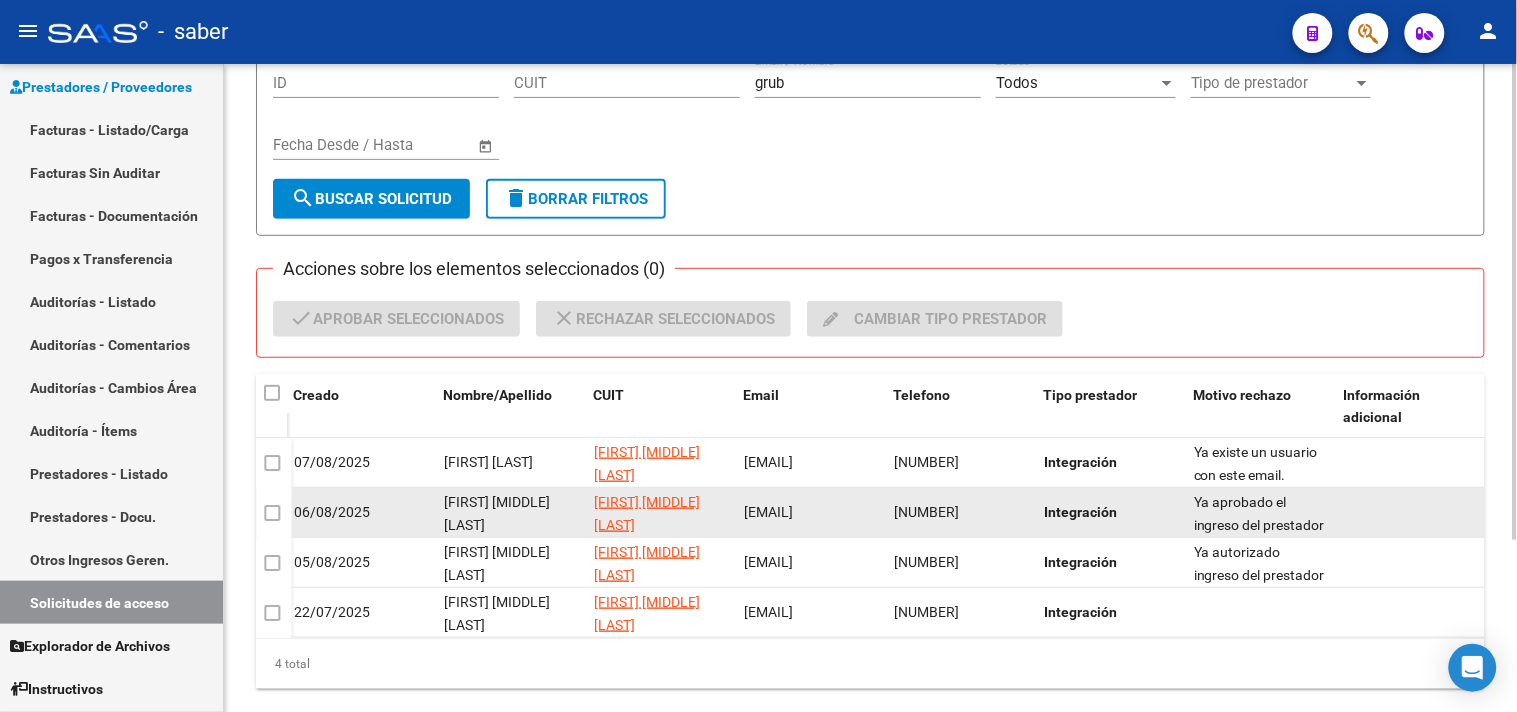 click on "[NUMBER]" 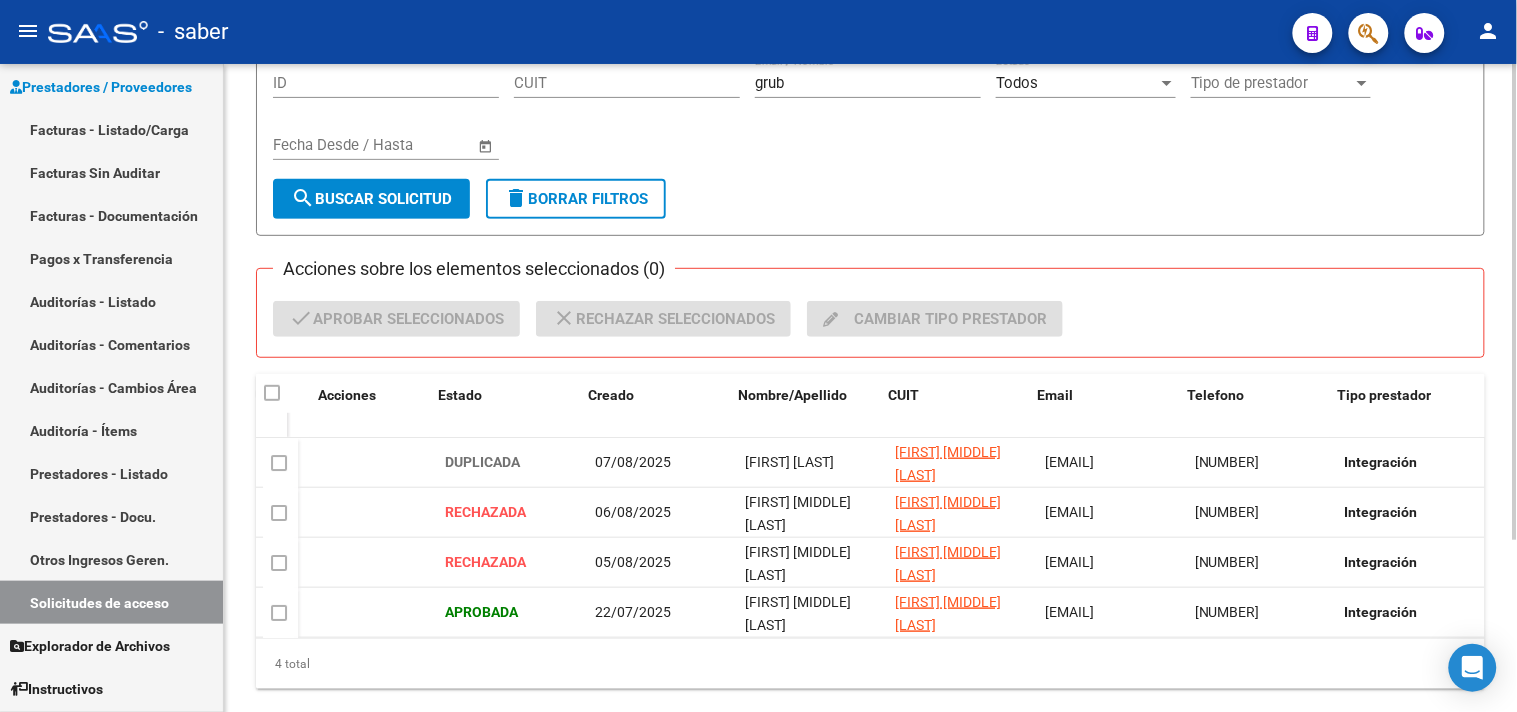 scroll, scrollTop: 0, scrollLeft: 0, axis: both 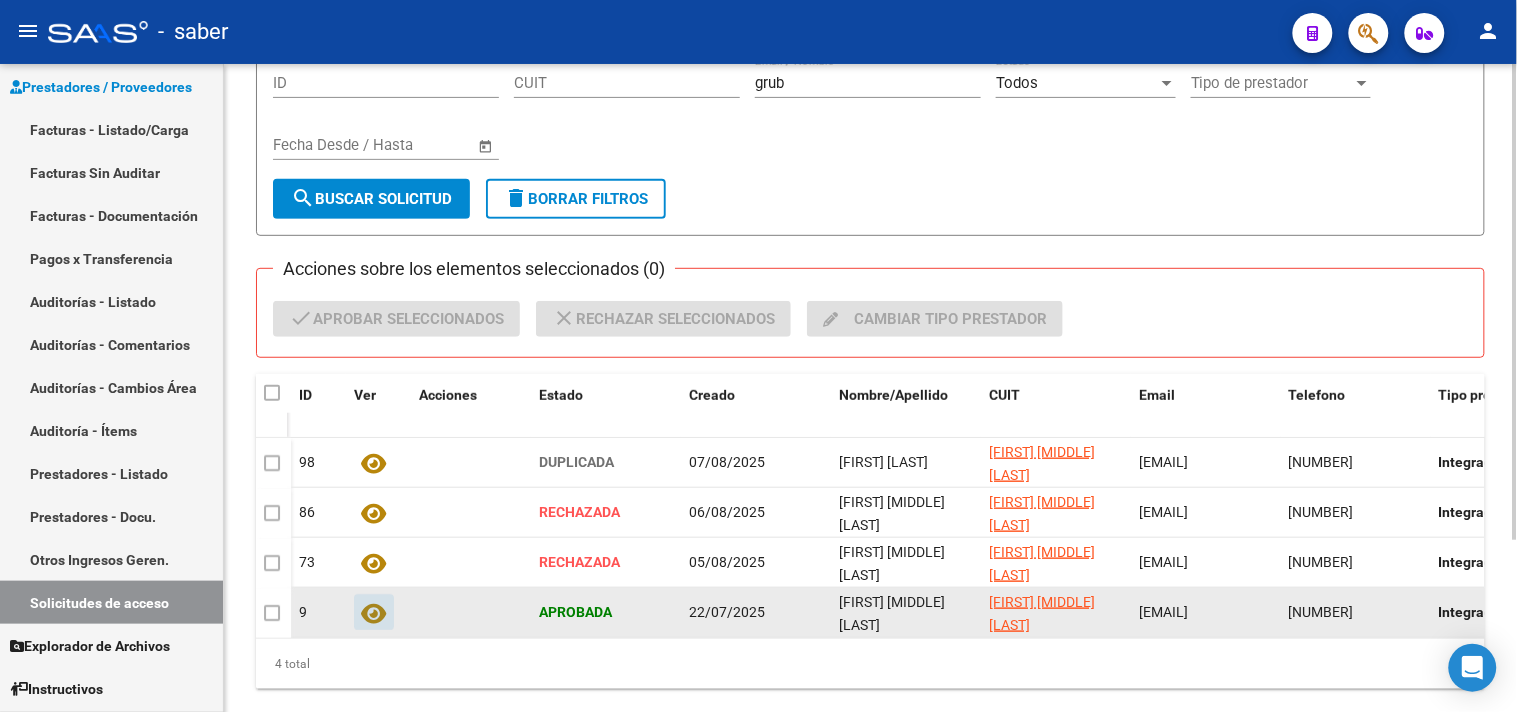 click 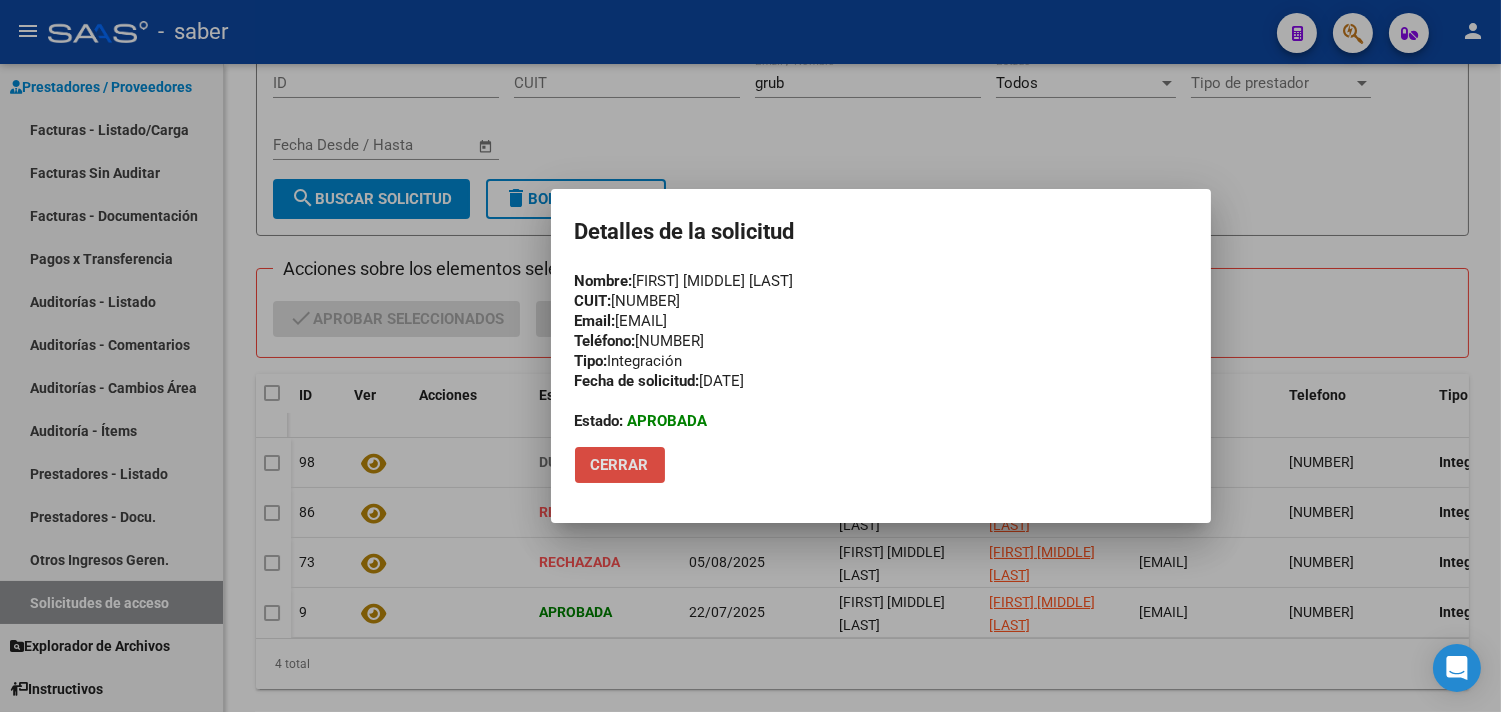 click on "Cerrar" 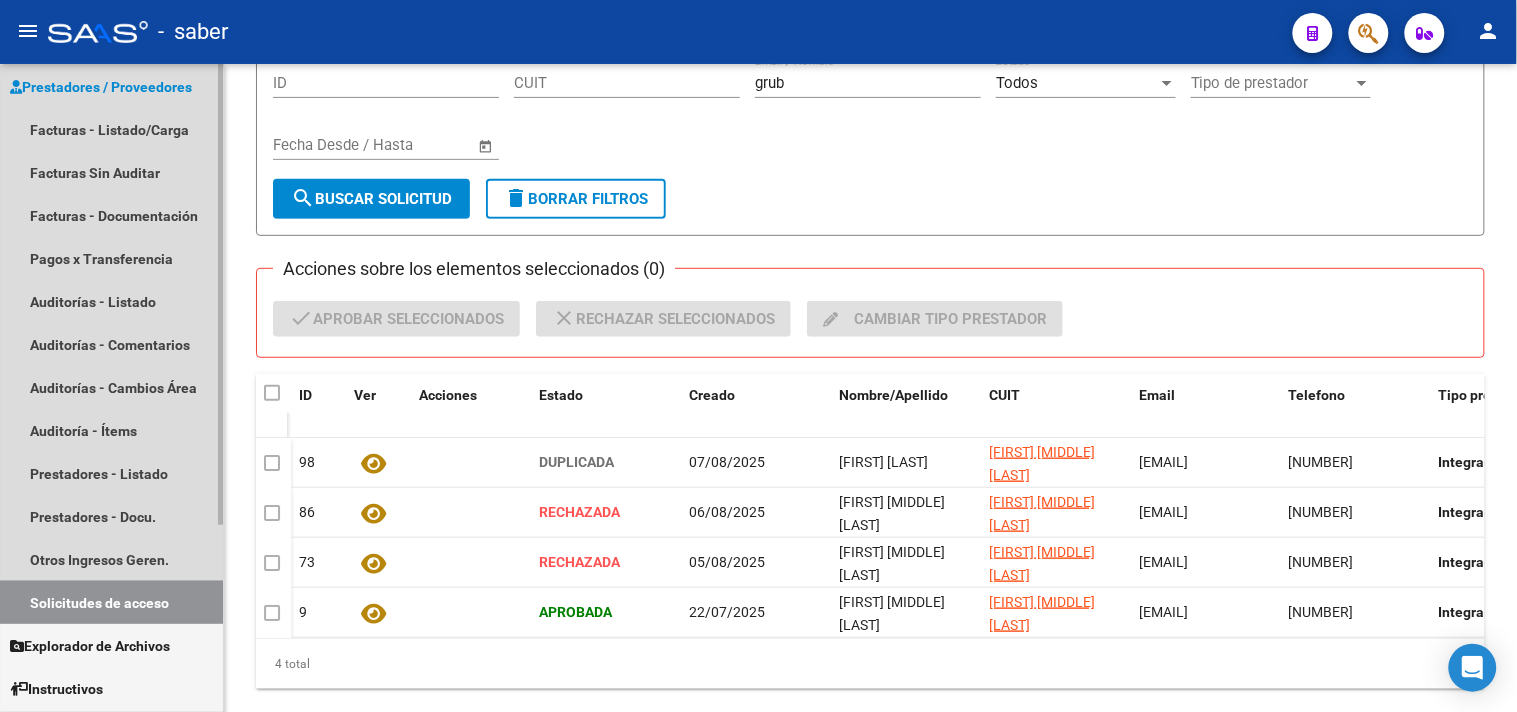 click on "Solicitudes de acceso" at bounding box center (111, 602) 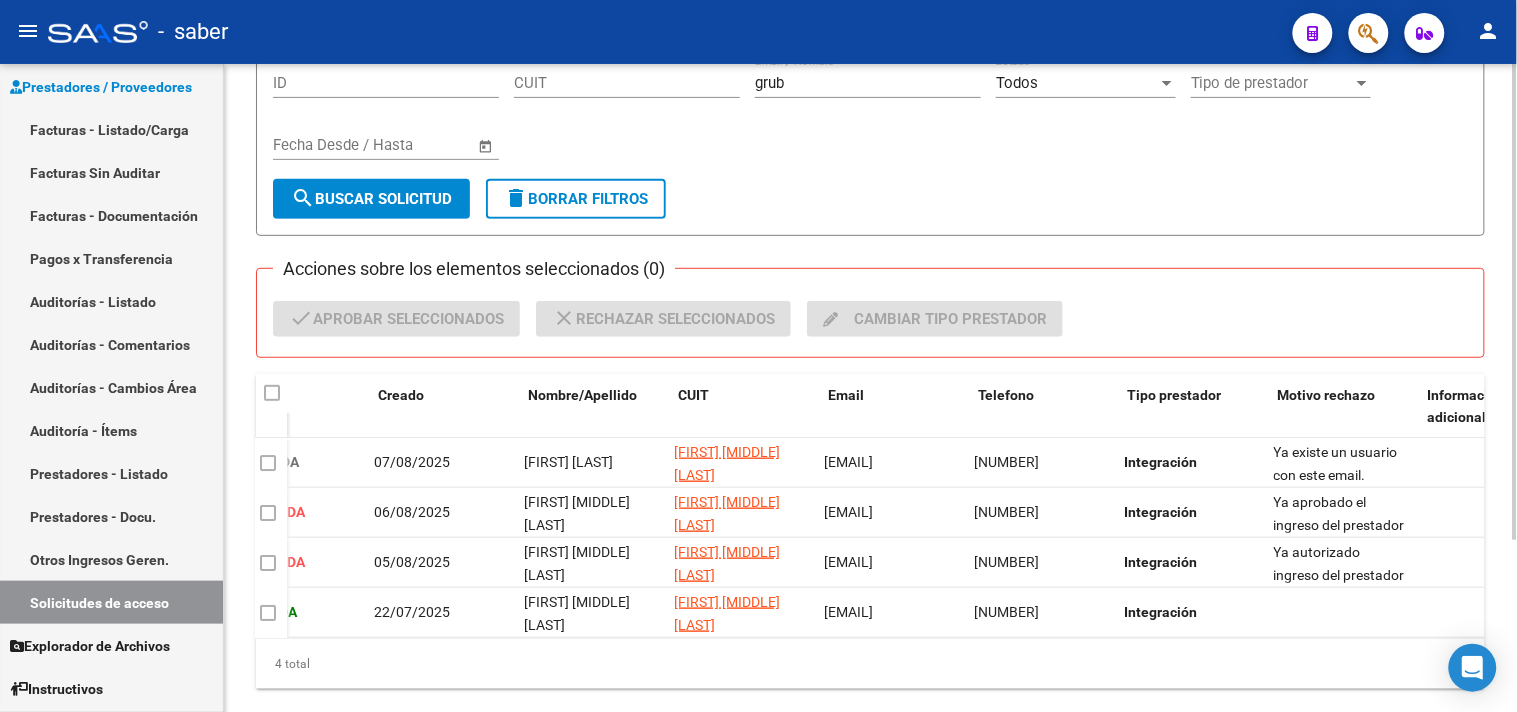 scroll, scrollTop: 0, scrollLeft: 0, axis: both 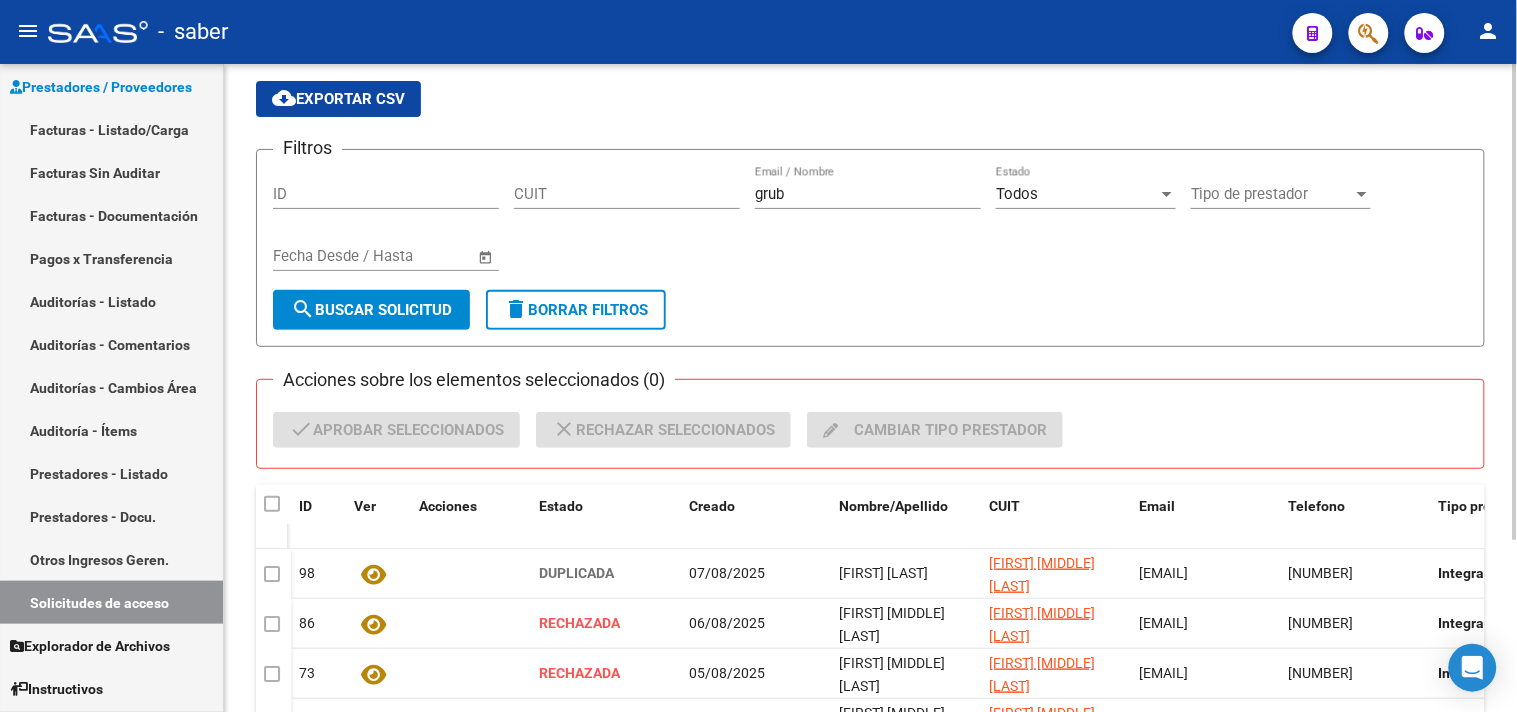 click on "search  Buscar solicitud" 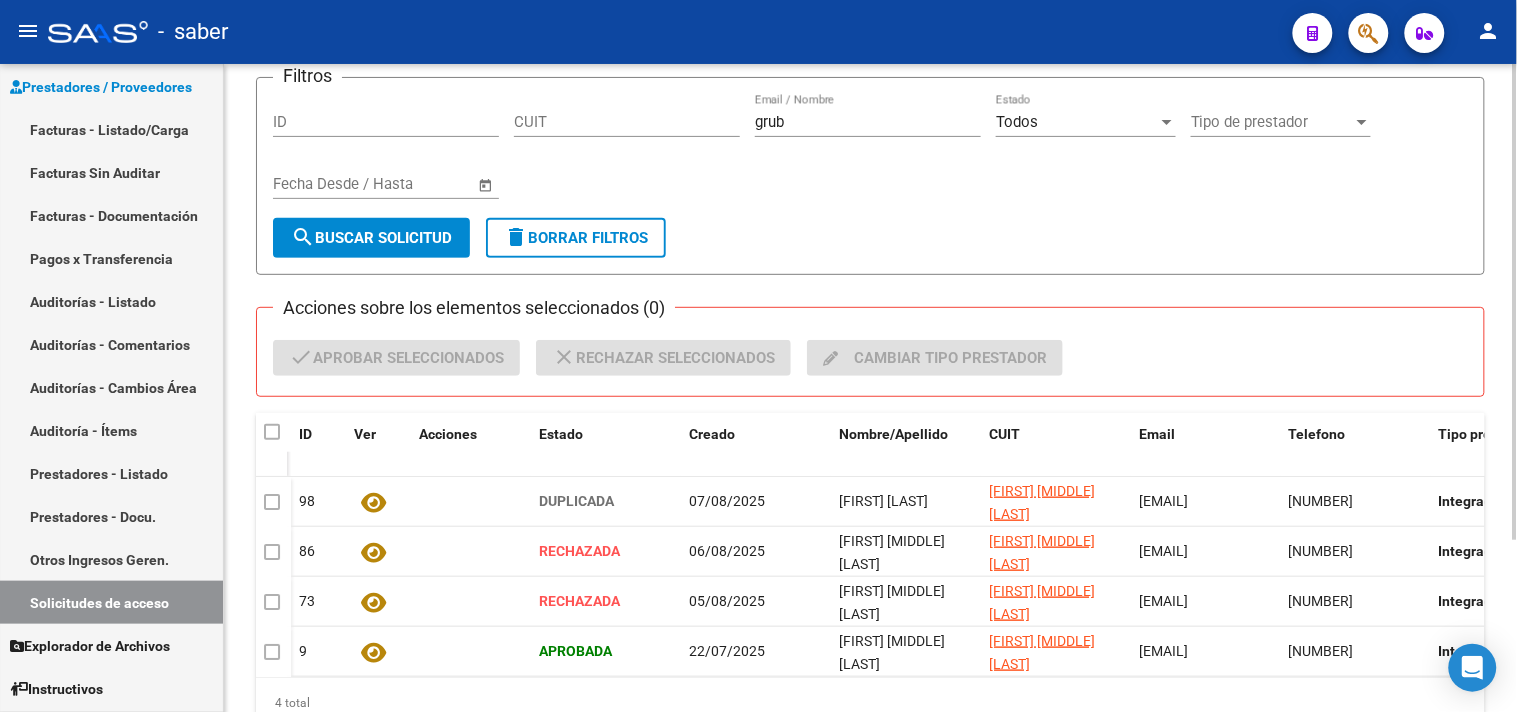scroll, scrollTop: 177, scrollLeft: 0, axis: vertical 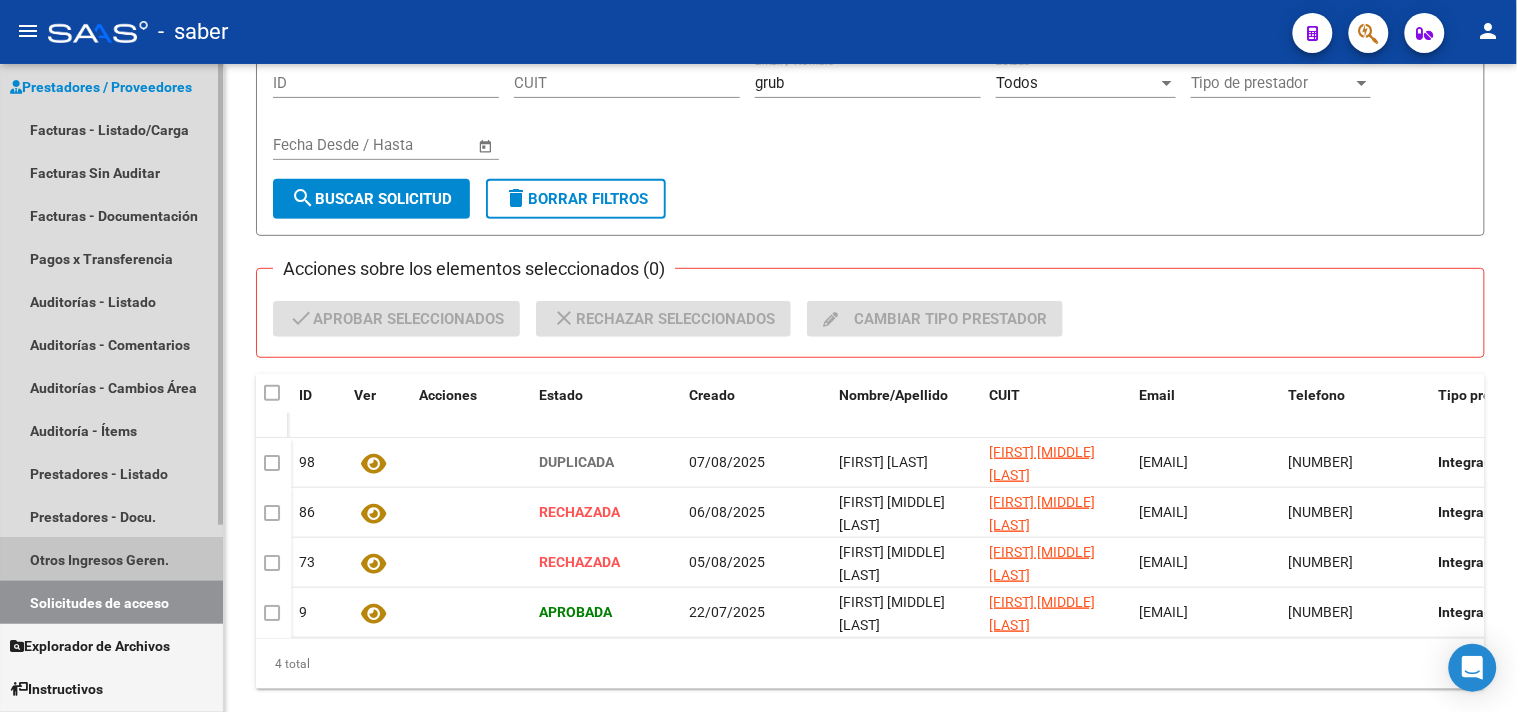 click on "Otros Ingresos Geren." at bounding box center [111, 559] 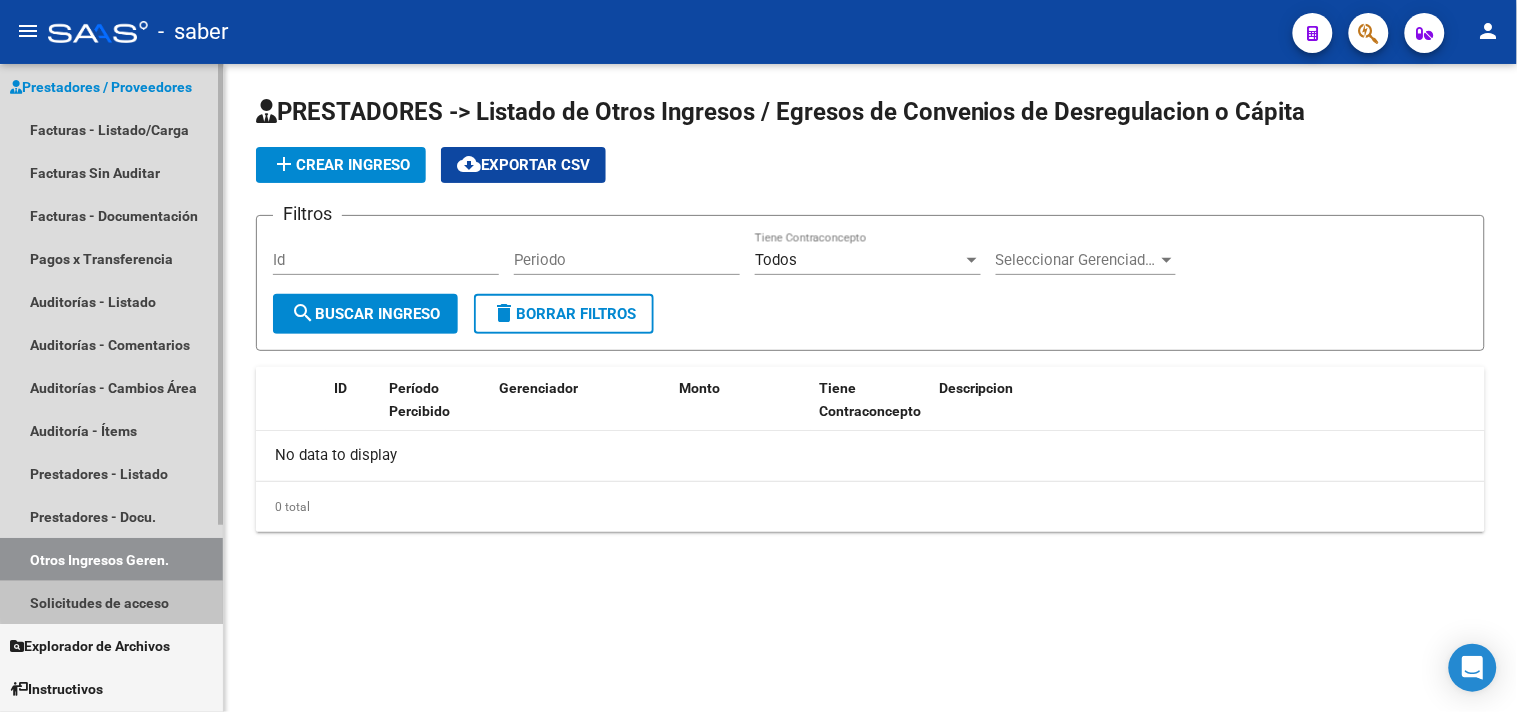 click on "Solicitudes de acceso" at bounding box center (111, 602) 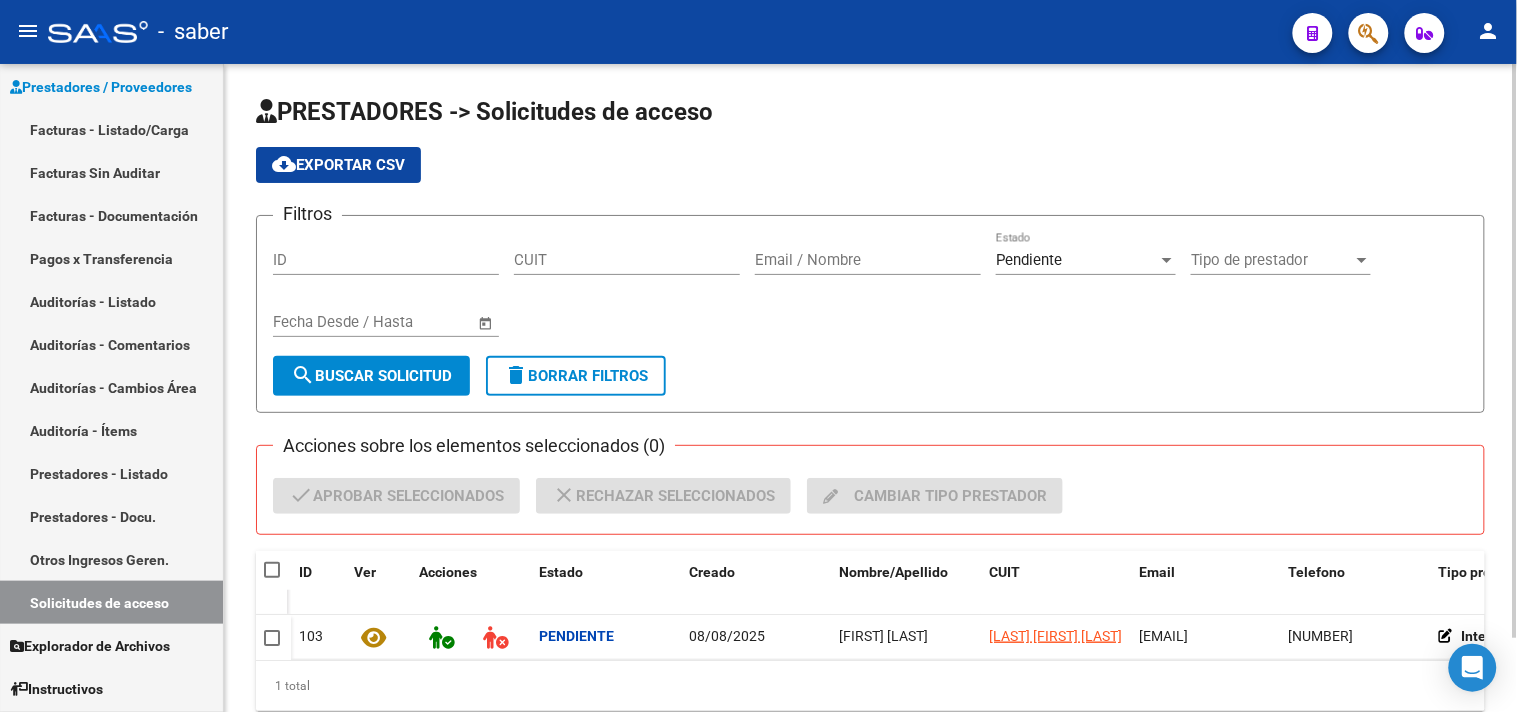 click on "search  Buscar solicitud" 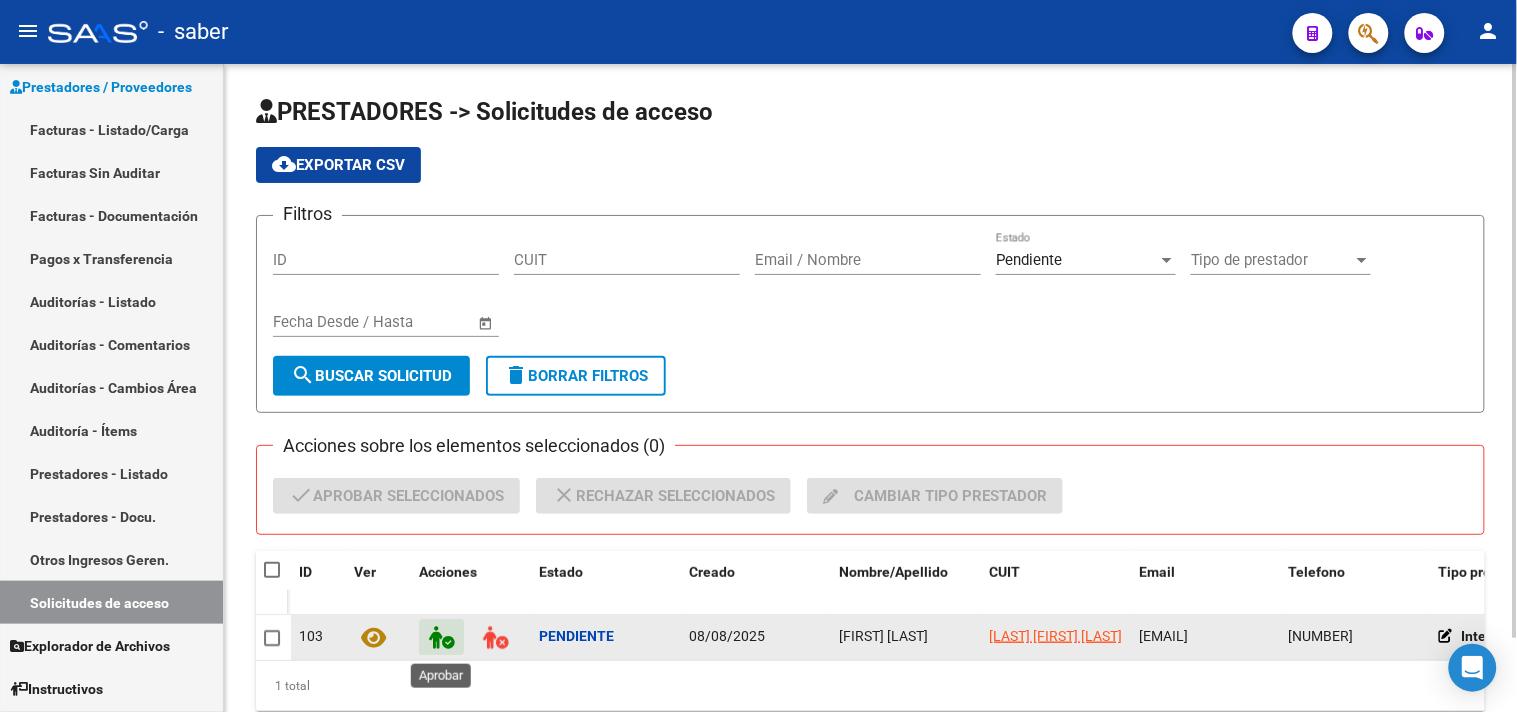 click 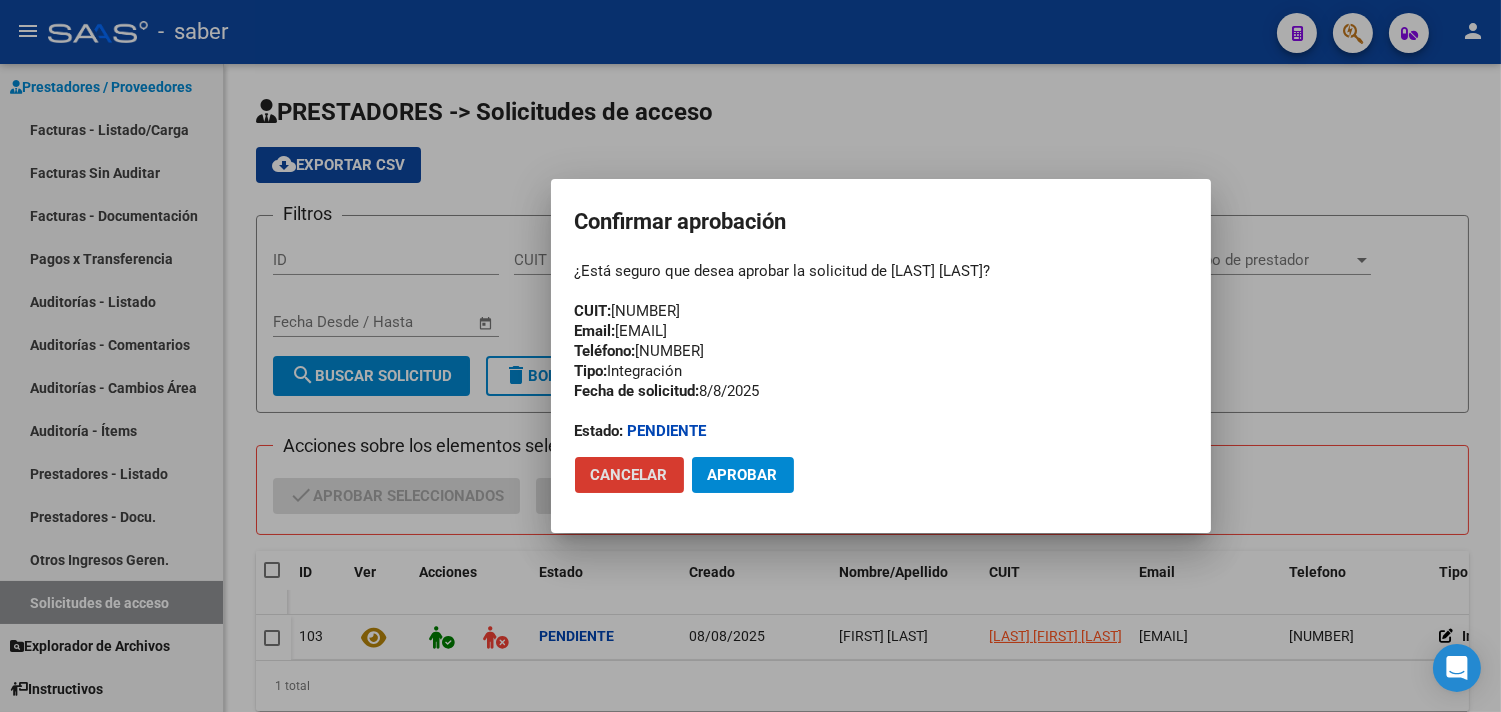 click on "Aprobar" 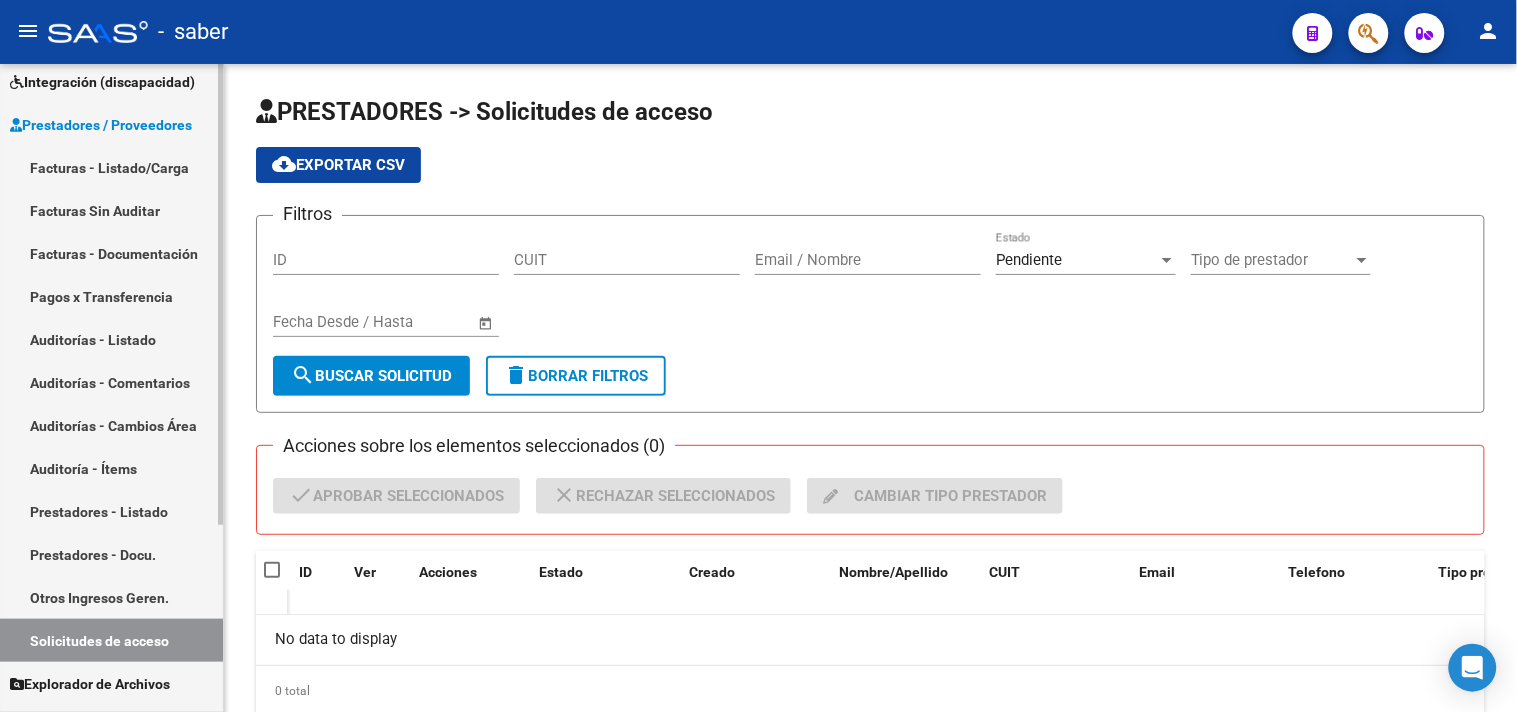 scroll, scrollTop: 262, scrollLeft: 0, axis: vertical 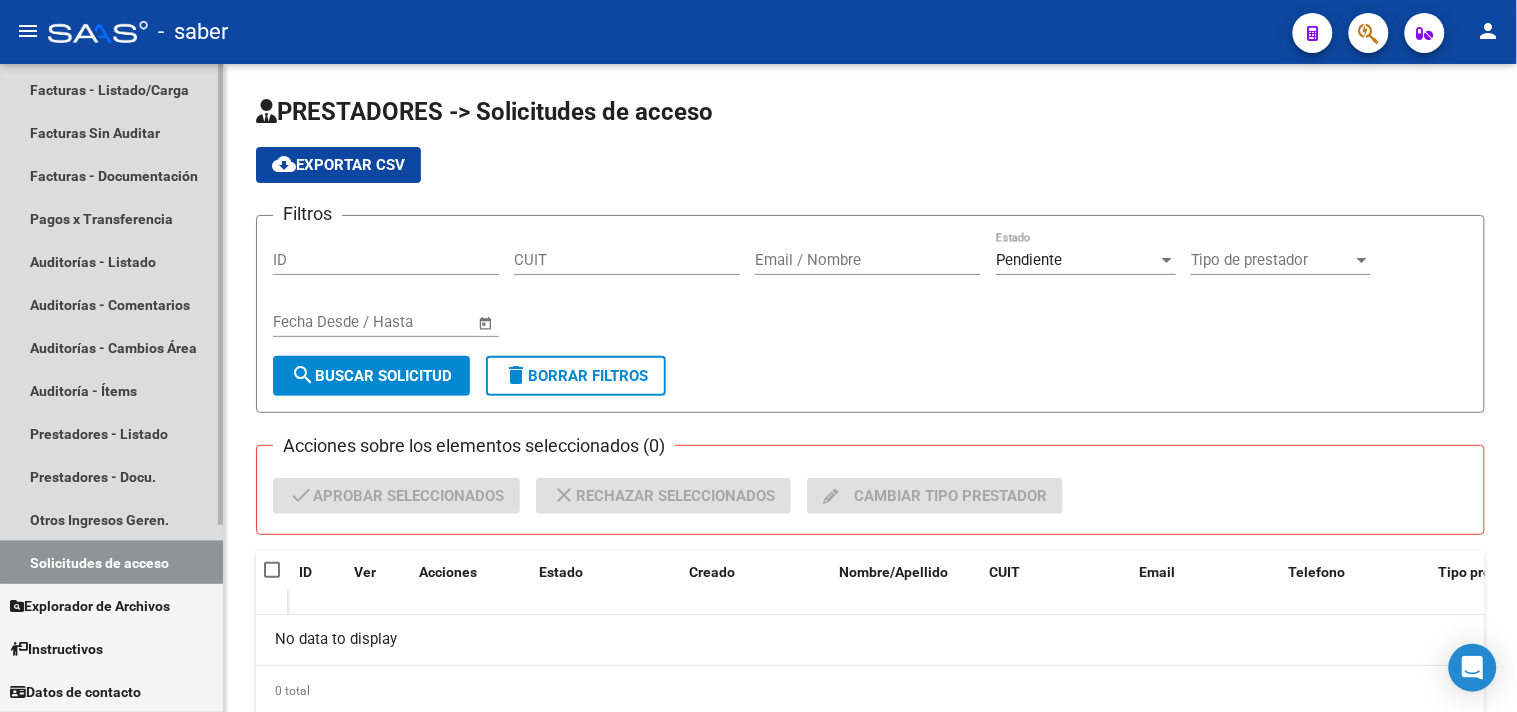 click on "Solicitudes de acceso" at bounding box center (111, 562) 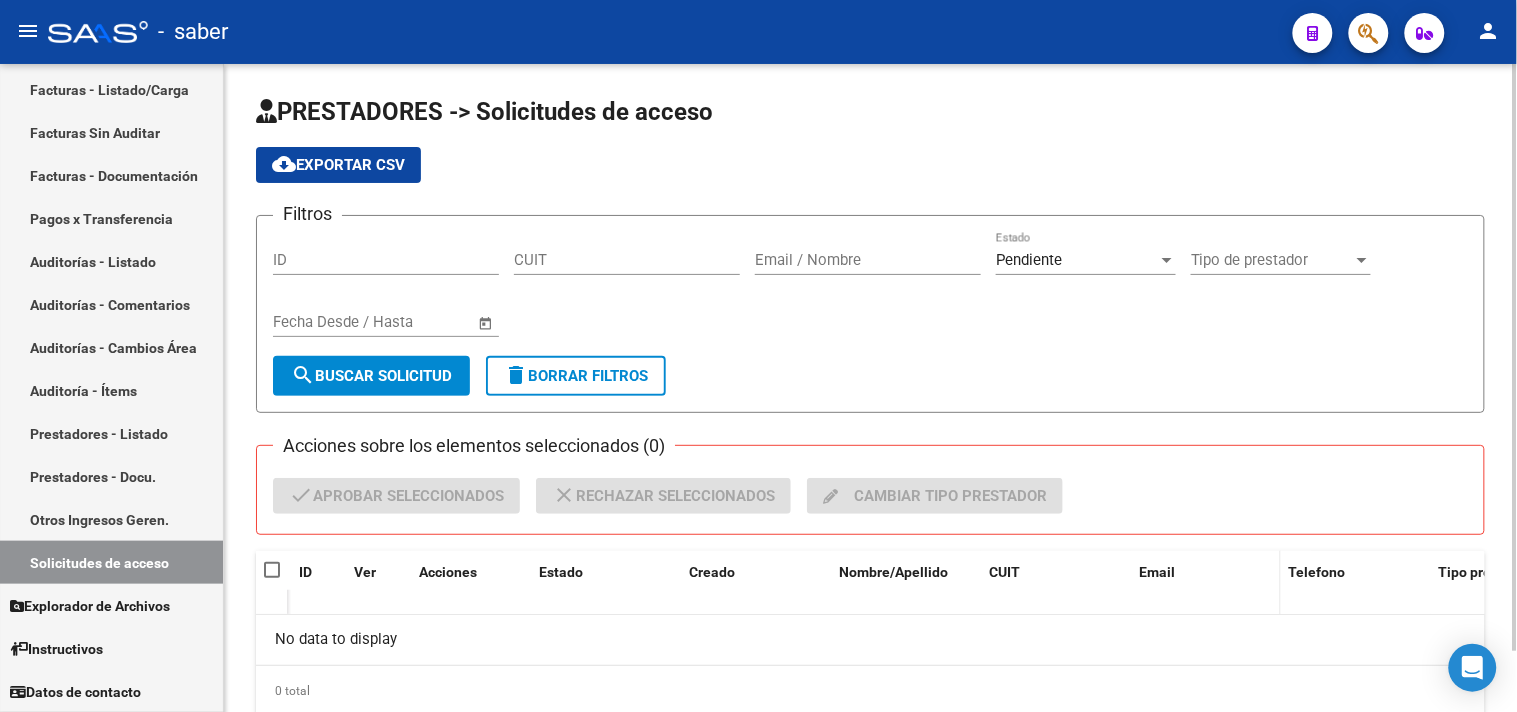 scroll, scrollTop: 66, scrollLeft: 0, axis: vertical 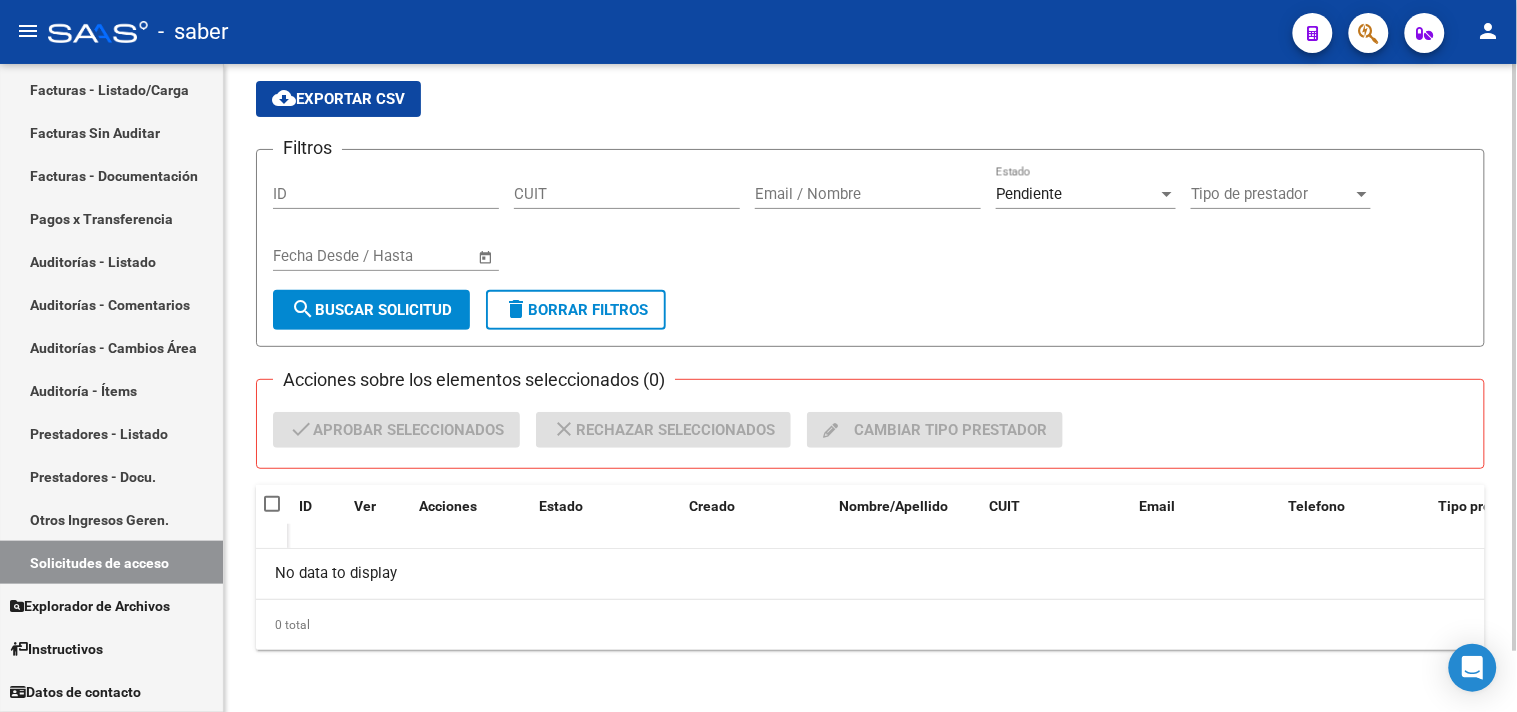 click on "No data to display" 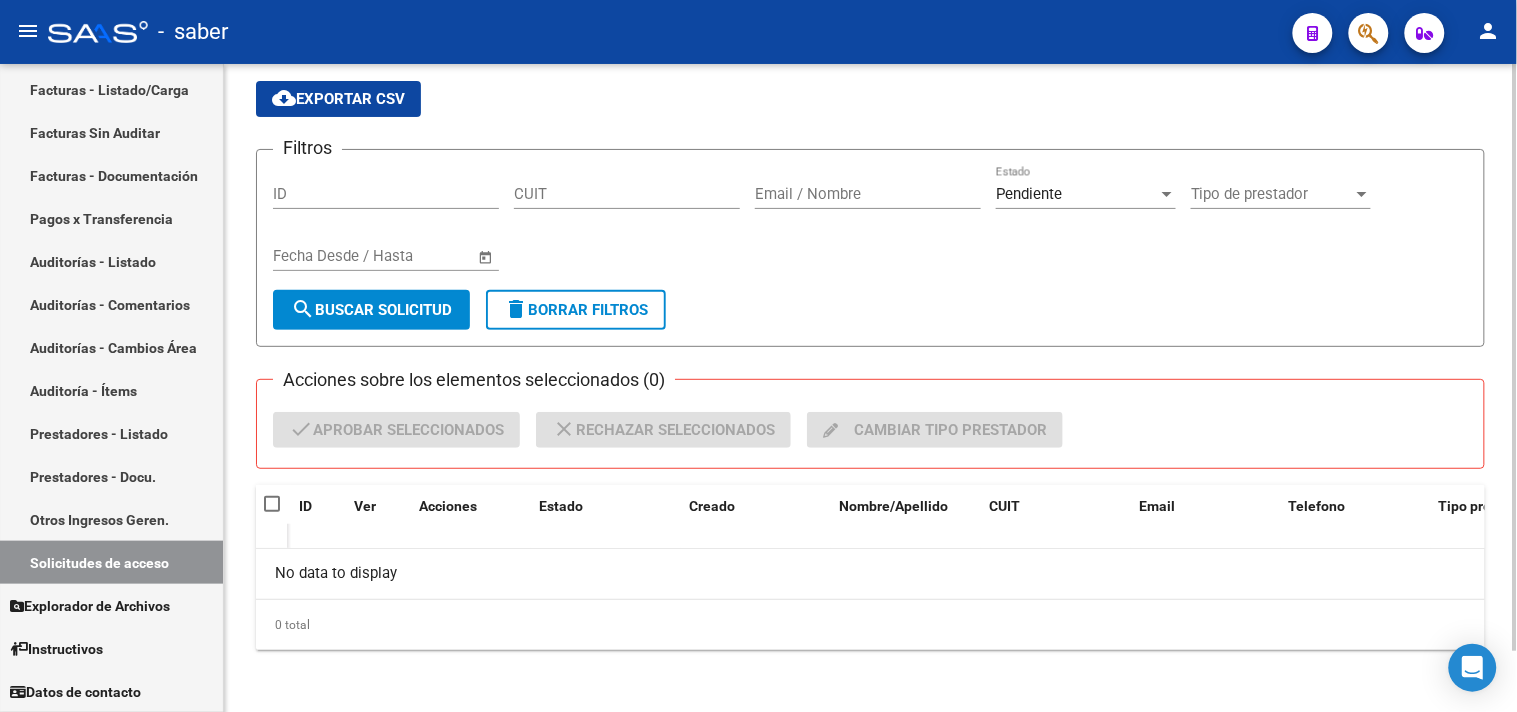 drag, startPoint x: 321, startPoint y: 574, endPoint x: 276, endPoint y: 574, distance: 45 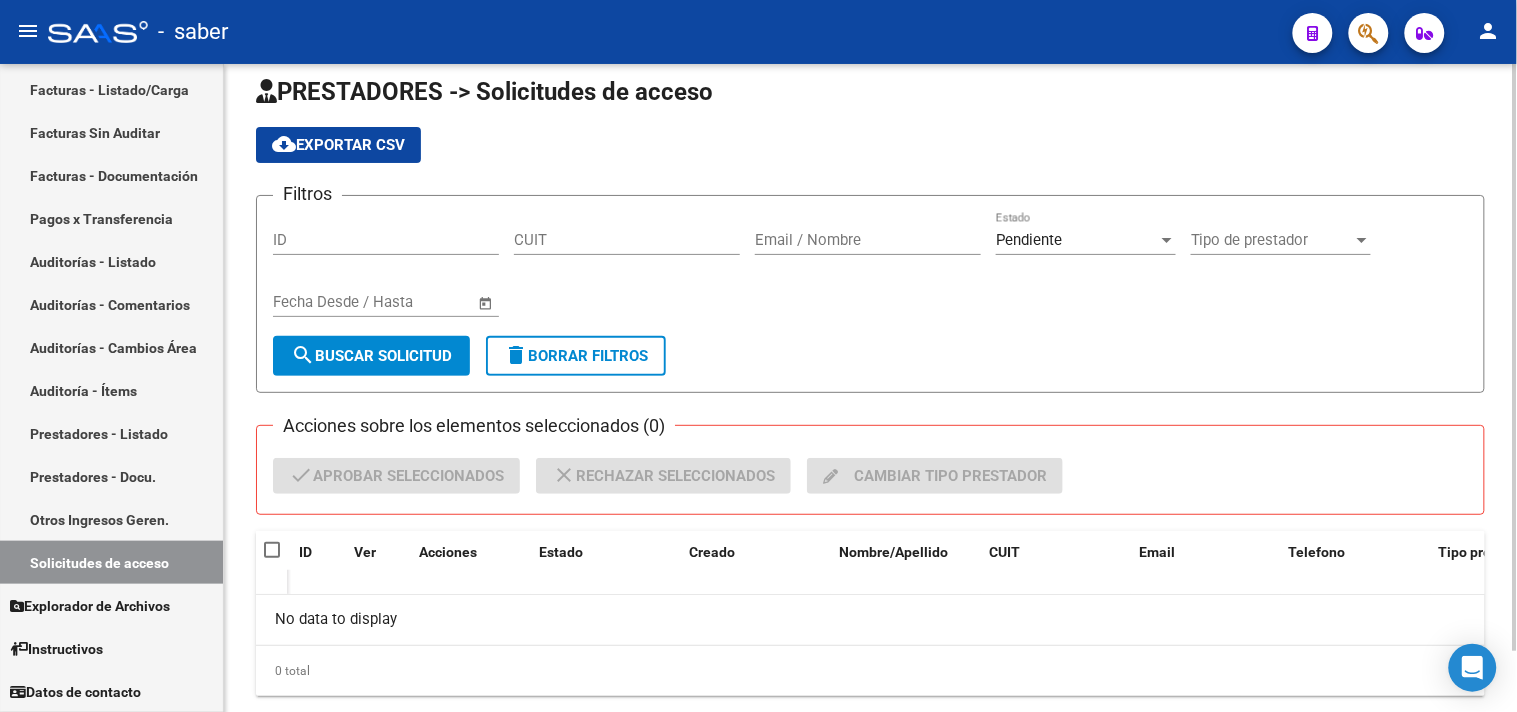 scroll, scrollTop: 0, scrollLeft: 0, axis: both 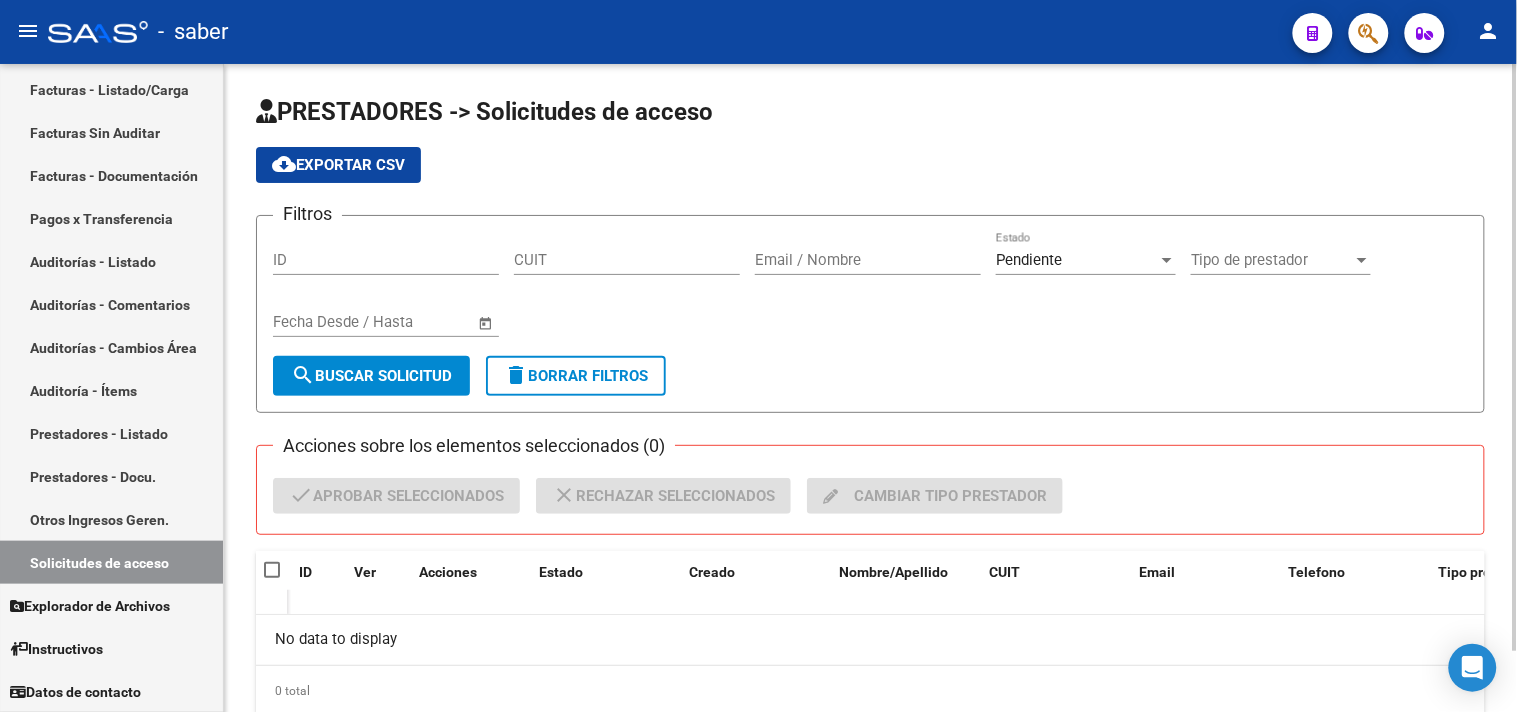 click on "Facturas - Listado/Carga" at bounding box center (111, 89) 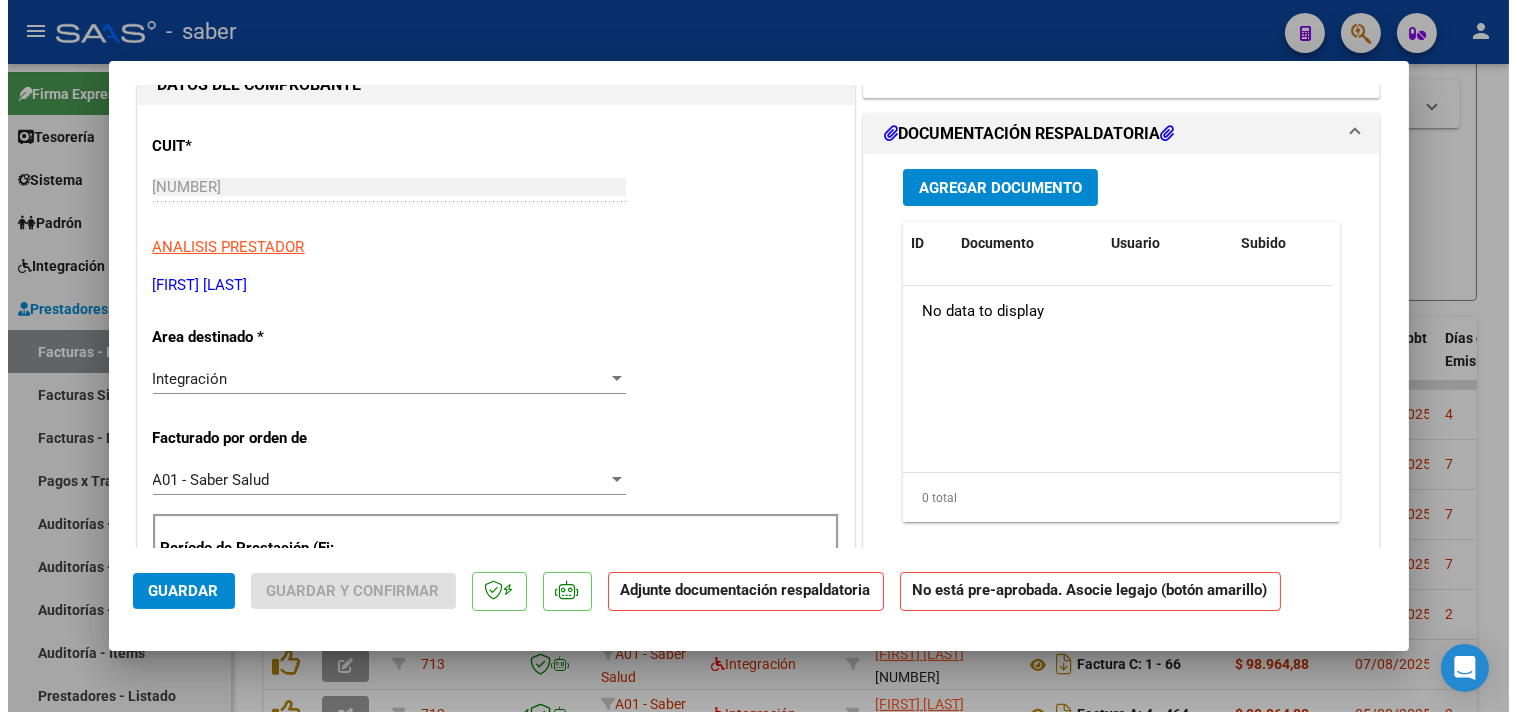 scroll, scrollTop: 0, scrollLeft: 0, axis: both 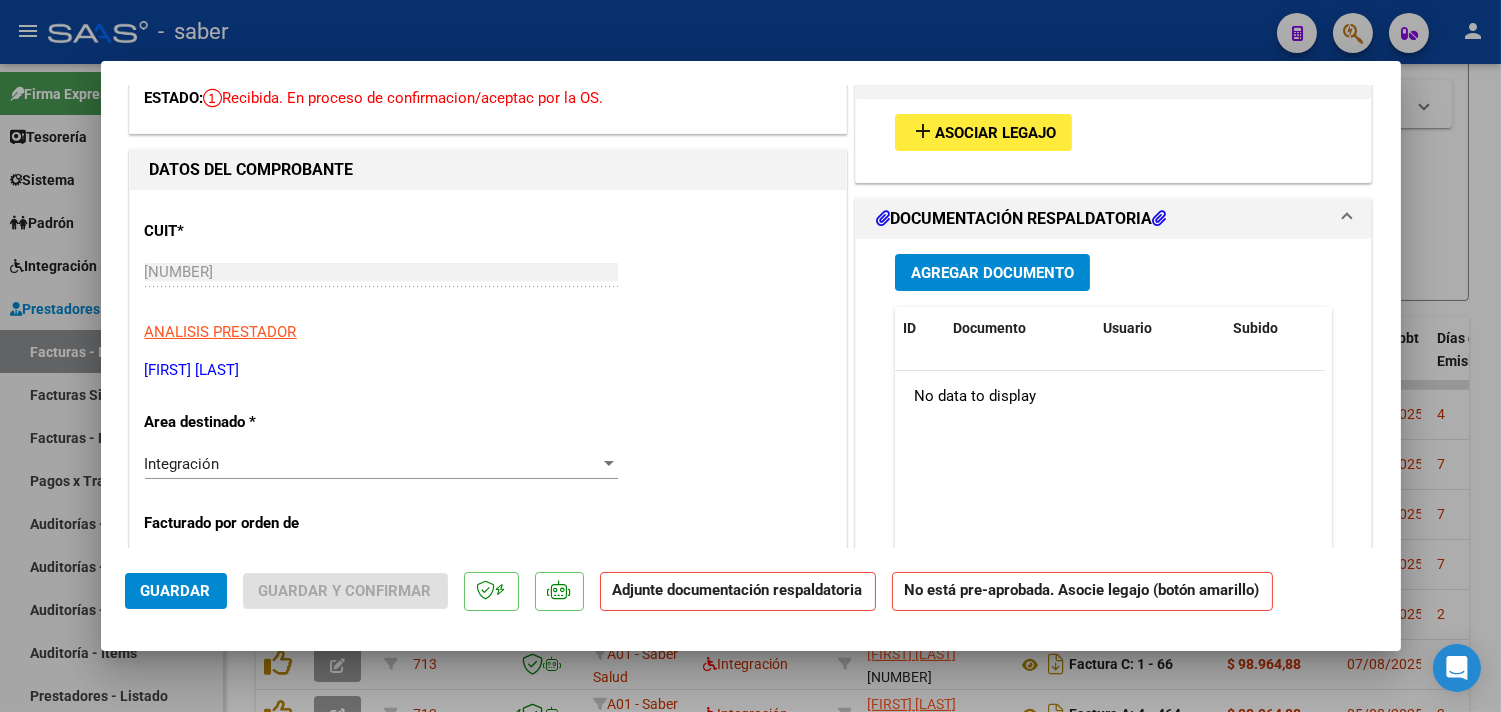 click at bounding box center [750, 356] 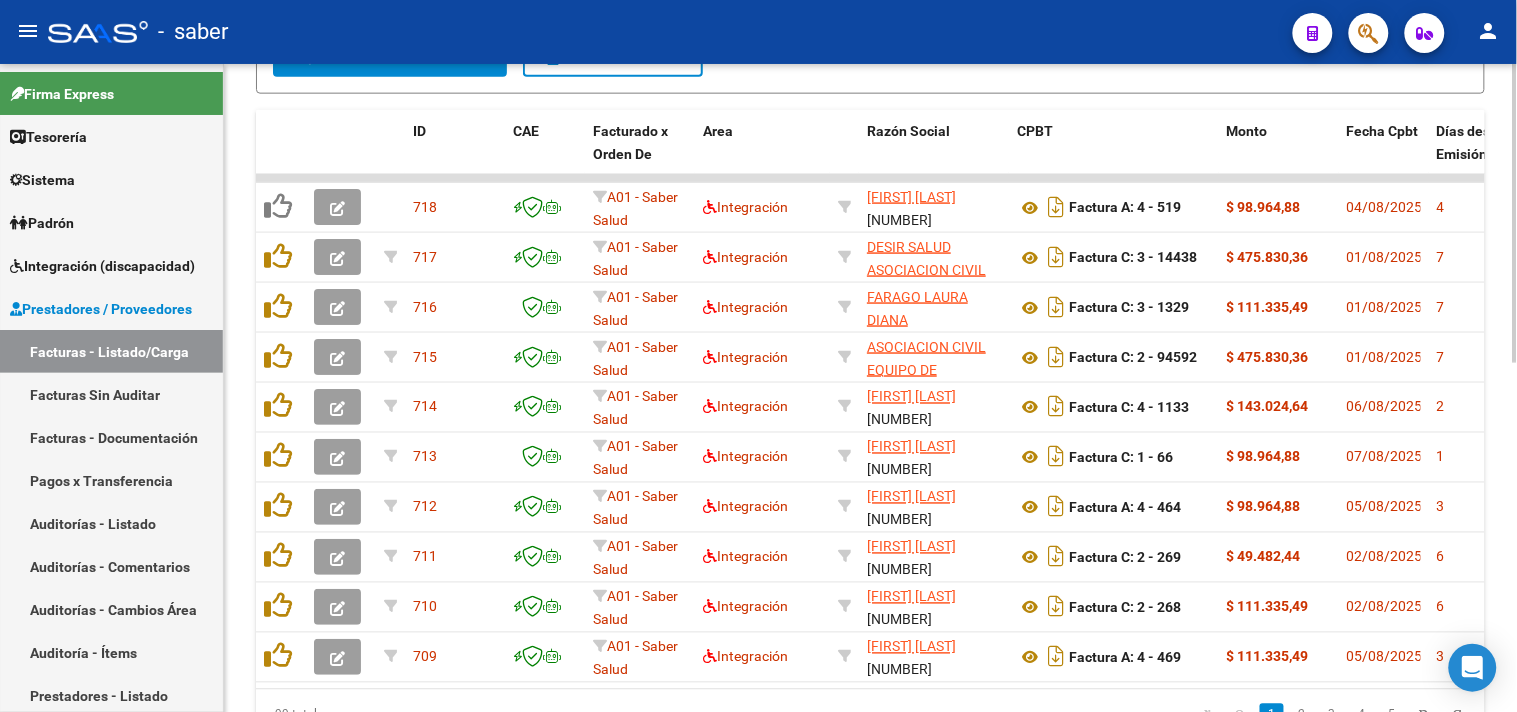 scroll, scrollTop: 756, scrollLeft: 0, axis: vertical 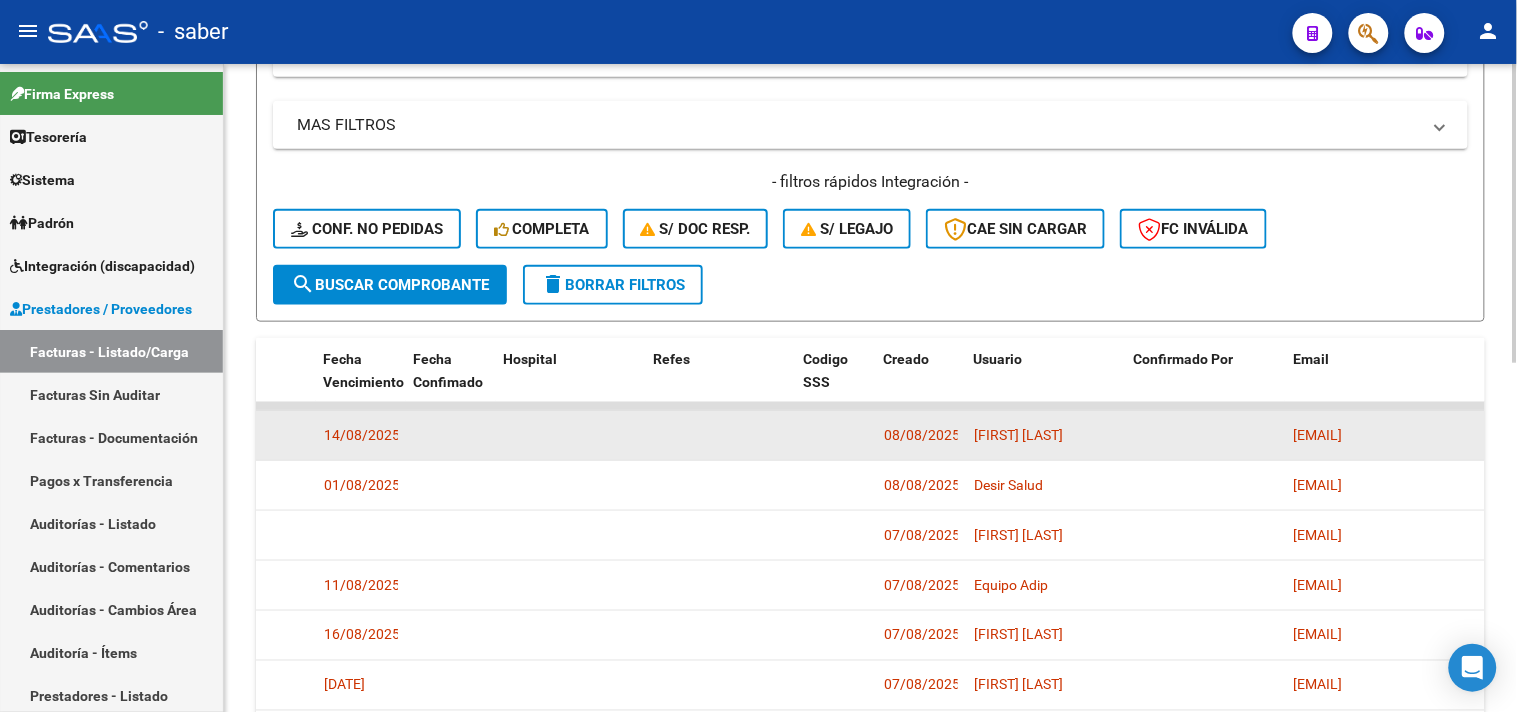 drag, startPoint x: 975, startPoint y: 431, endPoint x: 1148, endPoint y: 431, distance: 173 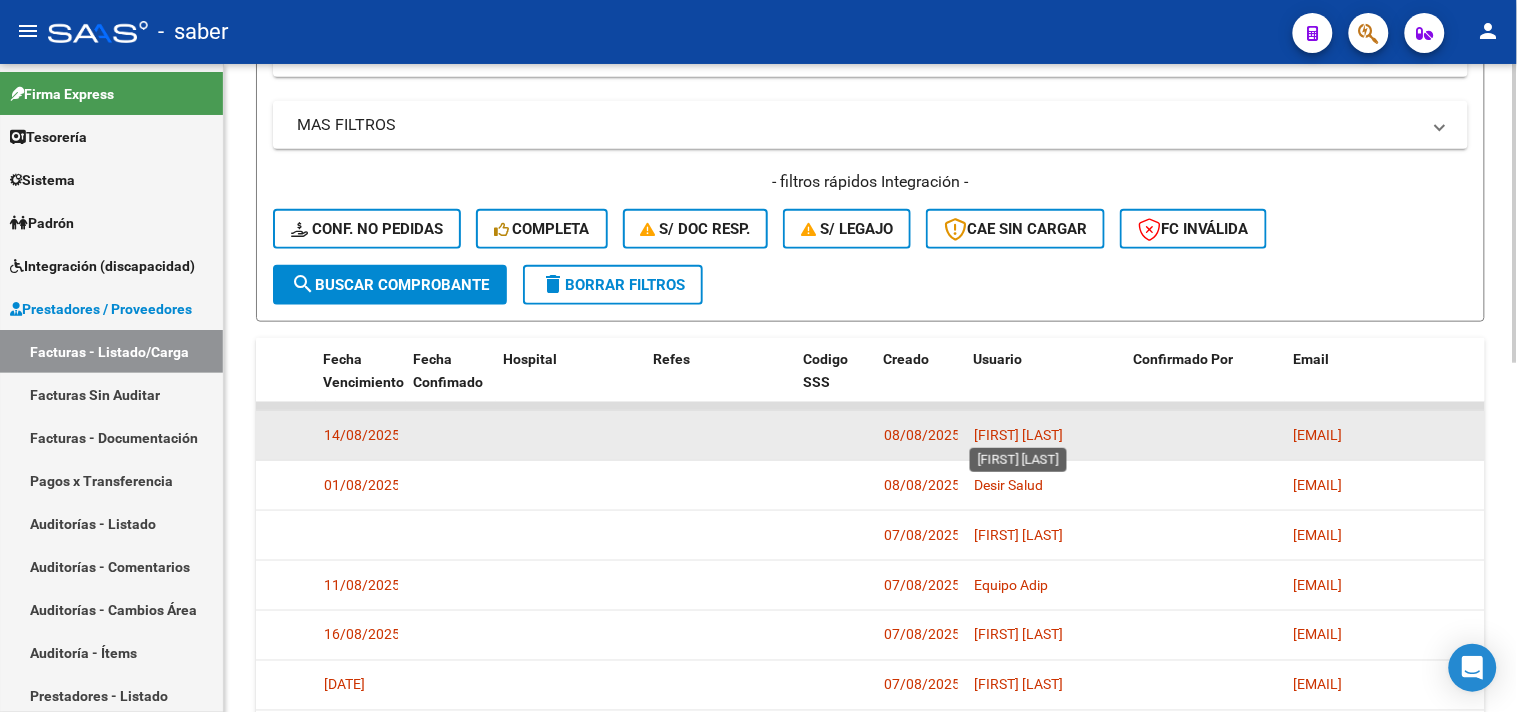 click on "ALEJANDRO VESPA" 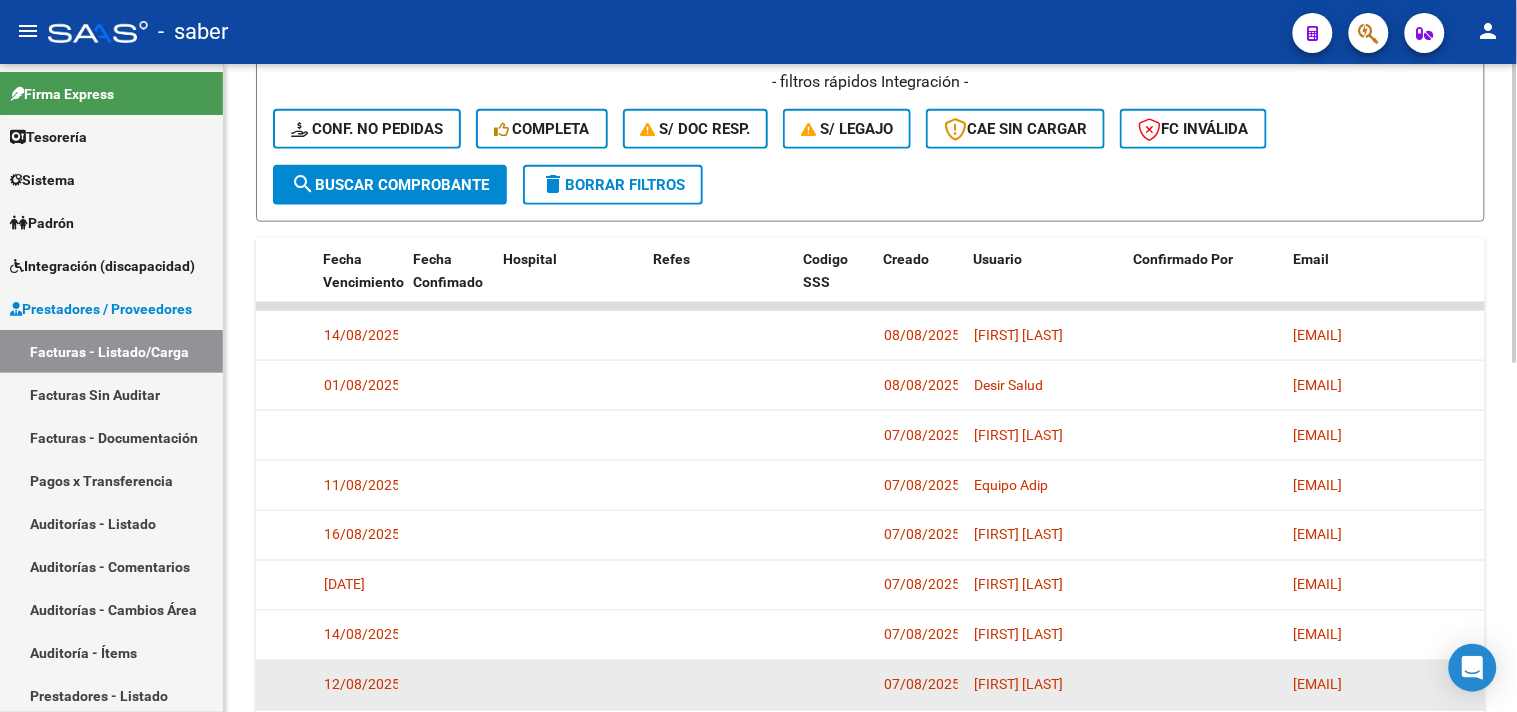 scroll, scrollTop: 756, scrollLeft: 0, axis: vertical 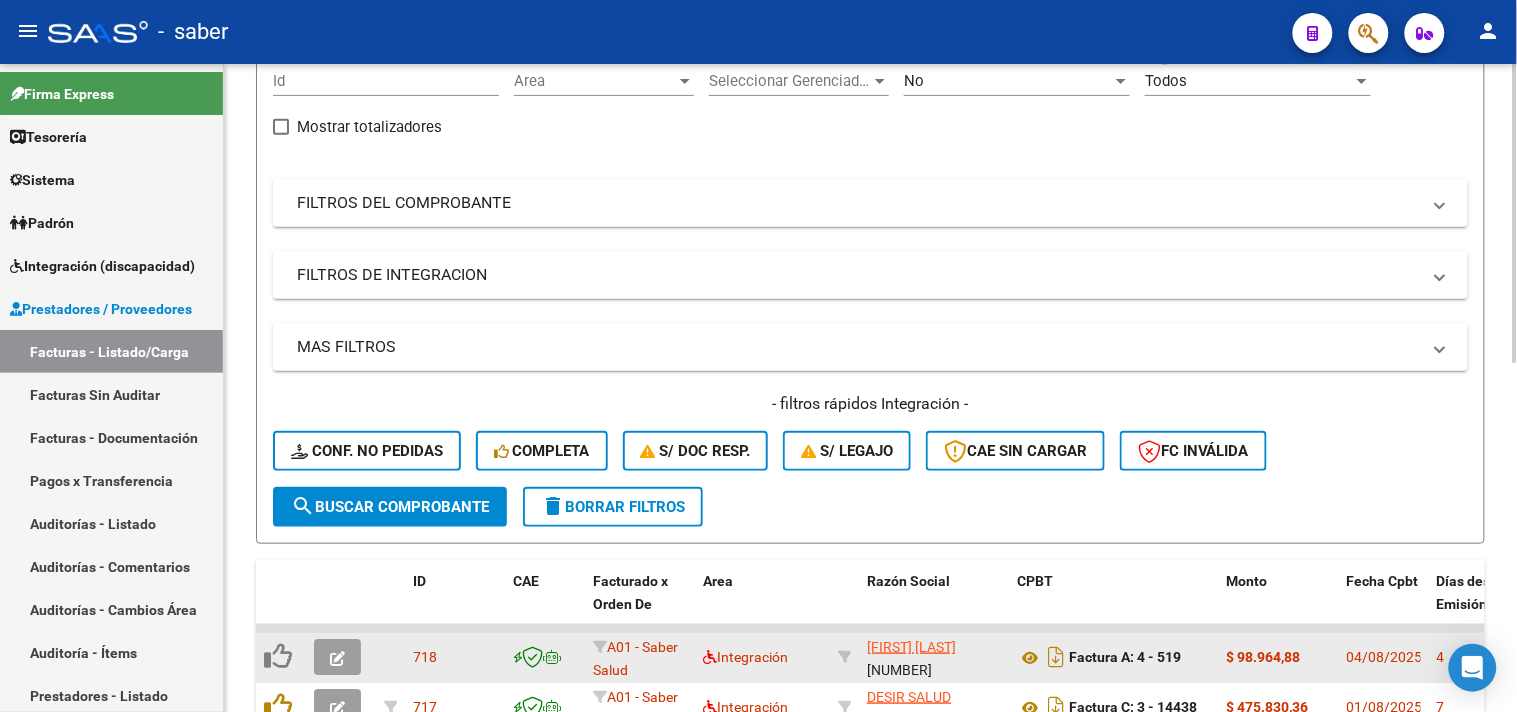 click 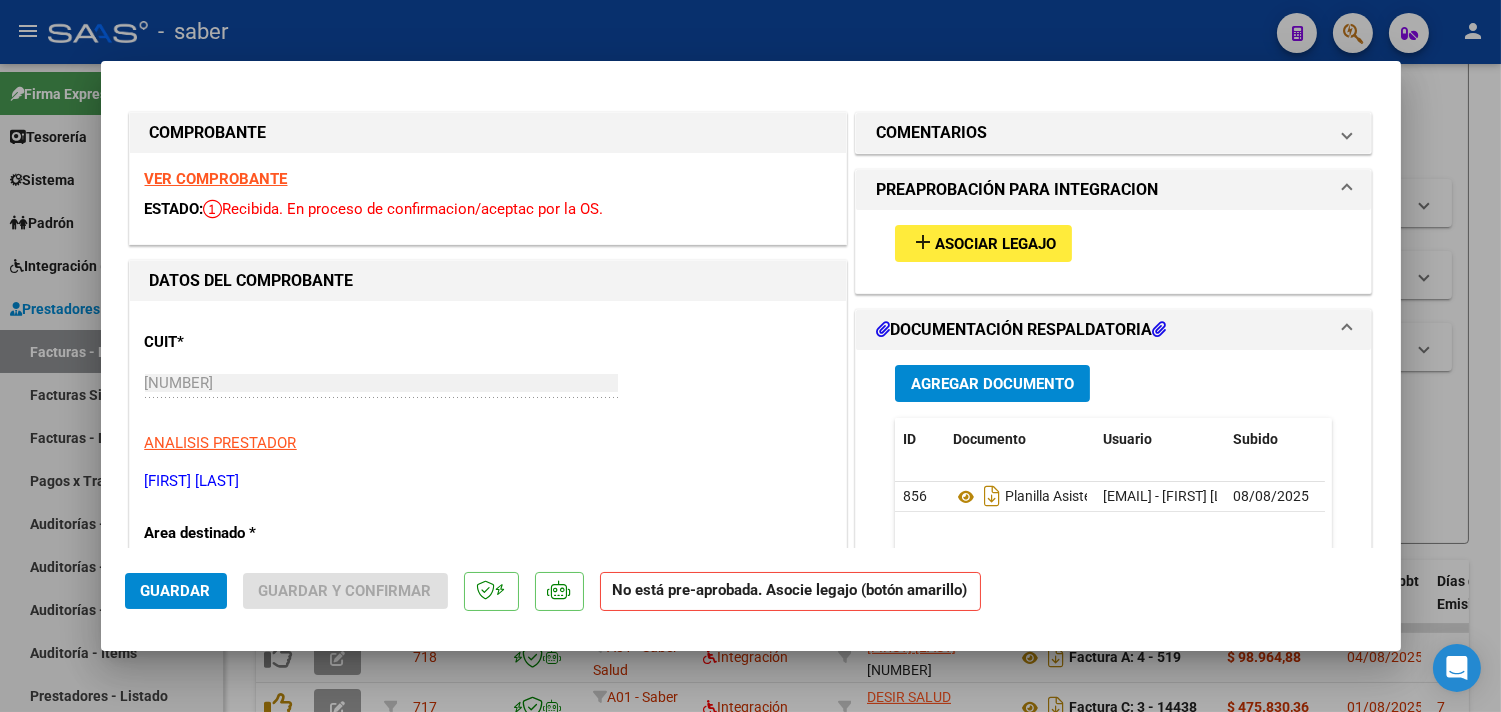 click on "Asociar Legajo" at bounding box center [995, 244] 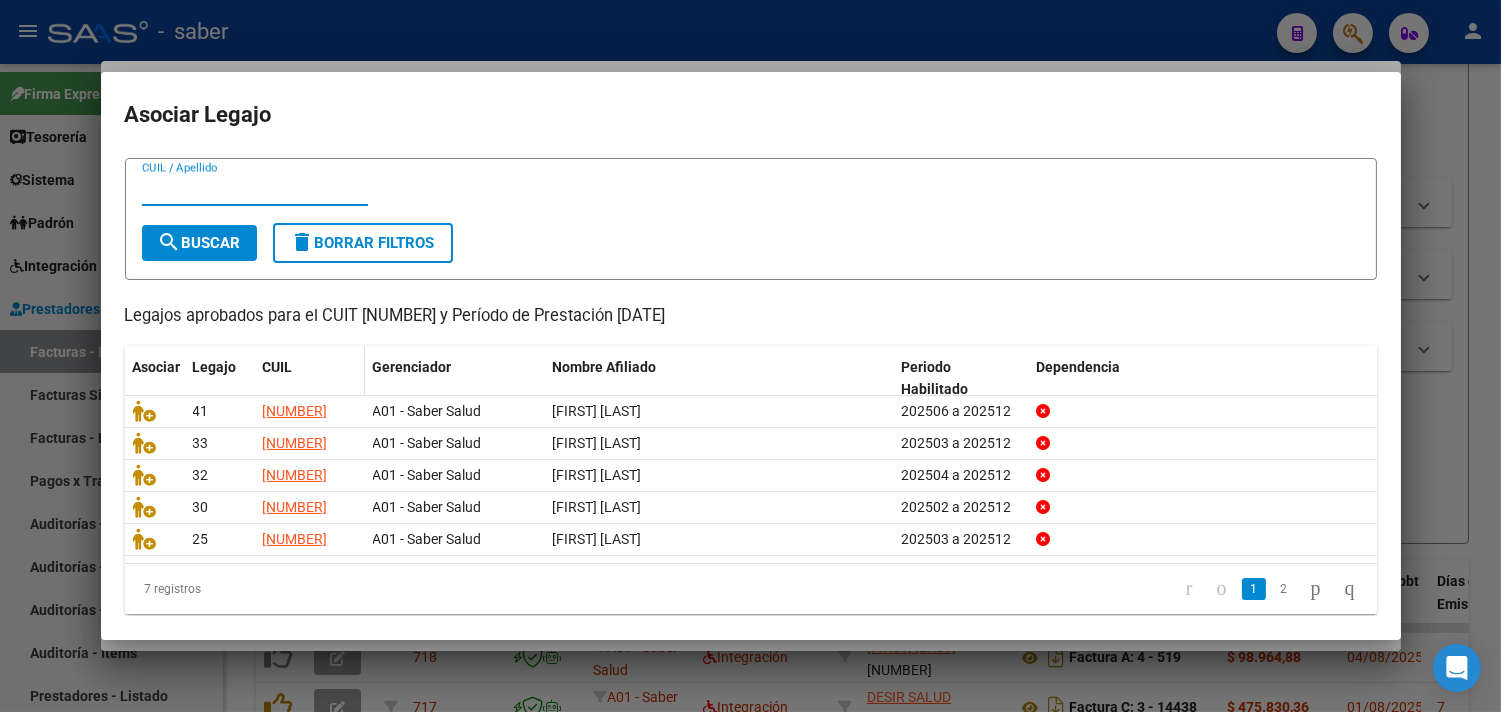 scroll, scrollTop: 57, scrollLeft: 0, axis: vertical 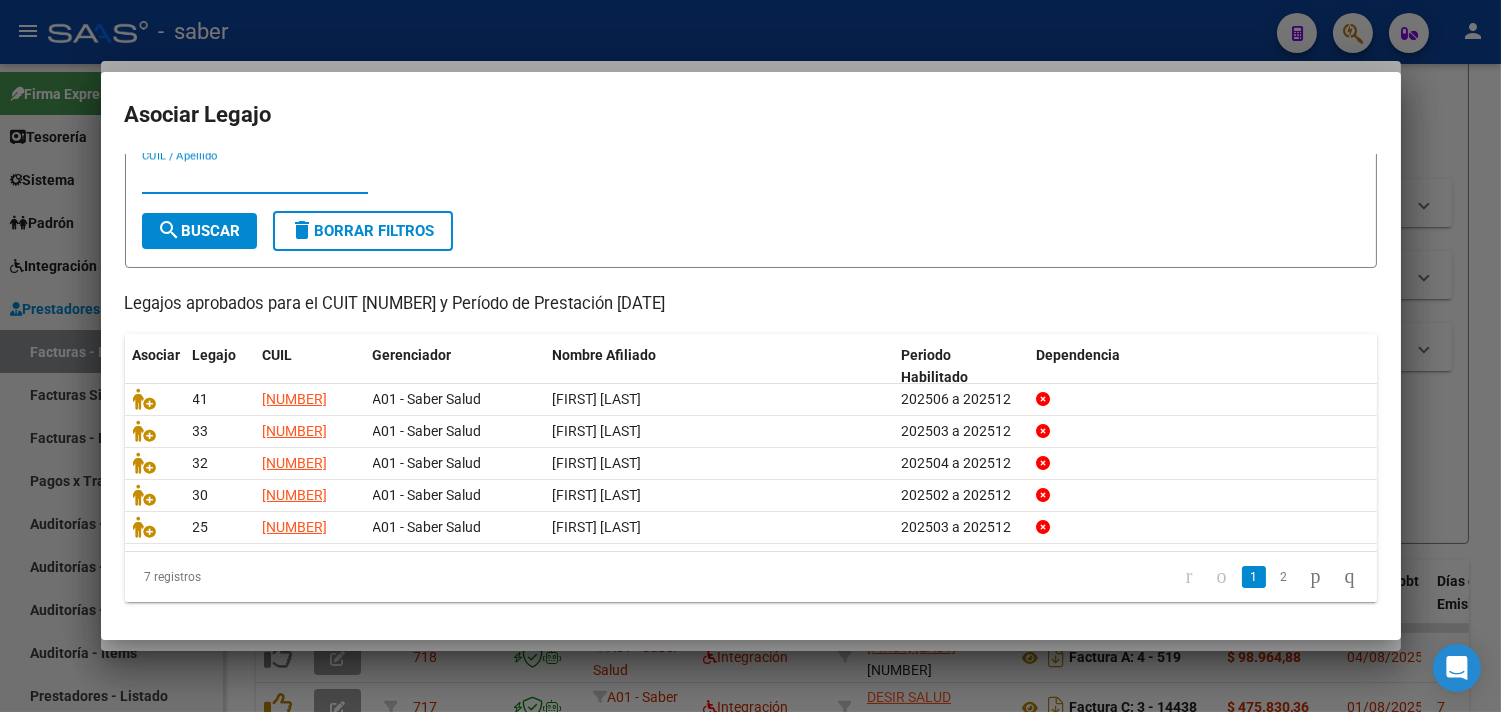 click at bounding box center (750, 356) 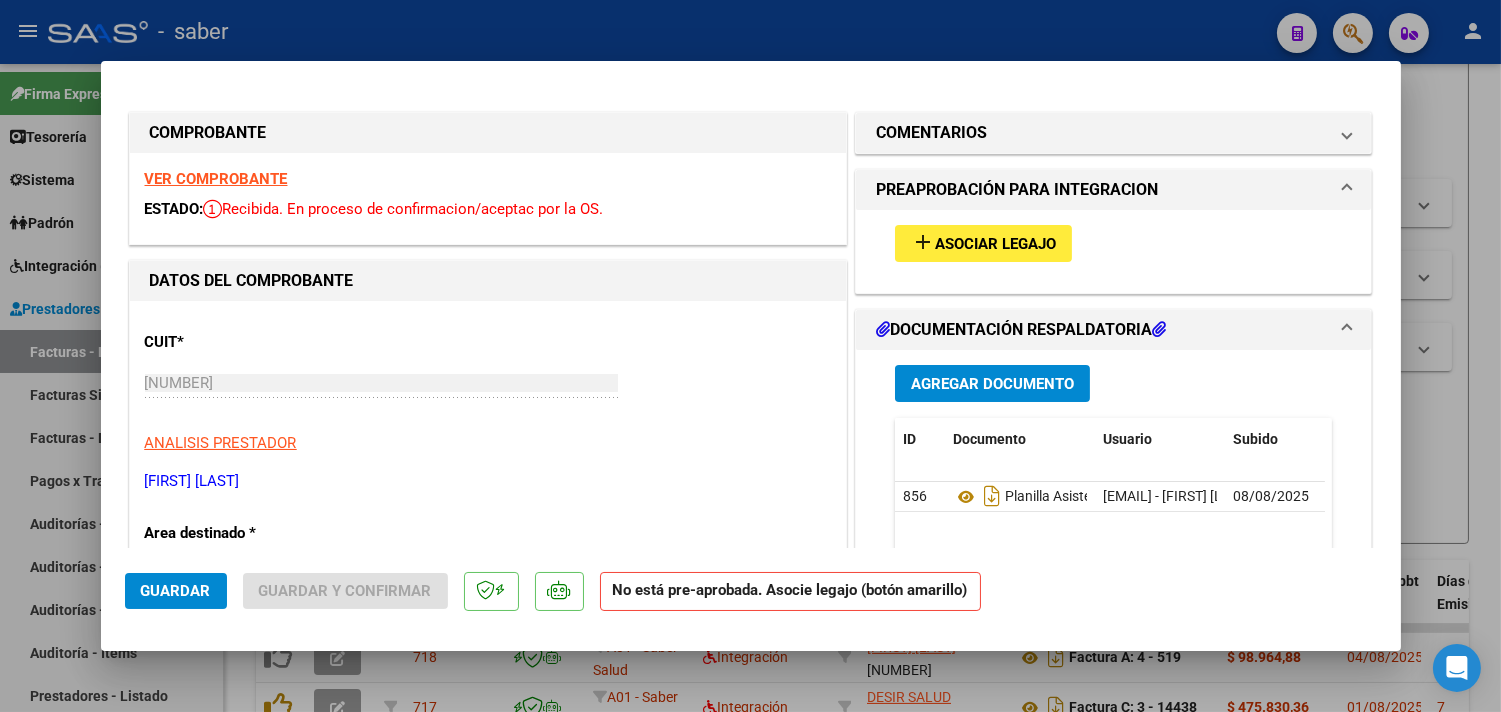 drag, startPoint x: 982, startPoint y: 221, endPoint x: 977, endPoint y: 230, distance: 10.29563 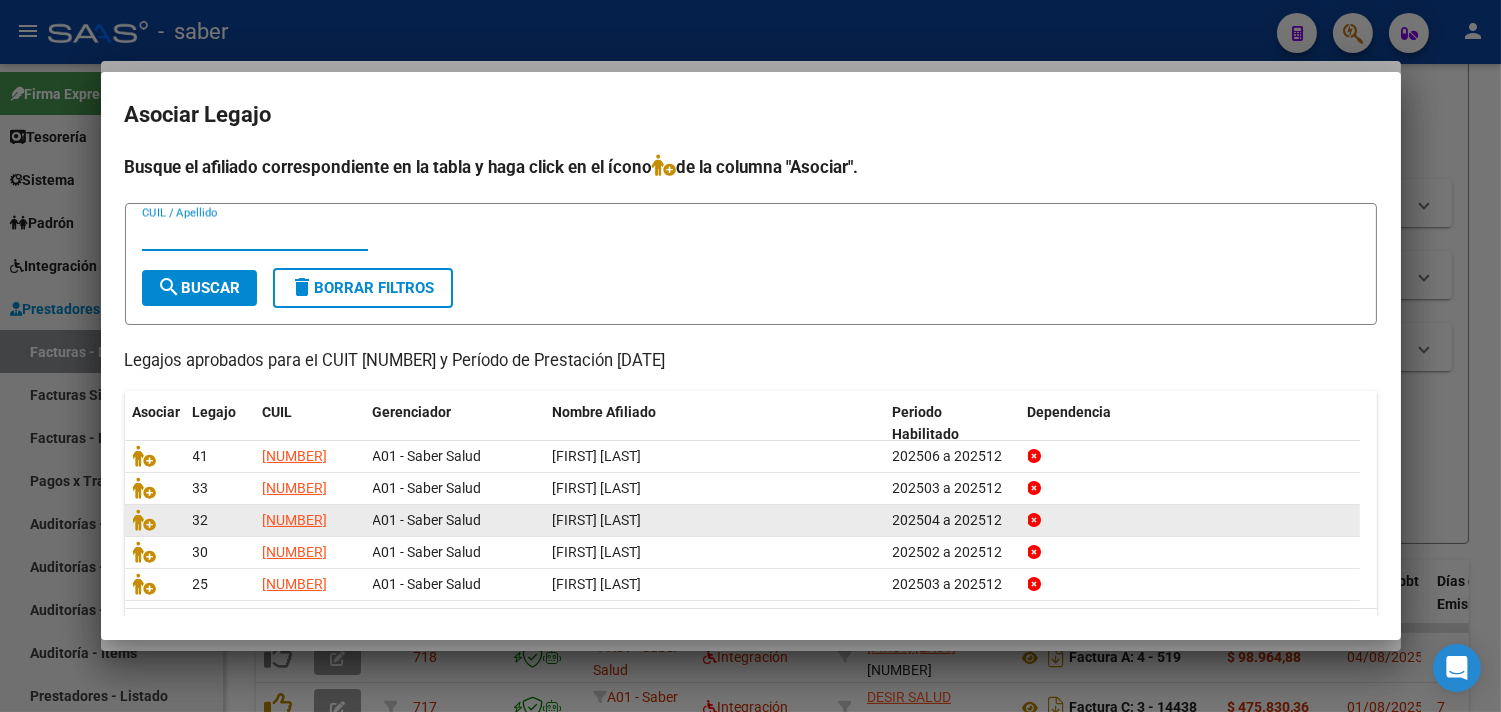 scroll, scrollTop: 57, scrollLeft: 0, axis: vertical 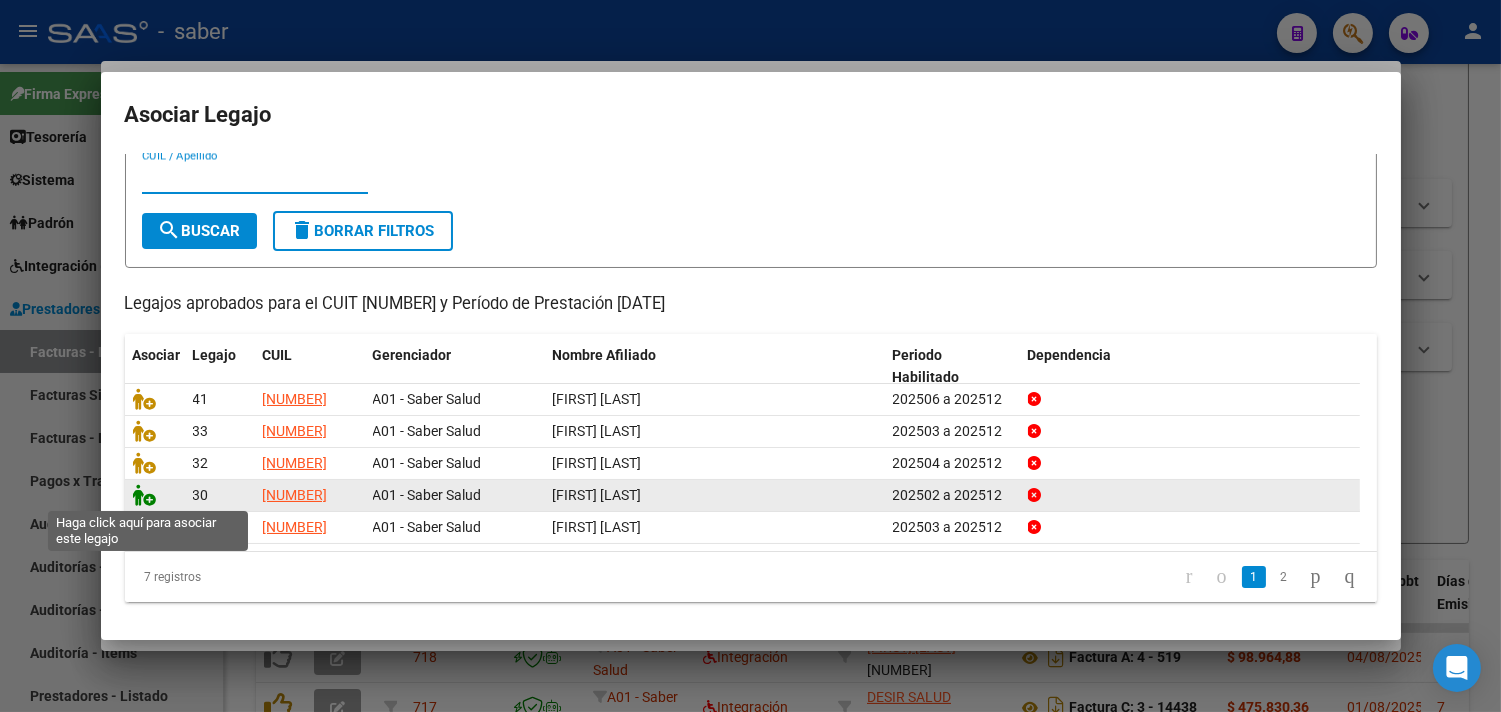 click 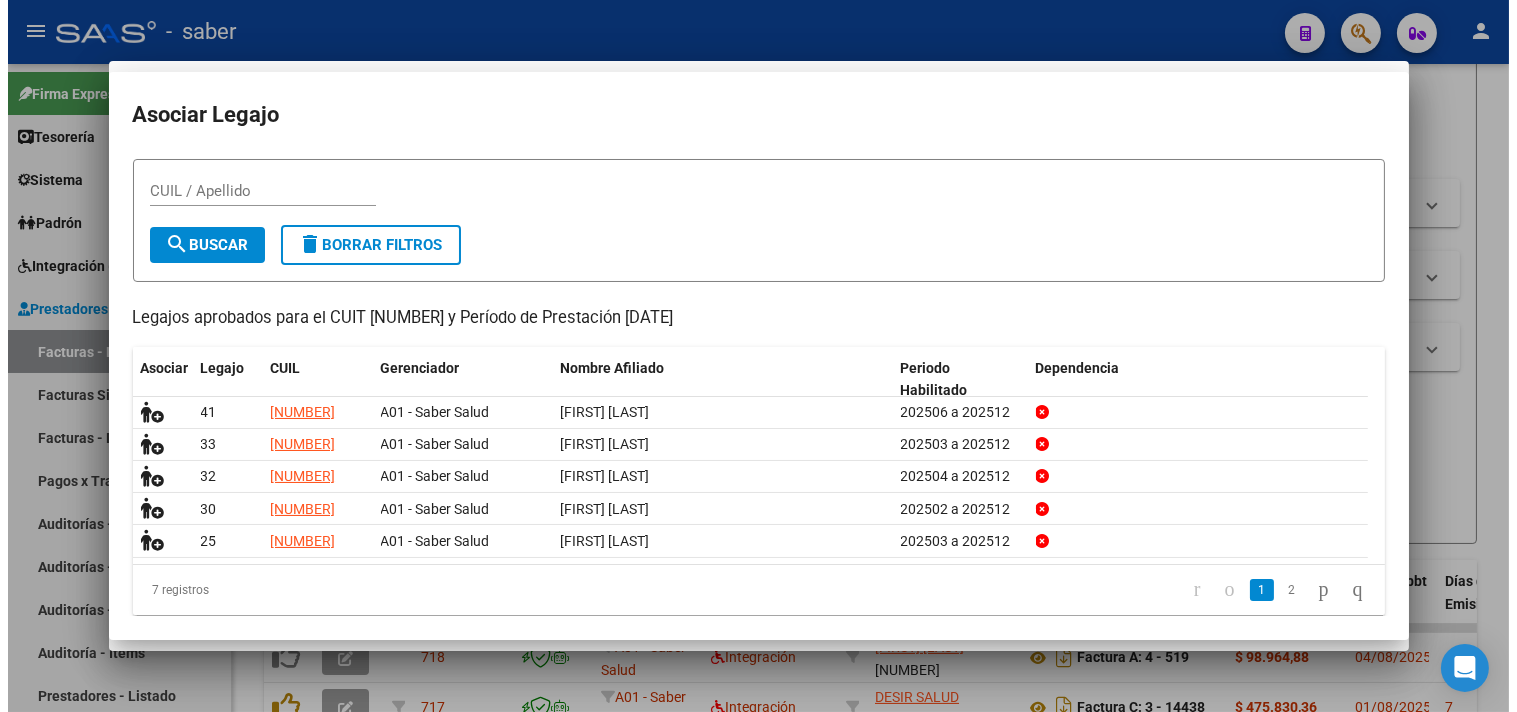 scroll, scrollTop: 71, scrollLeft: 0, axis: vertical 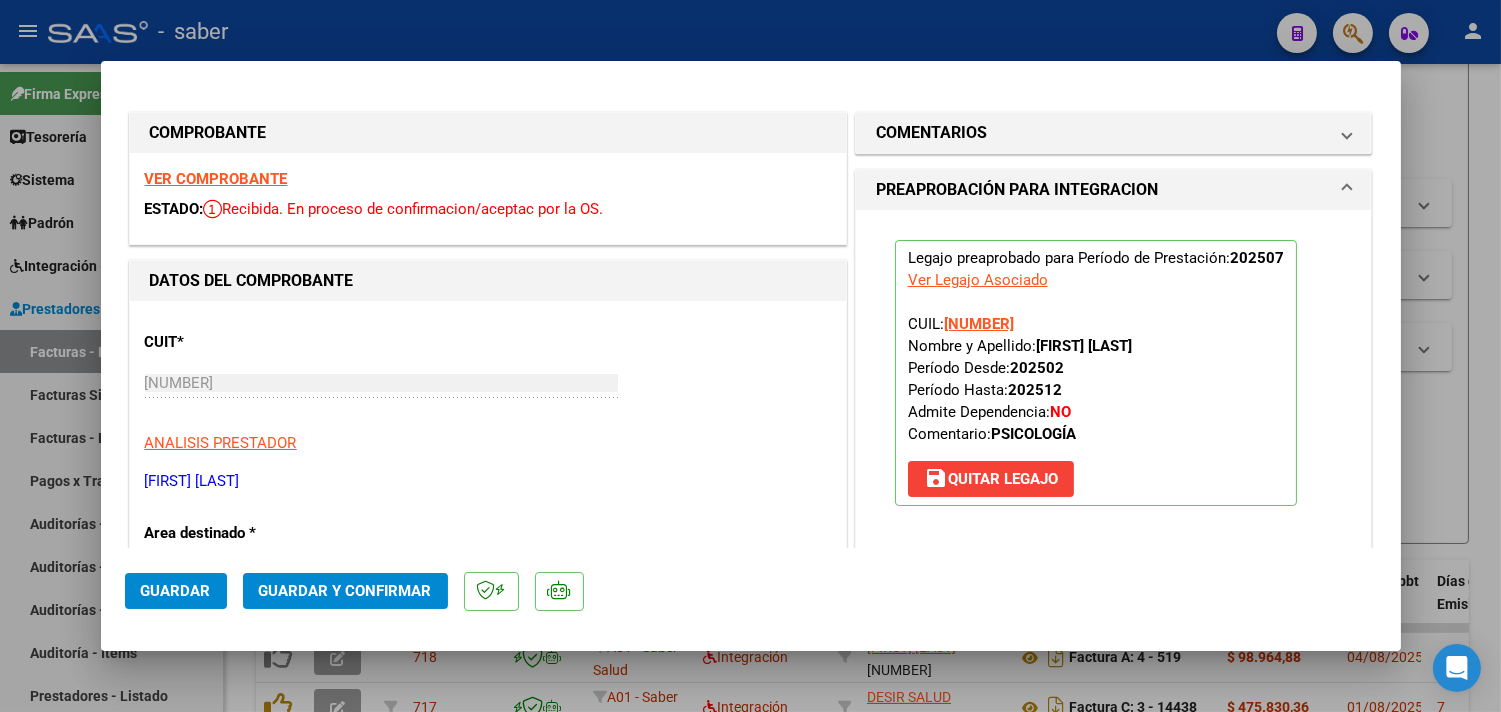 click at bounding box center [750, 356] 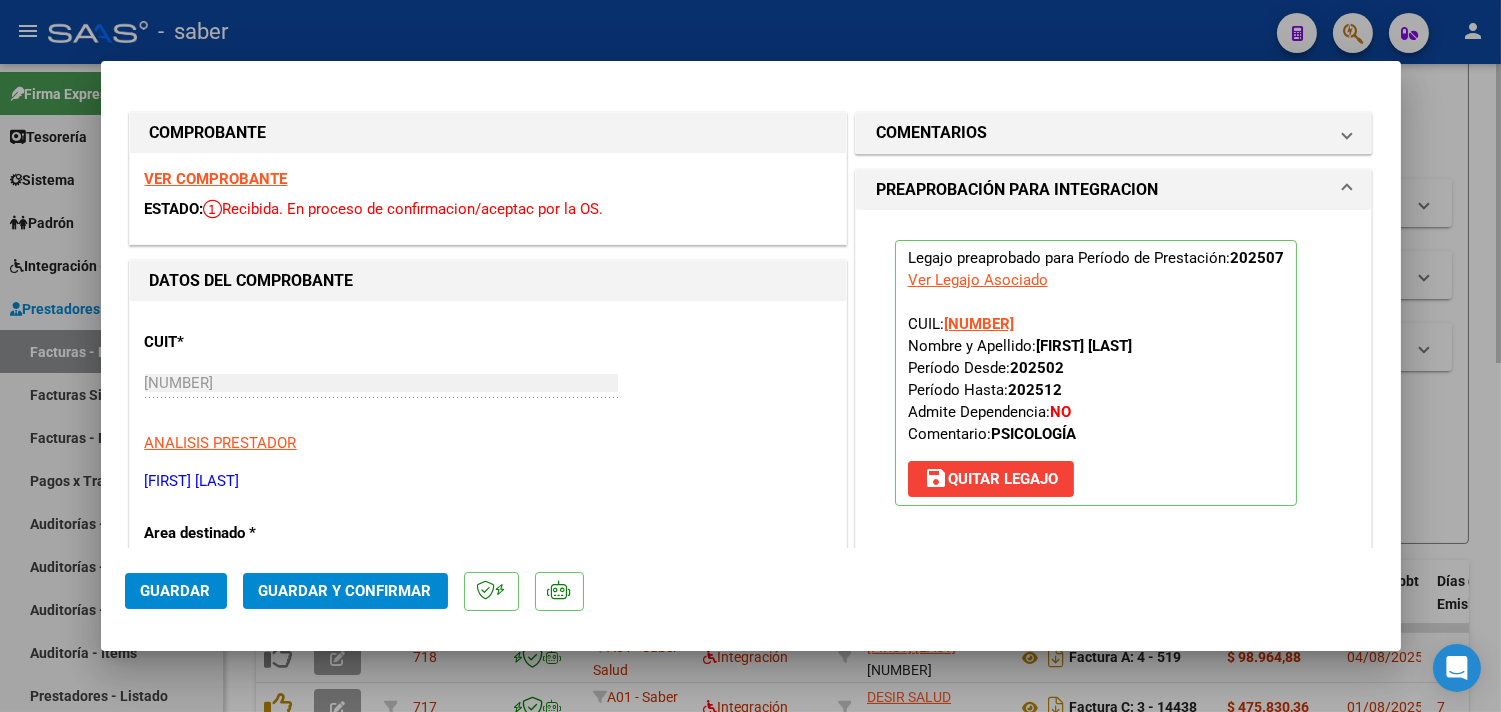 type 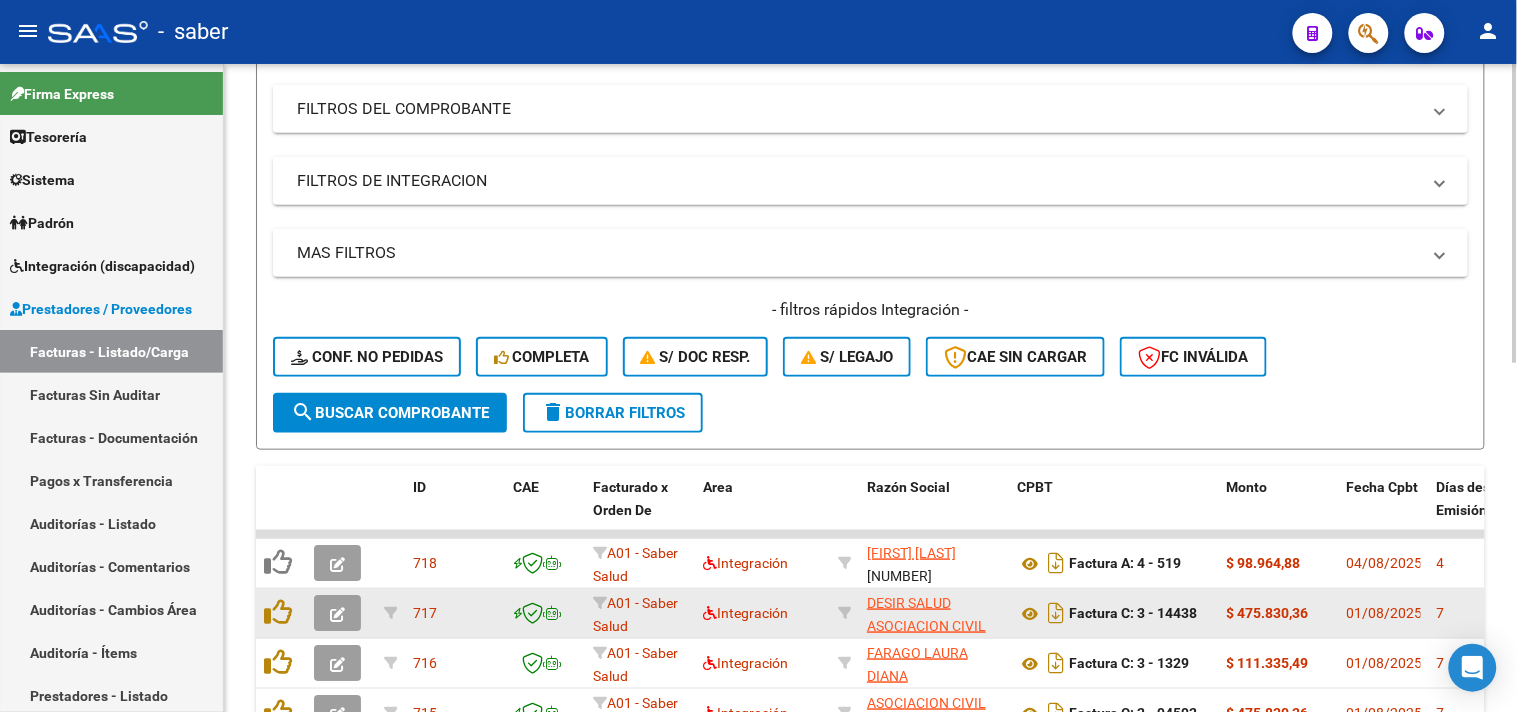 scroll, scrollTop: 312, scrollLeft: 0, axis: vertical 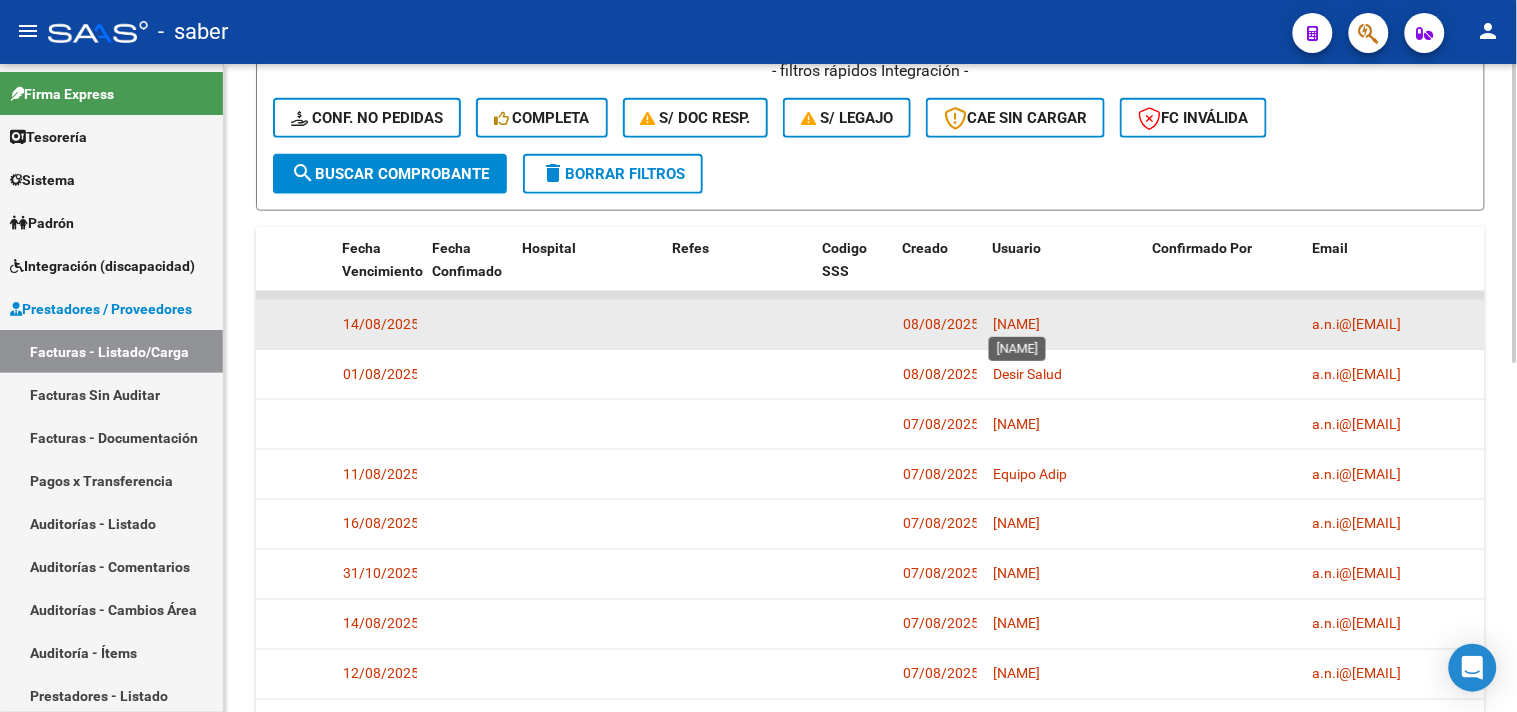 click on "ALEJANDRO VESPA" 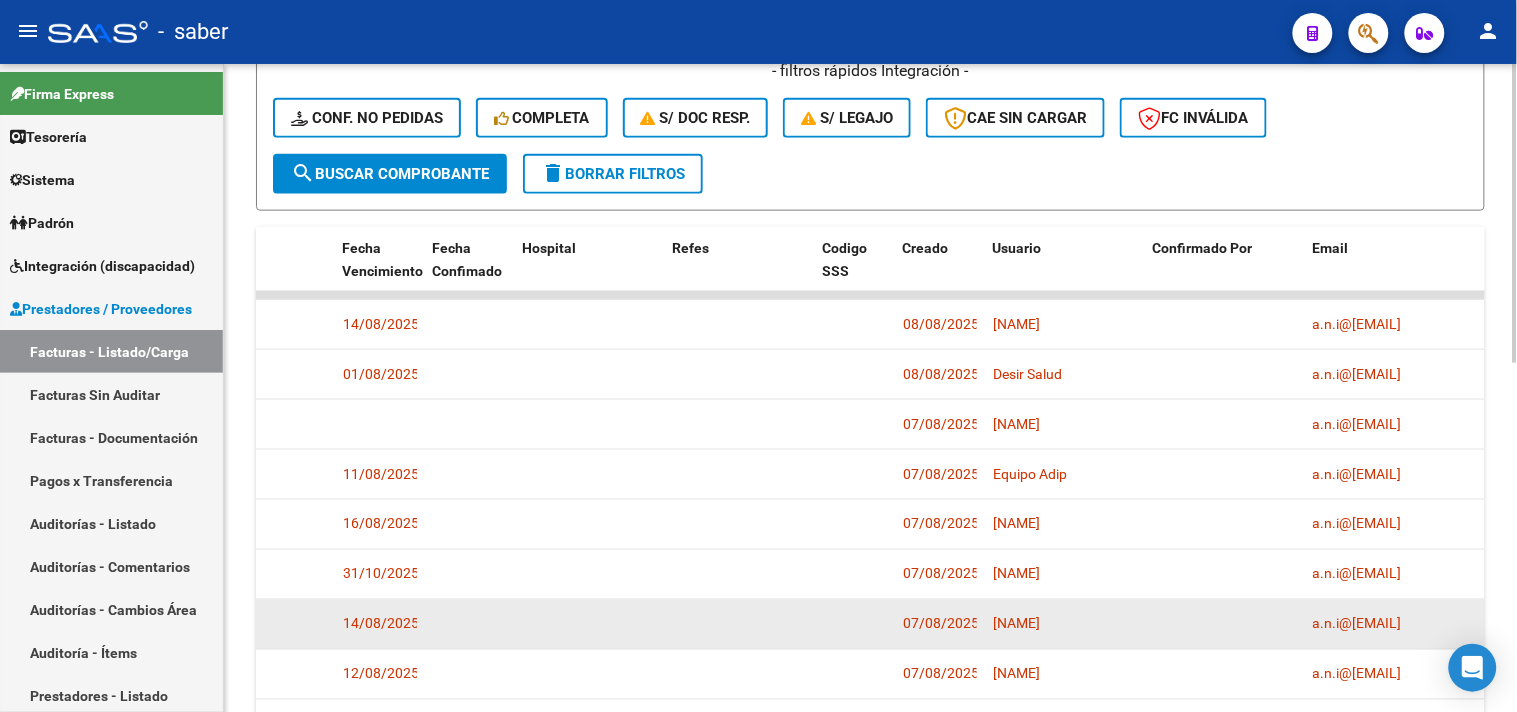 scroll, scrollTop: 756, scrollLeft: 0, axis: vertical 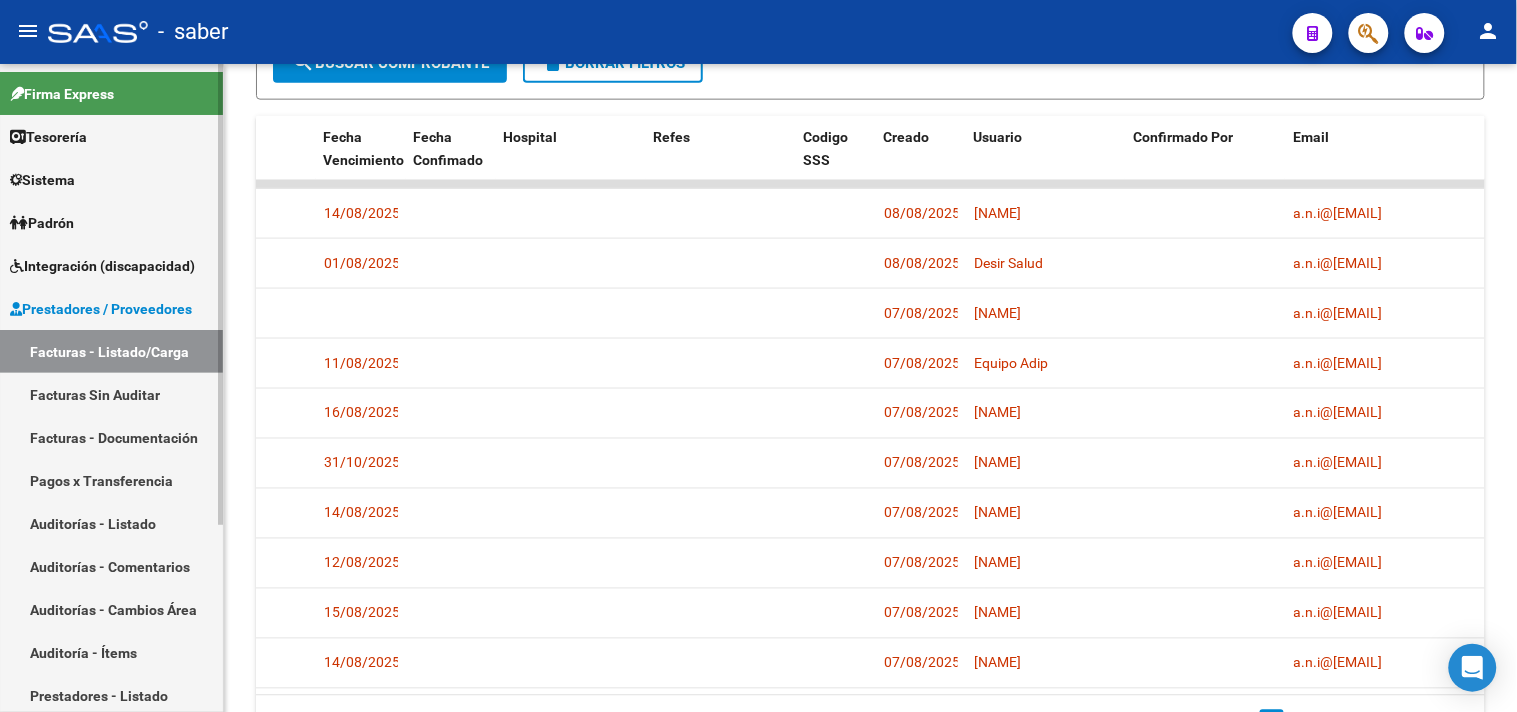 click on "Prestadores / Proveedores" at bounding box center (101, 309) 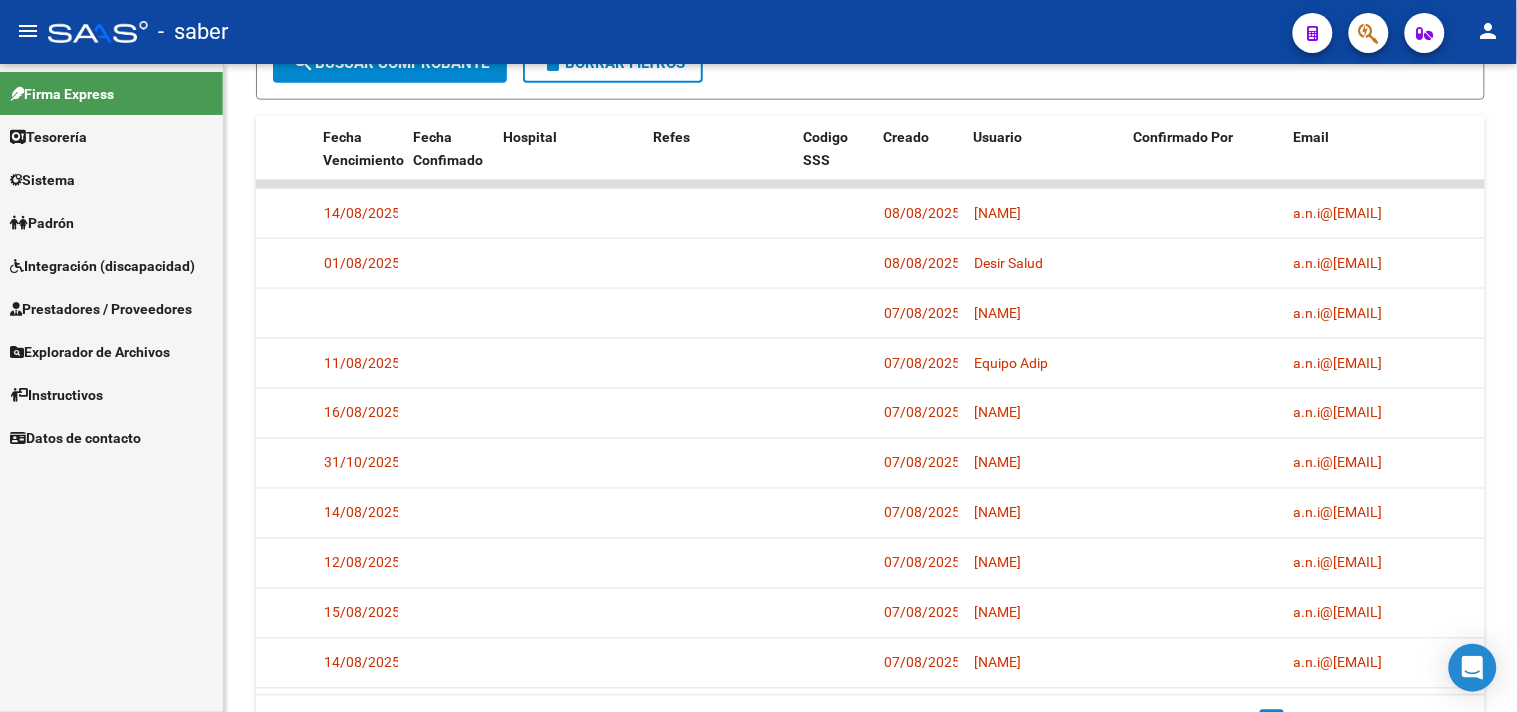 click on "Sistema" at bounding box center [42, 180] 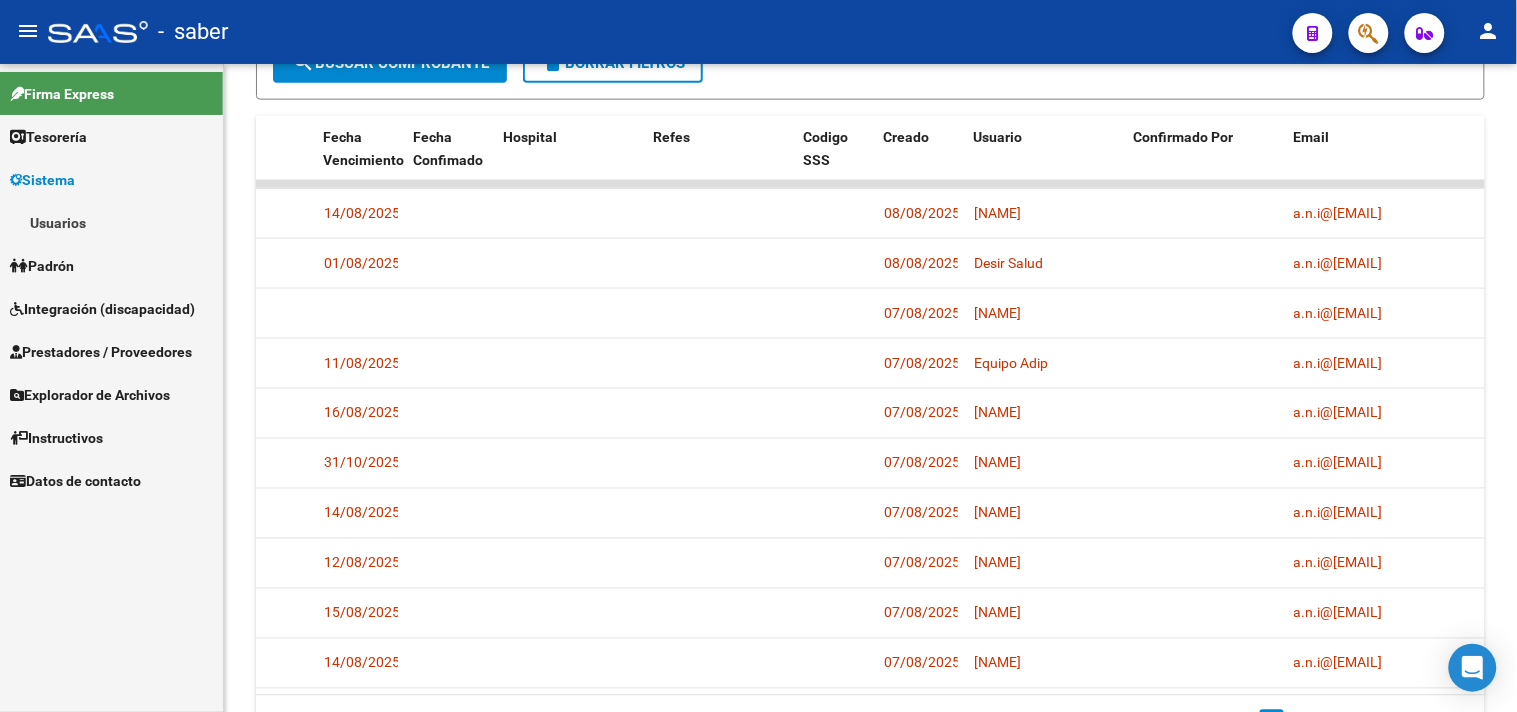 click on "Usuarios" at bounding box center (111, 222) 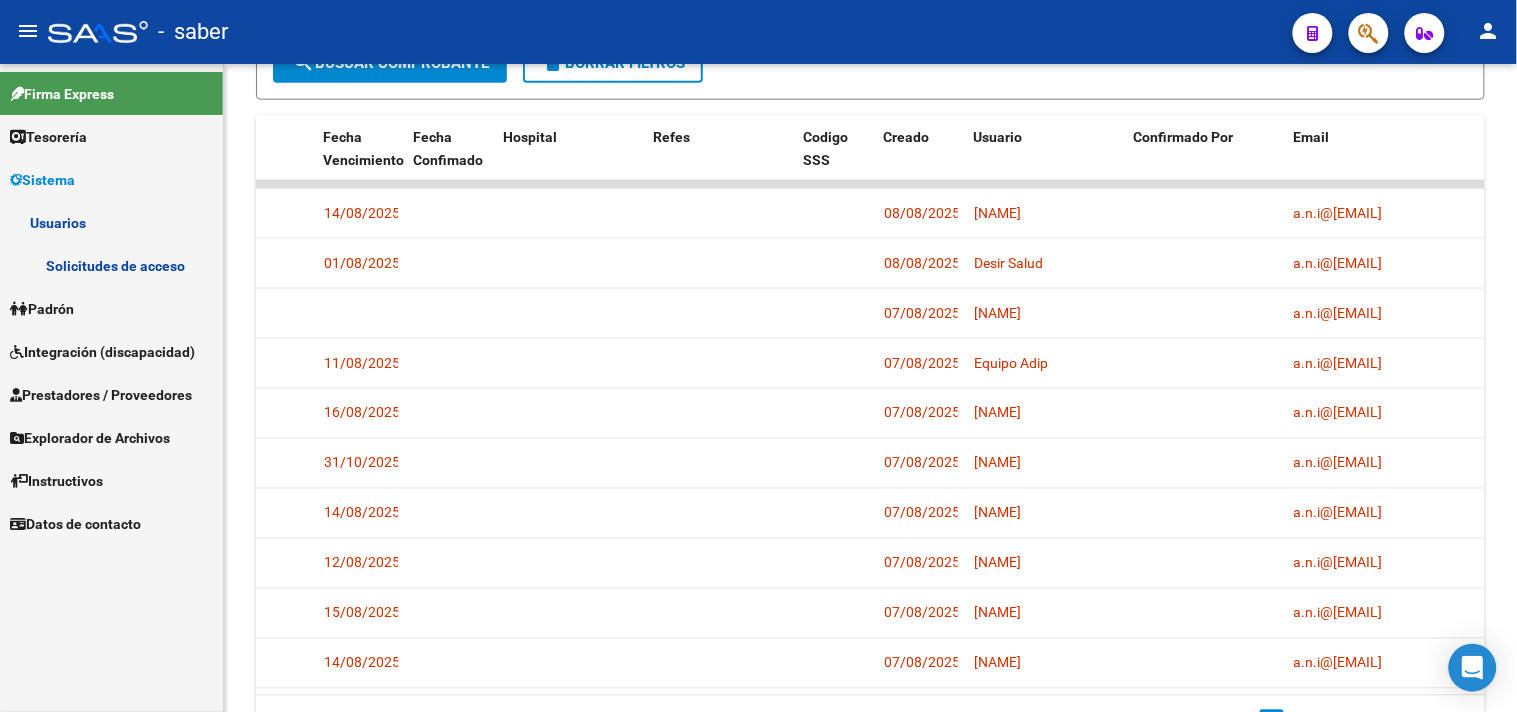 click on "Solicitudes de acceso" at bounding box center (111, 265) 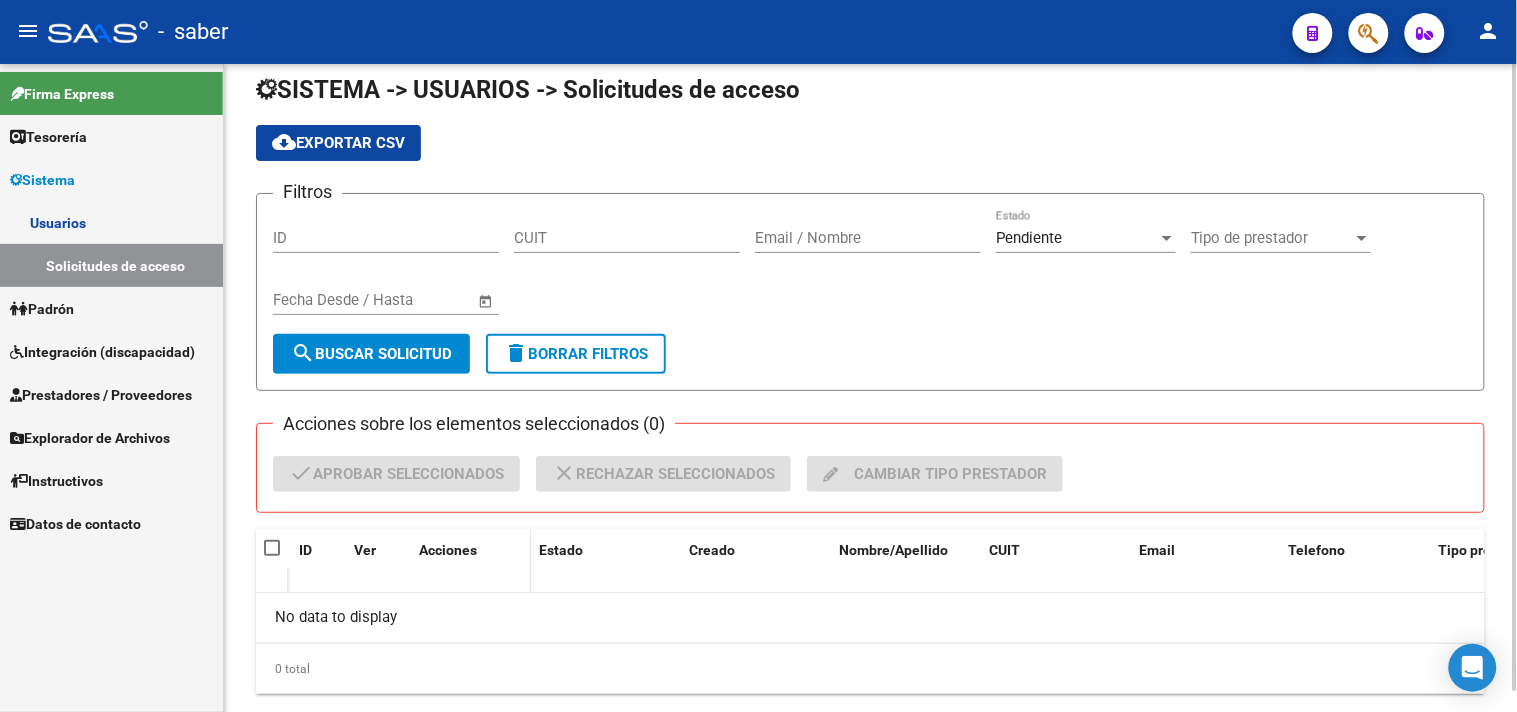 scroll, scrollTop: 67, scrollLeft: 0, axis: vertical 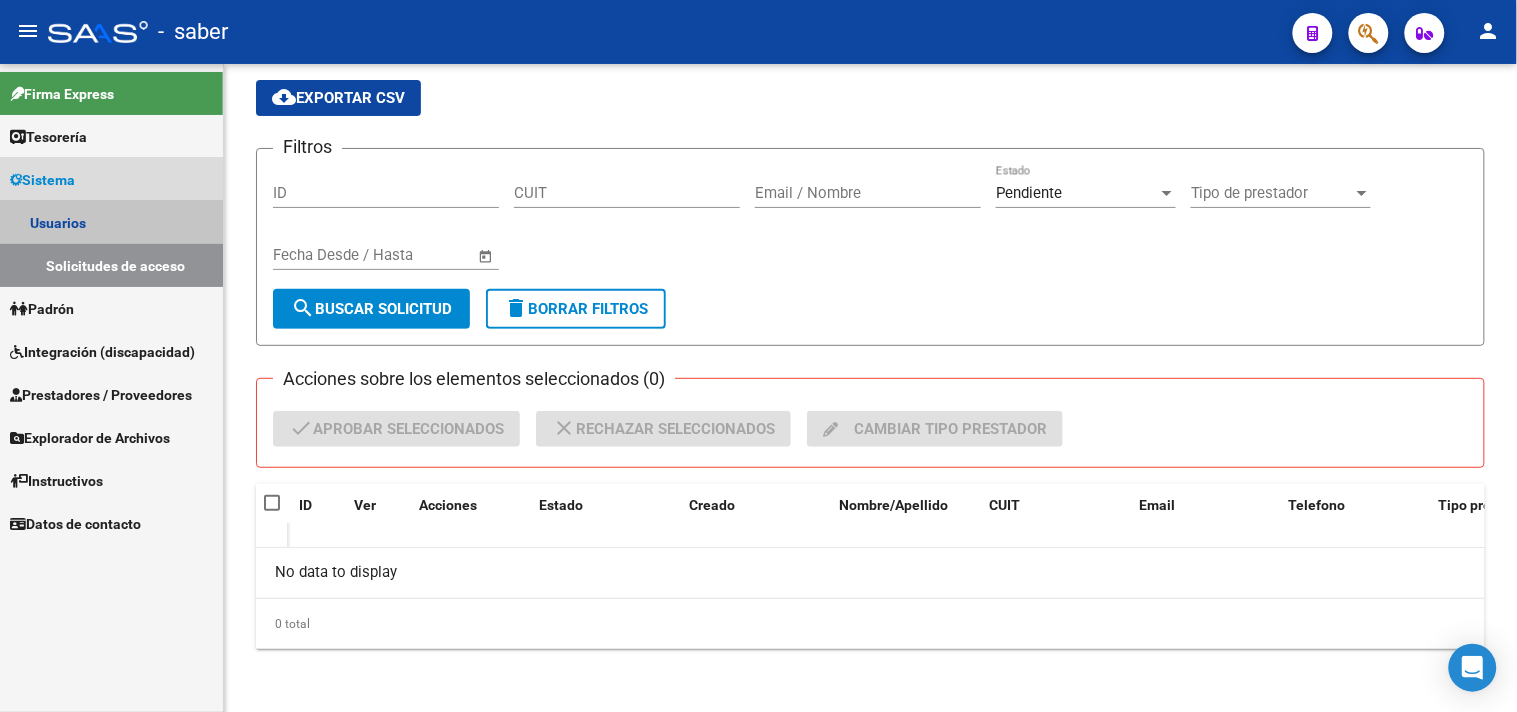 click on "Usuarios" at bounding box center (111, 222) 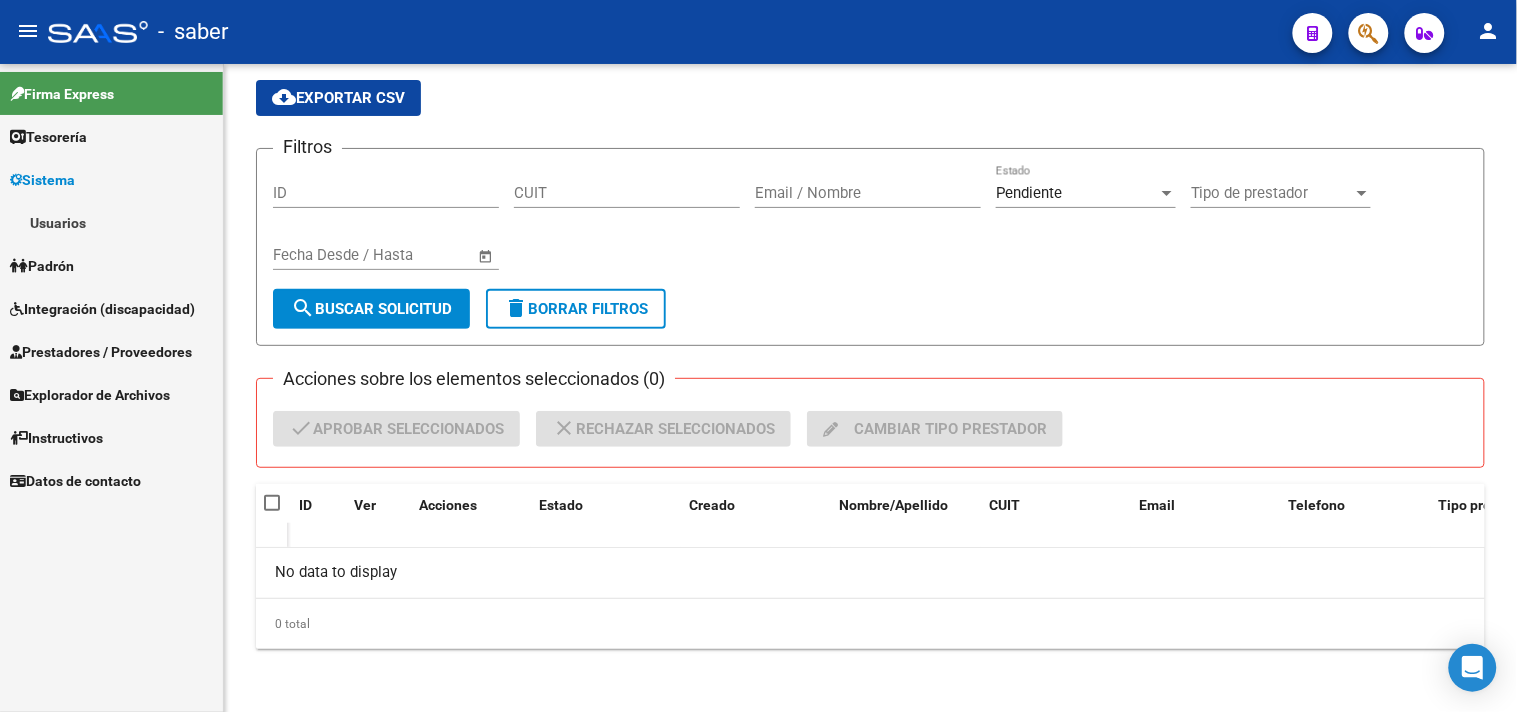 click on "Usuarios" at bounding box center [111, 222] 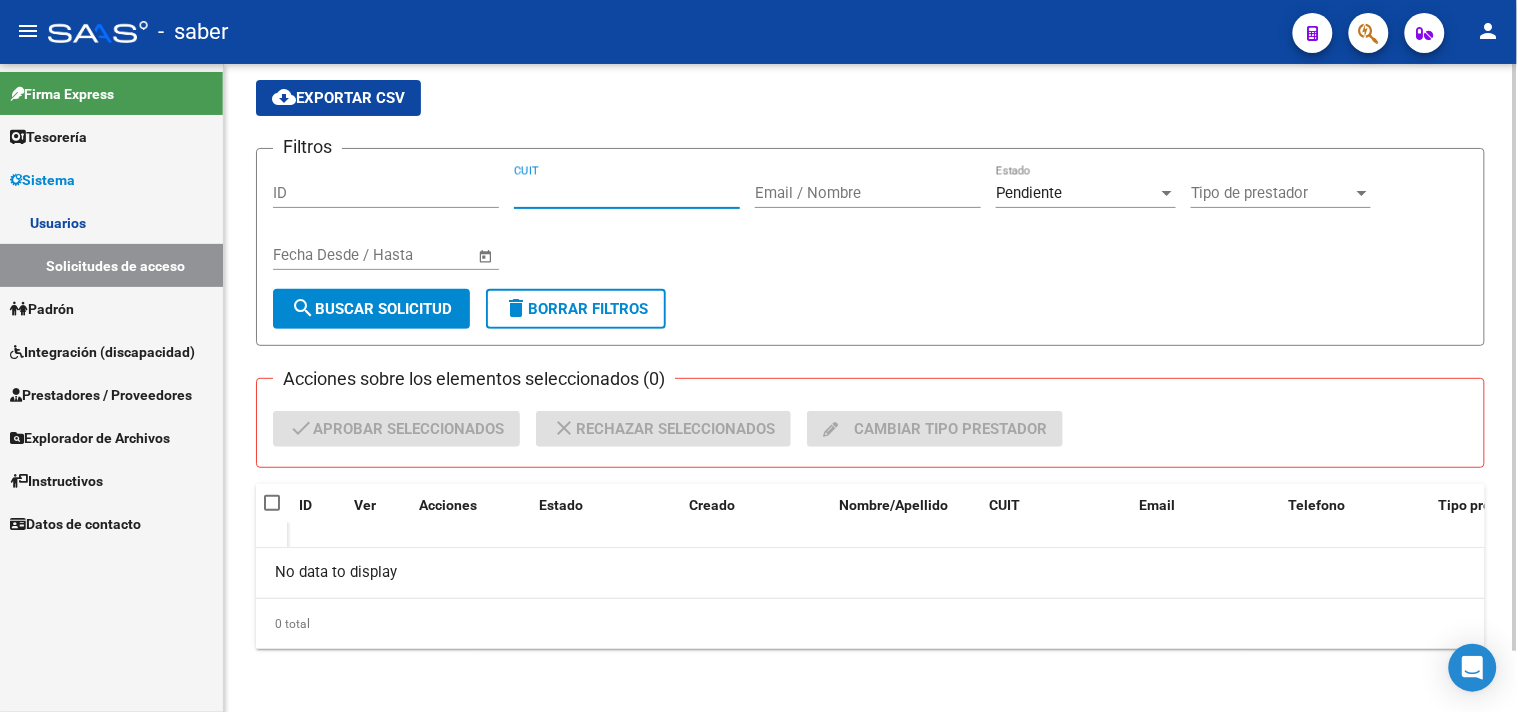 click on "CUIT" at bounding box center (627, 193) 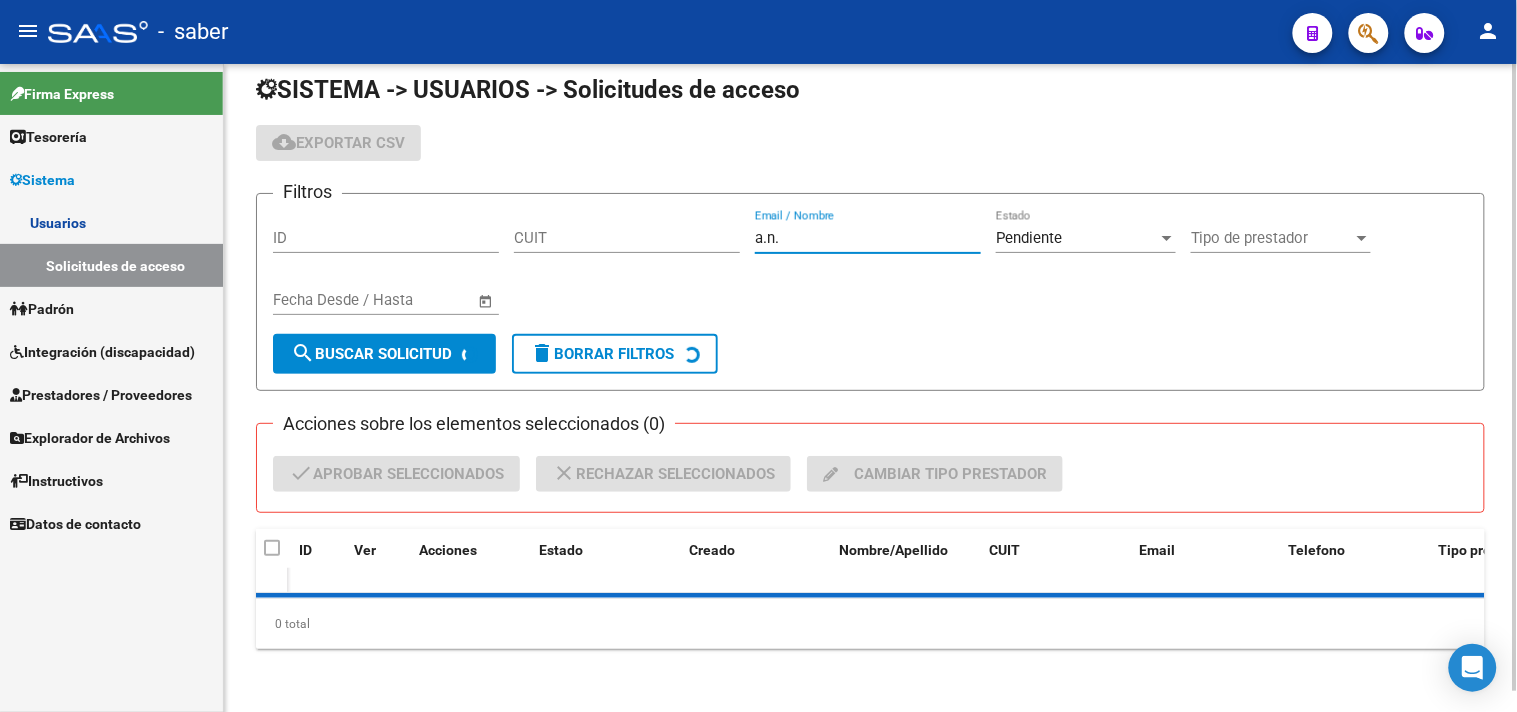 scroll, scrollTop: 67, scrollLeft: 0, axis: vertical 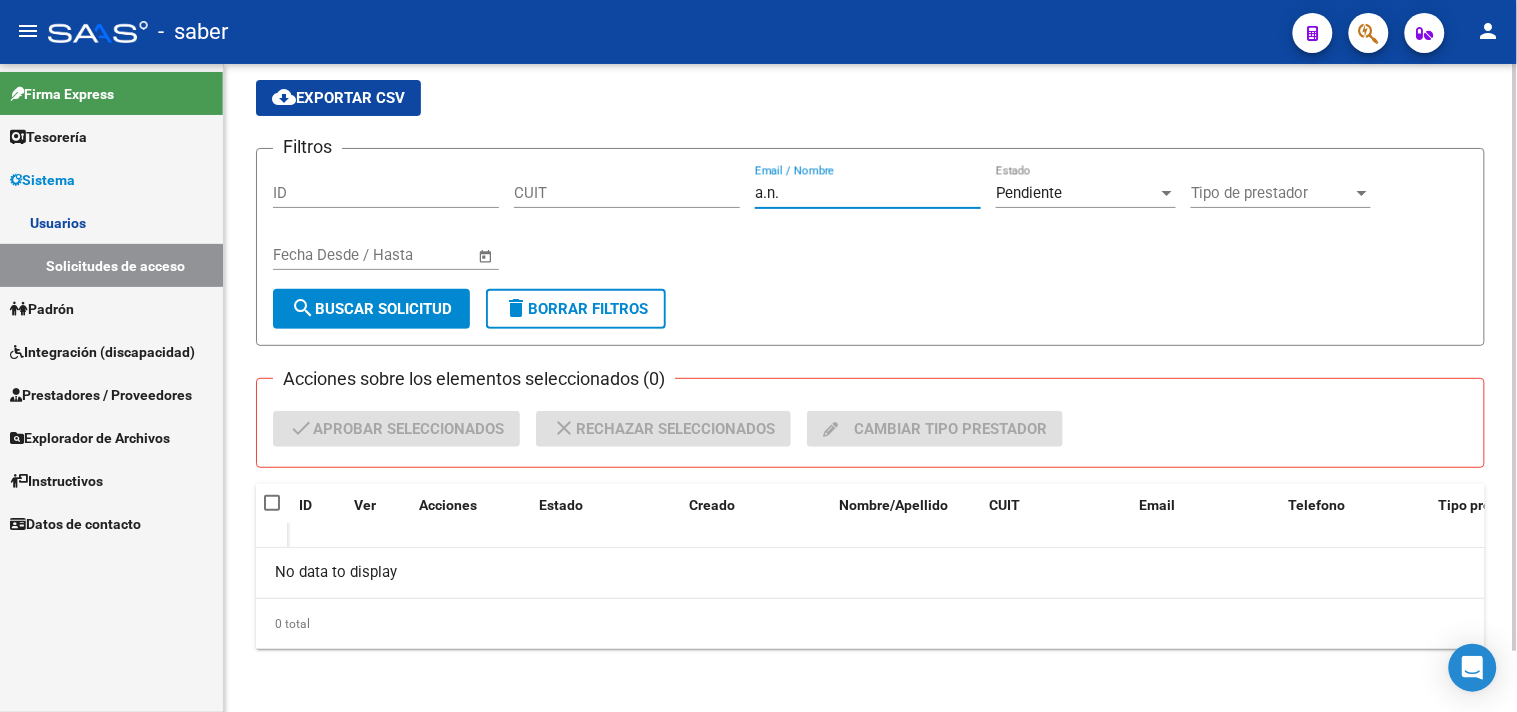 type on "a.n." 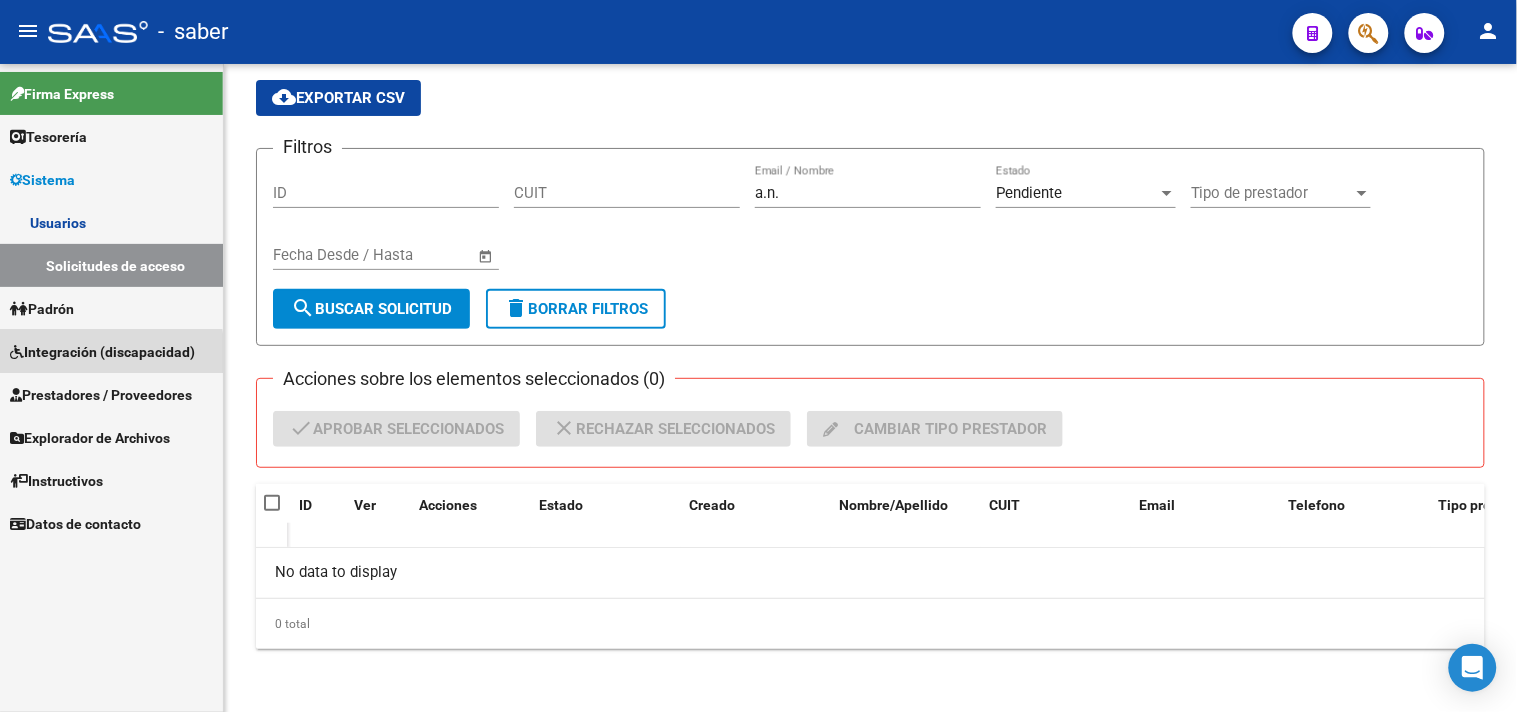 click on "Integración (discapacidad)" at bounding box center (102, 352) 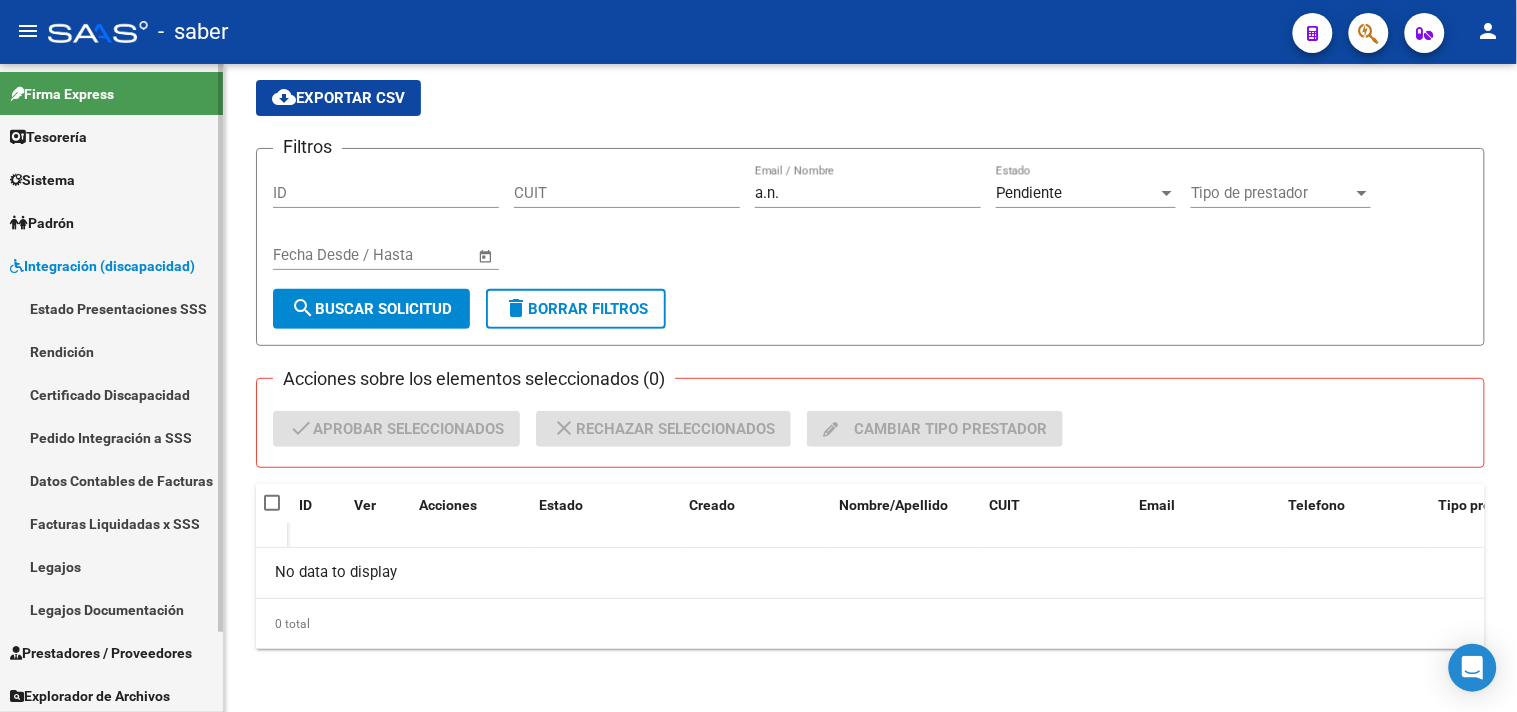 click on "Integración (discapacidad)" at bounding box center (102, 266) 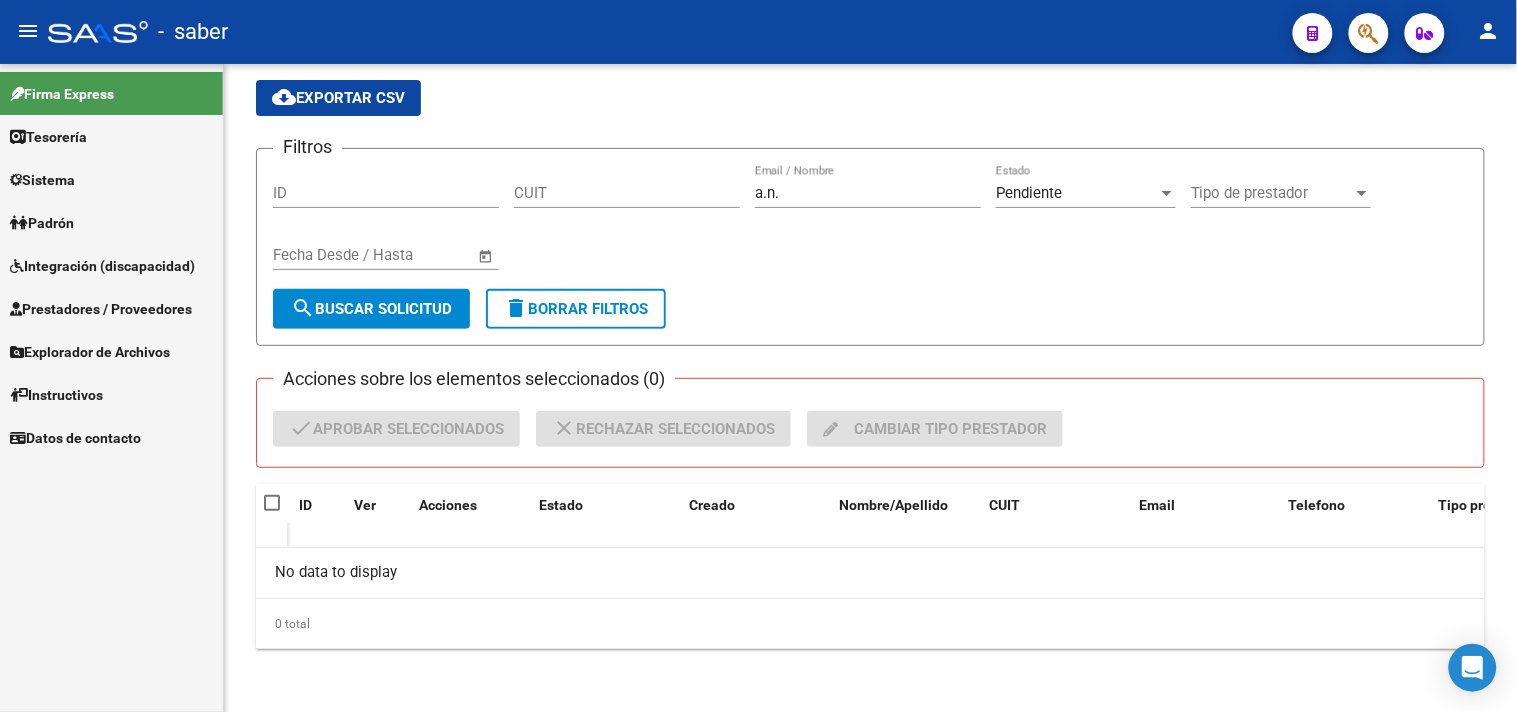 click on "Prestadores / Proveedores" at bounding box center [101, 309] 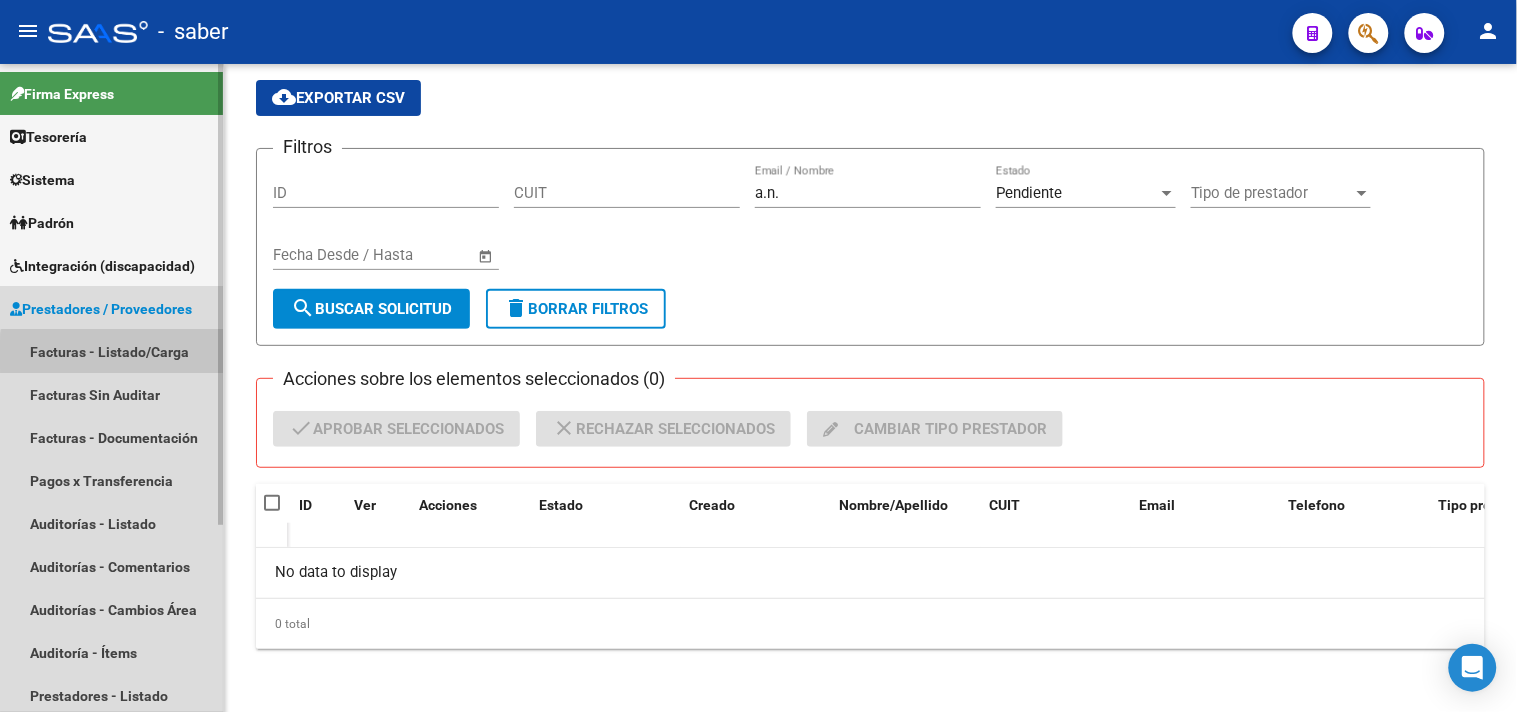 click on "Facturas - Listado/Carga" at bounding box center (111, 351) 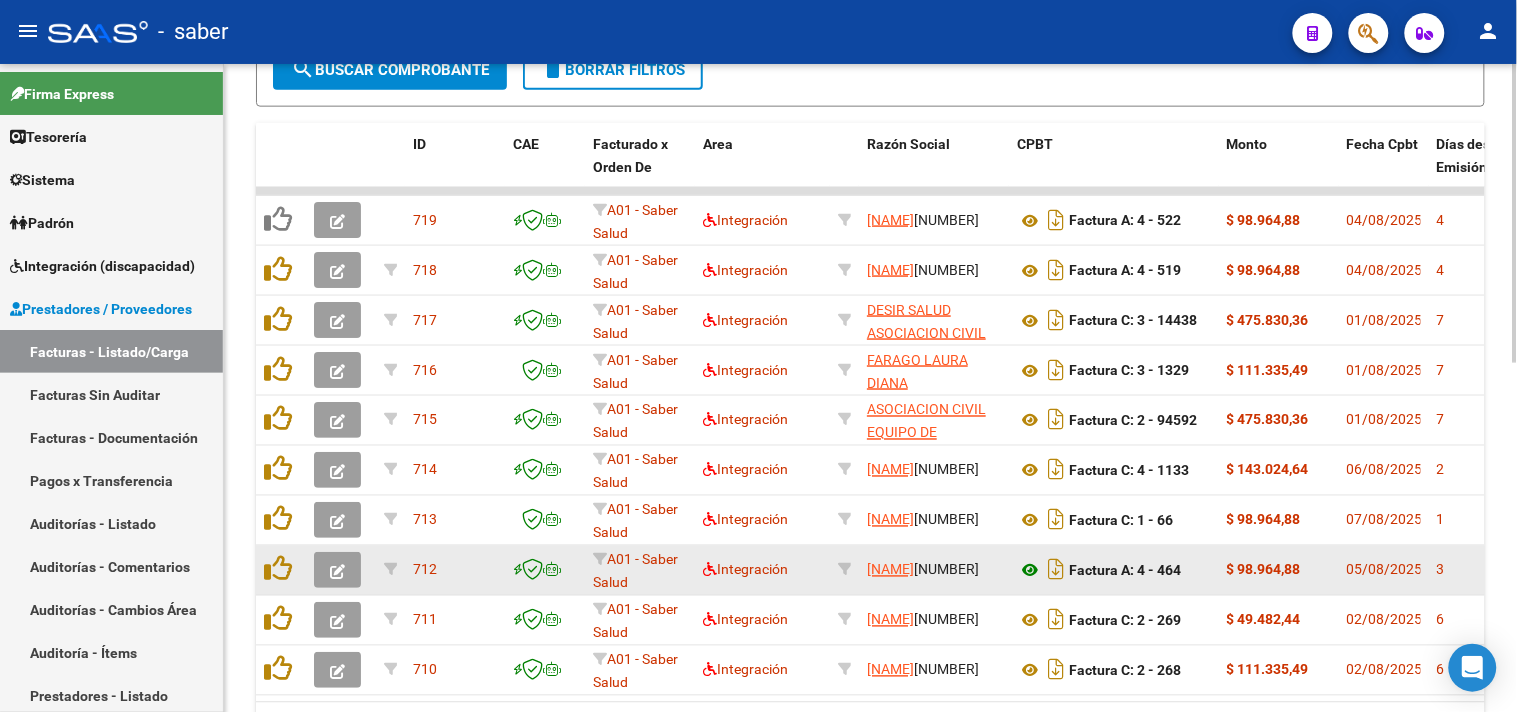 scroll, scrollTop: 756, scrollLeft: 0, axis: vertical 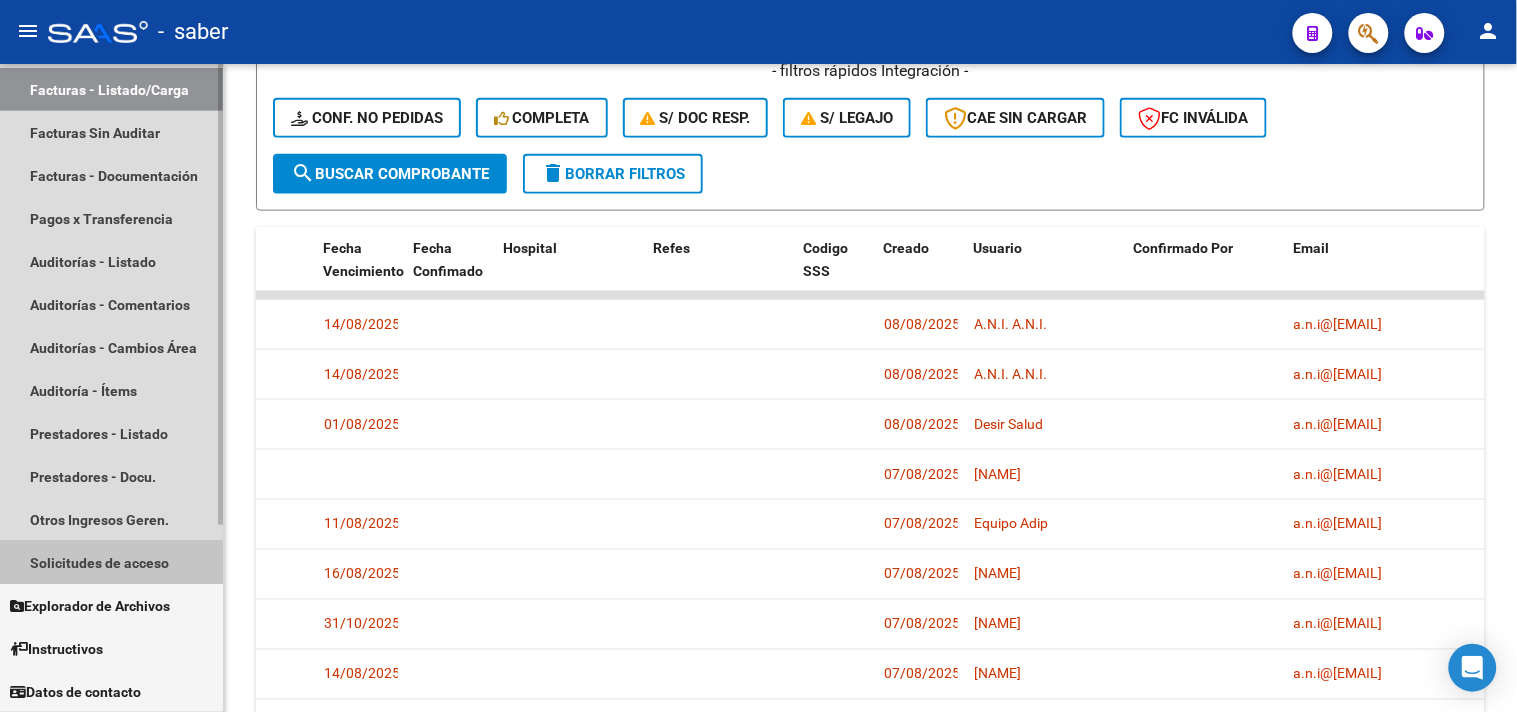 click on "Solicitudes de acceso" at bounding box center [111, 562] 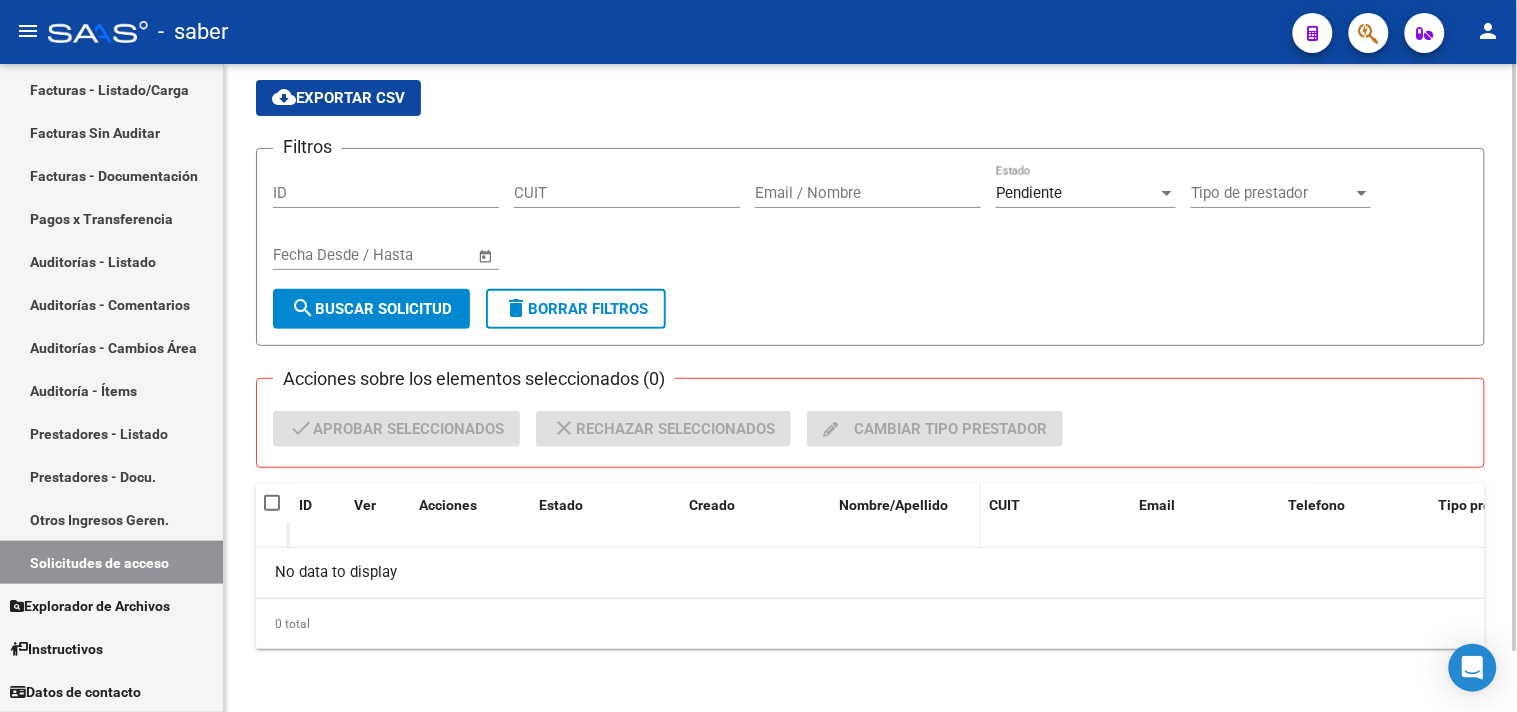 scroll, scrollTop: 66, scrollLeft: 0, axis: vertical 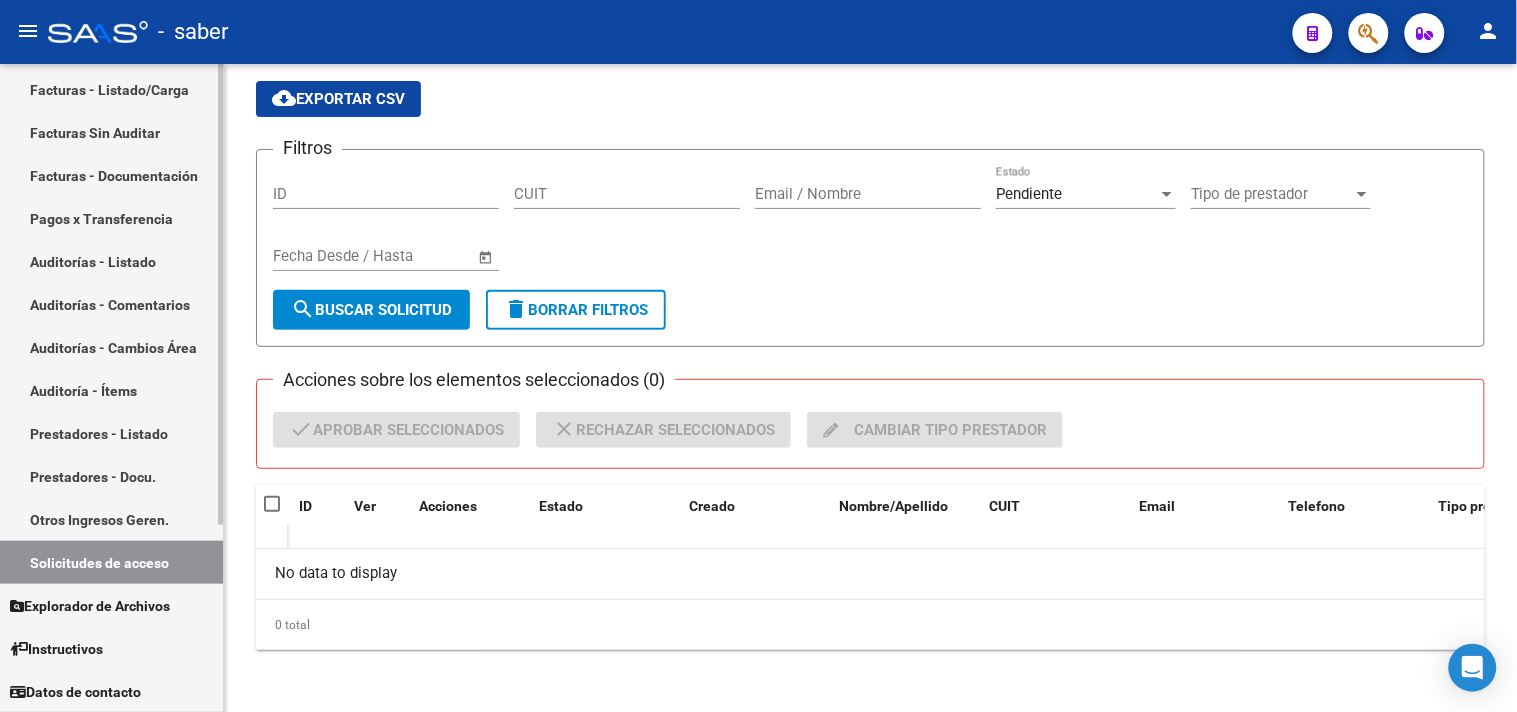 click on "Facturas - Listado/Carga" at bounding box center [111, 89] 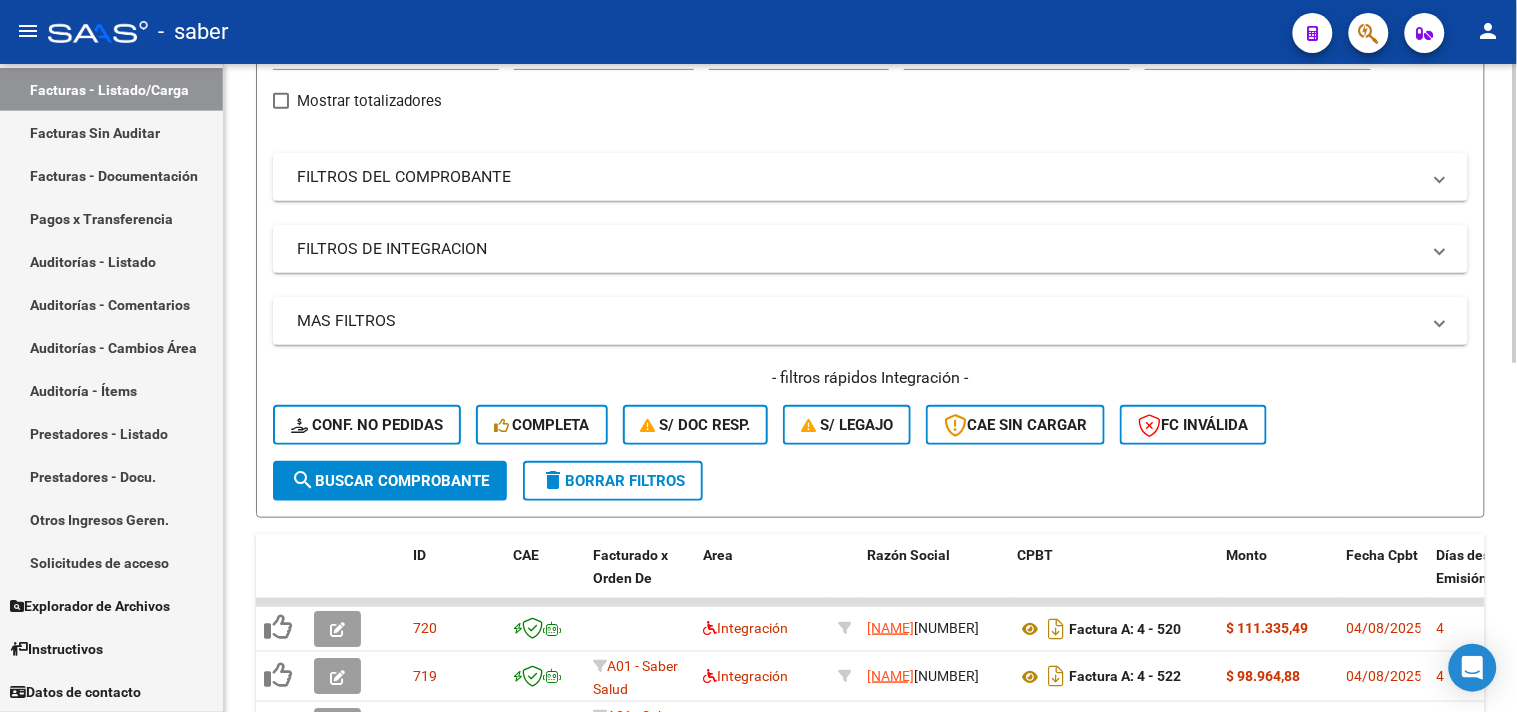 scroll, scrollTop: 341, scrollLeft: 0, axis: vertical 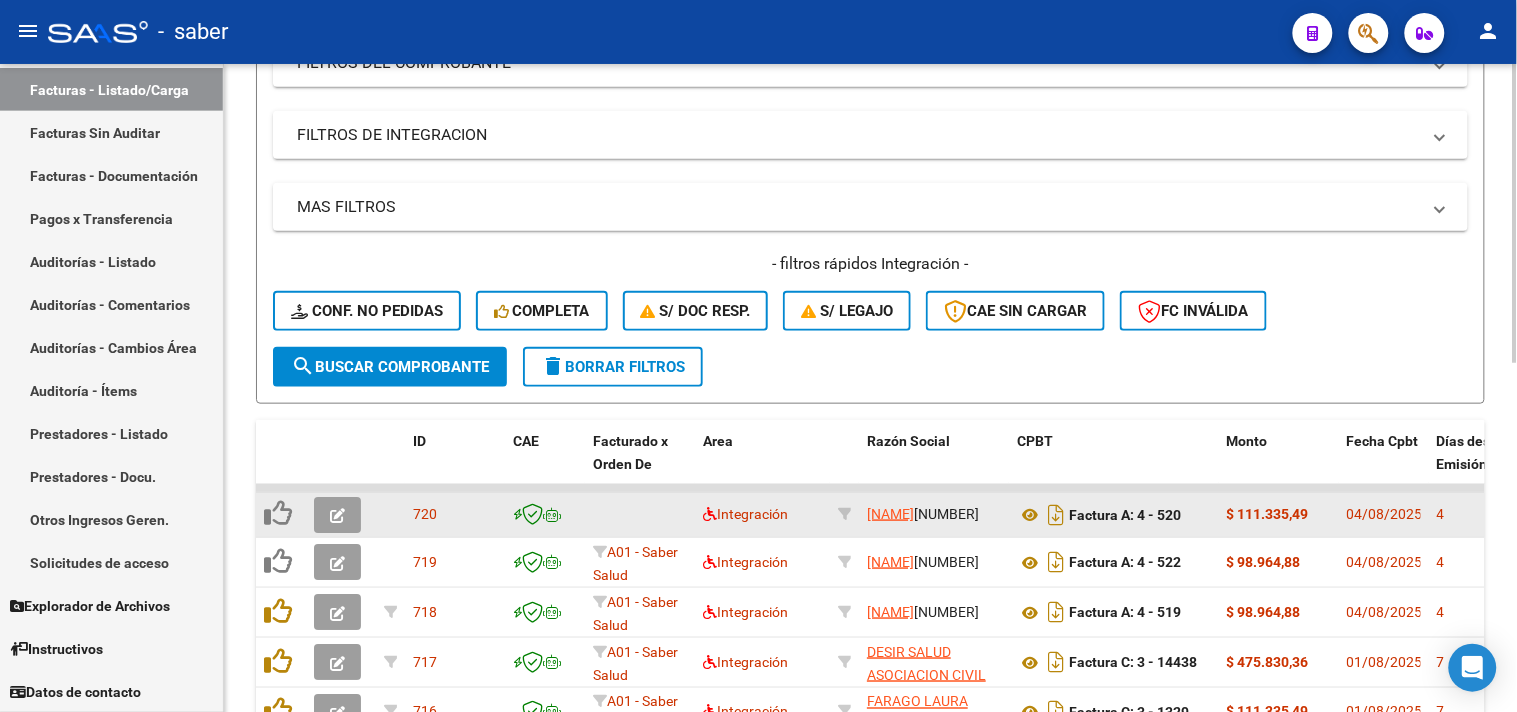 click 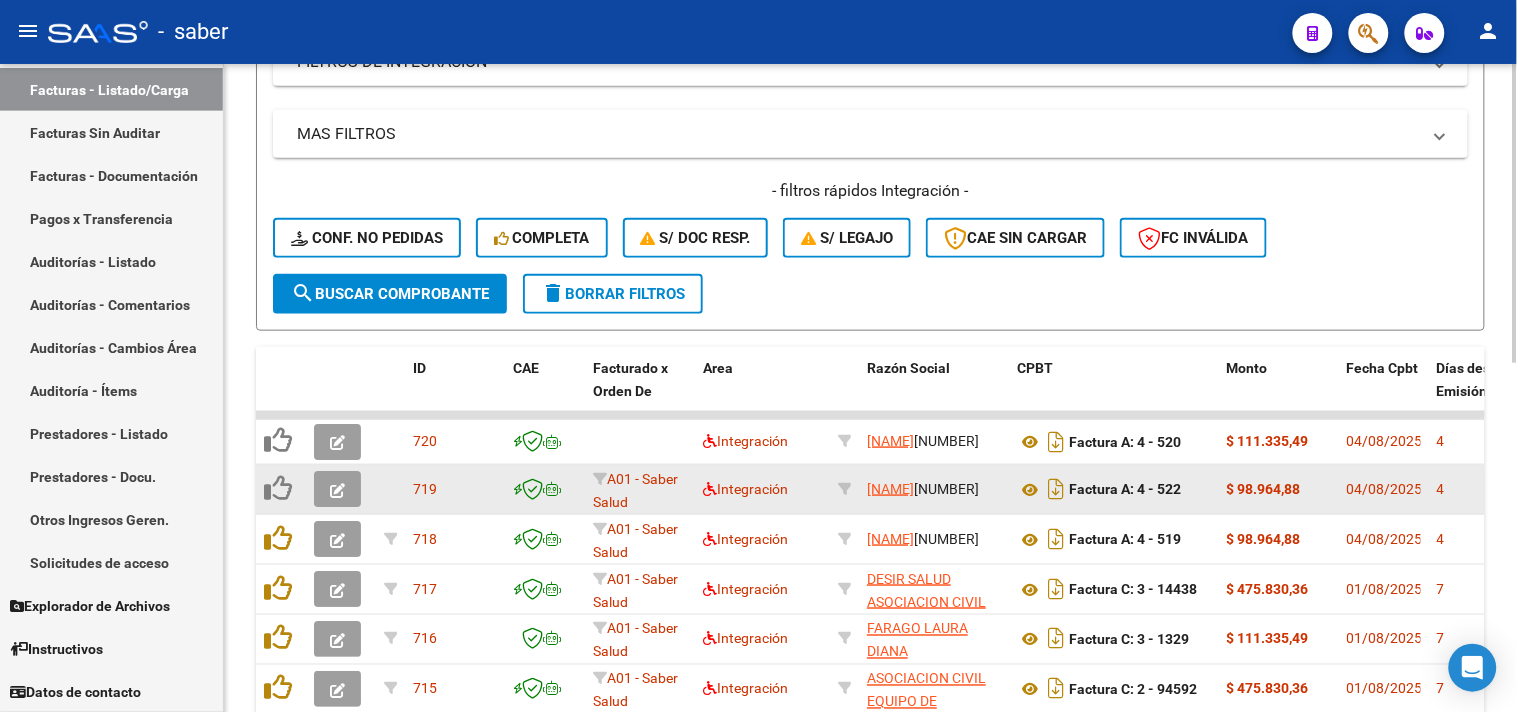 scroll, scrollTop: 452, scrollLeft: 0, axis: vertical 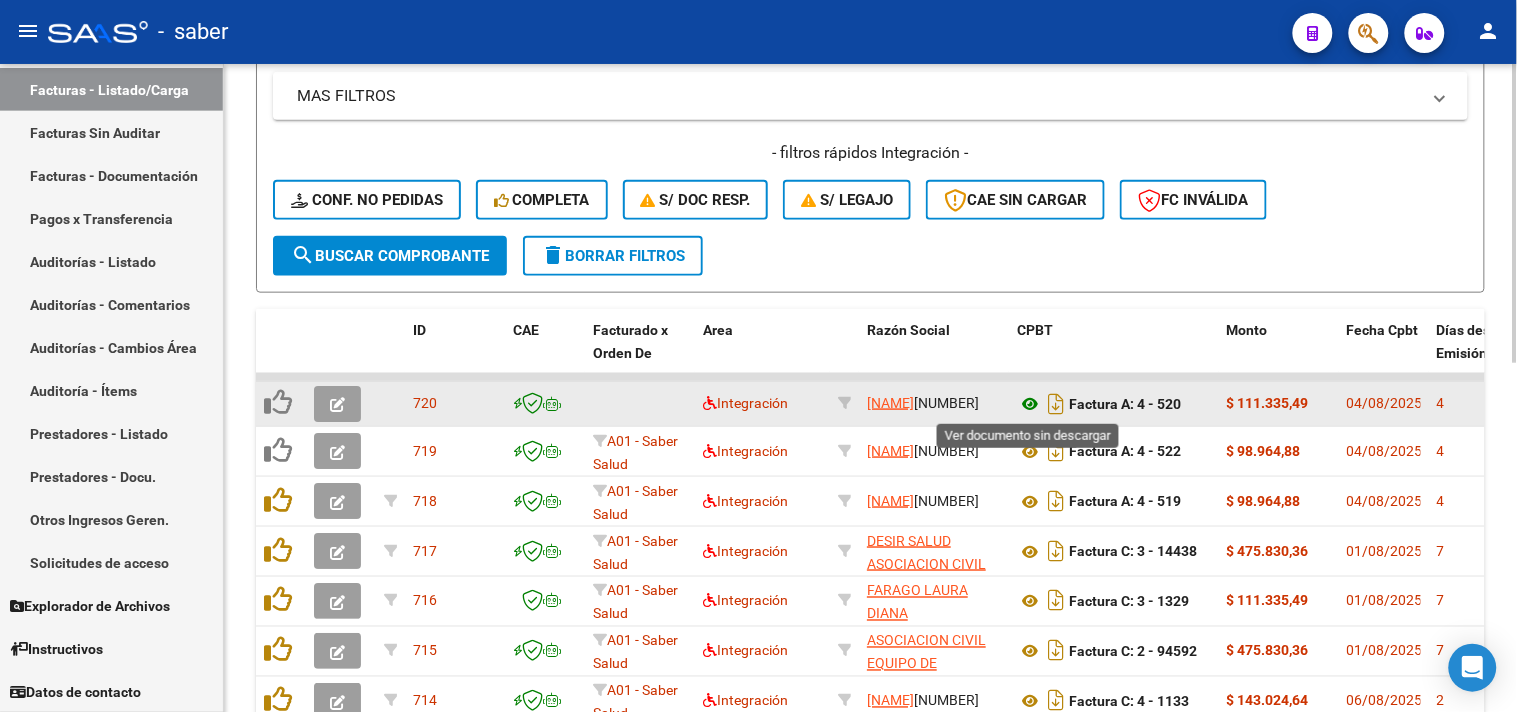 click 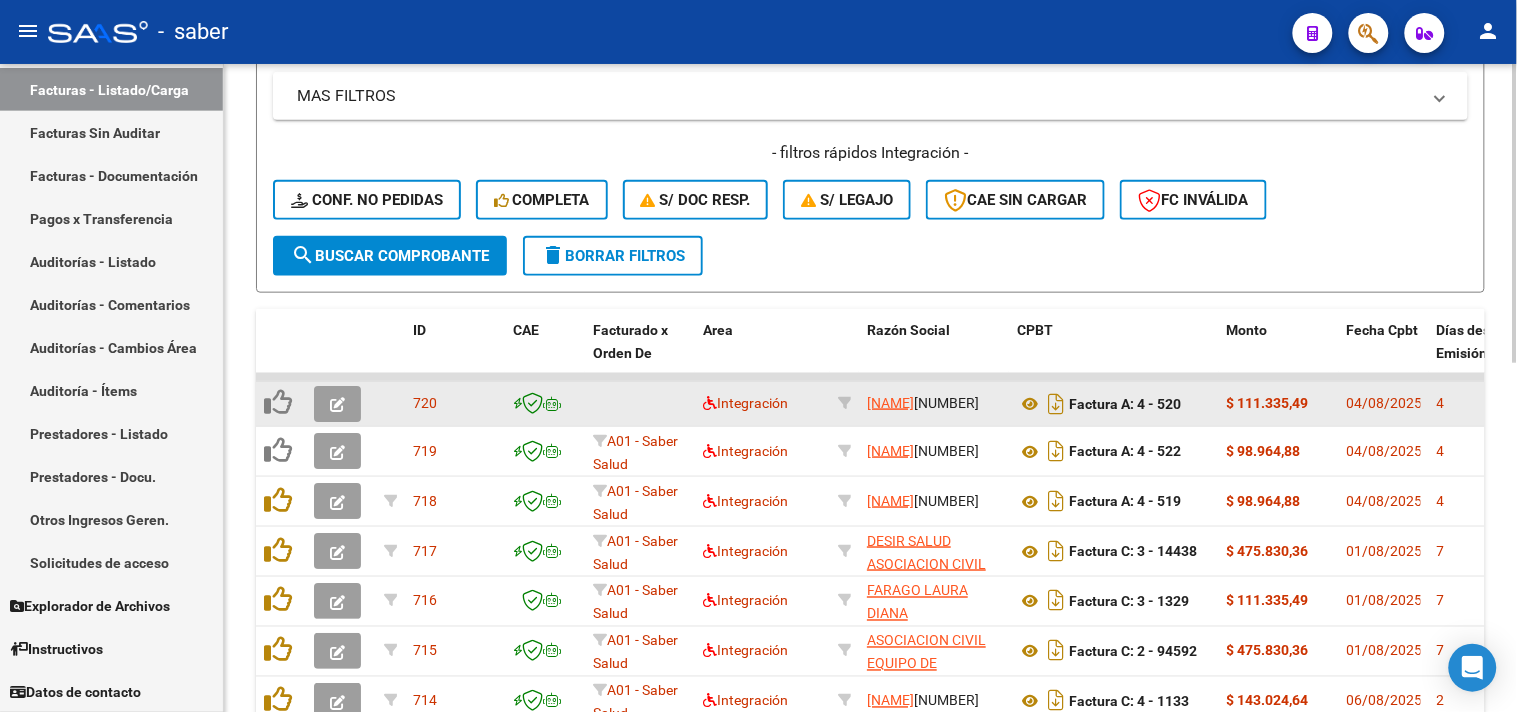 click 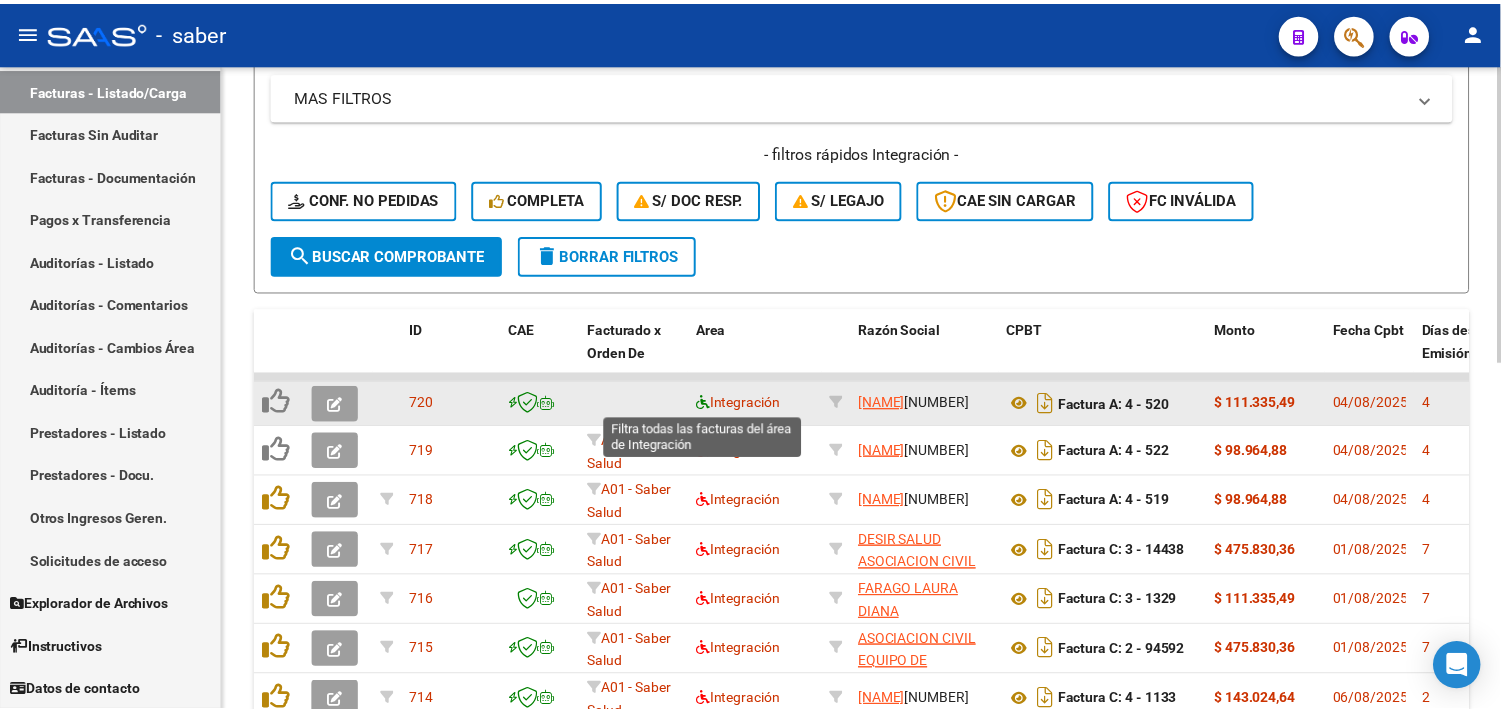 scroll, scrollTop: 563, scrollLeft: 0, axis: vertical 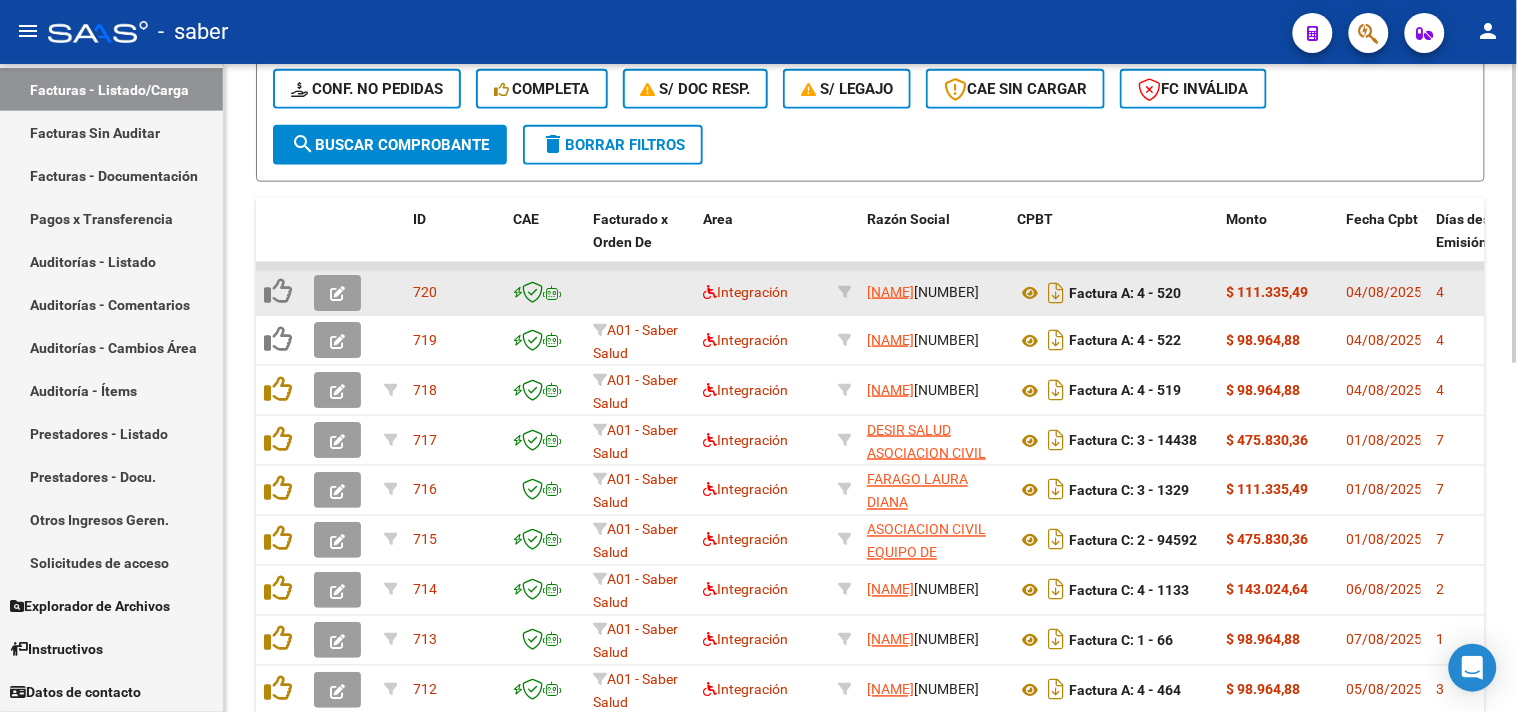 click 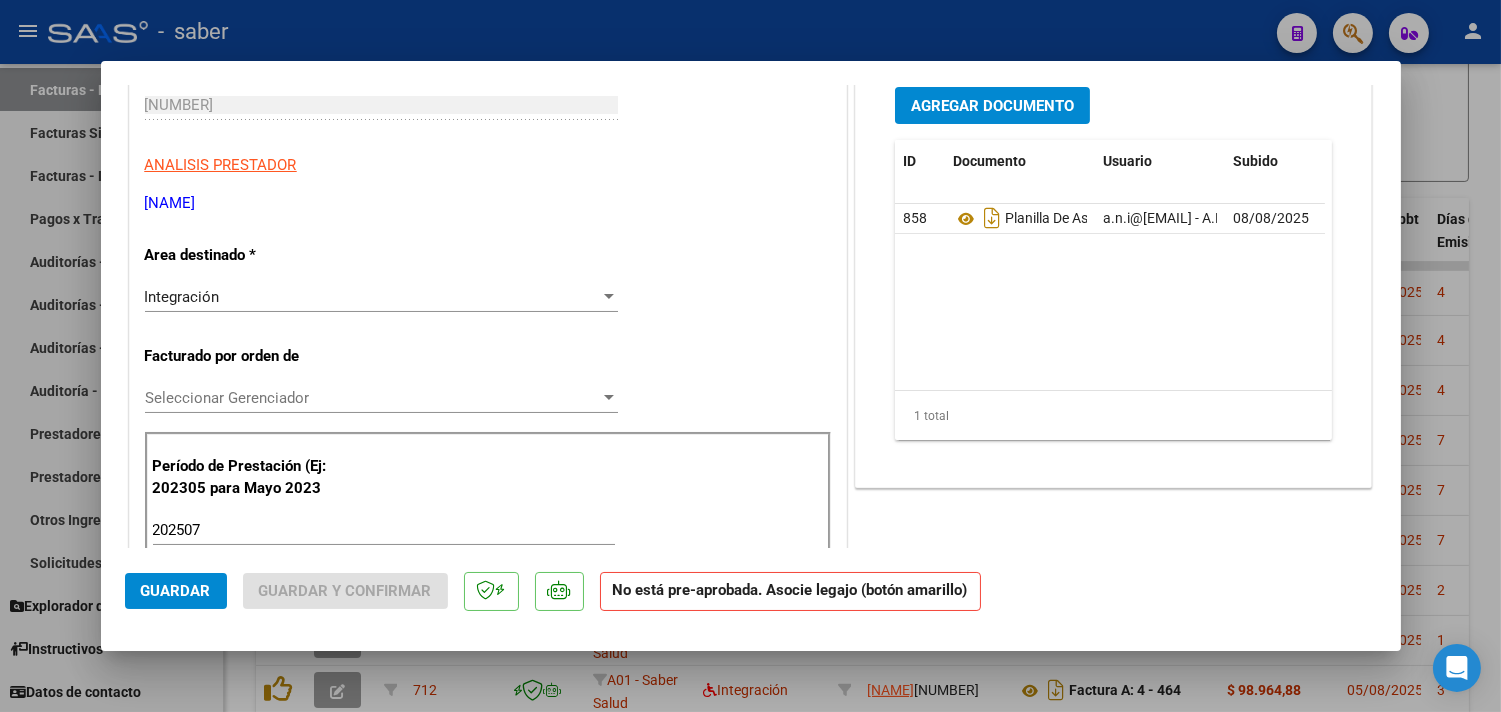 scroll, scrollTop: 333, scrollLeft: 0, axis: vertical 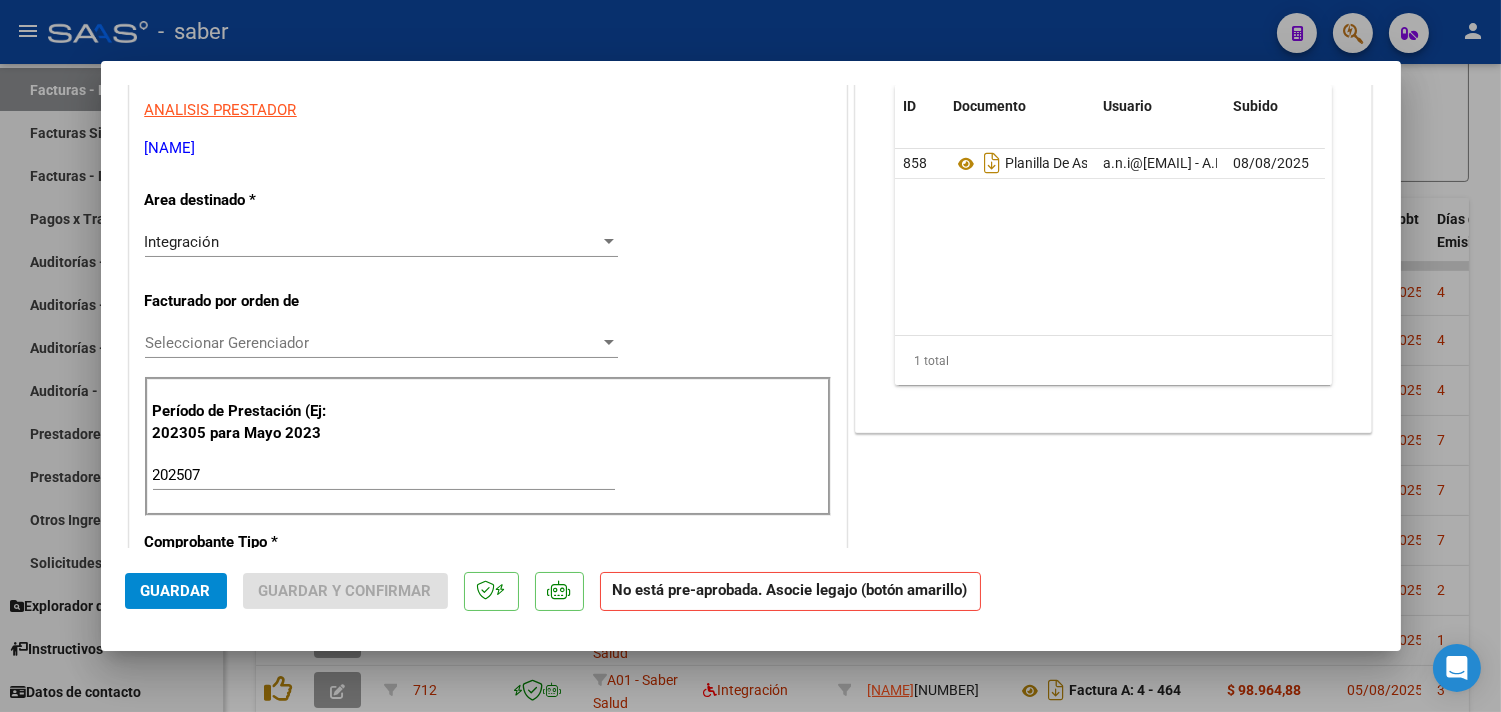 click on "Seleccionar Gerenciador" at bounding box center (372, 343) 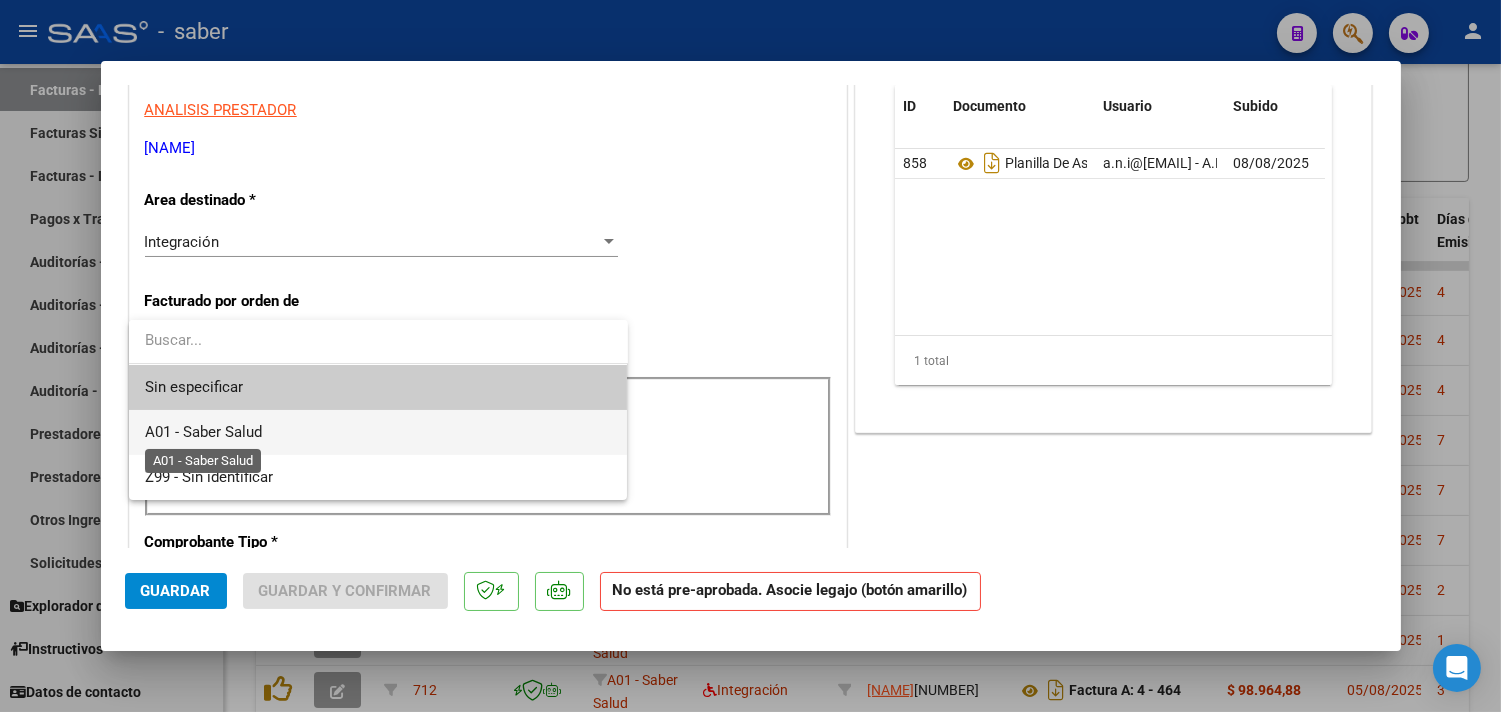click on "A01 - Saber Salud" at bounding box center (203, 432) 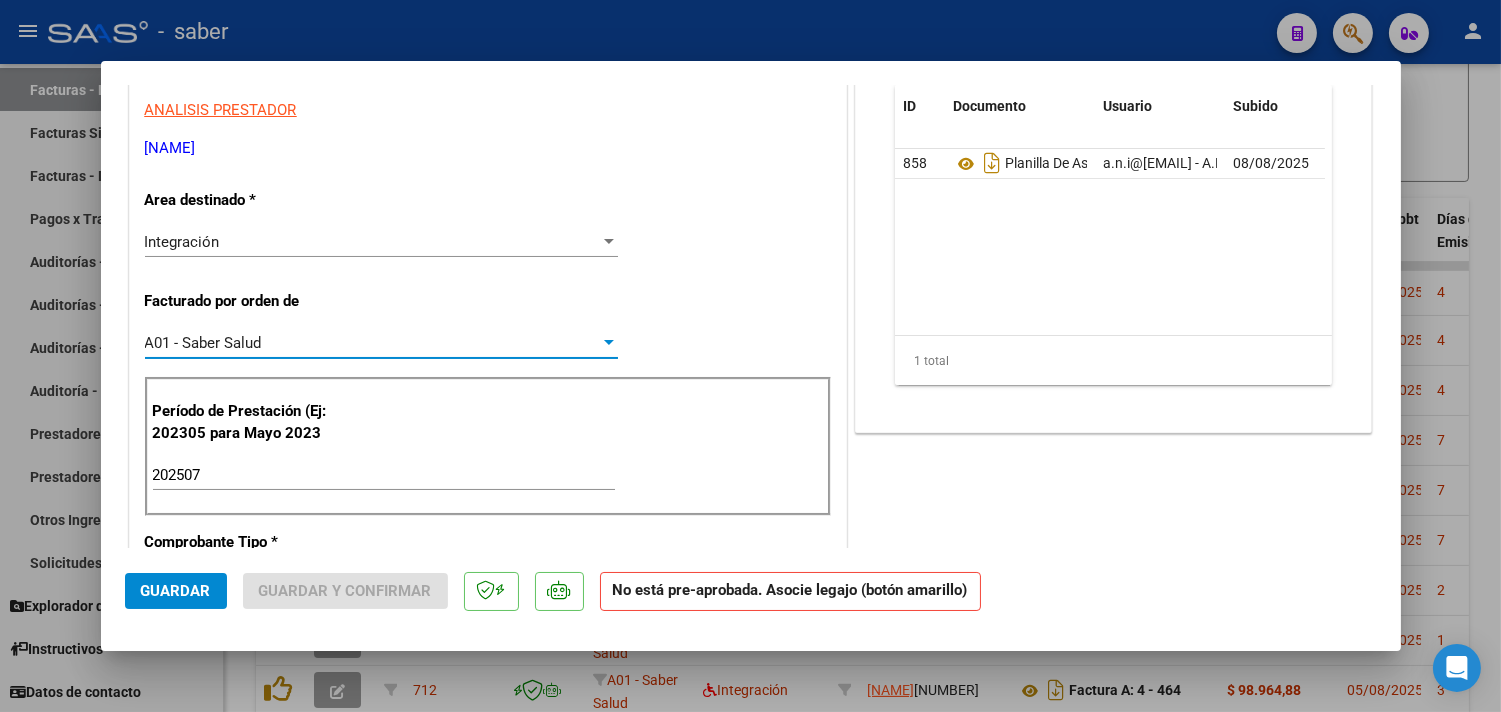 scroll, scrollTop: 444, scrollLeft: 0, axis: vertical 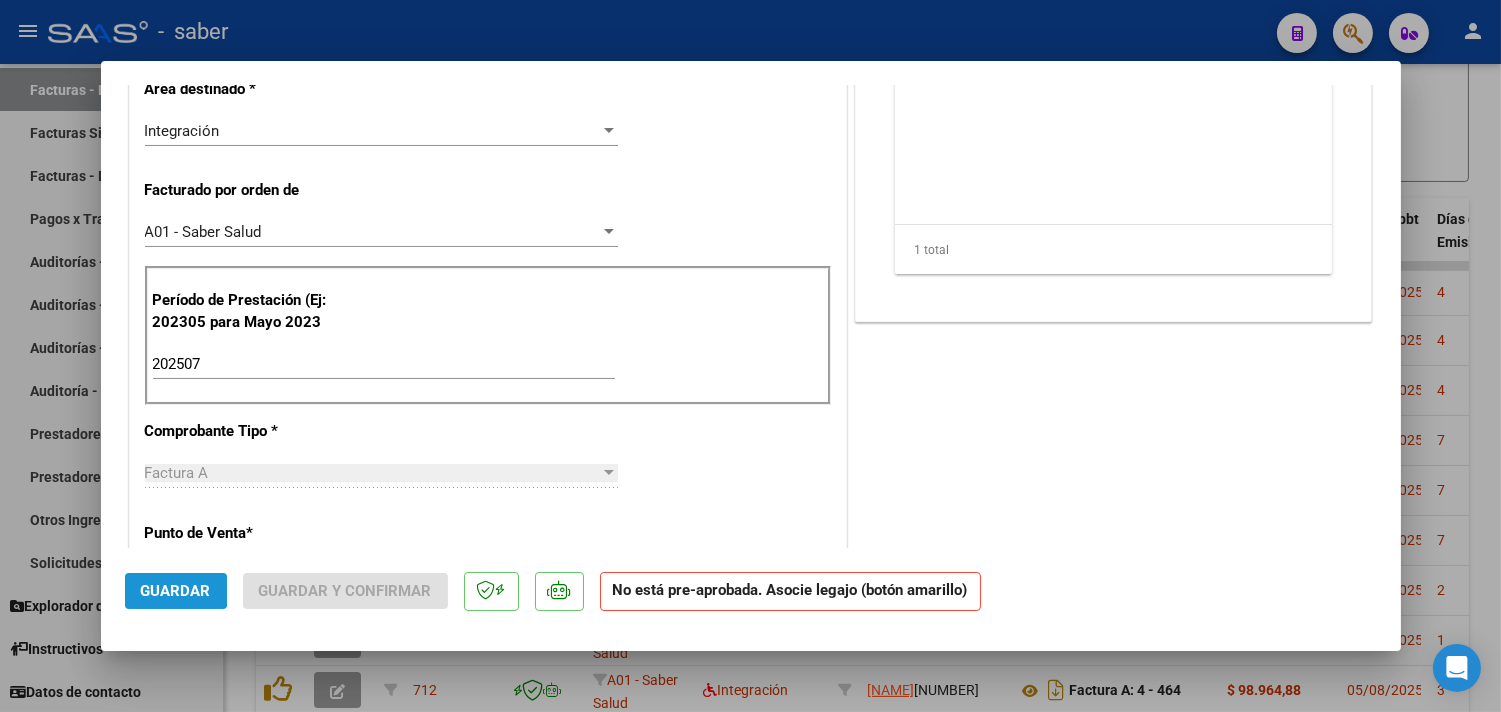 click on "Guardar" 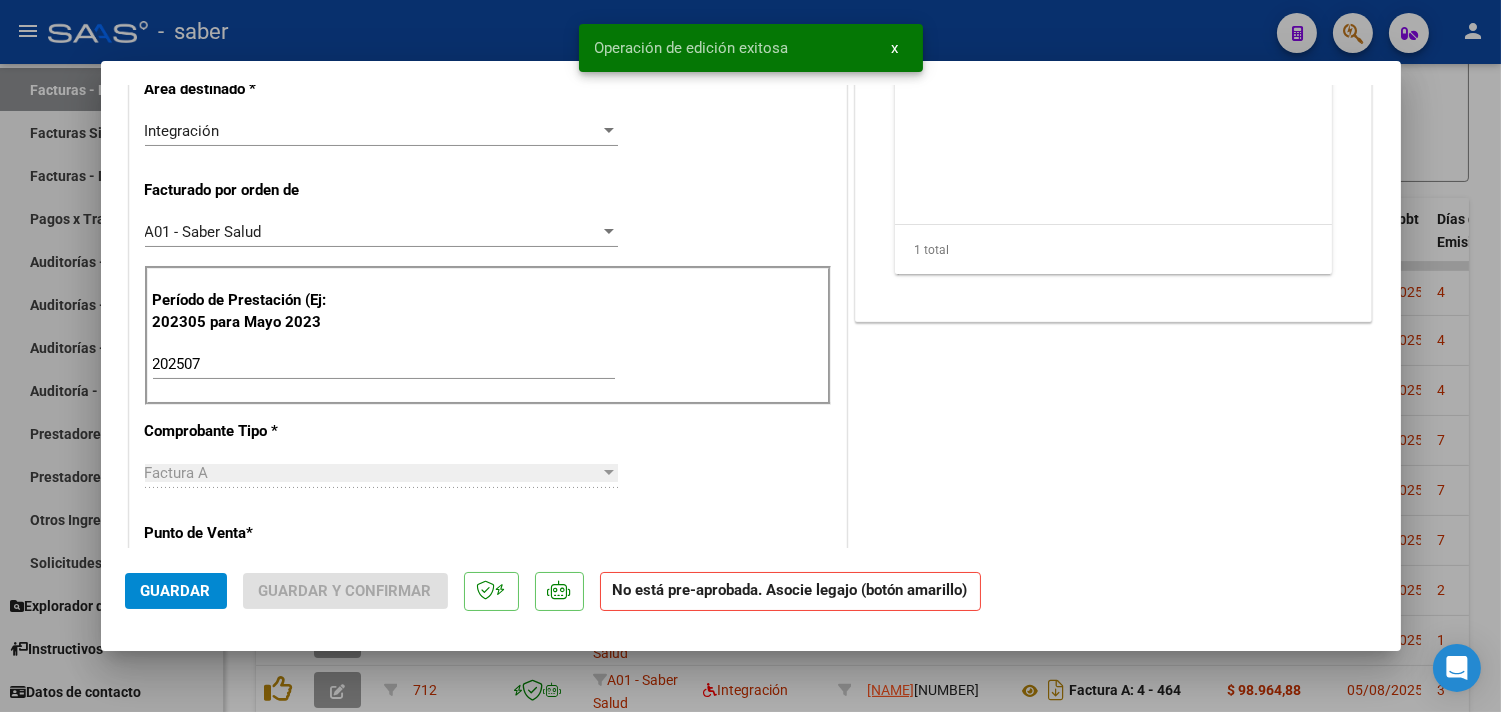 click at bounding box center (750, 356) 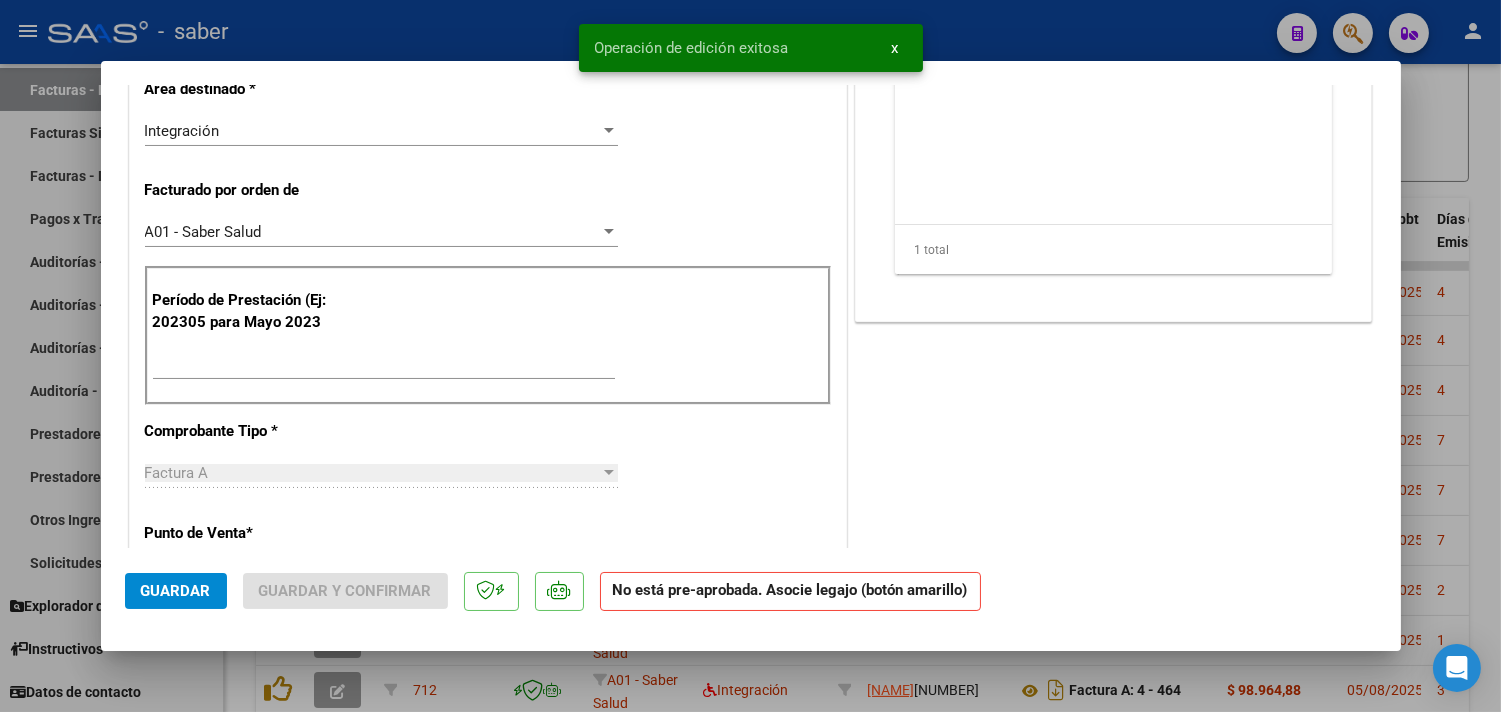 type 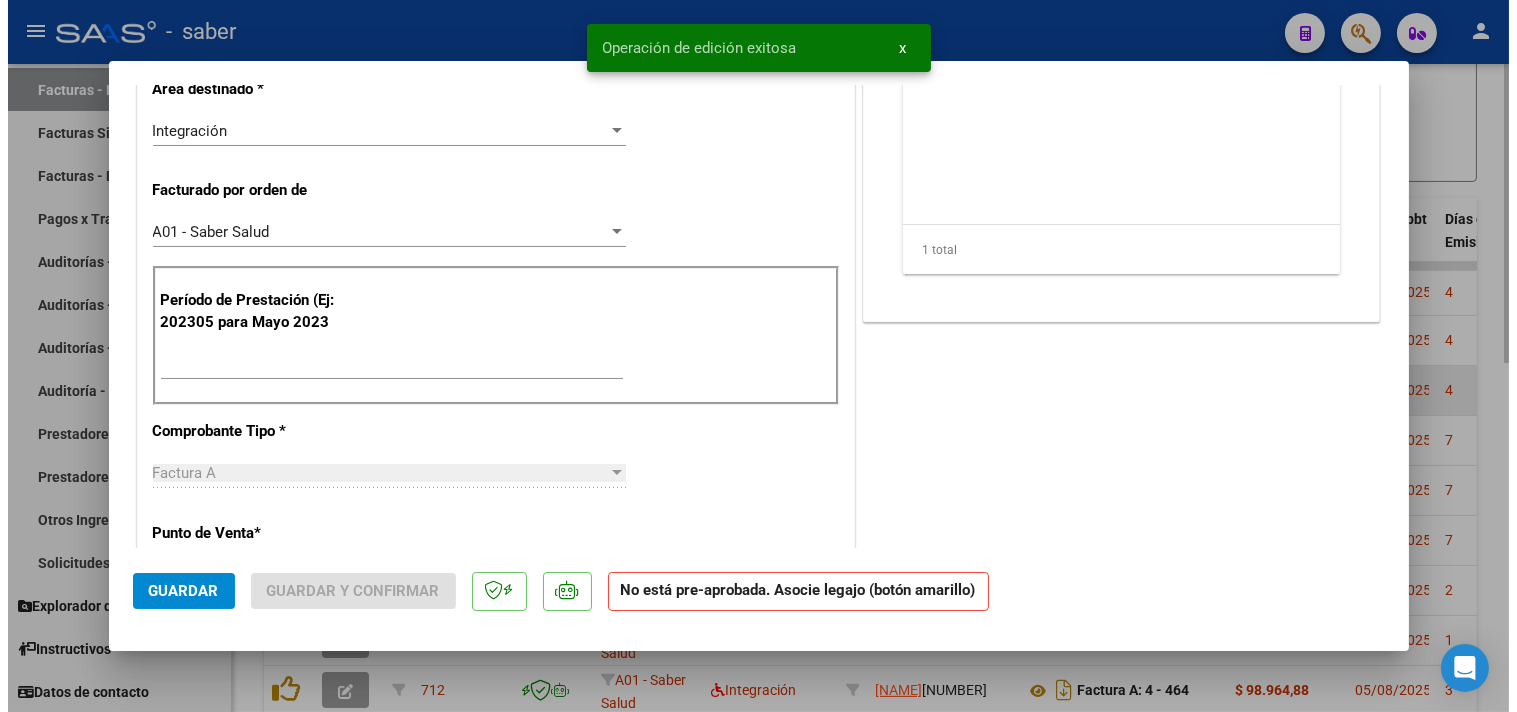 scroll, scrollTop: 498, scrollLeft: 0, axis: vertical 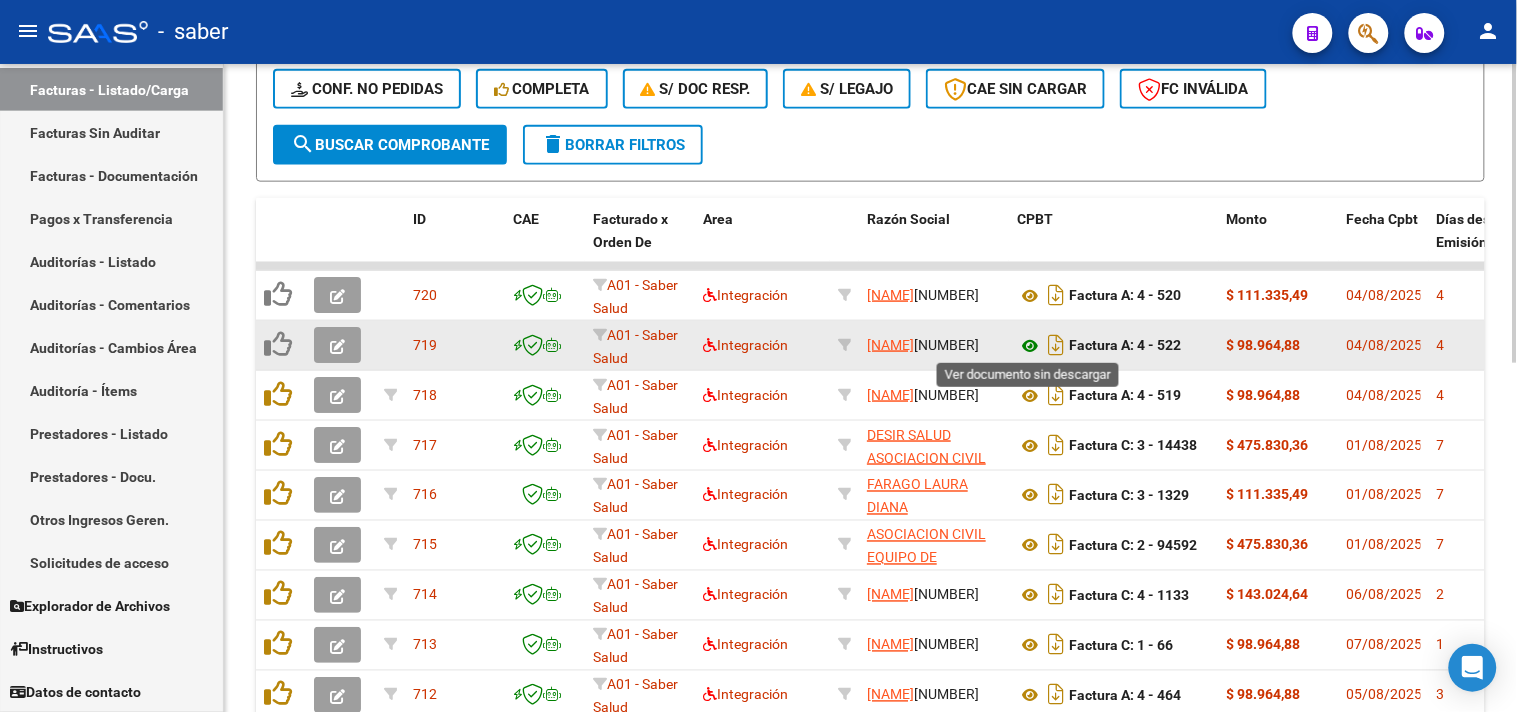 click 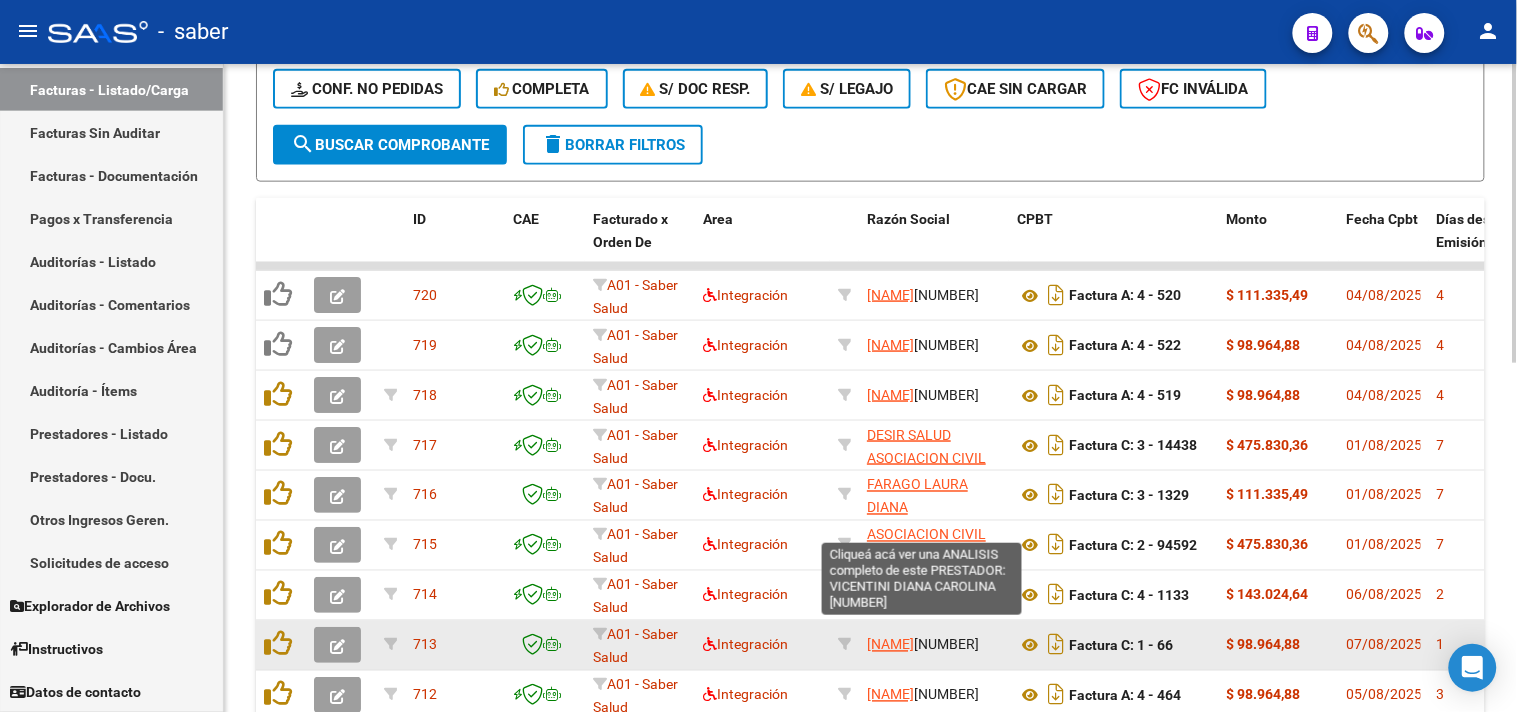 scroll, scrollTop: 25, scrollLeft: 0, axis: vertical 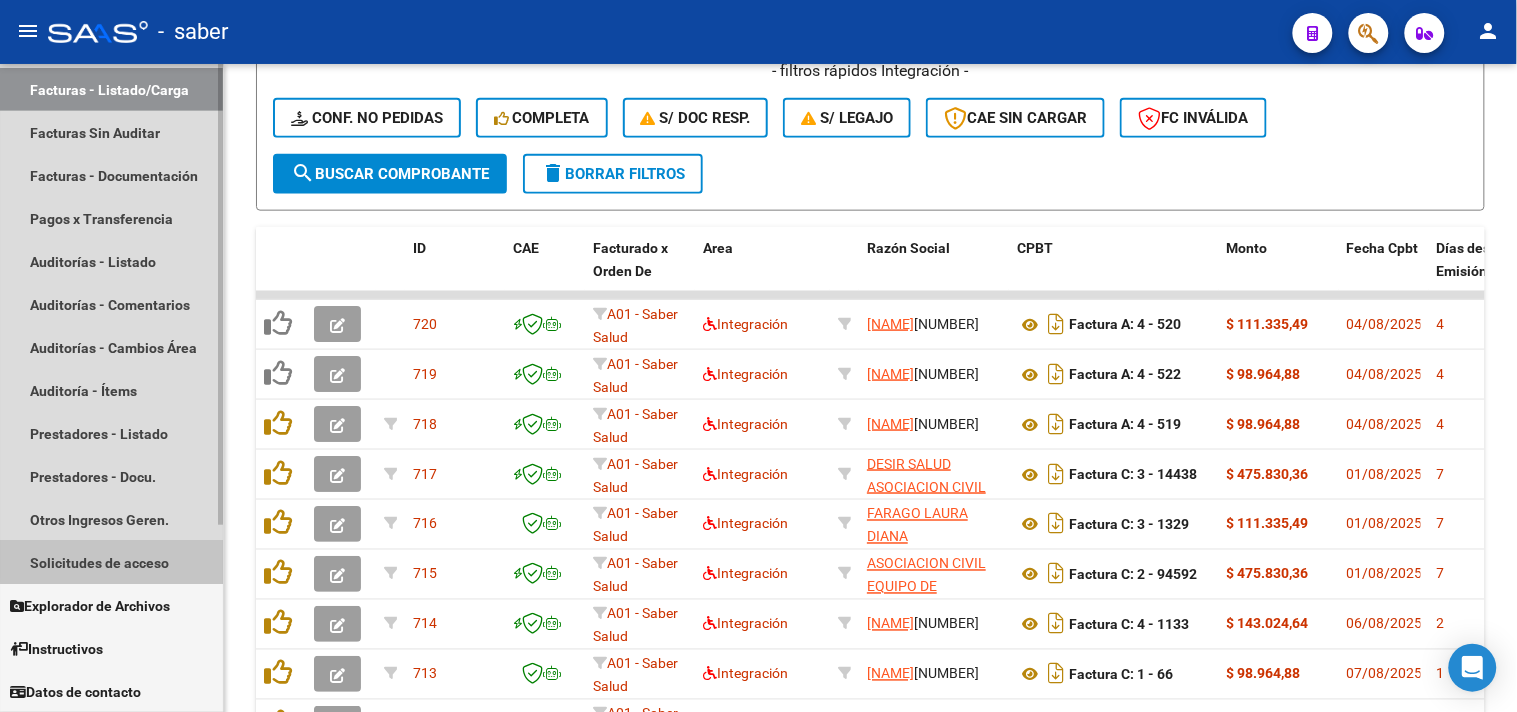 click on "Solicitudes de acceso" at bounding box center (111, 562) 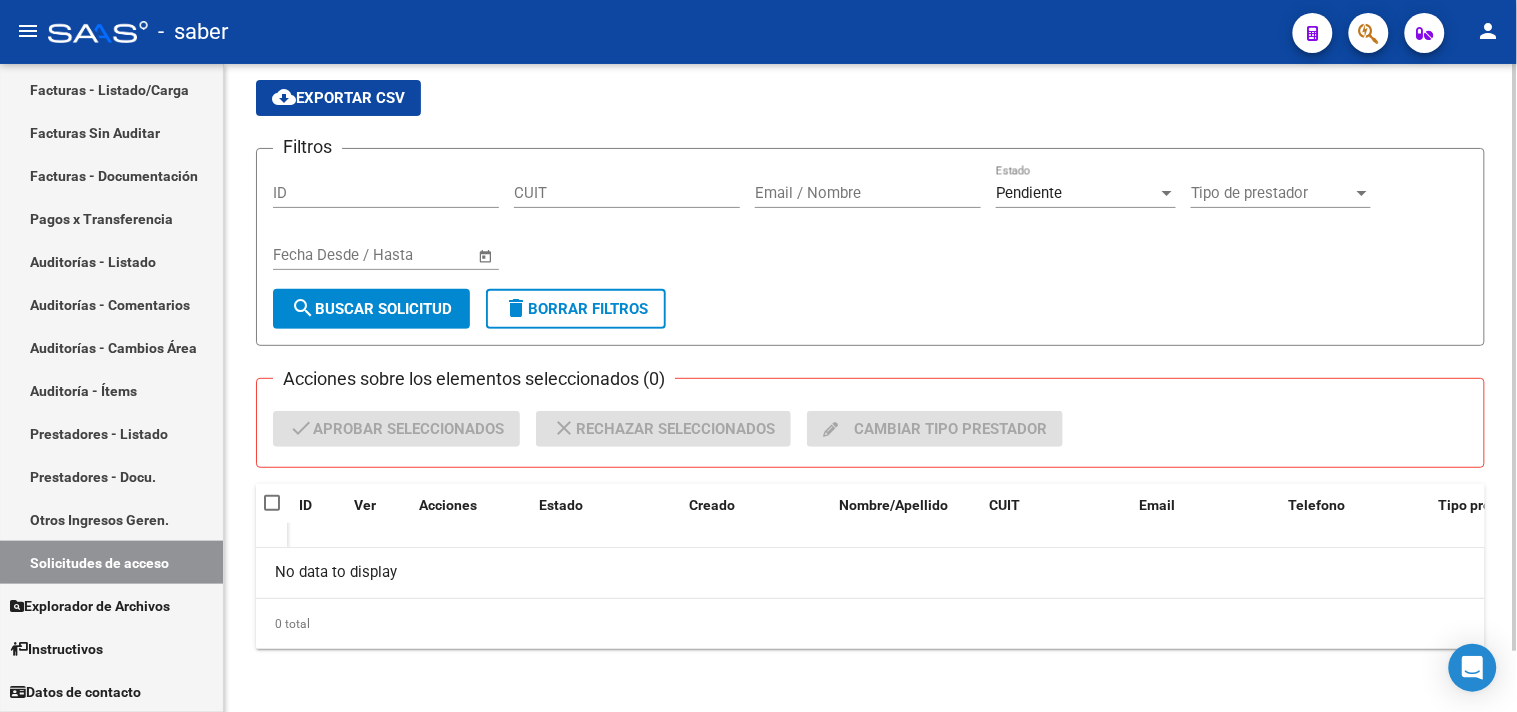 scroll, scrollTop: 66, scrollLeft: 0, axis: vertical 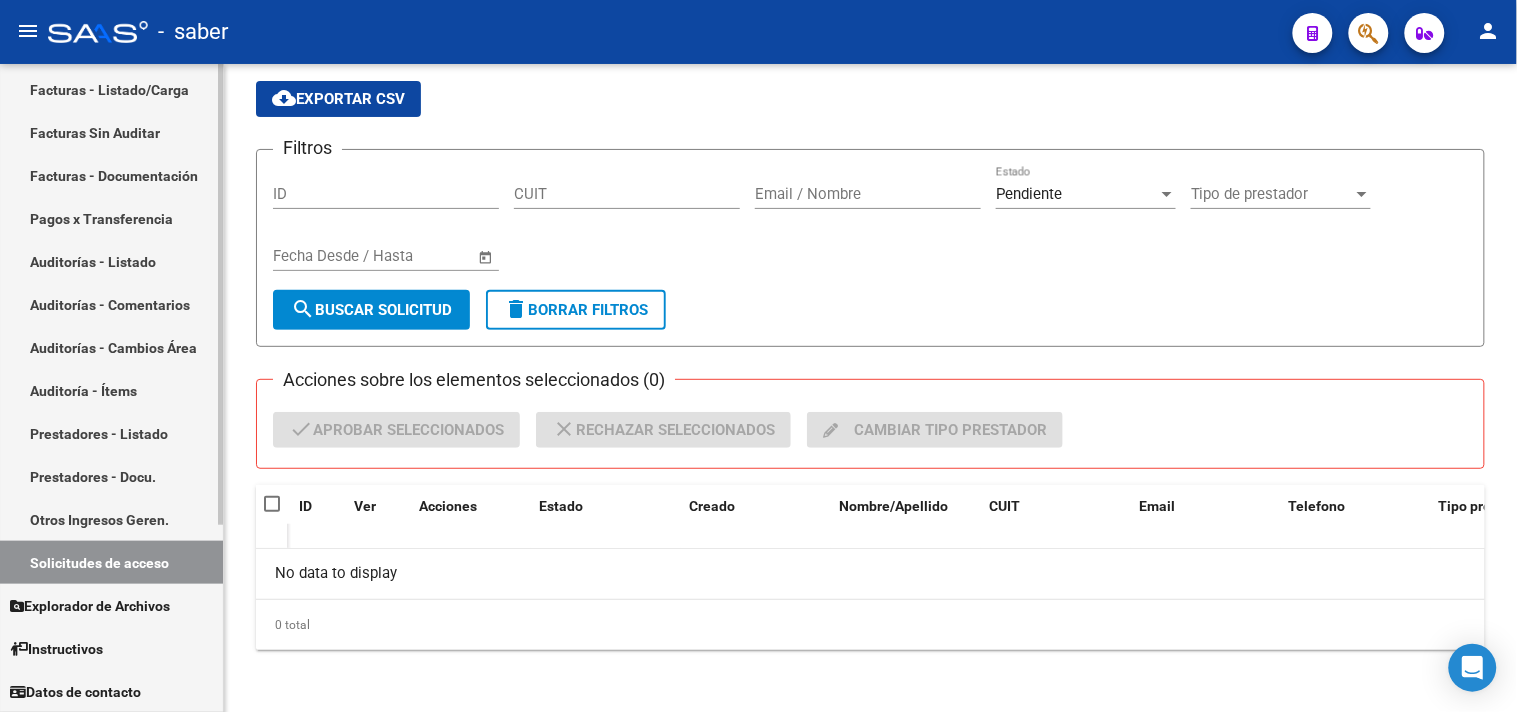 drag, startPoint x: 120, startPoint y: 82, endPoint x: 147, endPoint y: 151, distance: 74.094536 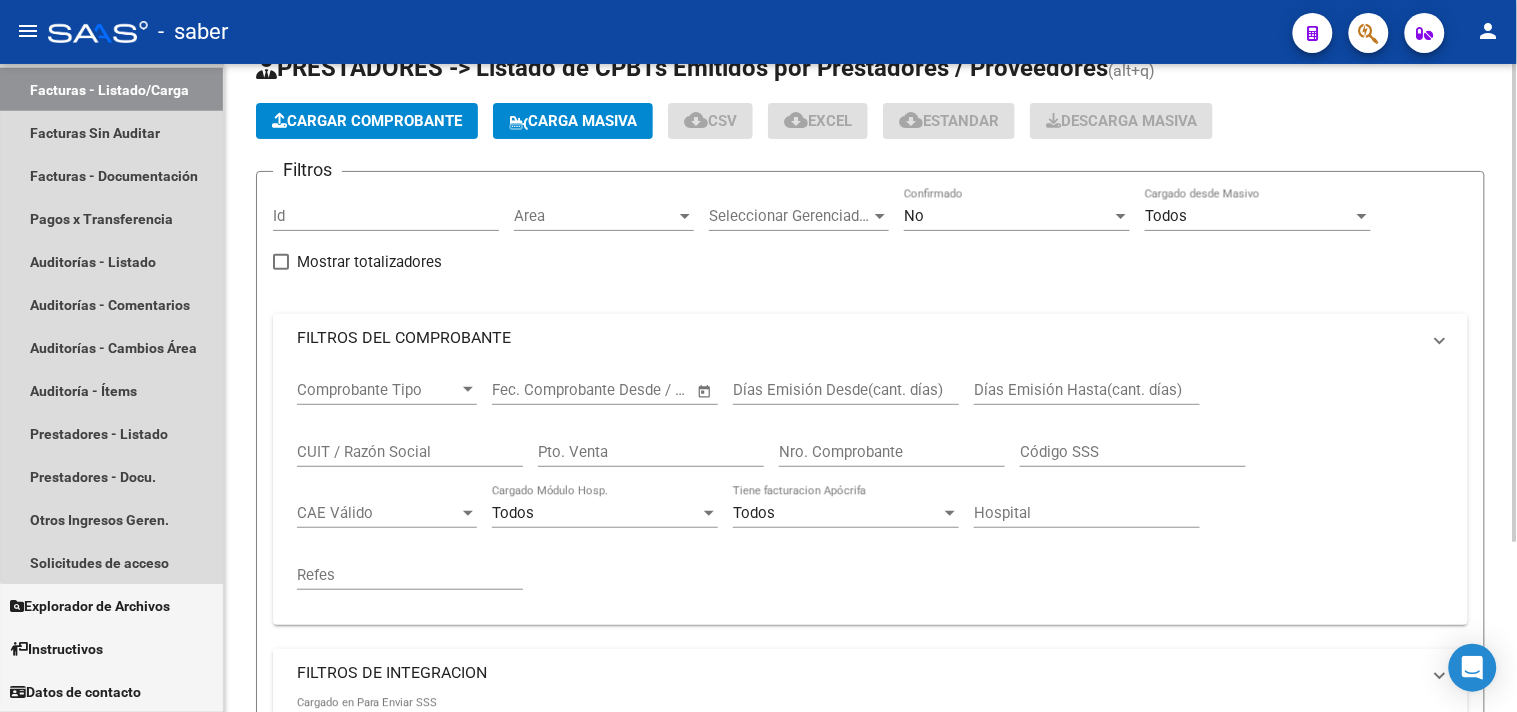 scroll, scrollTop: 0, scrollLeft: 0, axis: both 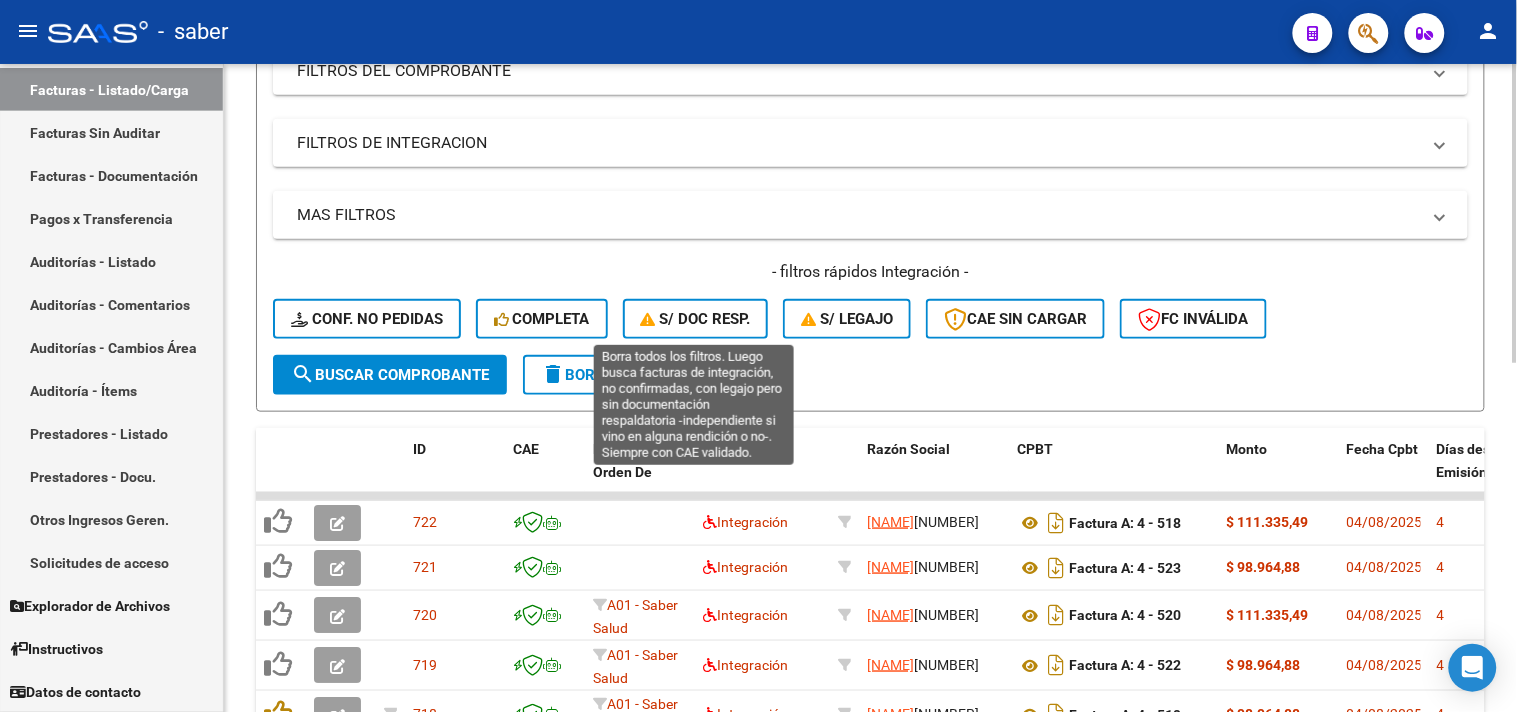 click on "S/ Doc Resp." 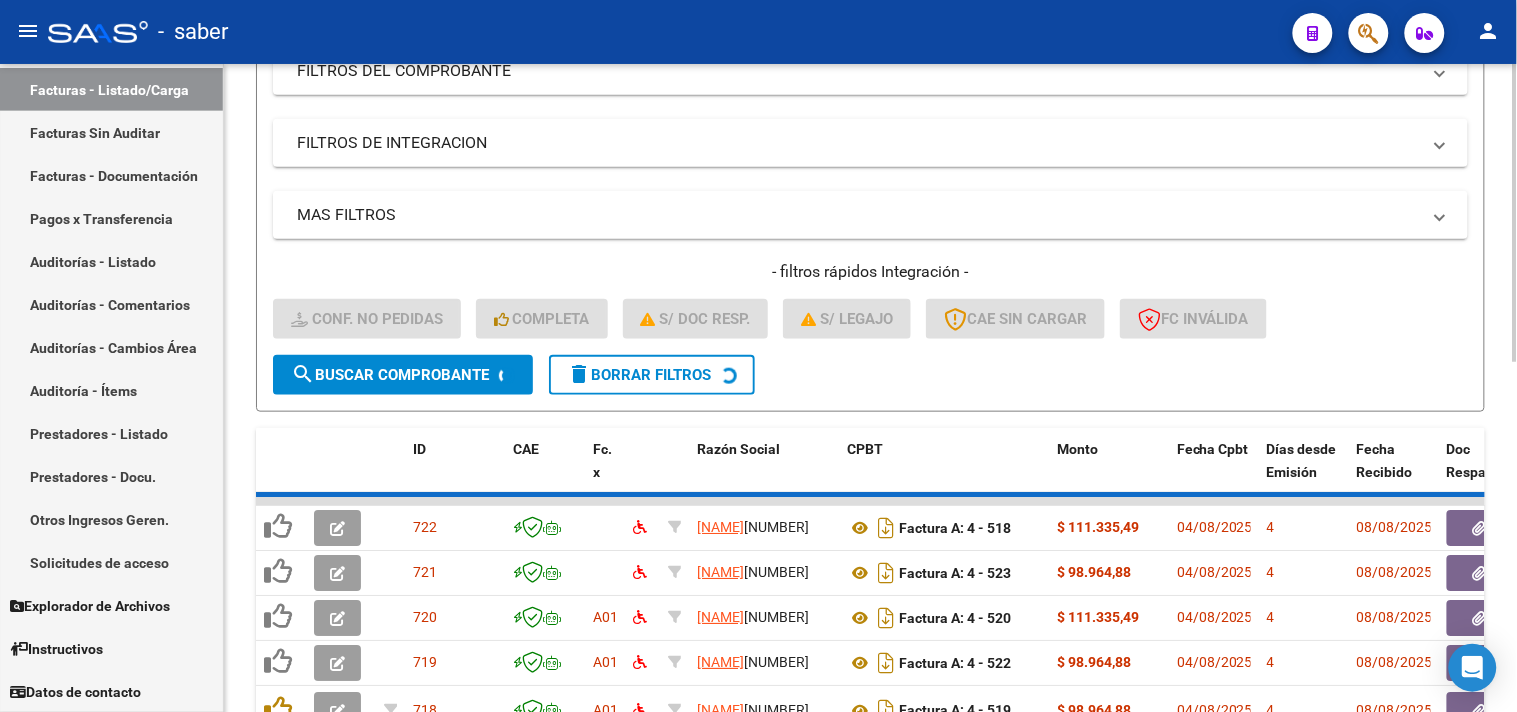 scroll, scrollTop: 275, scrollLeft: 0, axis: vertical 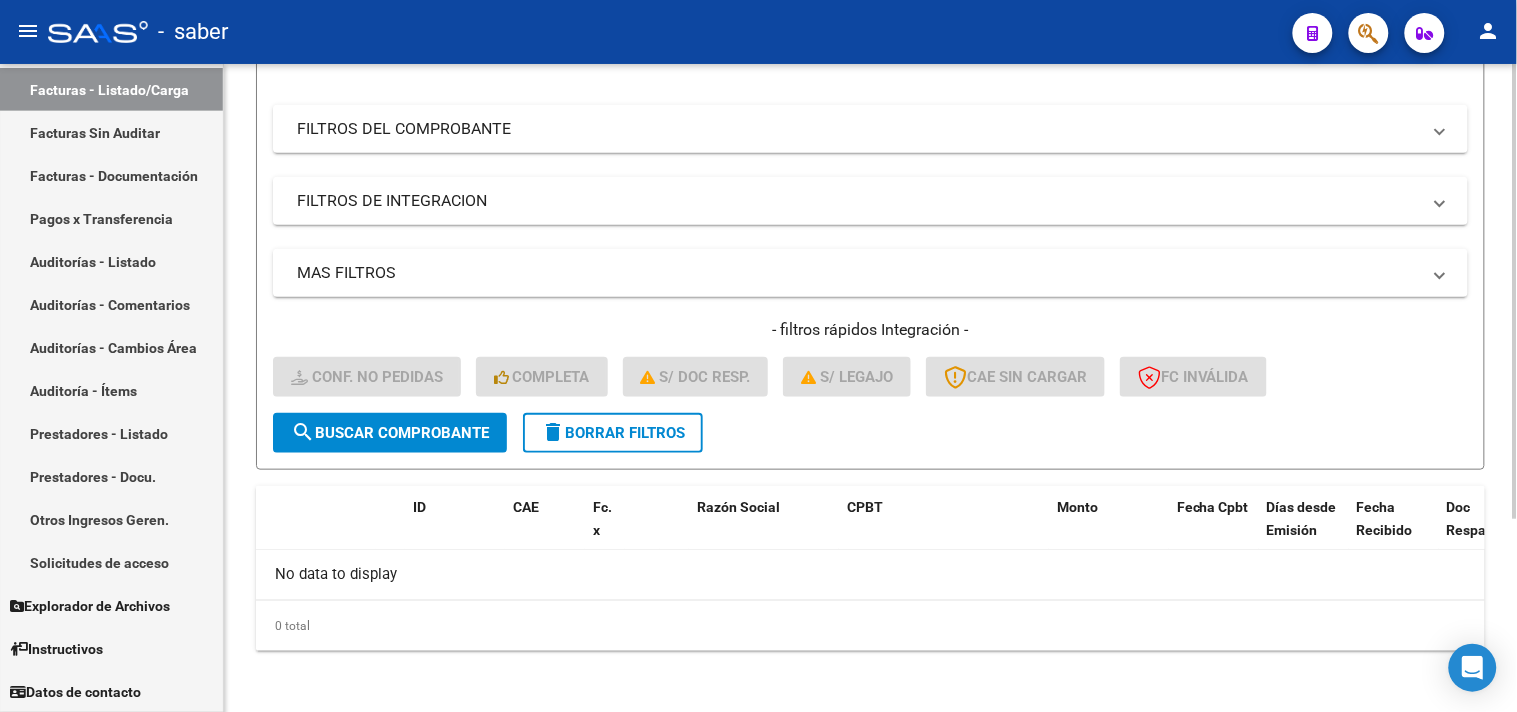 drag, startPoint x: 627, startPoint y: 431, endPoint x: 645, endPoint y: 424, distance: 19.313208 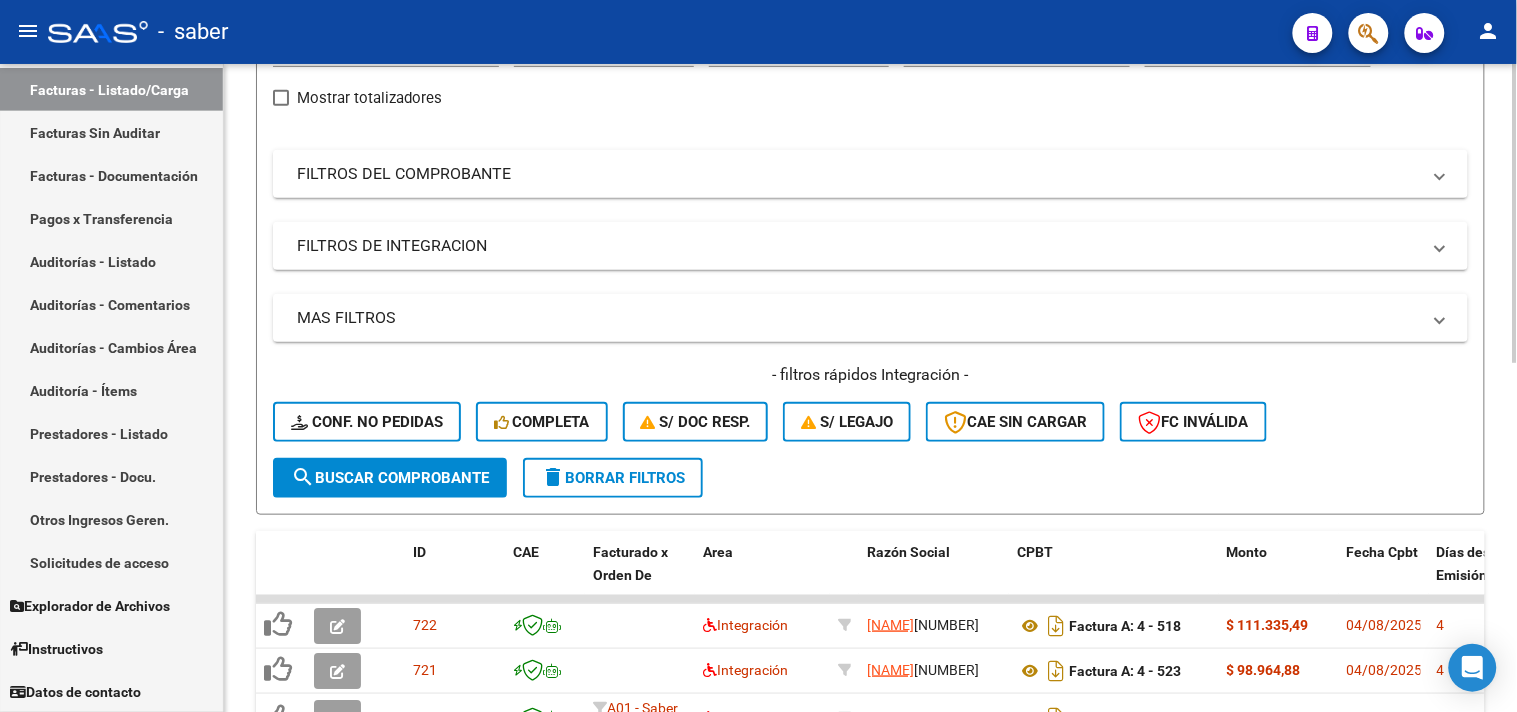 scroll, scrollTop: 275, scrollLeft: 0, axis: vertical 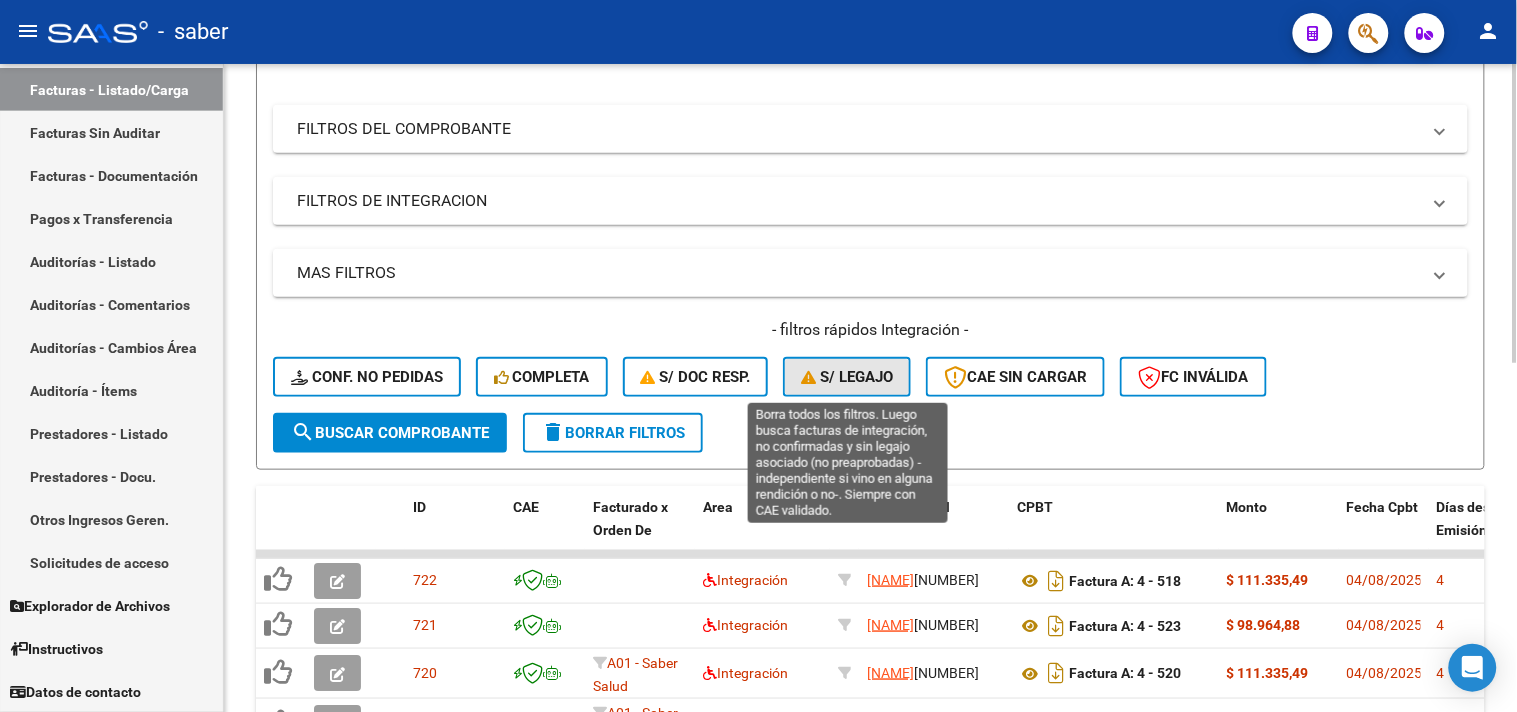 click on "S/ legajo" 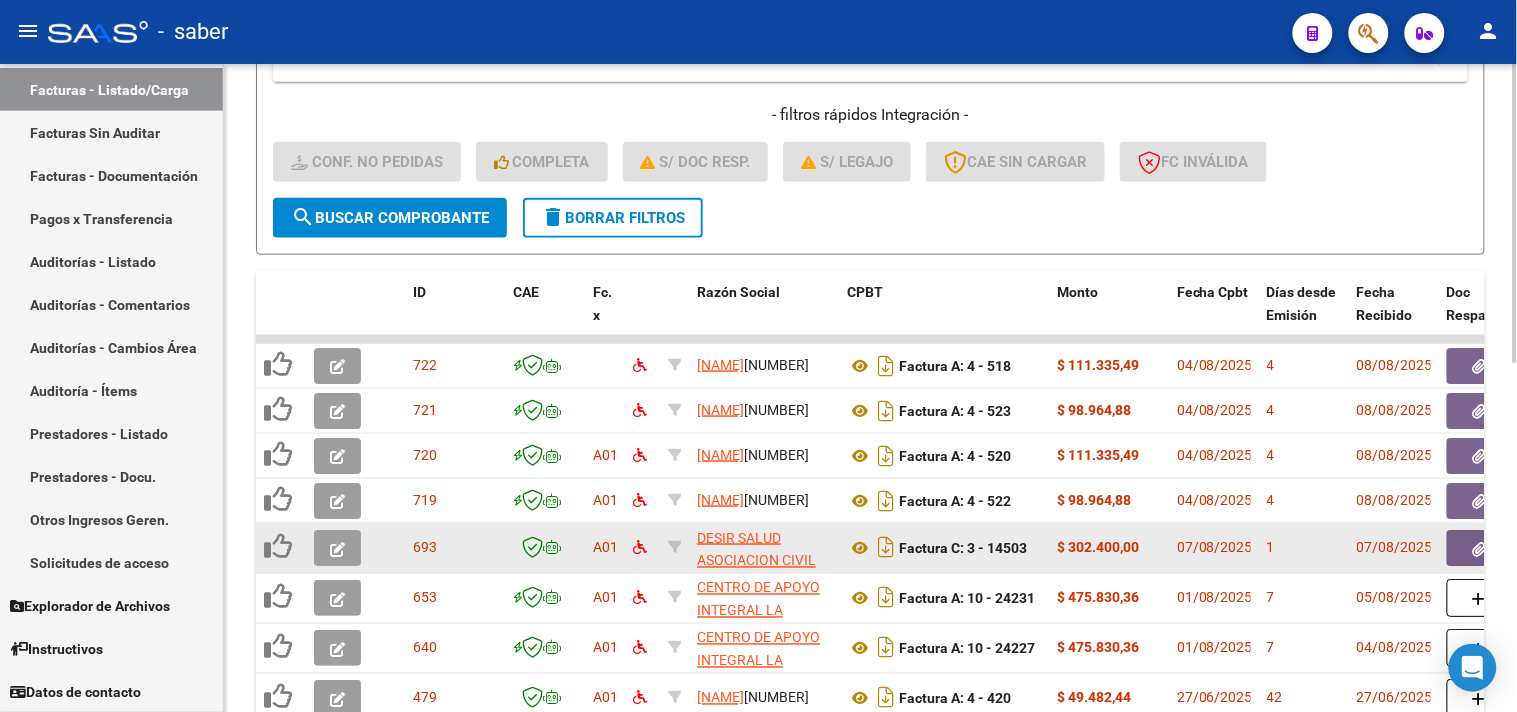 scroll, scrollTop: 497, scrollLeft: 0, axis: vertical 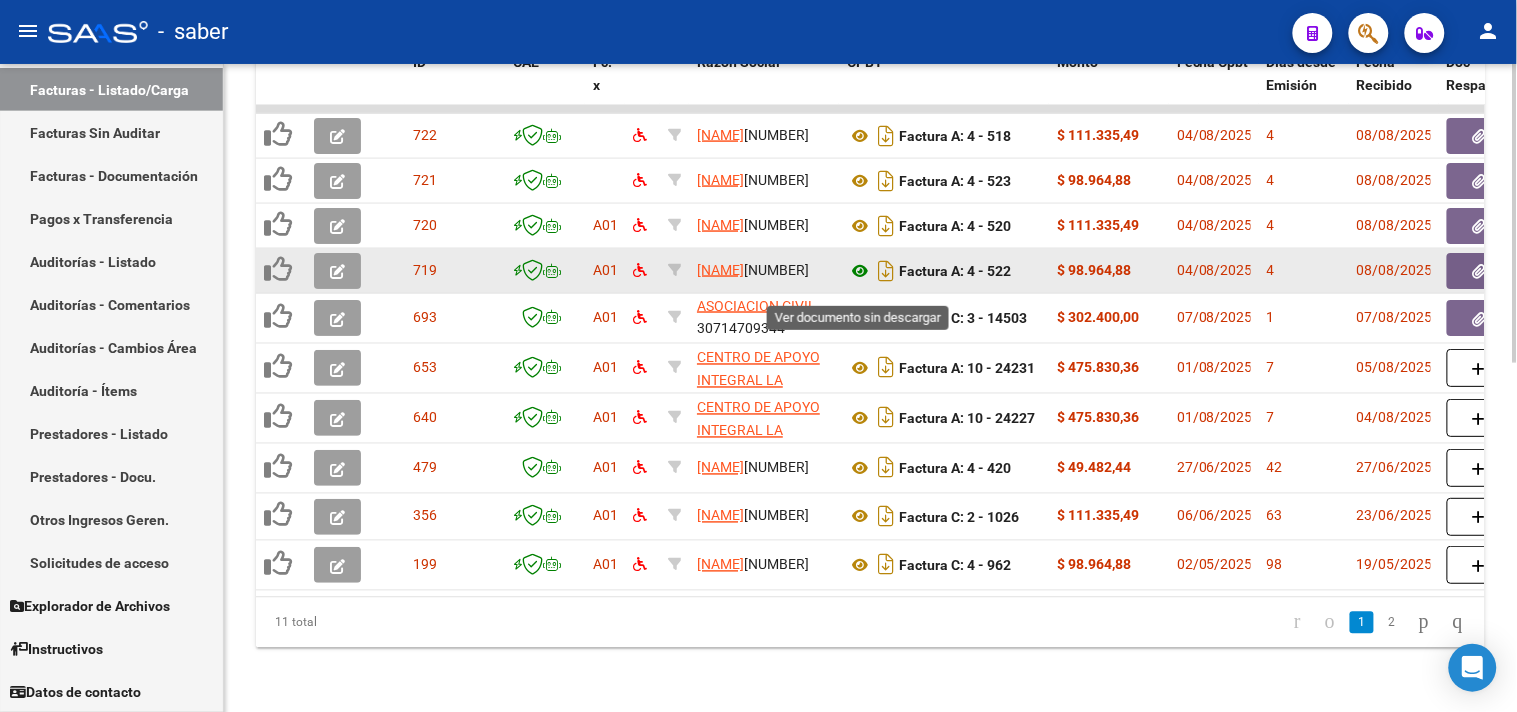 click 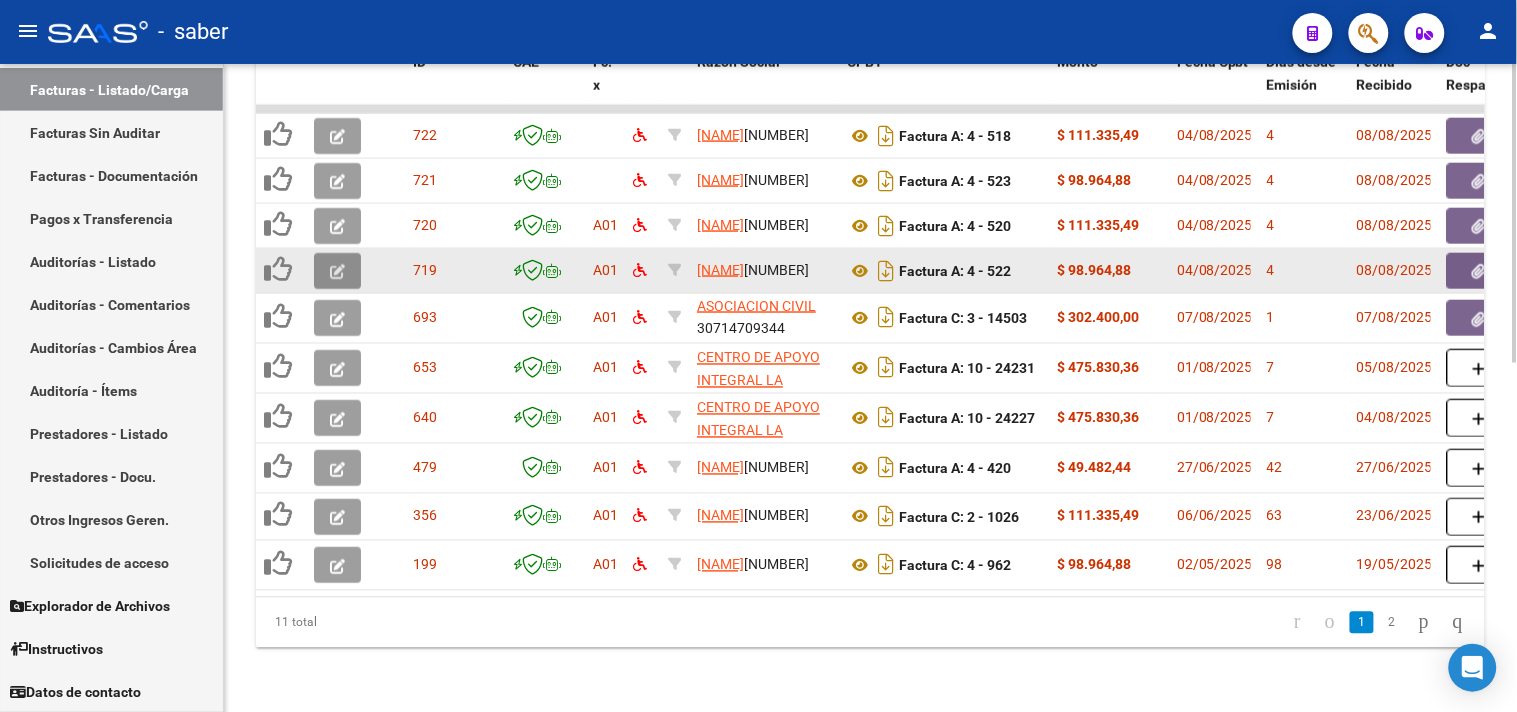 click 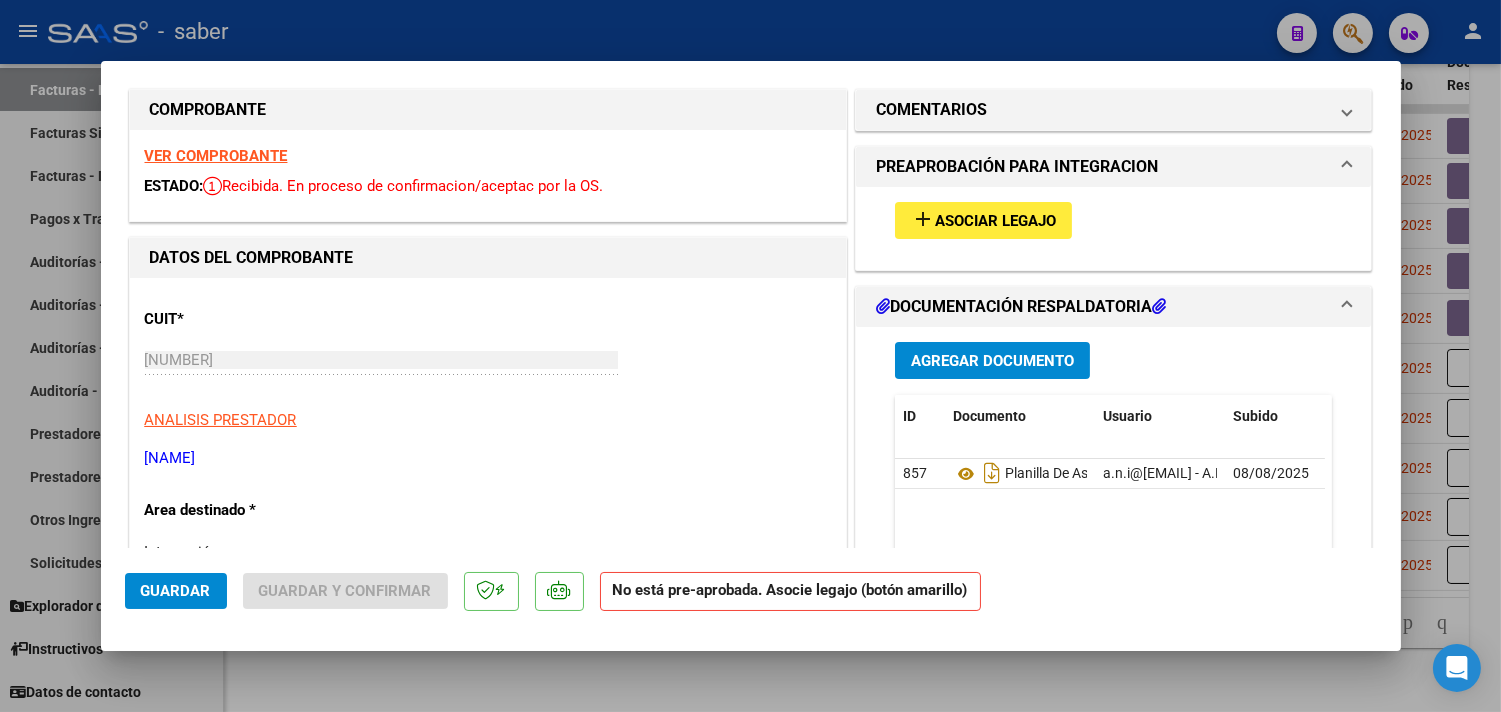 scroll, scrollTop: 0, scrollLeft: 0, axis: both 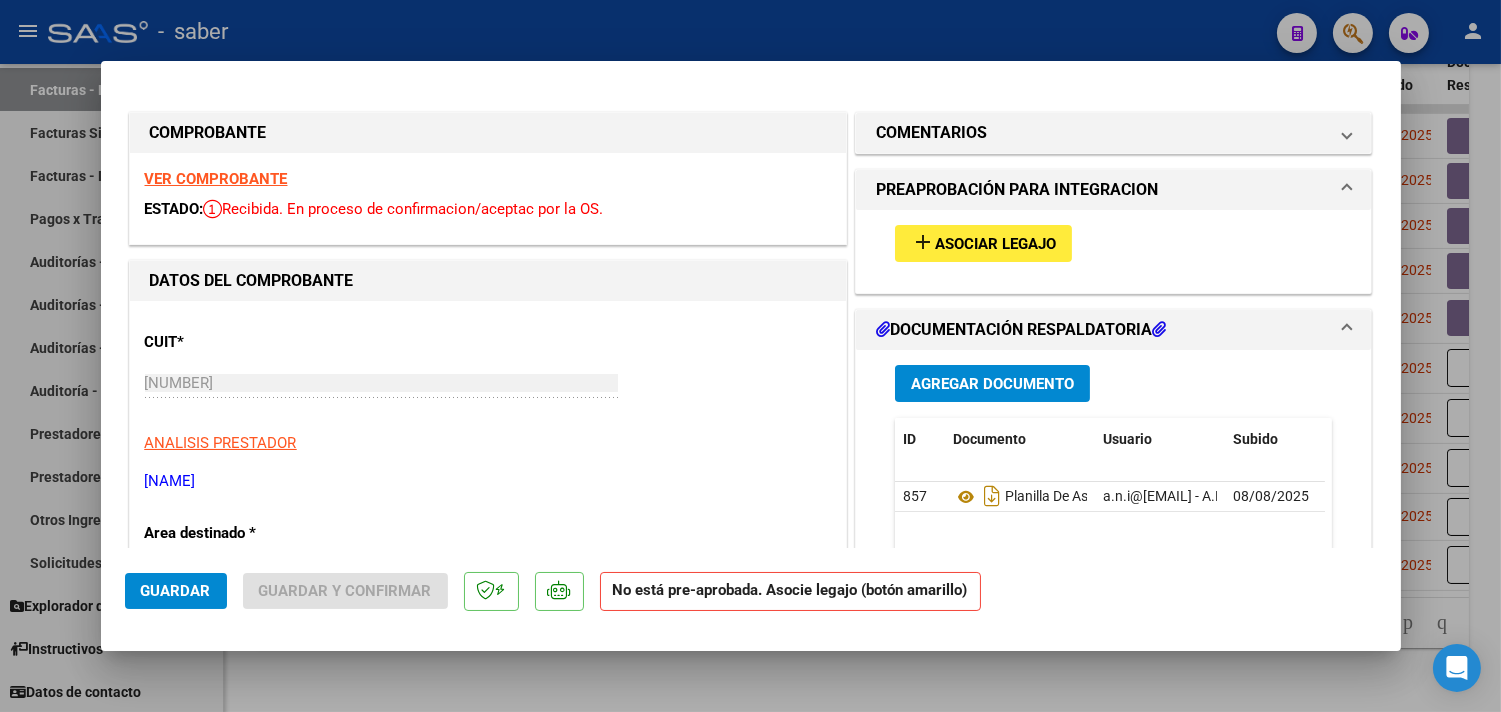 click on "VER COMPROBANTE" at bounding box center [216, 179] 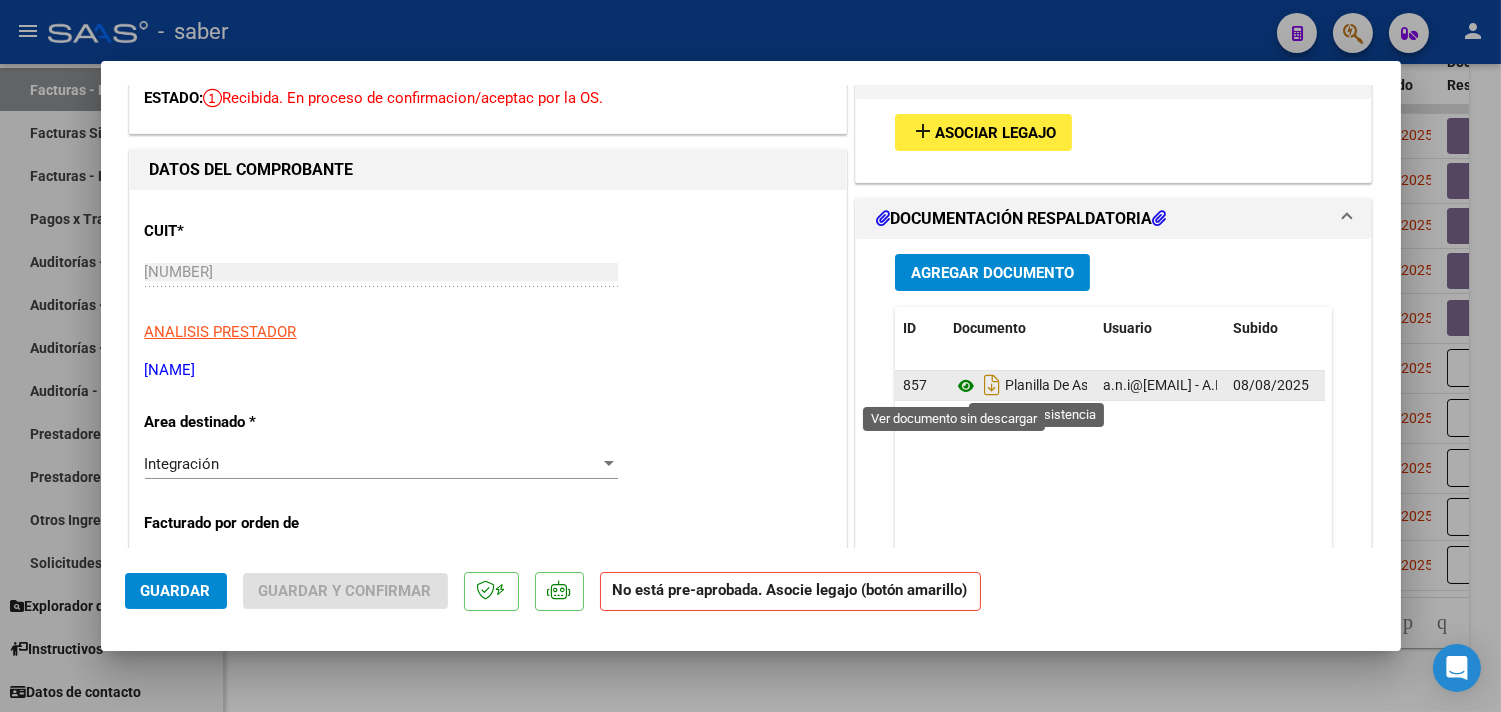 click 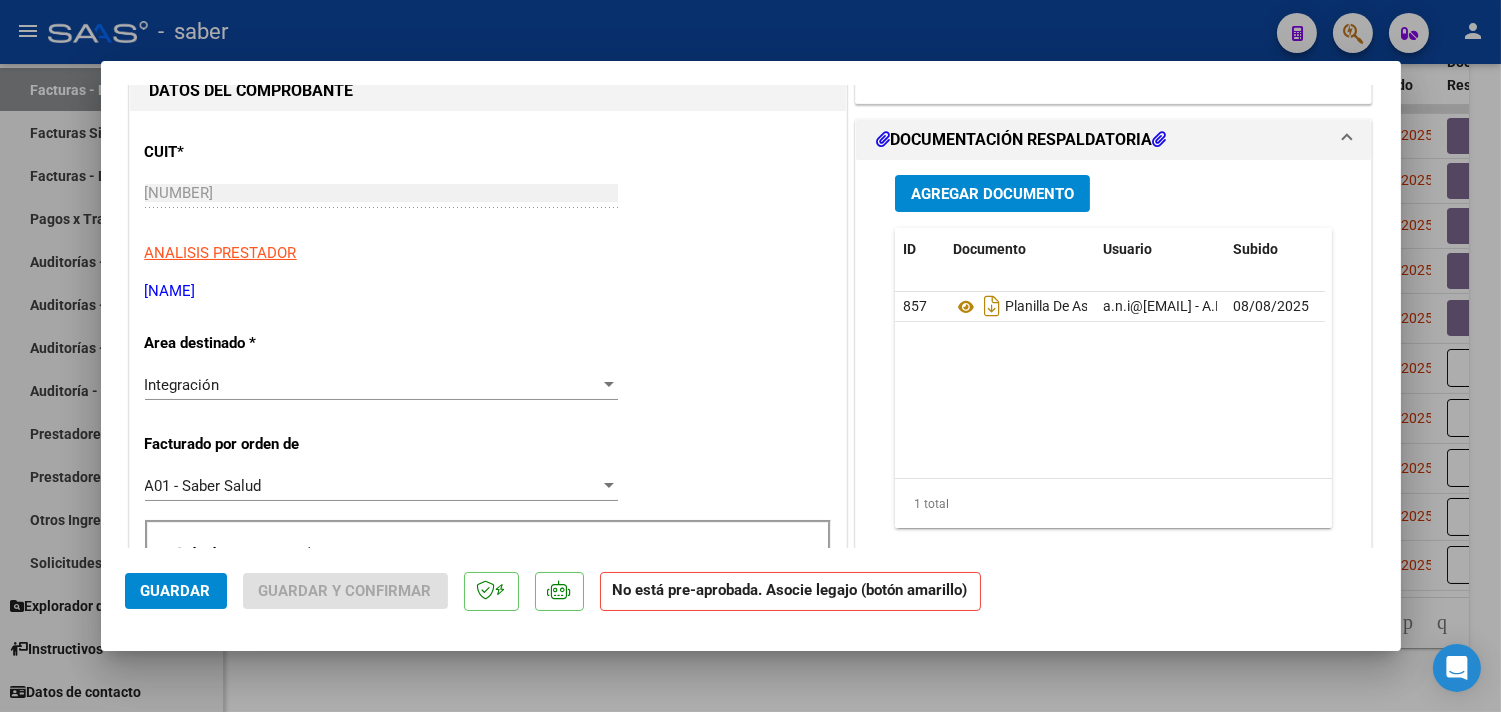 scroll, scrollTop: 0, scrollLeft: 0, axis: both 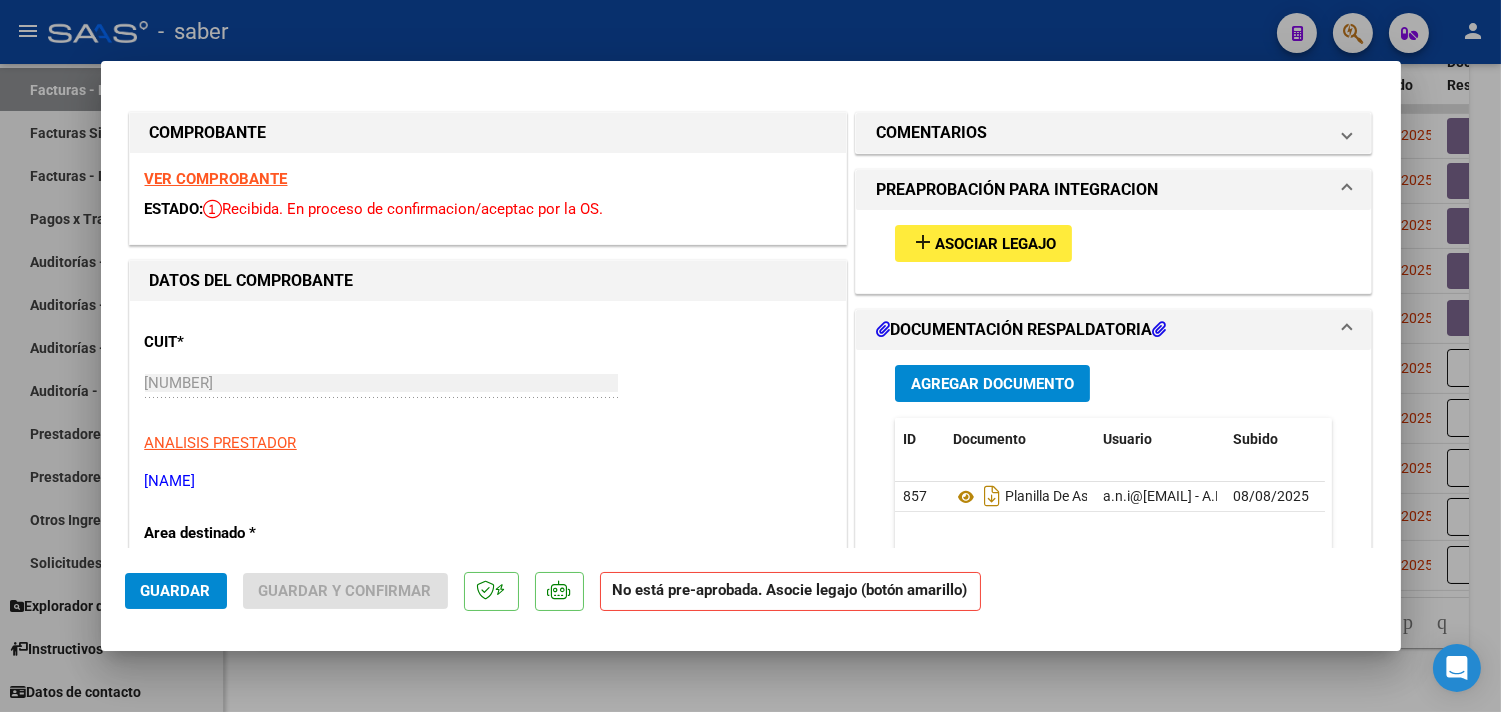 click on "Asociar Legajo" at bounding box center (995, 244) 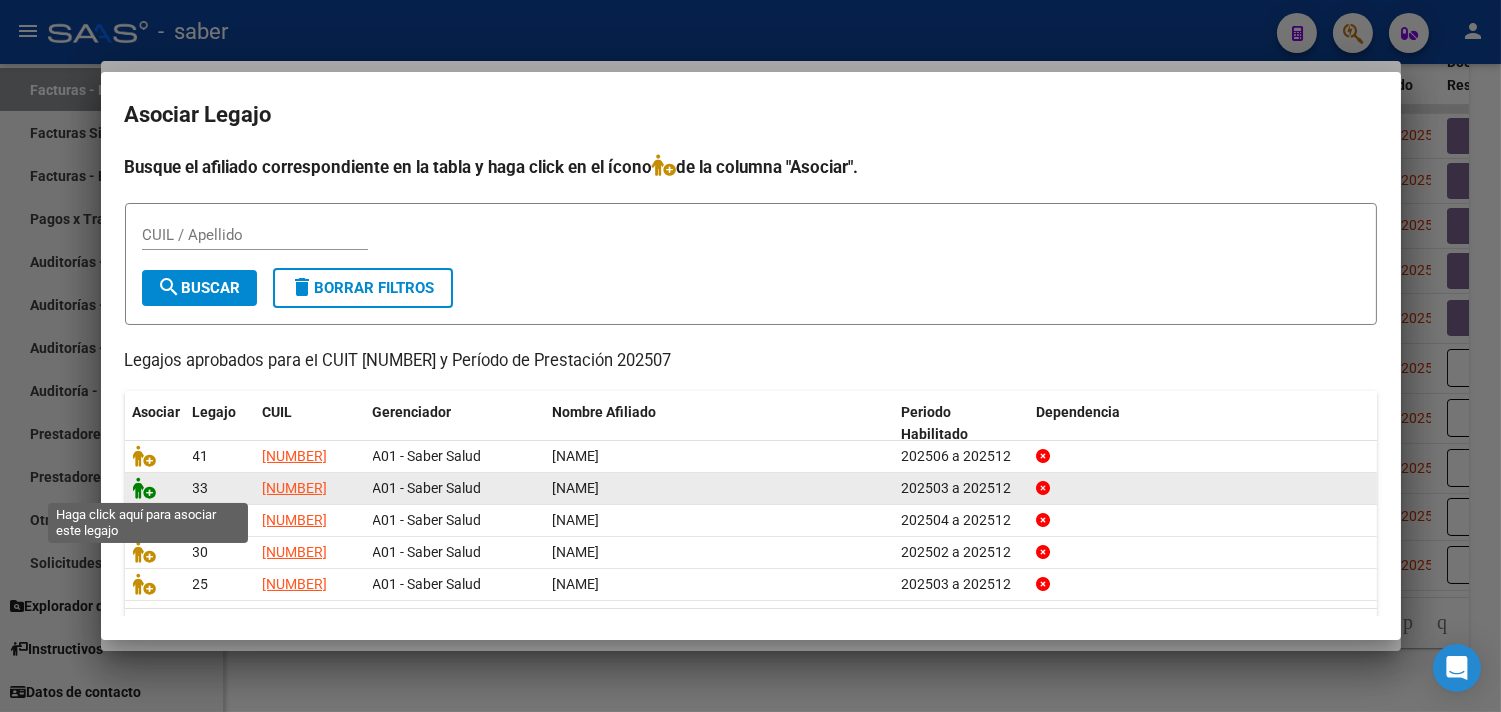click 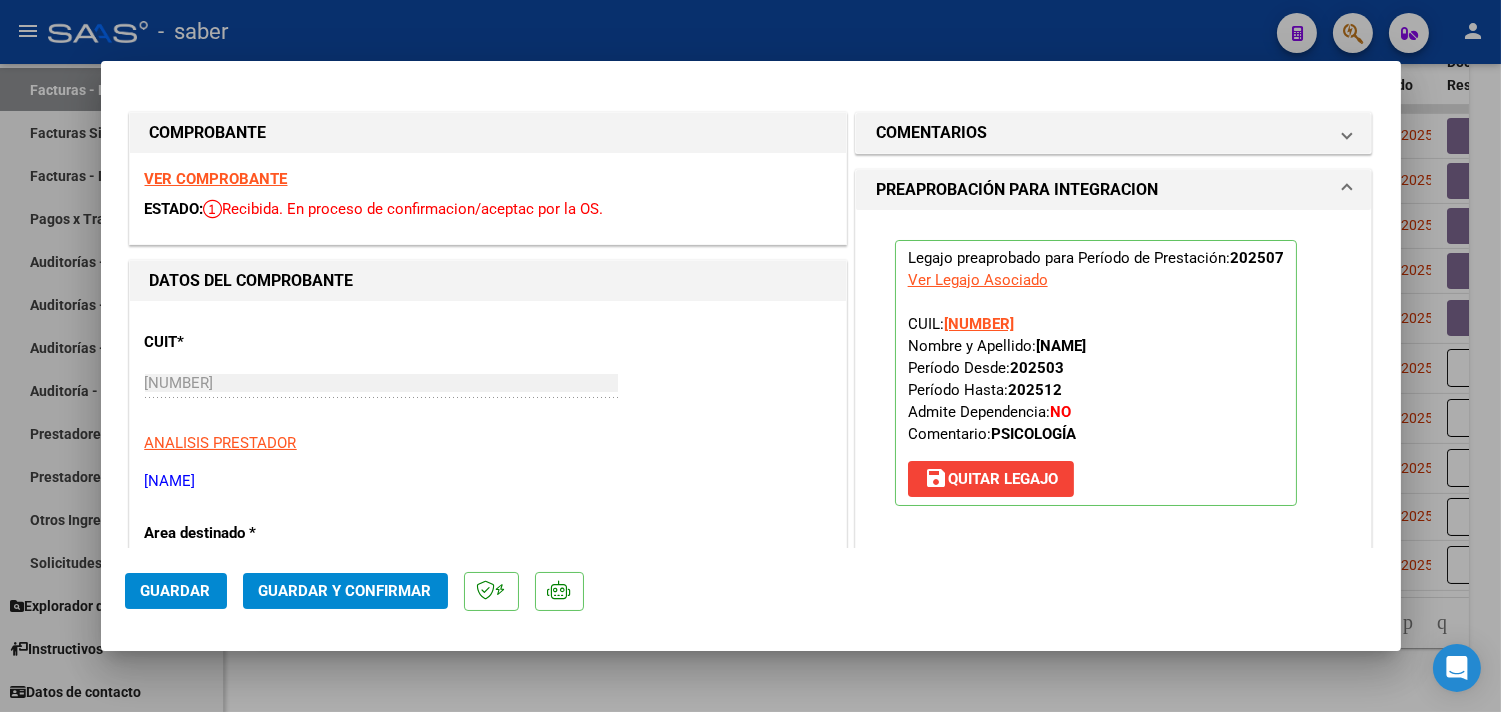 click on "Guardar" 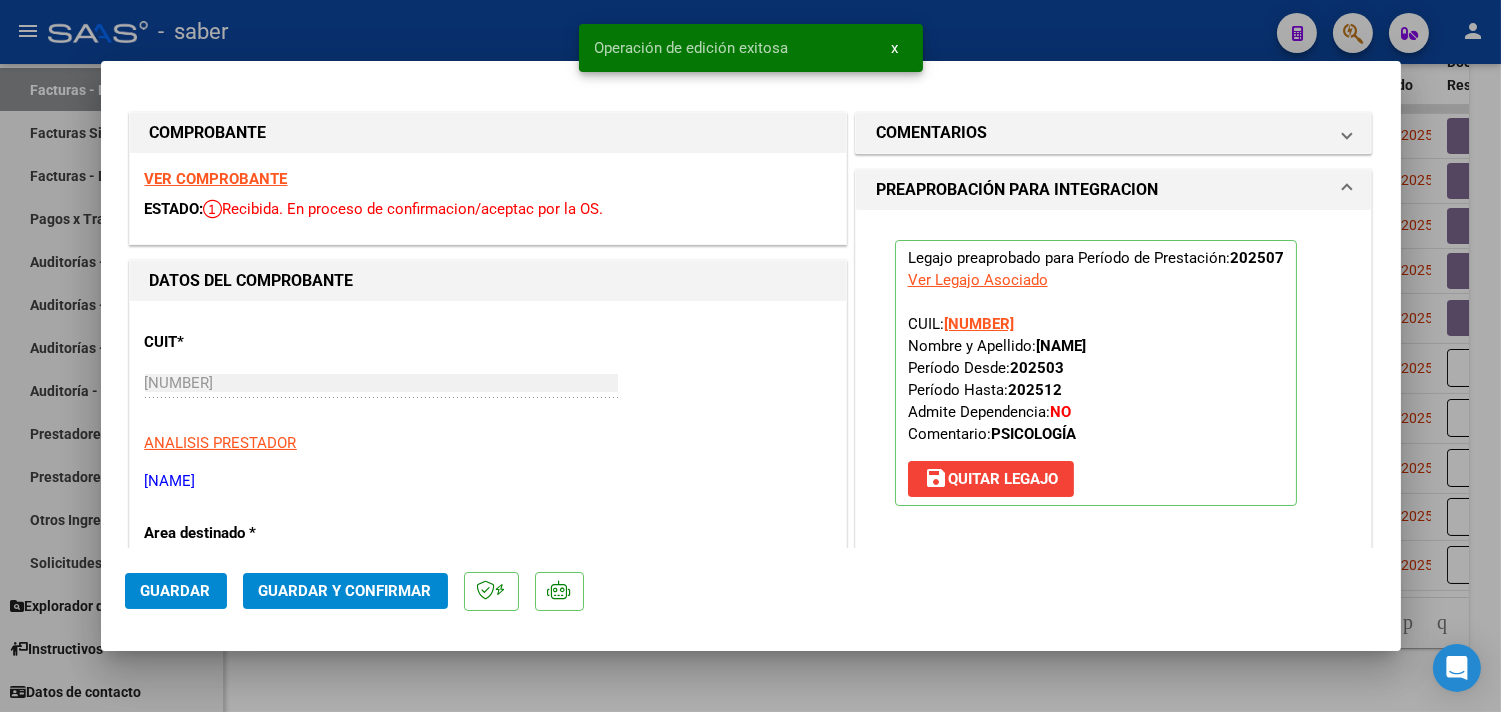 click at bounding box center [750, 356] 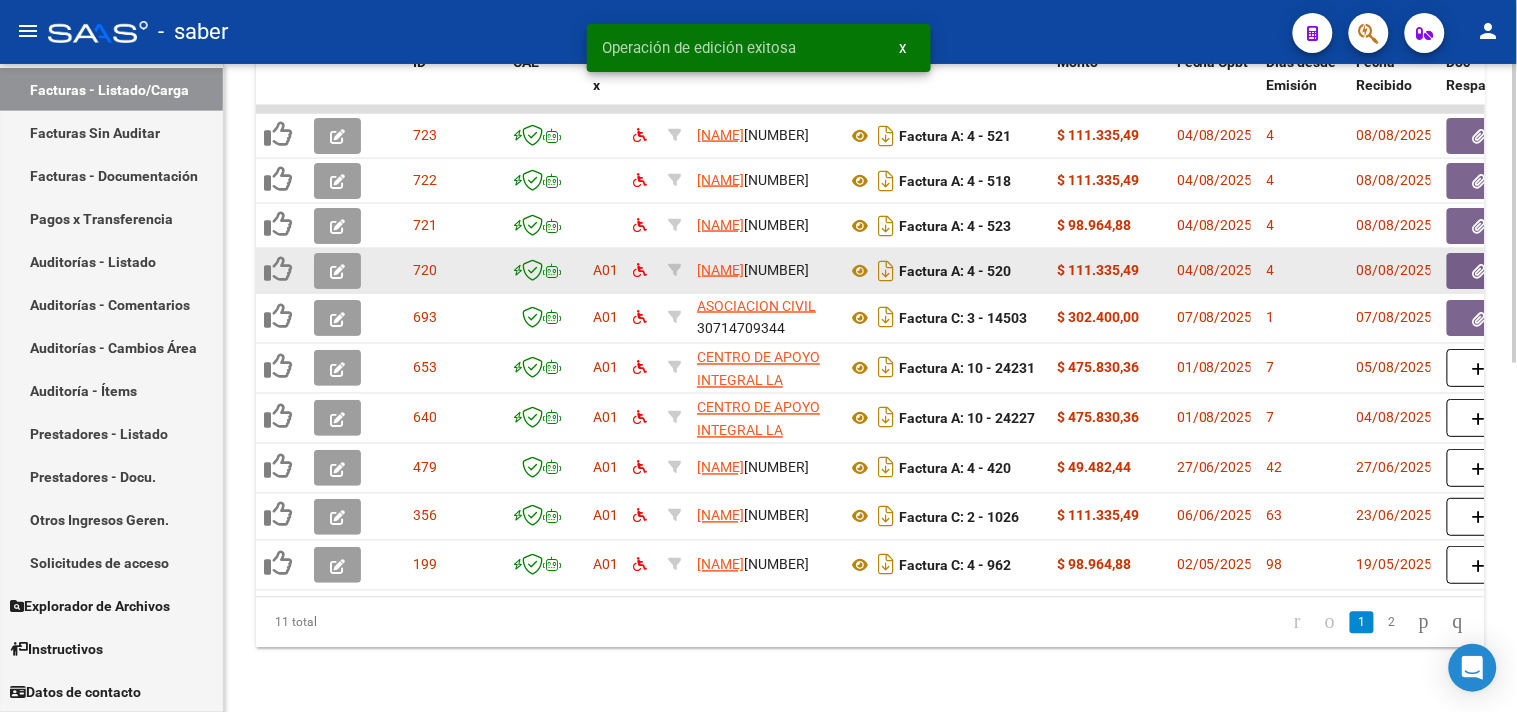 click 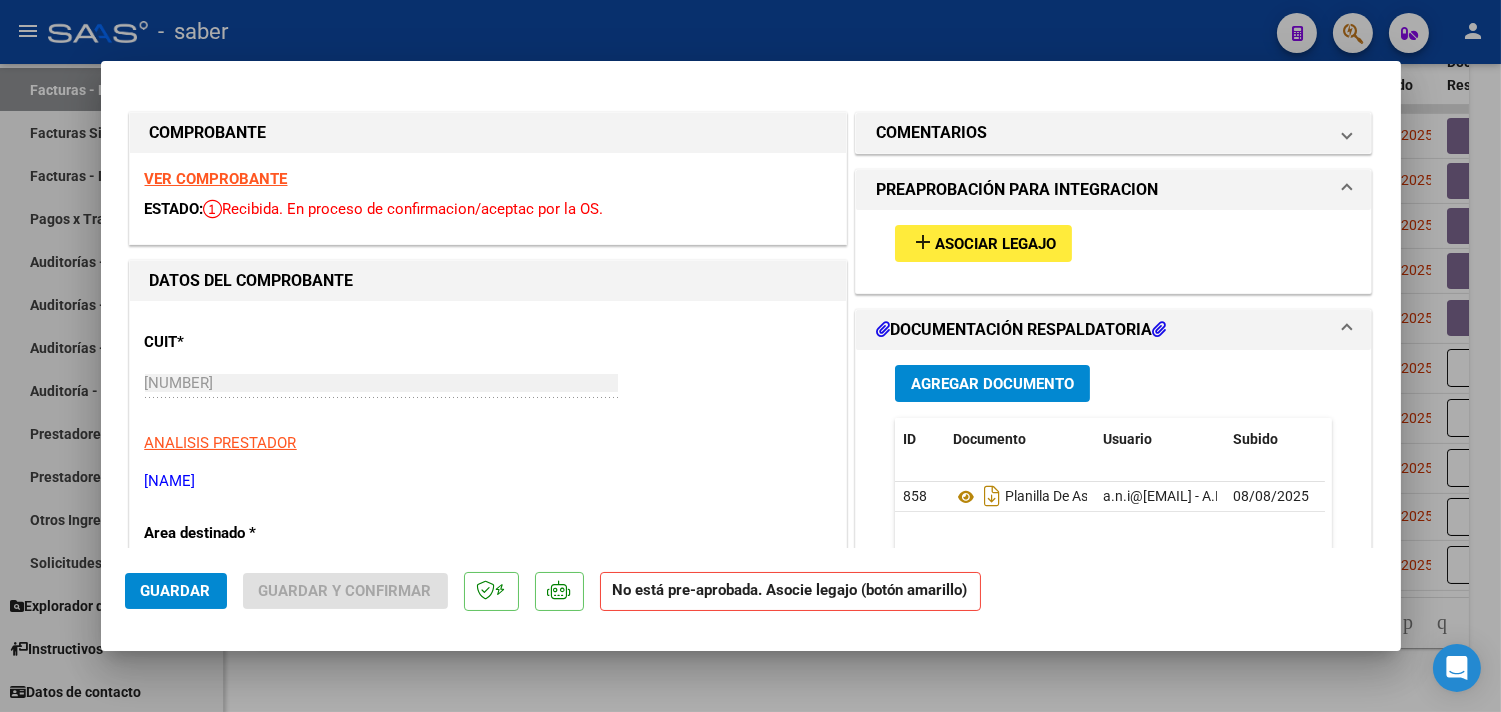 click on "VER COMPROBANTE" at bounding box center [216, 179] 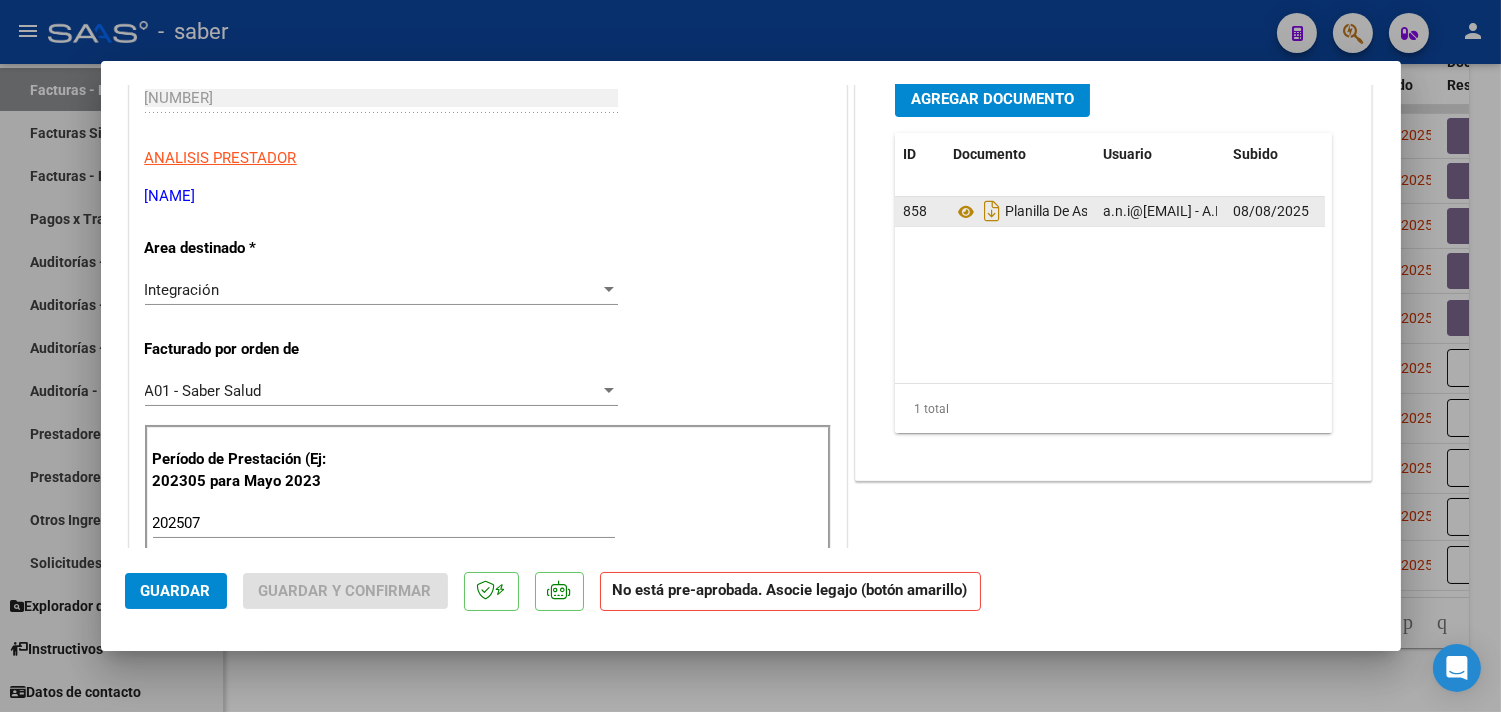 scroll, scrollTop: 222, scrollLeft: 0, axis: vertical 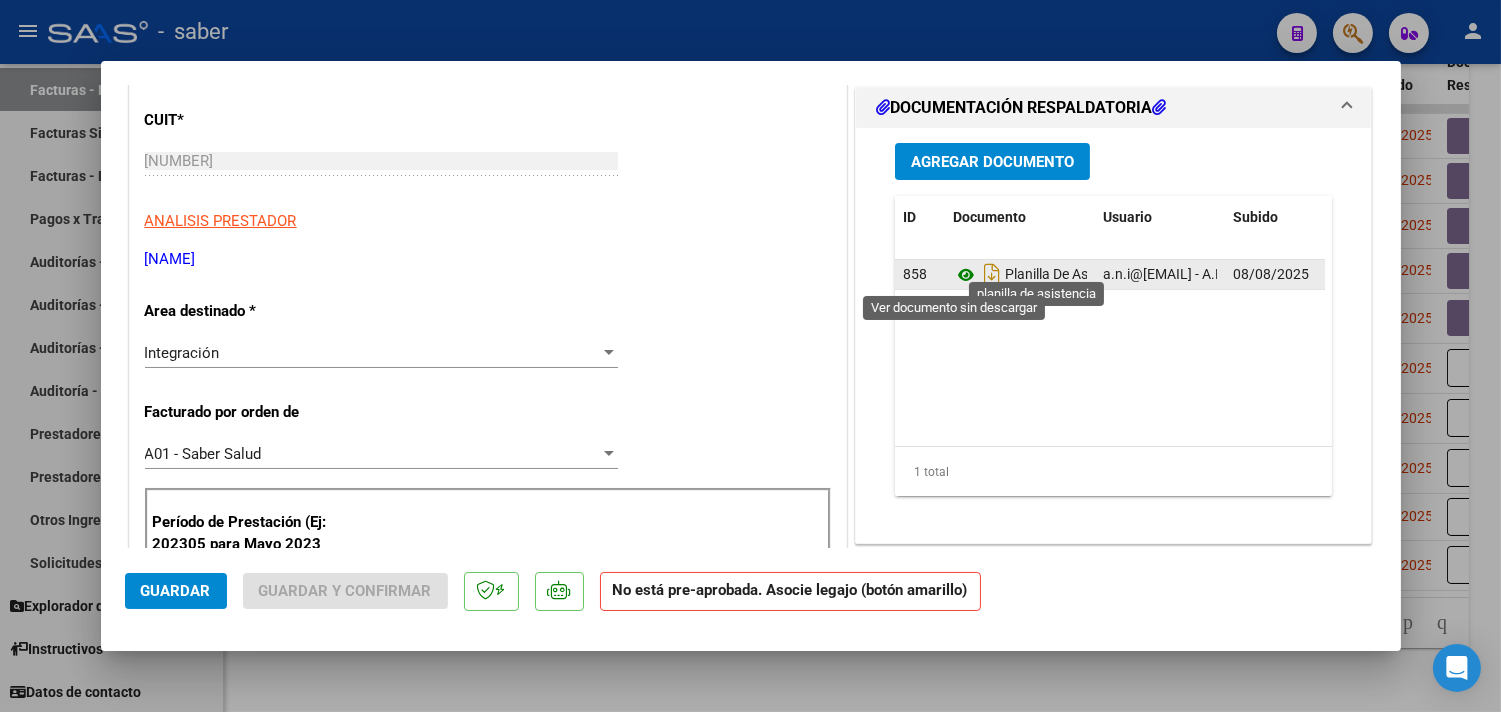 click 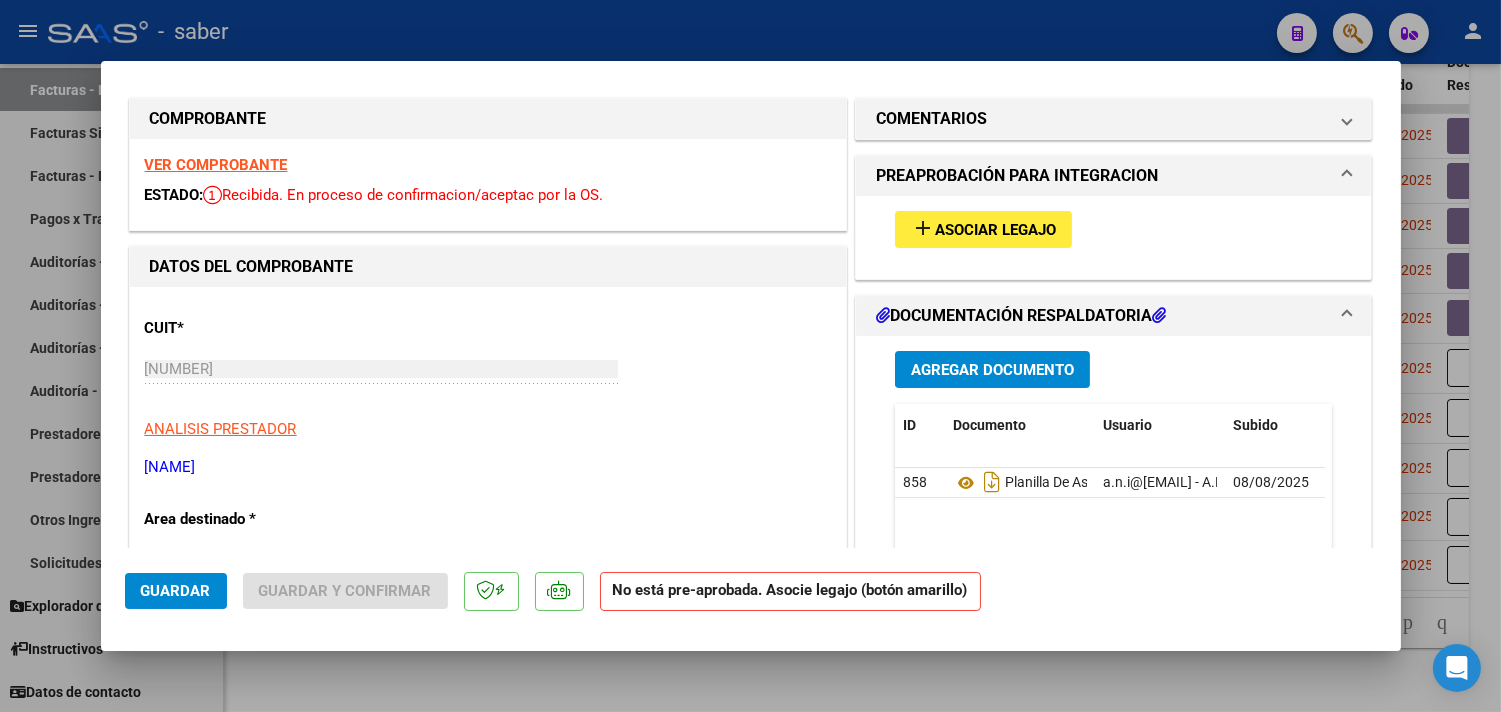 scroll, scrollTop: 0, scrollLeft: 0, axis: both 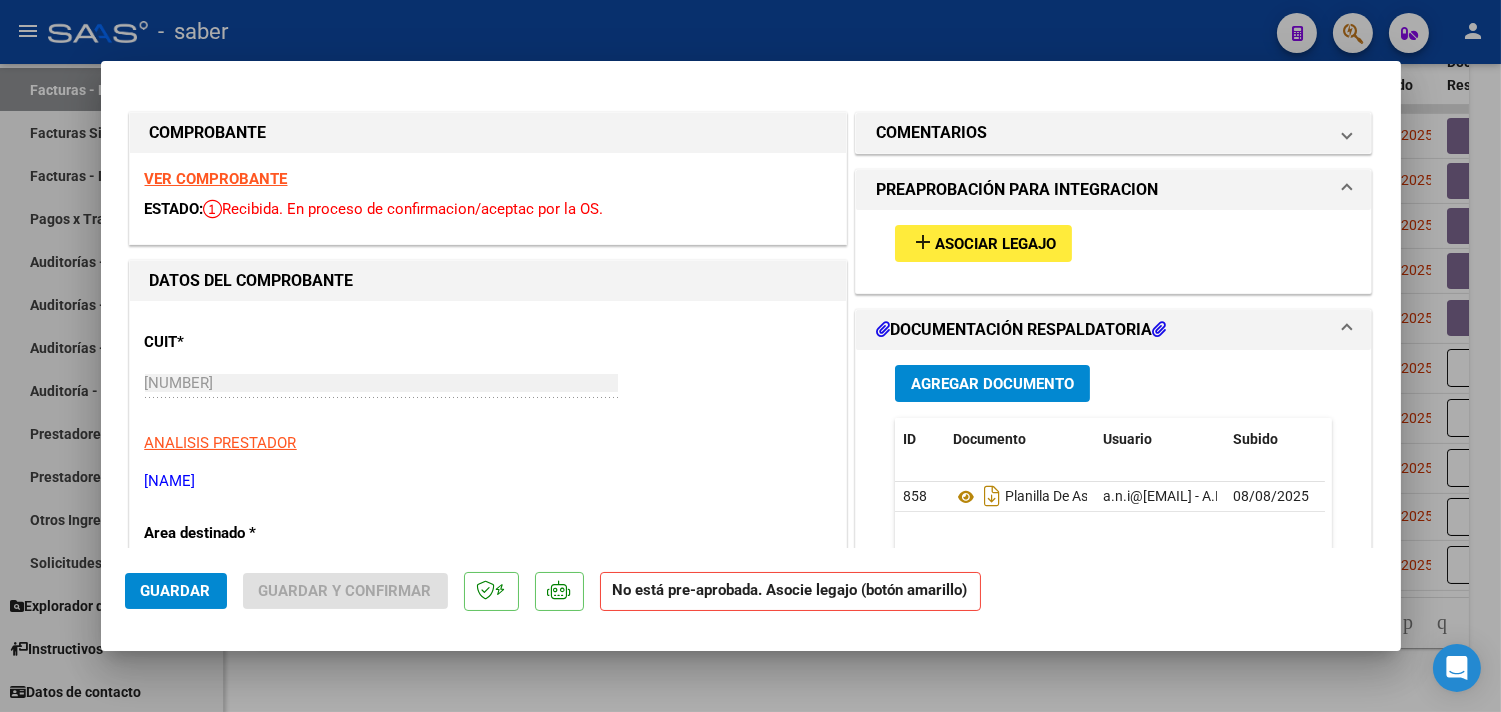 click on "Asociar Legajo" at bounding box center [995, 244] 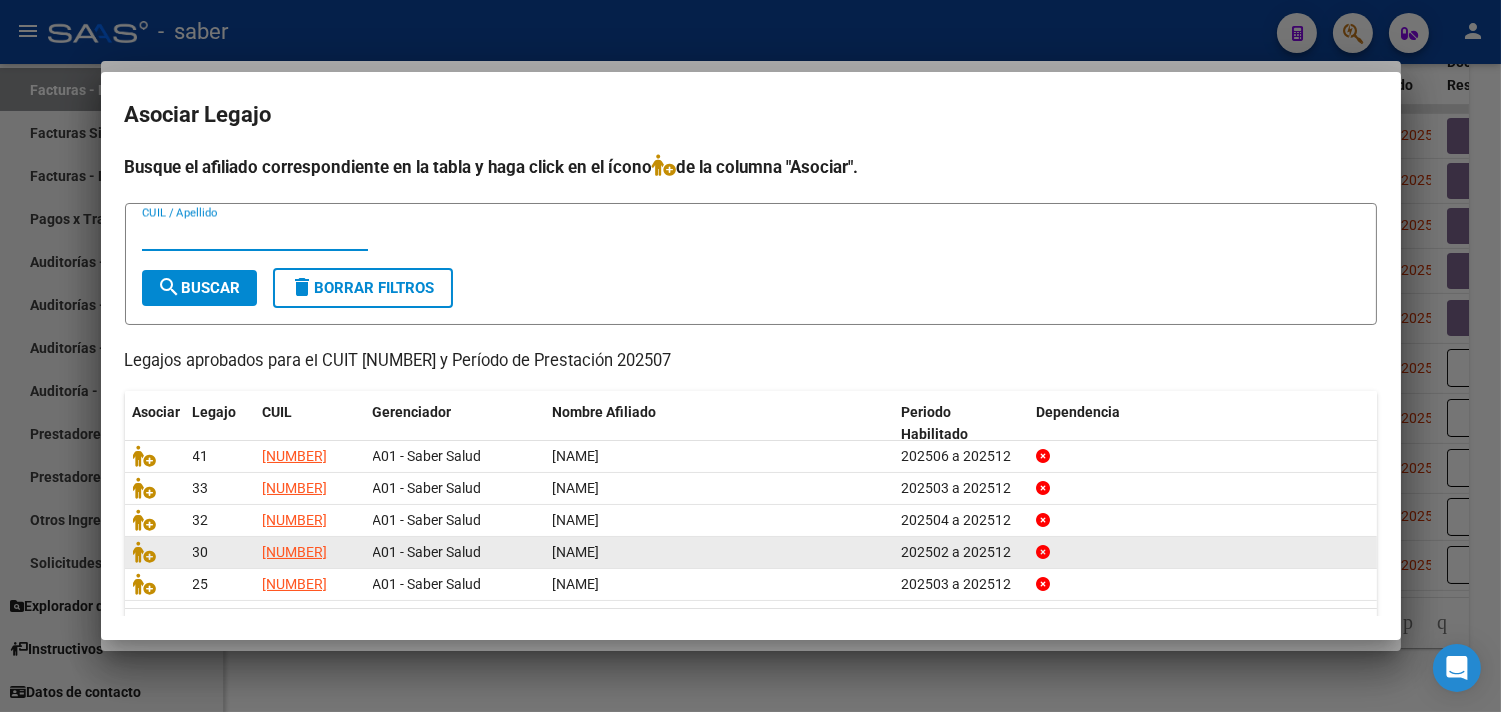 scroll, scrollTop: 57, scrollLeft: 0, axis: vertical 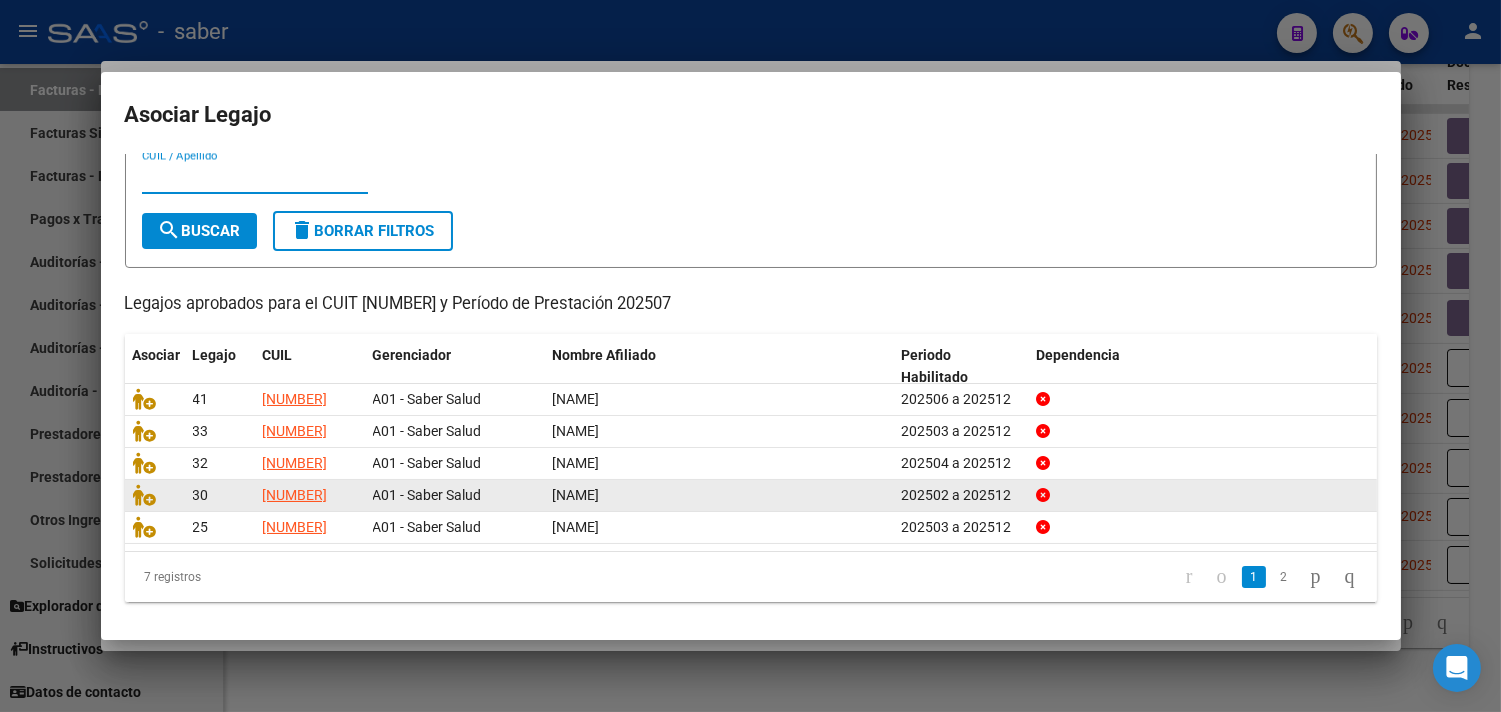 click on "2" 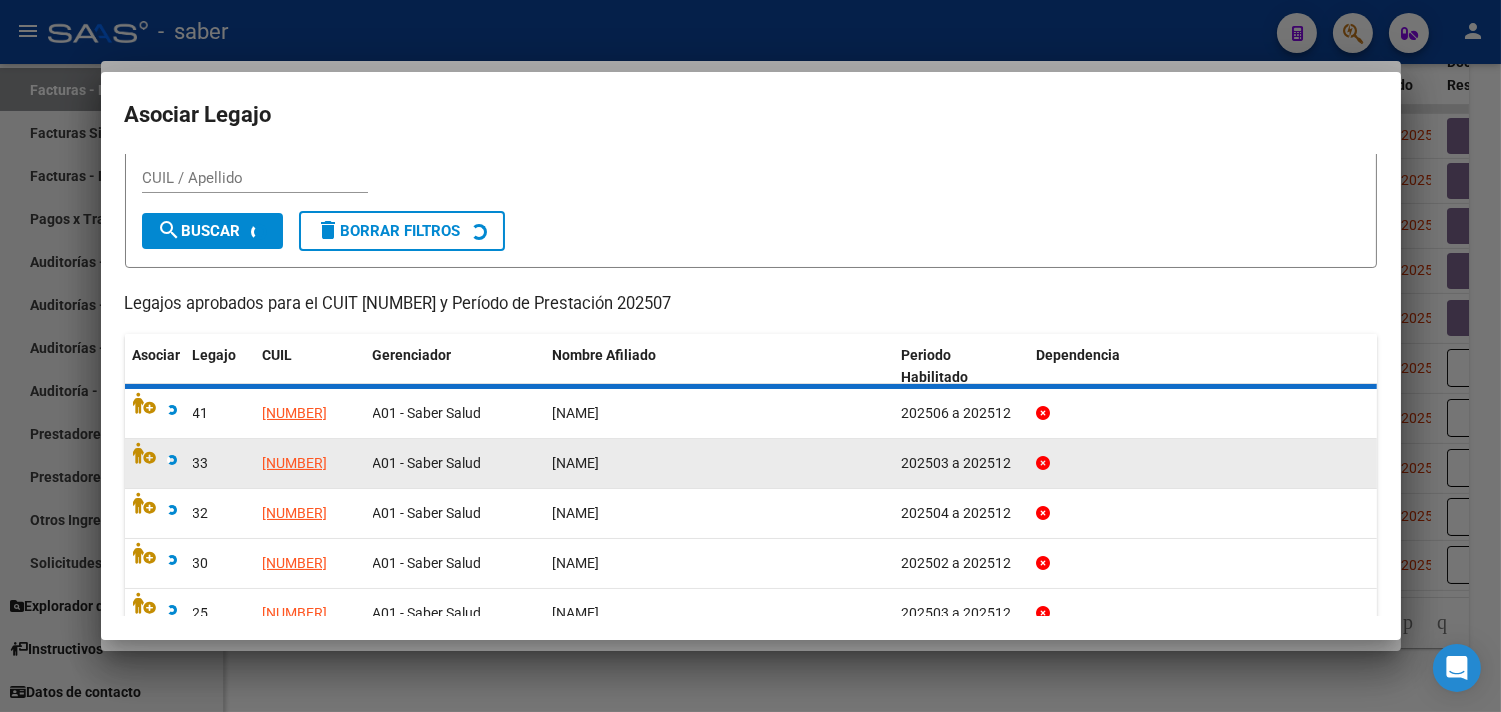 scroll, scrollTop: 0, scrollLeft: 0, axis: both 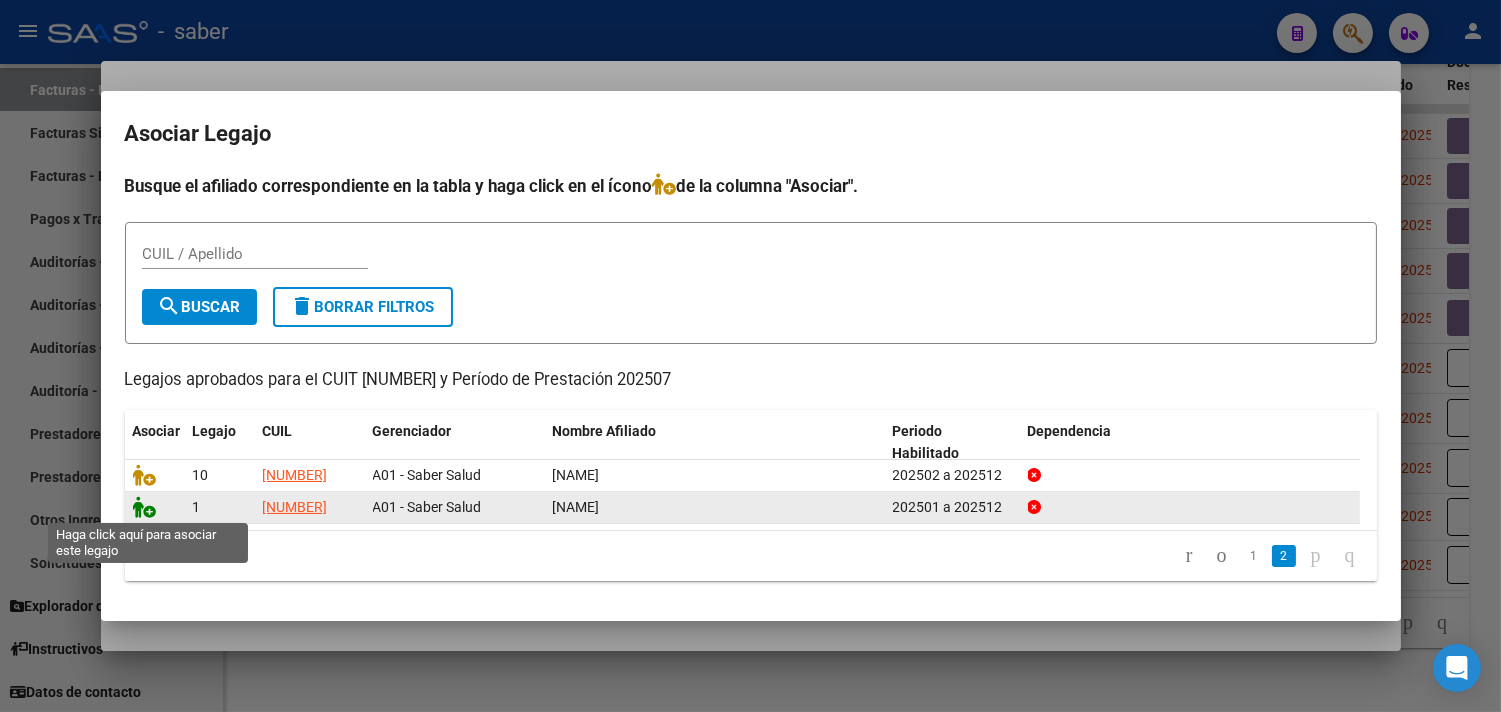 click 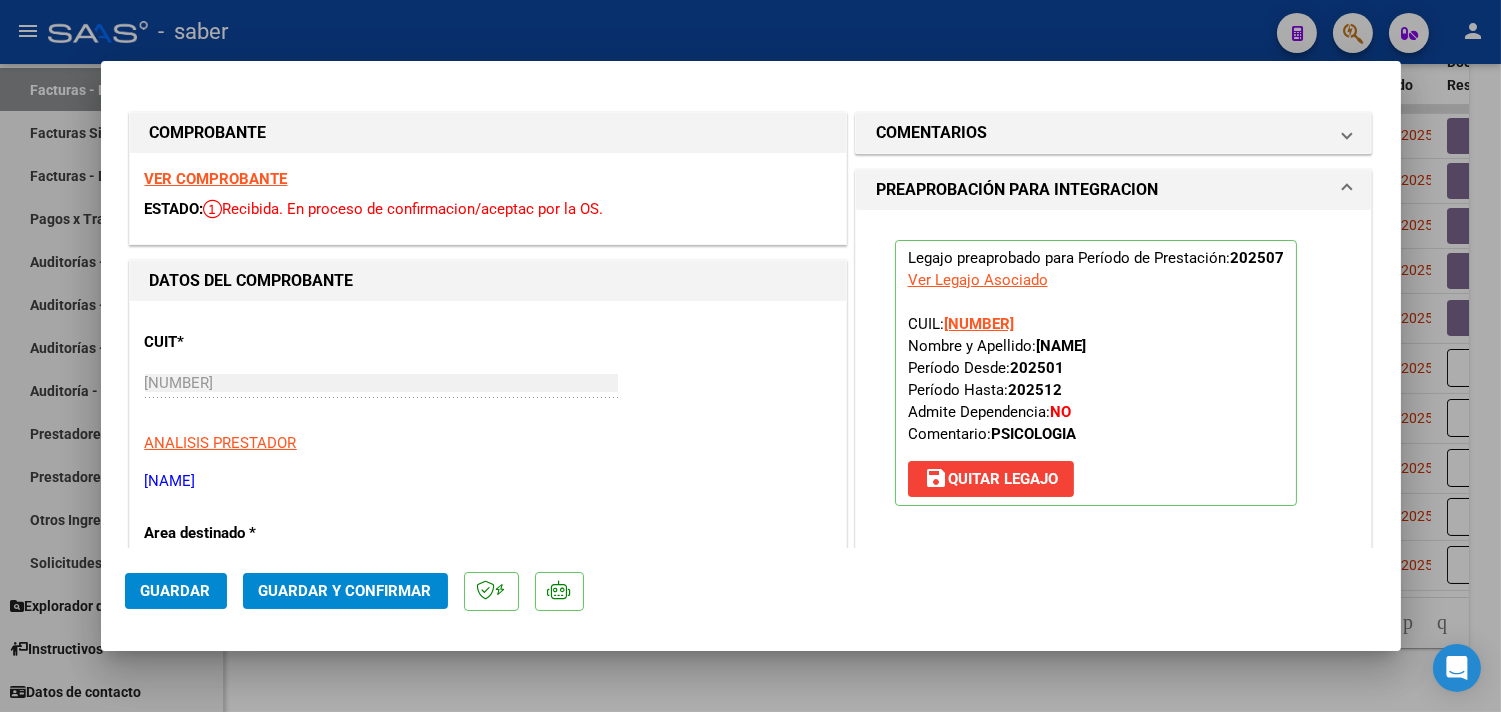 click on "Guardar" 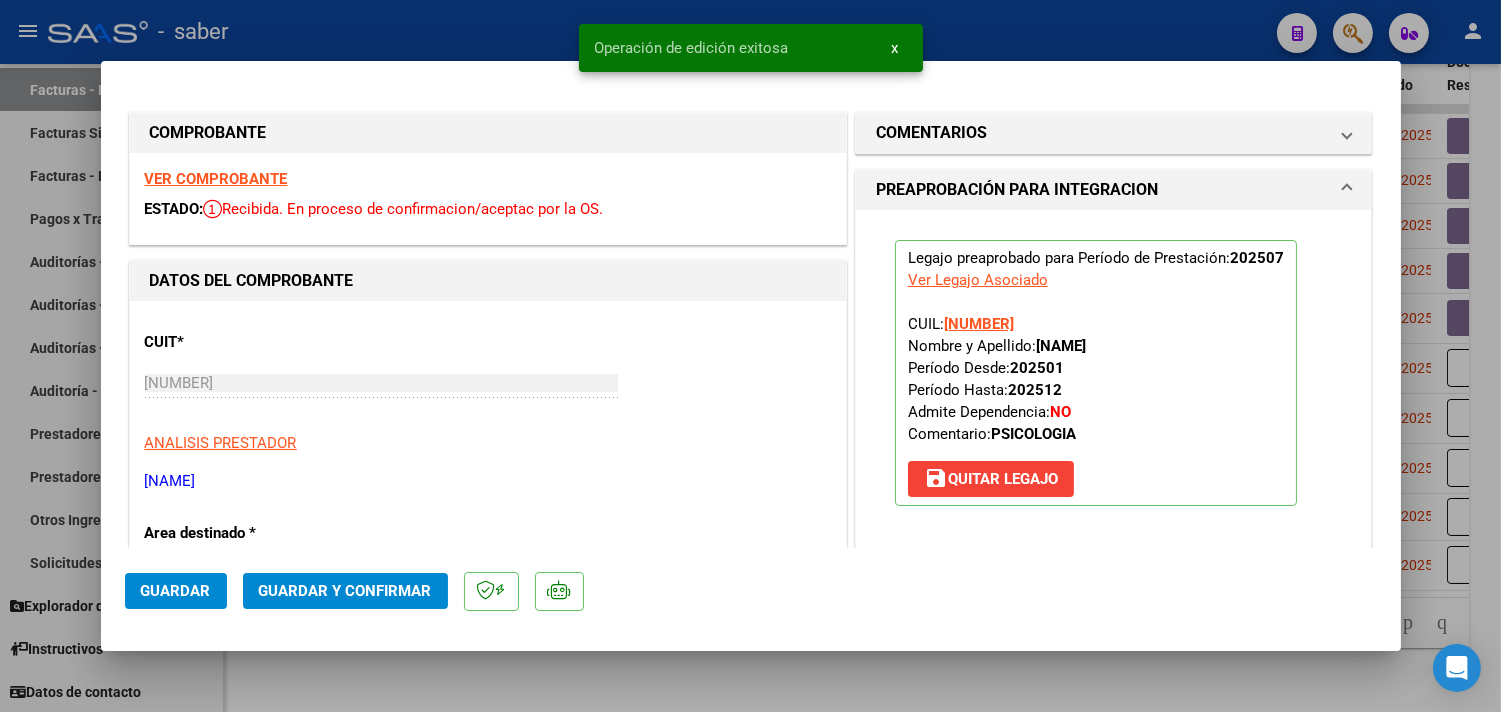click at bounding box center [750, 356] 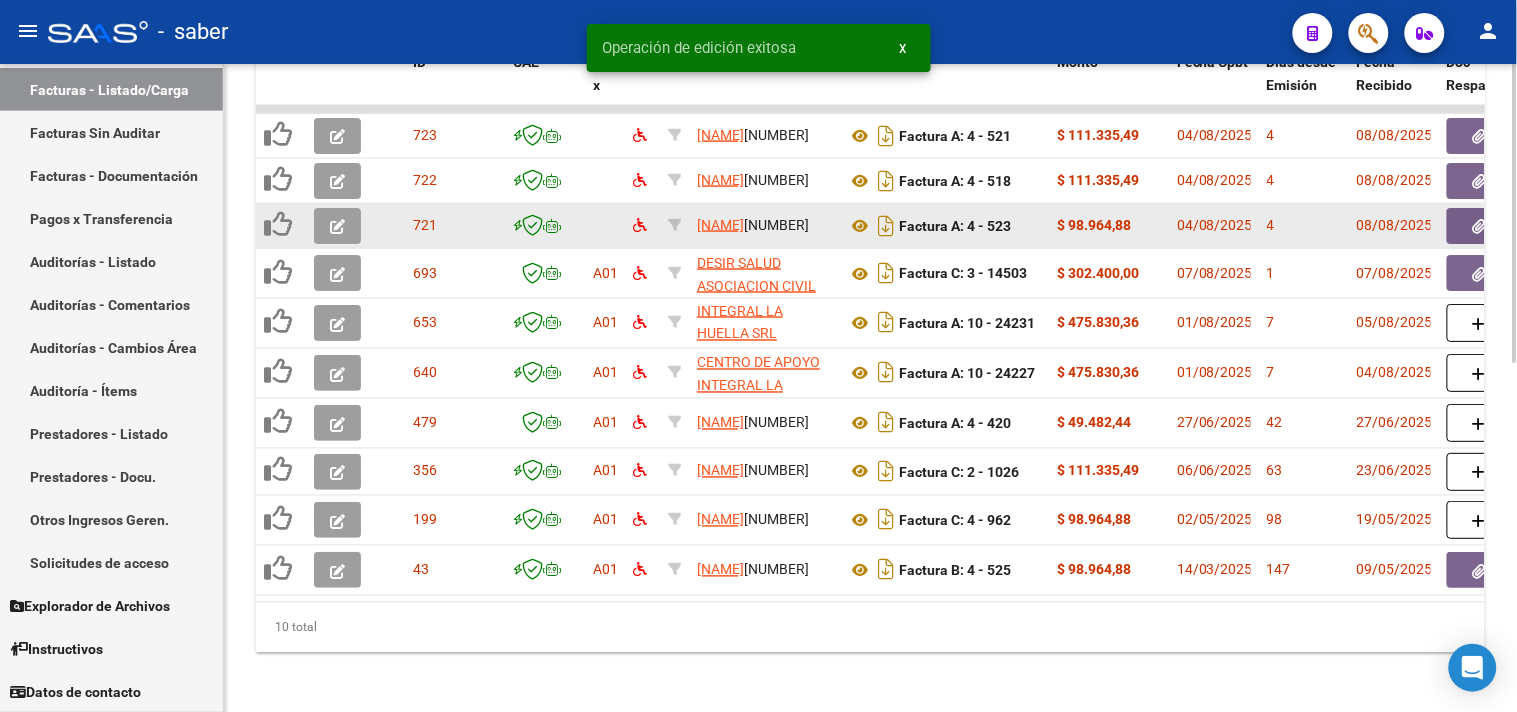 click 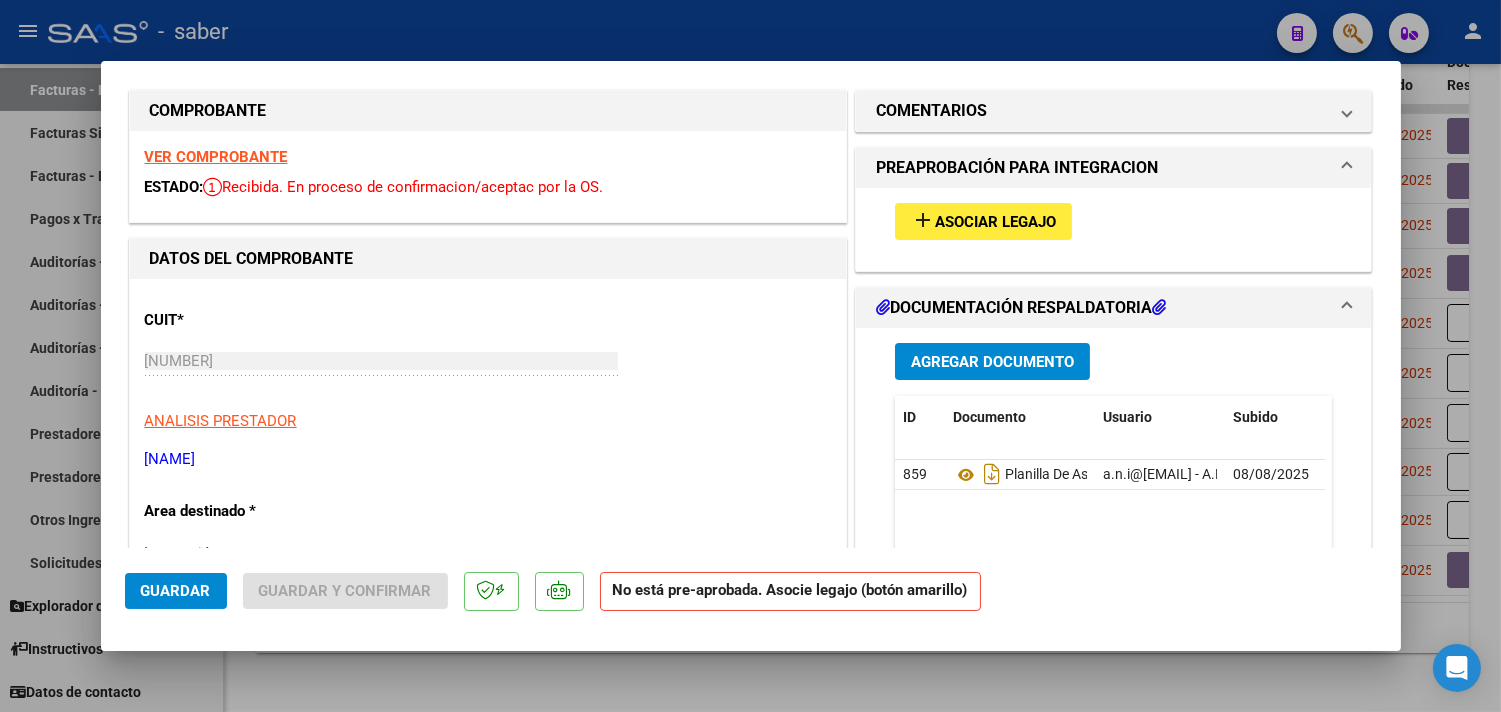scroll, scrollTop: 0, scrollLeft: 0, axis: both 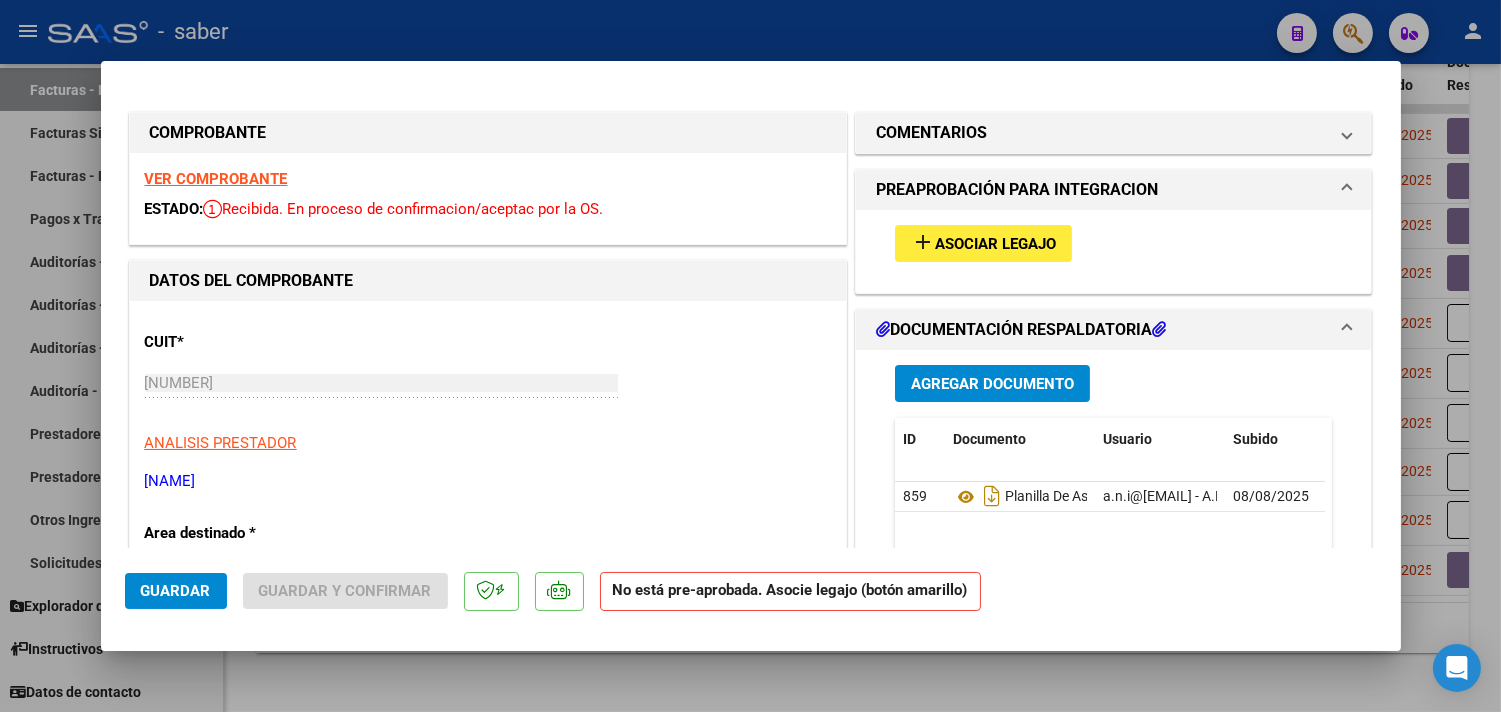 click on "VER COMPROBANTE" at bounding box center [216, 179] 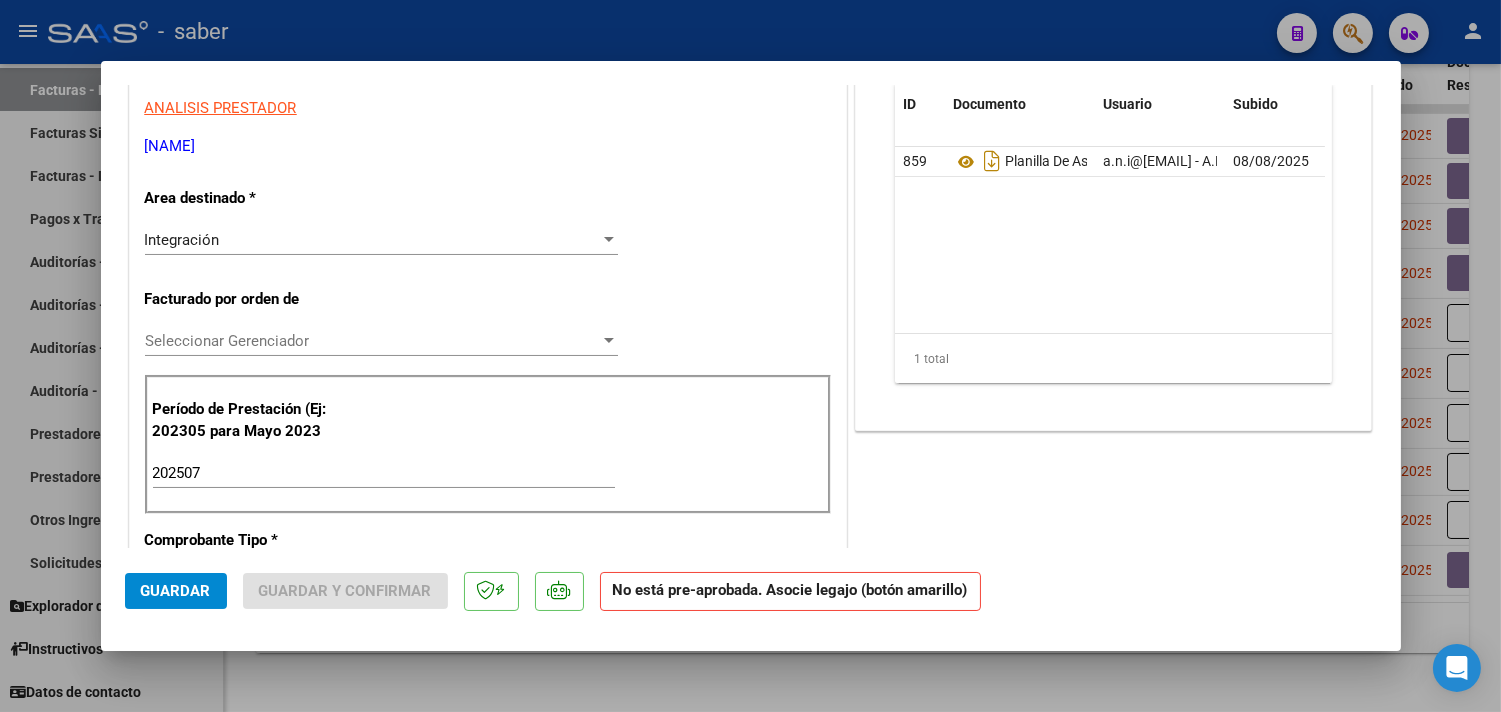 scroll, scrollTop: 444, scrollLeft: 0, axis: vertical 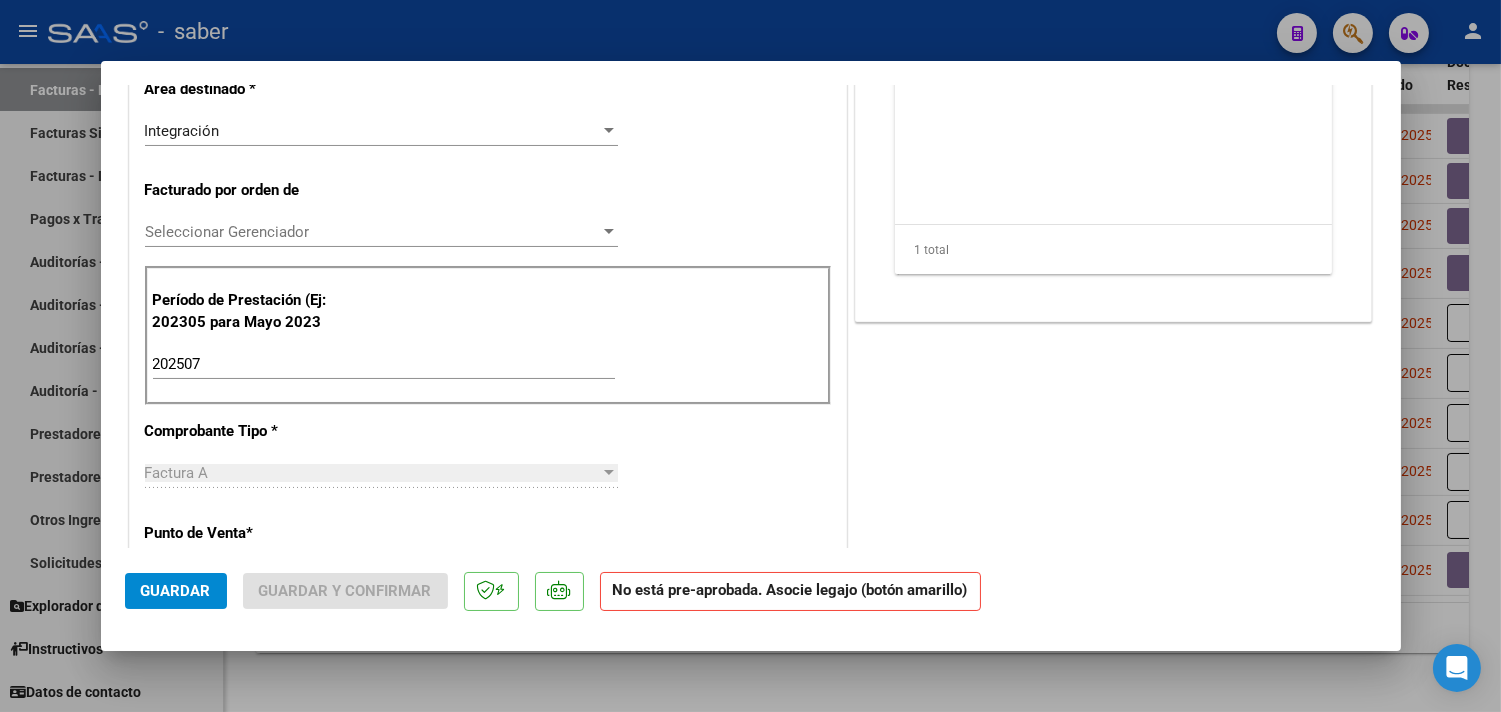click on "Seleccionar Gerenciador" at bounding box center (372, 232) 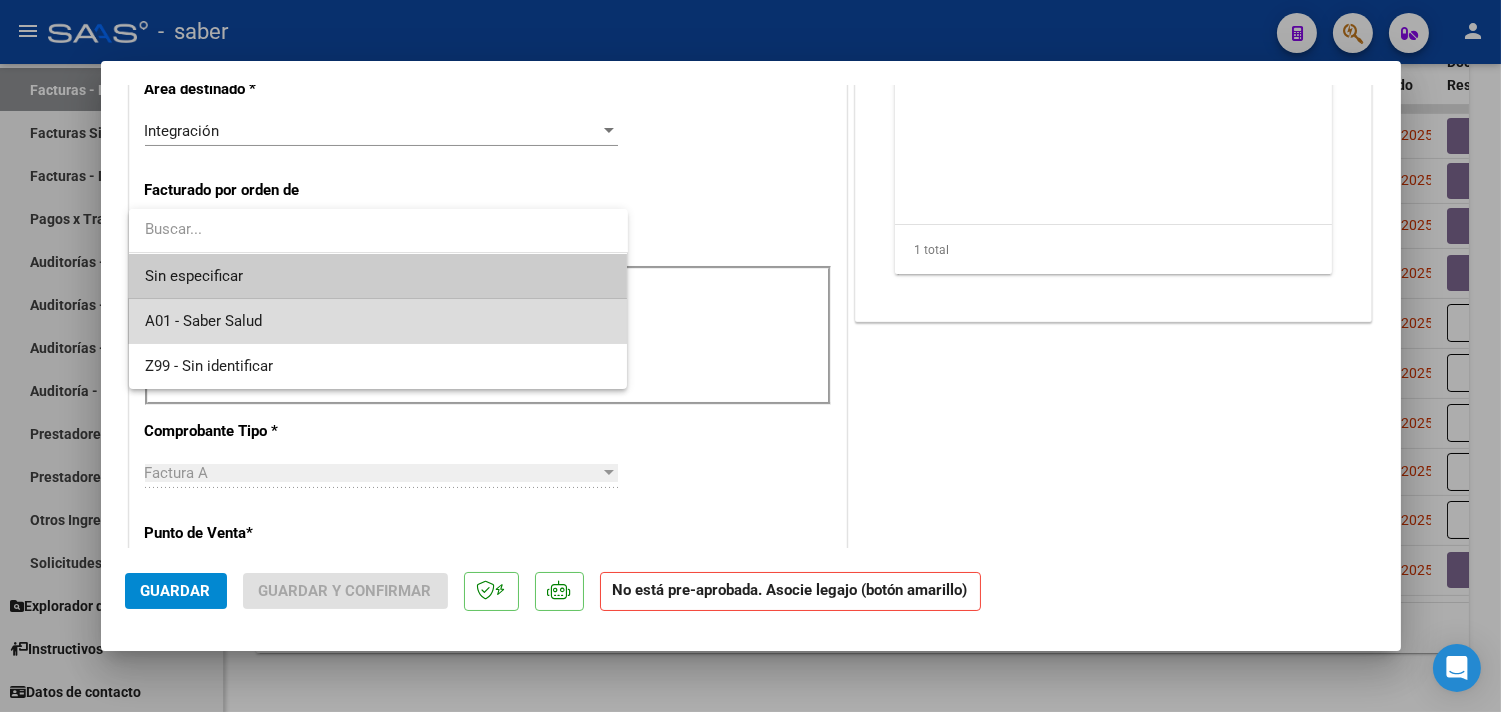 click on "A01 - Saber Salud" at bounding box center [378, 321] 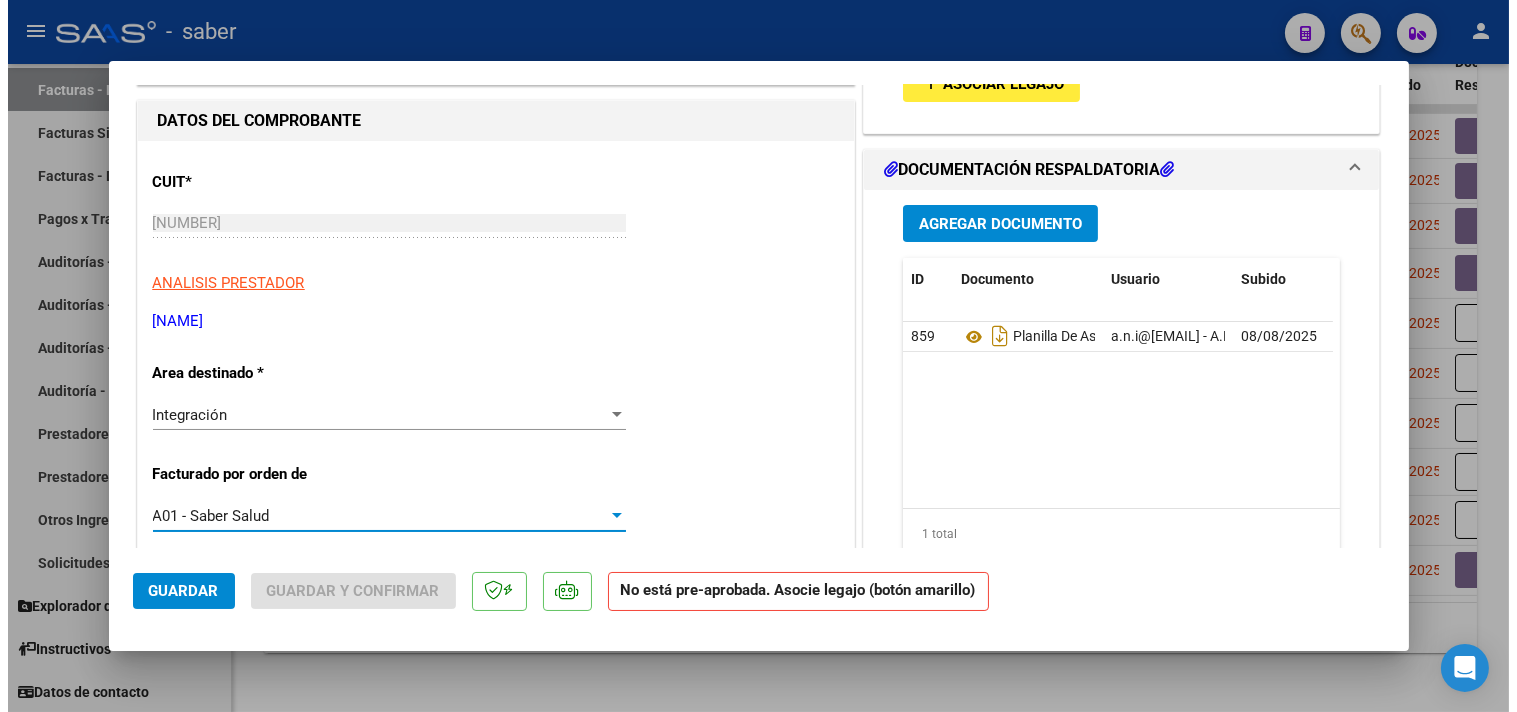 scroll, scrollTop: 111, scrollLeft: 0, axis: vertical 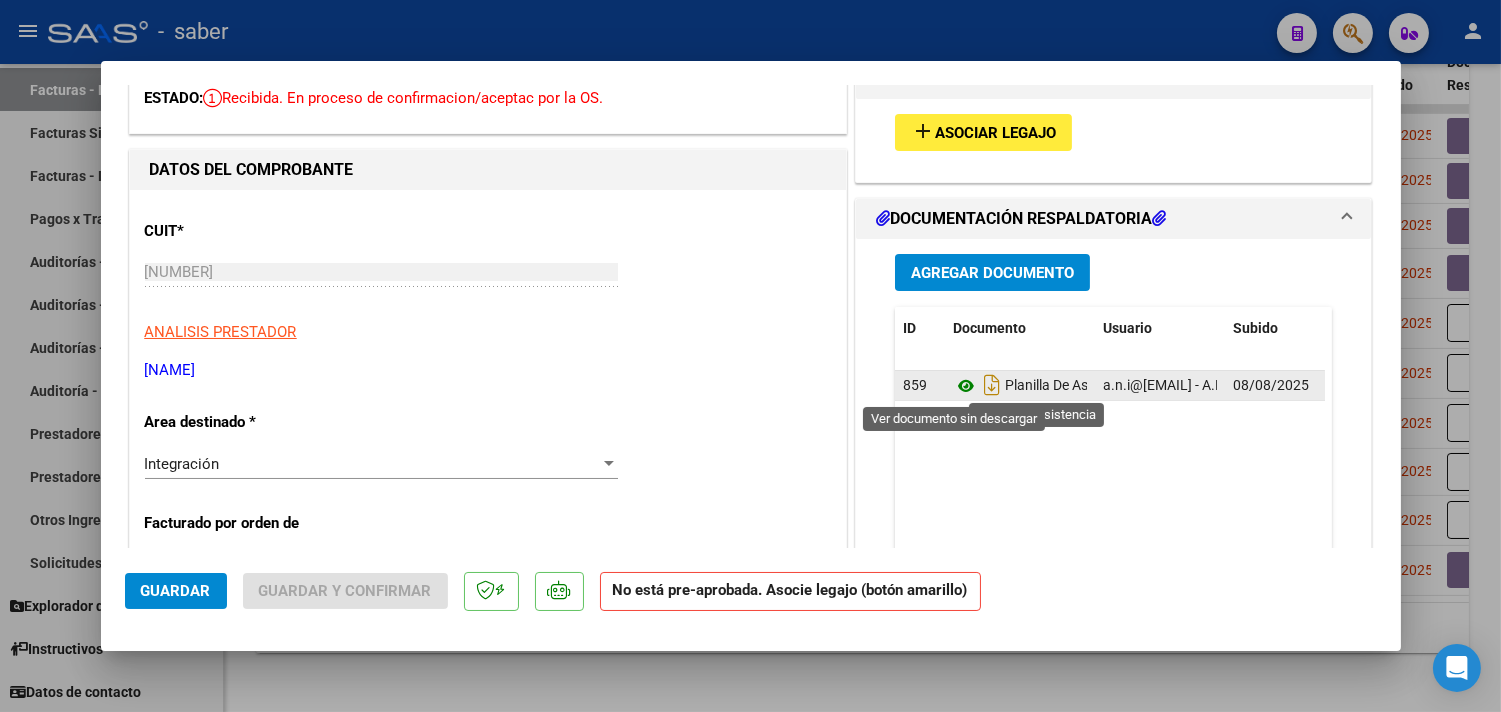 click 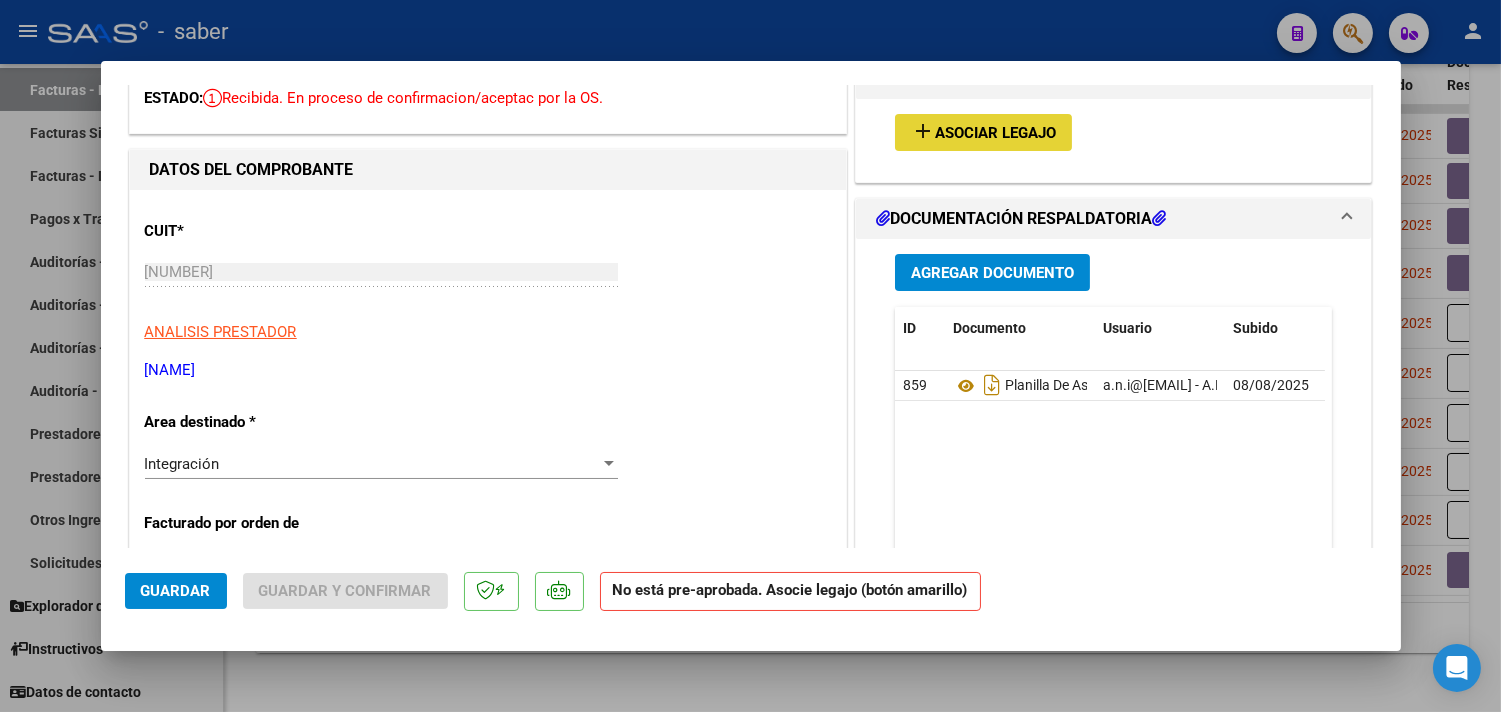 click on "add Asociar Legajo" at bounding box center (983, 132) 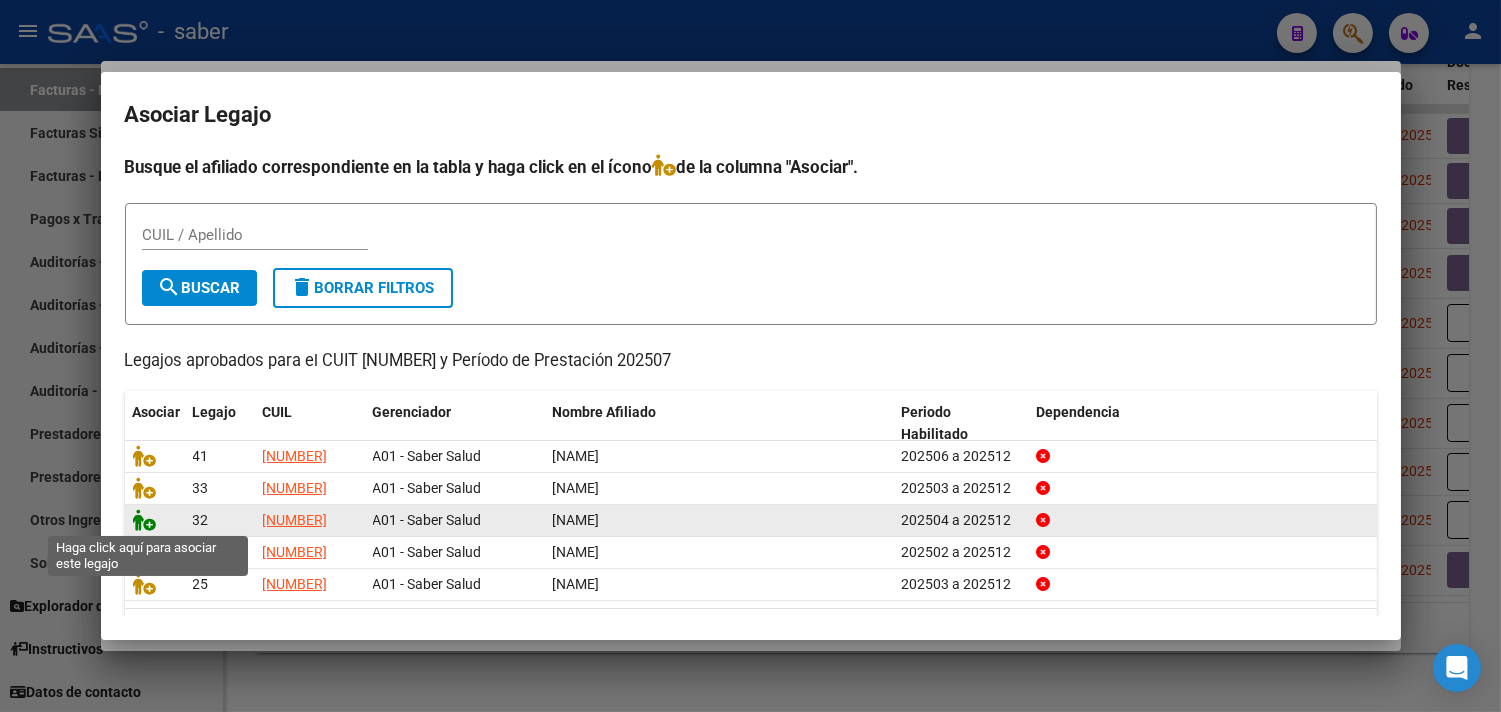click 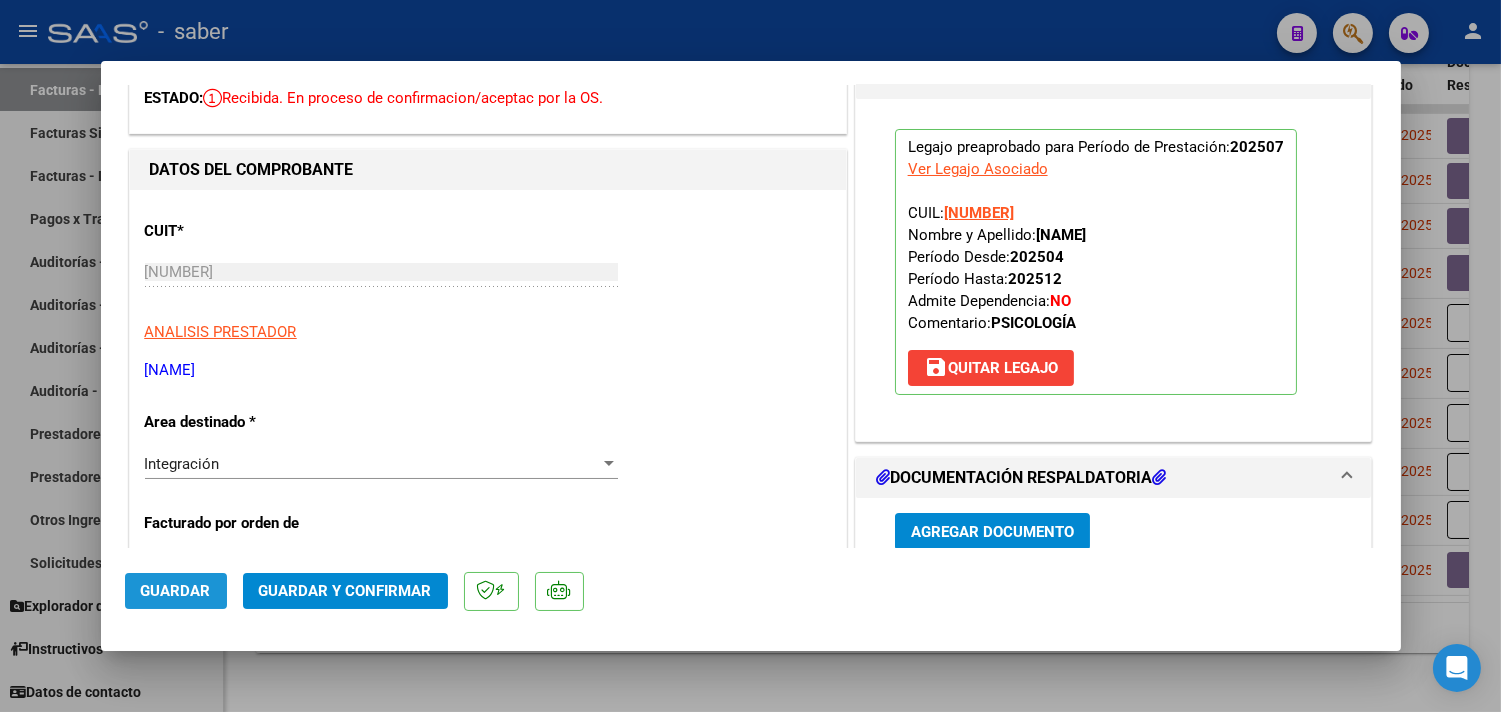 click on "Guardar" 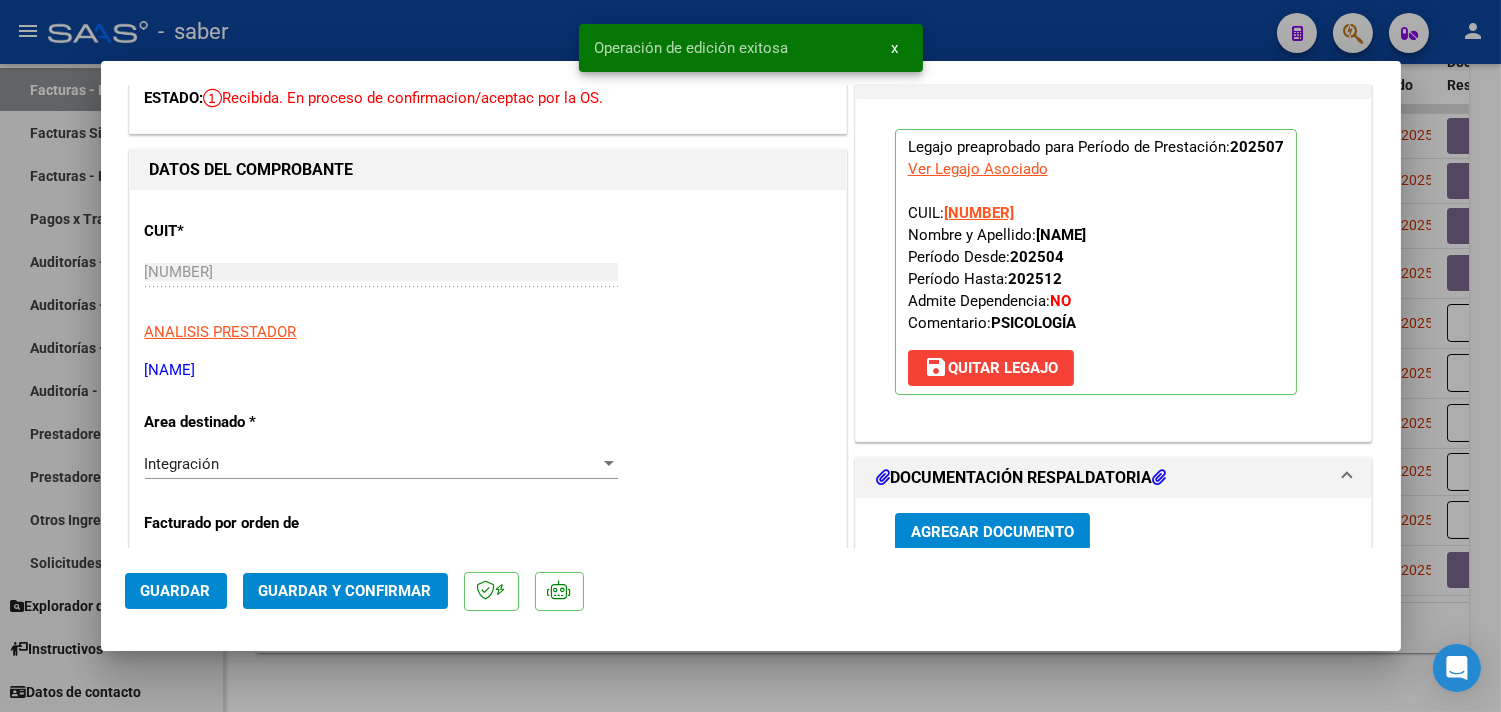 click at bounding box center [750, 356] 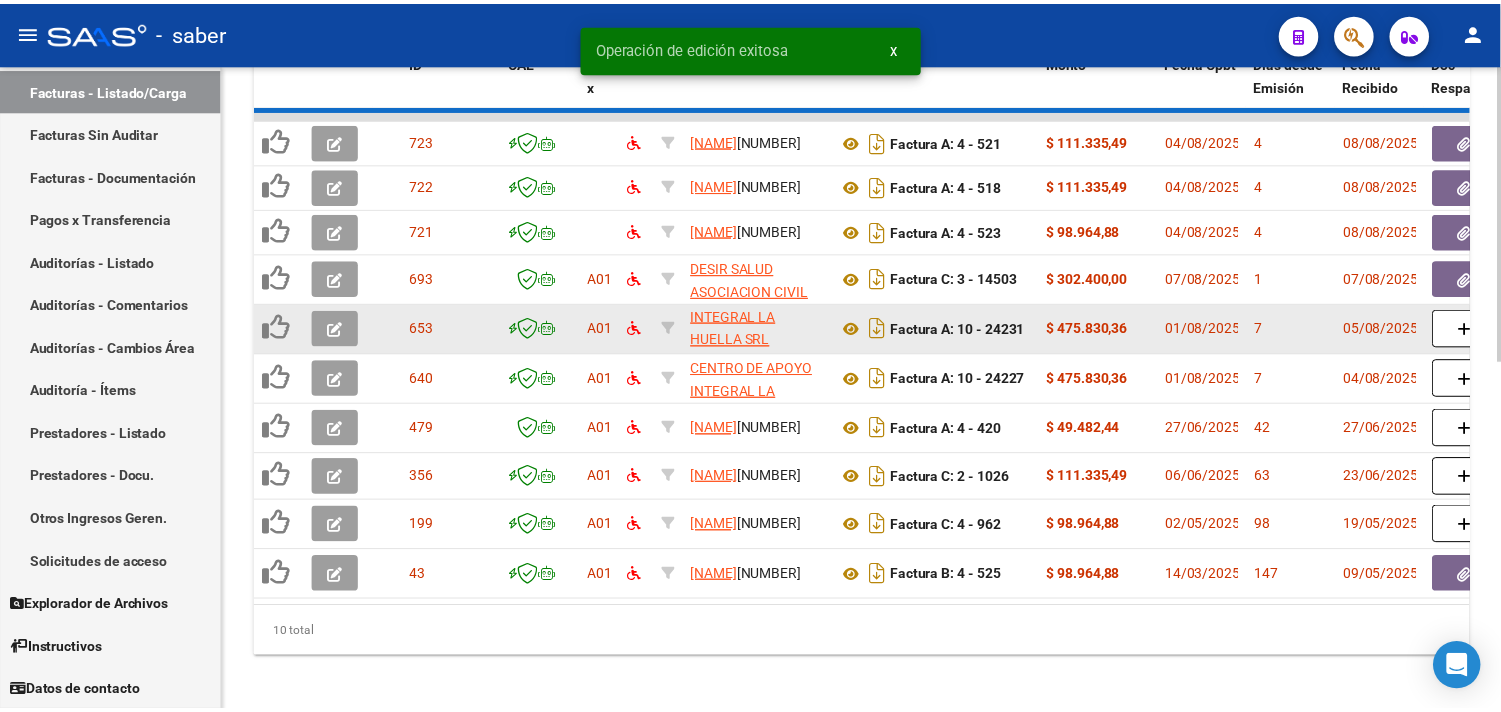 scroll, scrollTop: 707, scrollLeft: 0, axis: vertical 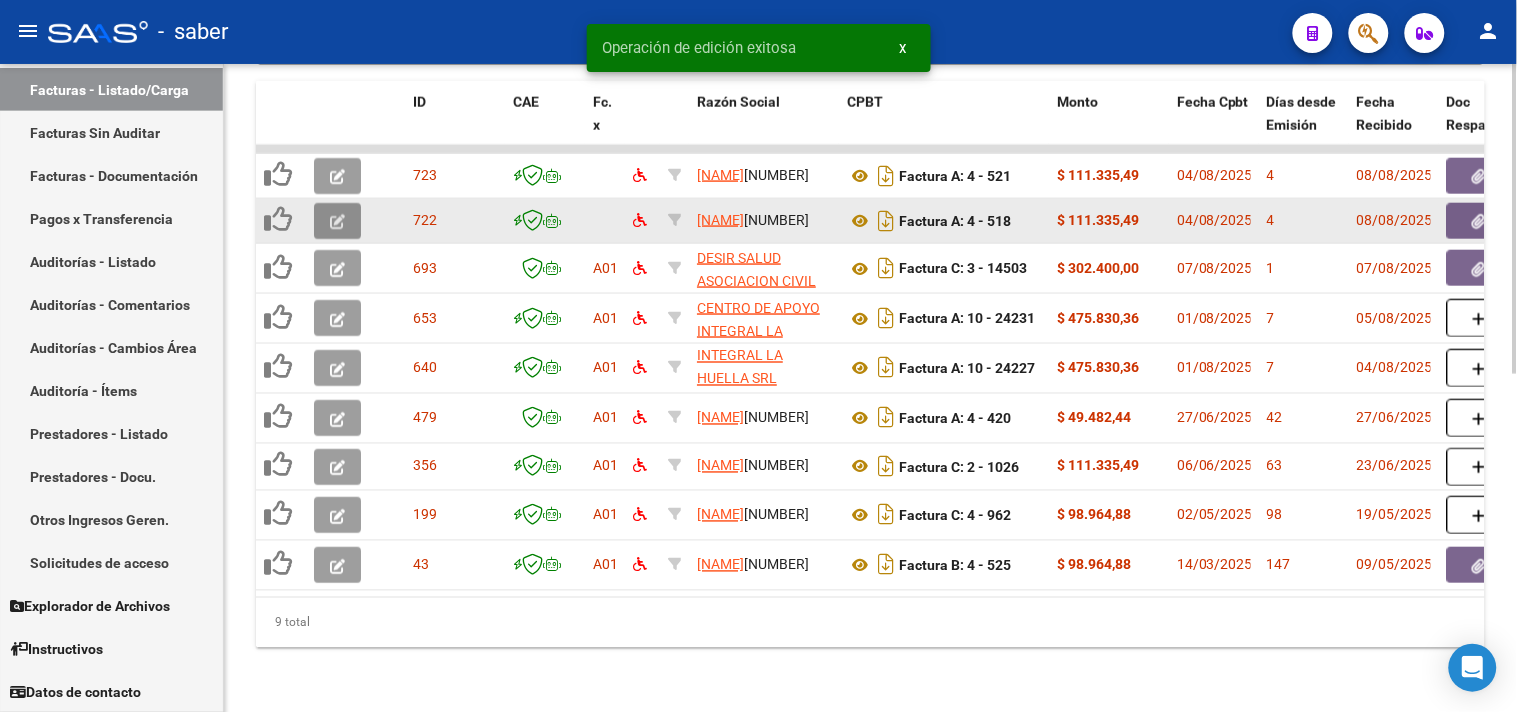 click 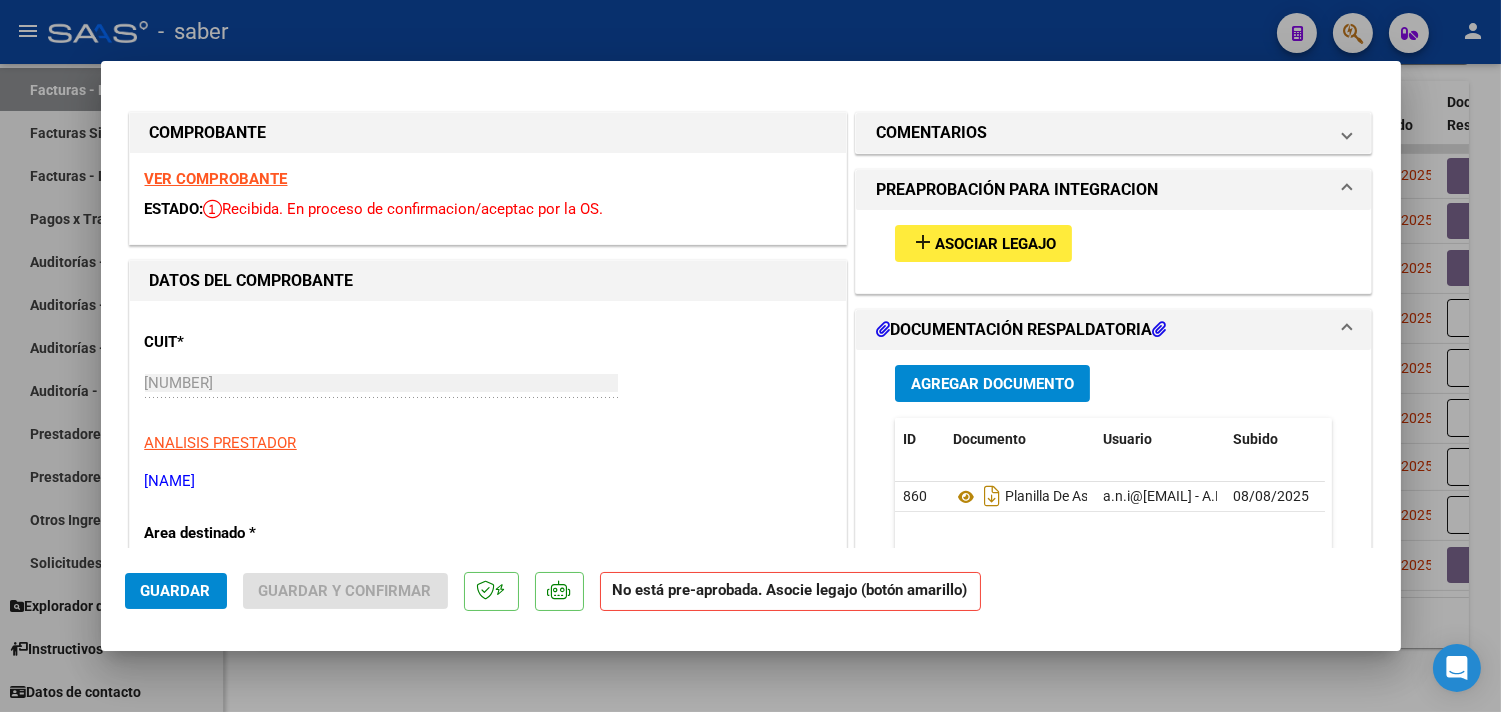 click on "VER COMPROBANTE" at bounding box center [216, 179] 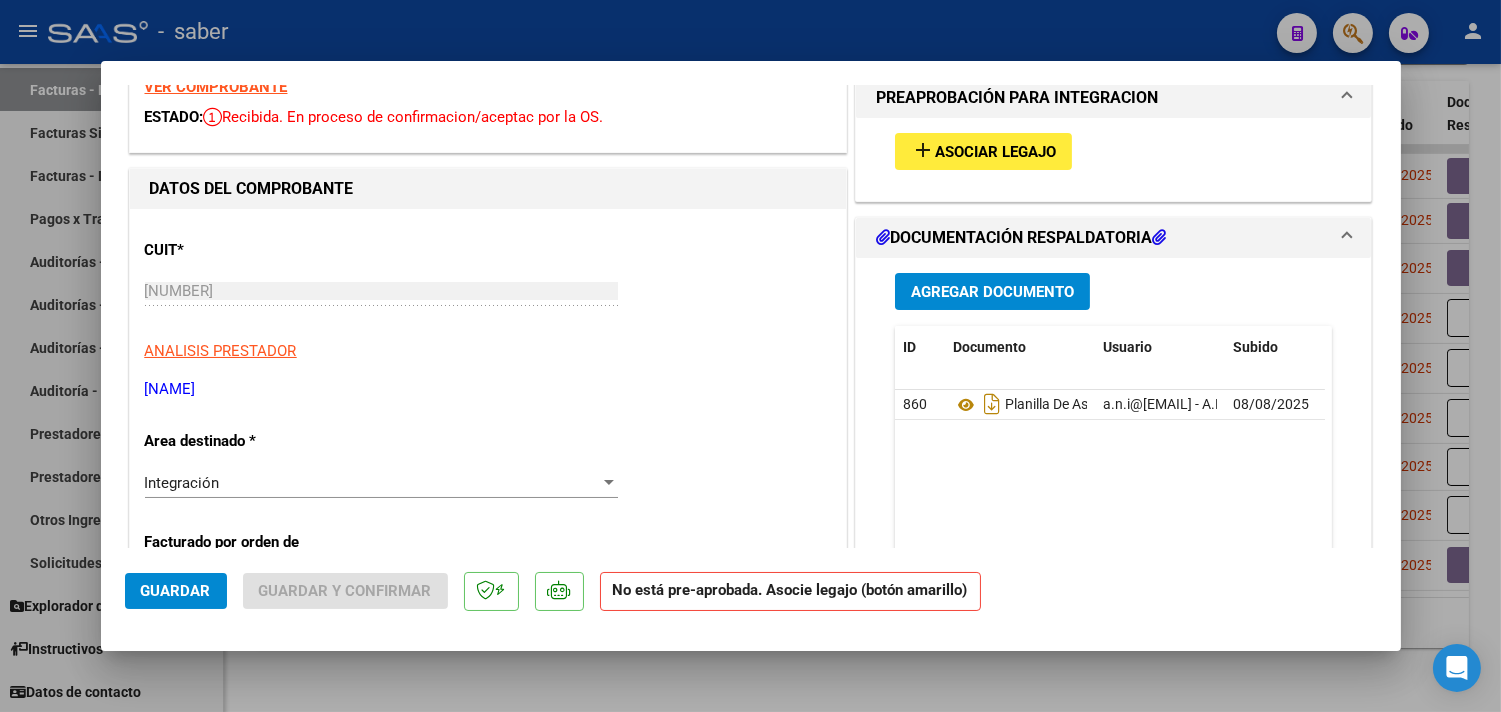 scroll, scrollTop: 222, scrollLeft: 0, axis: vertical 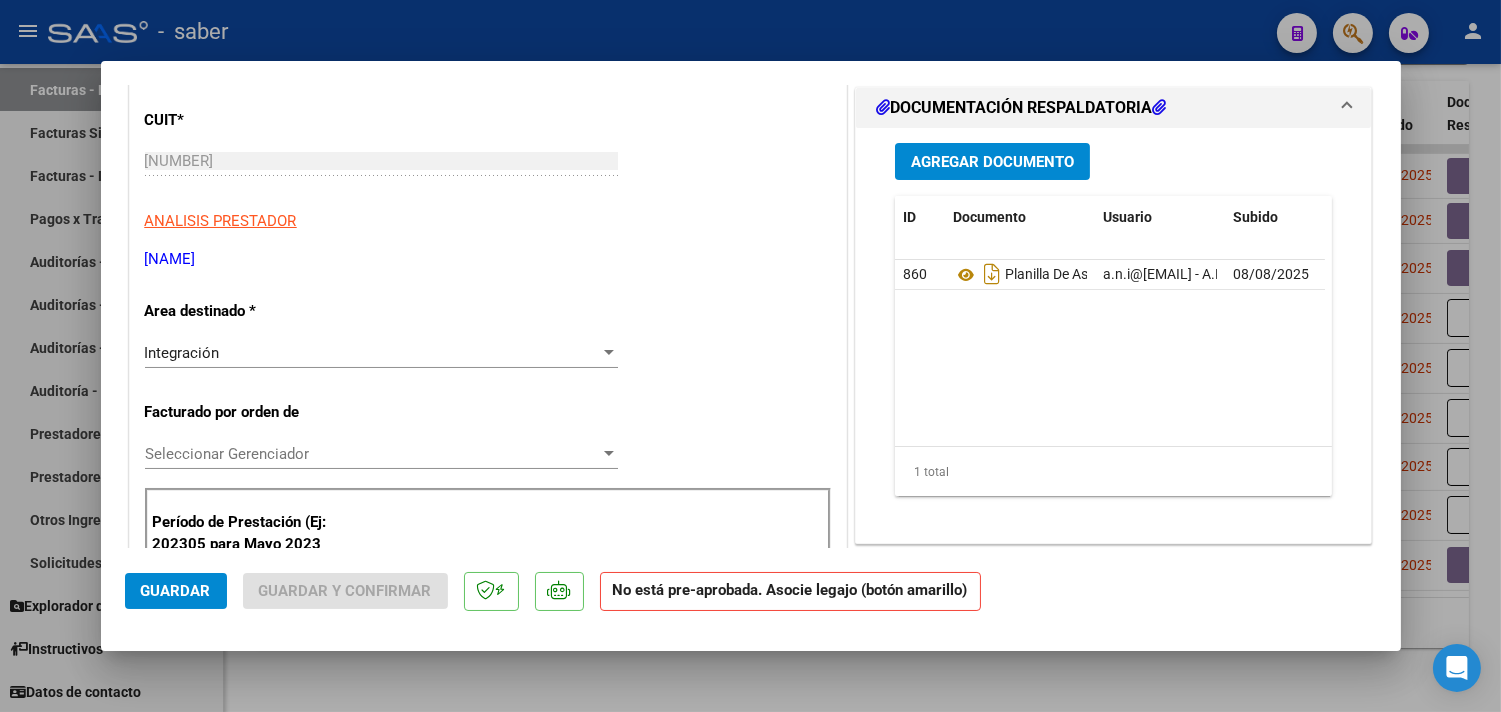 click on "Seleccionar Gerenciador" at bounding box center [372, 454] 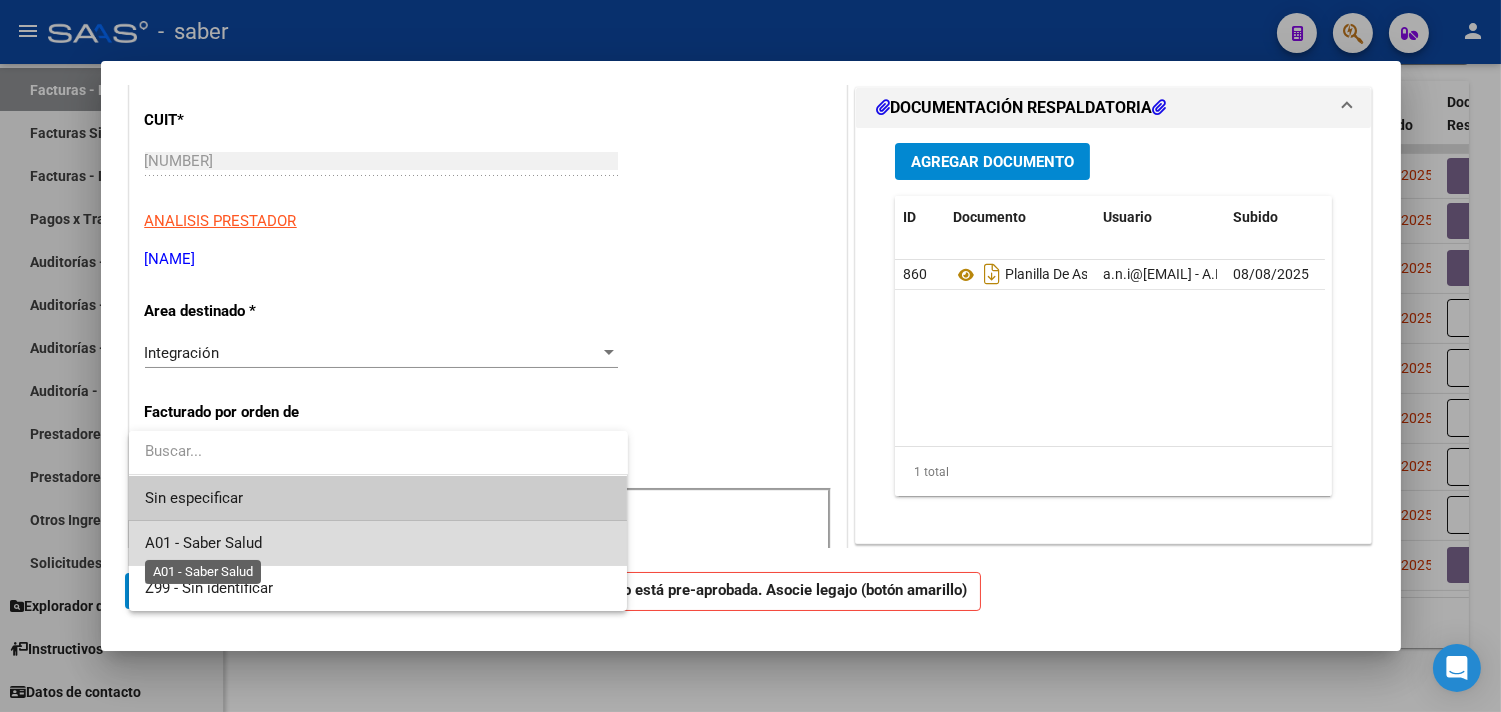 click on "A01 - Saber Salud" at bounding box center (203, 543) 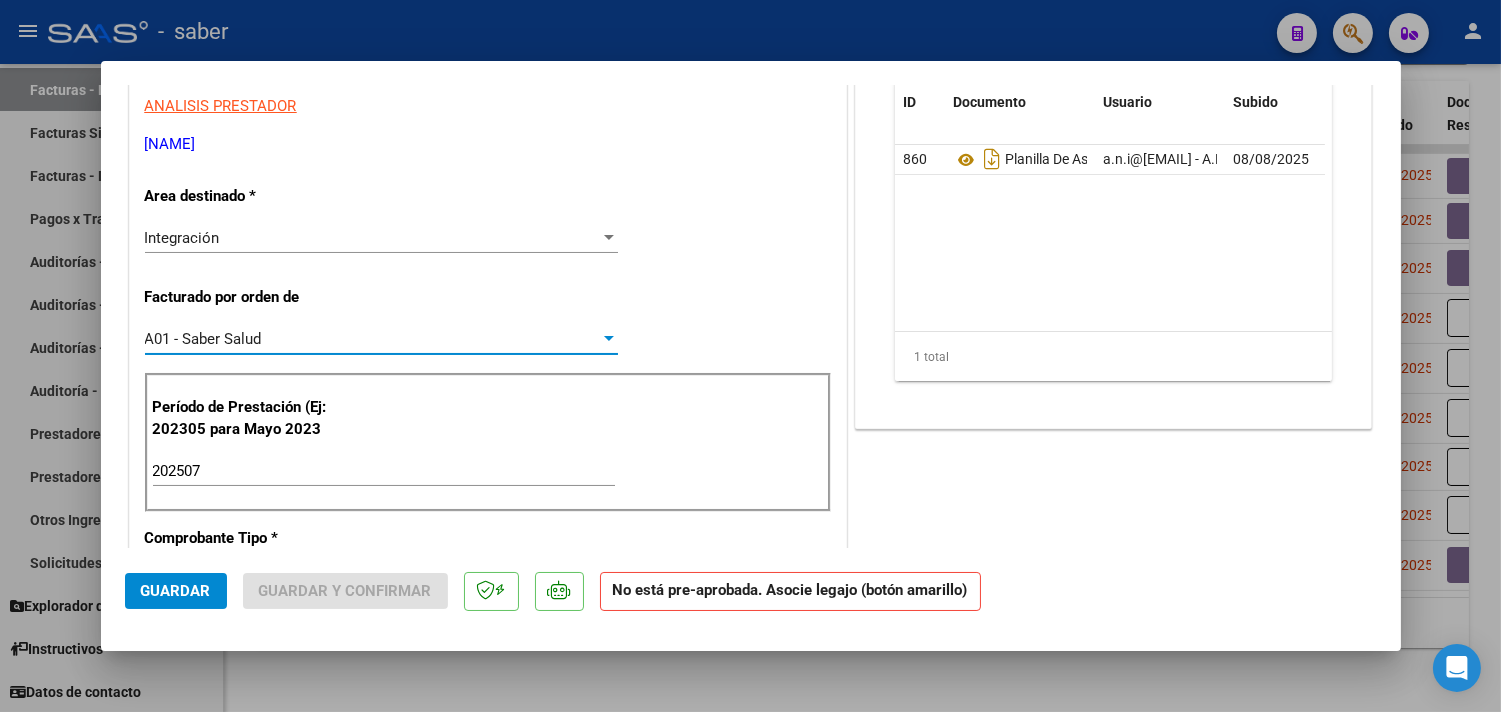 scroll, scrollTop: 333, scrollLeft: 0, axis: vertical 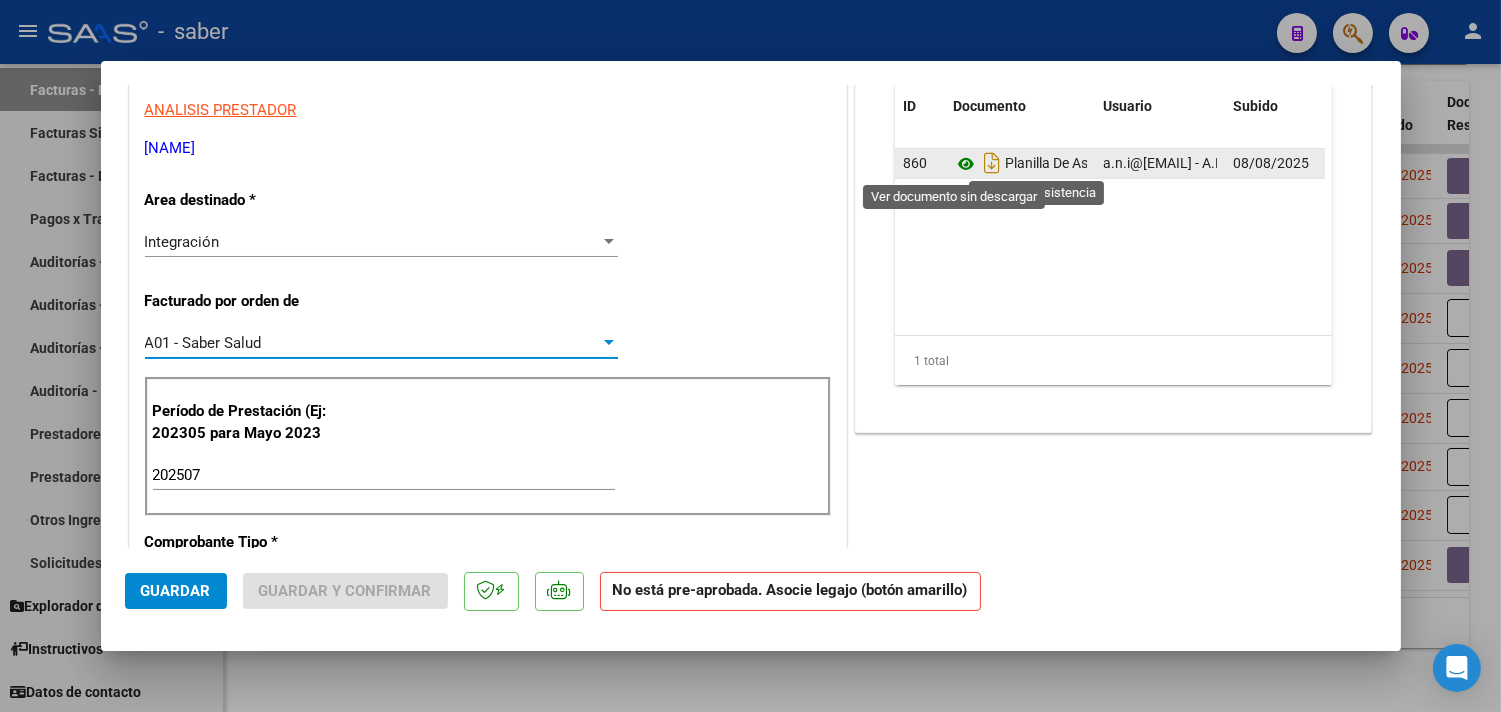 click 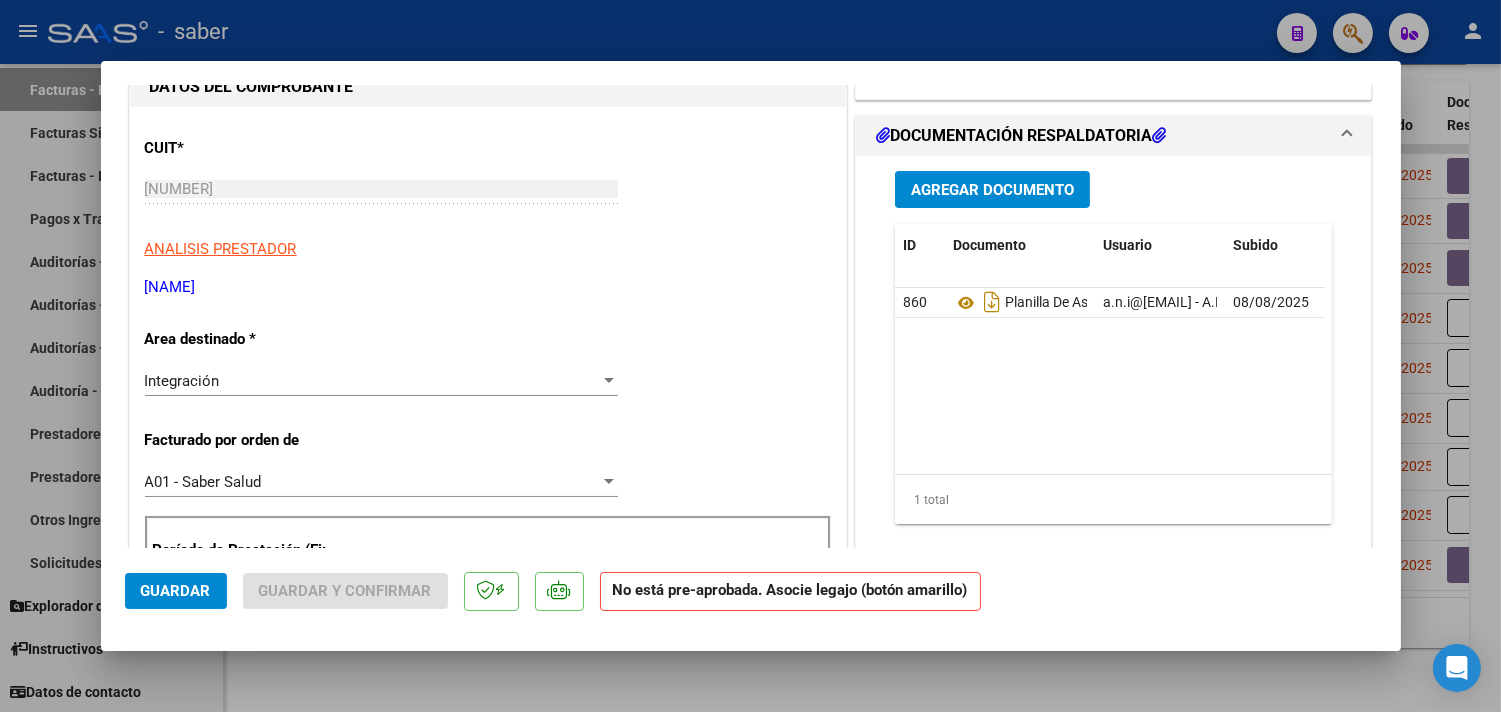 scroll, scrollTop: 111, scrollLeft: 0, axis: vertical 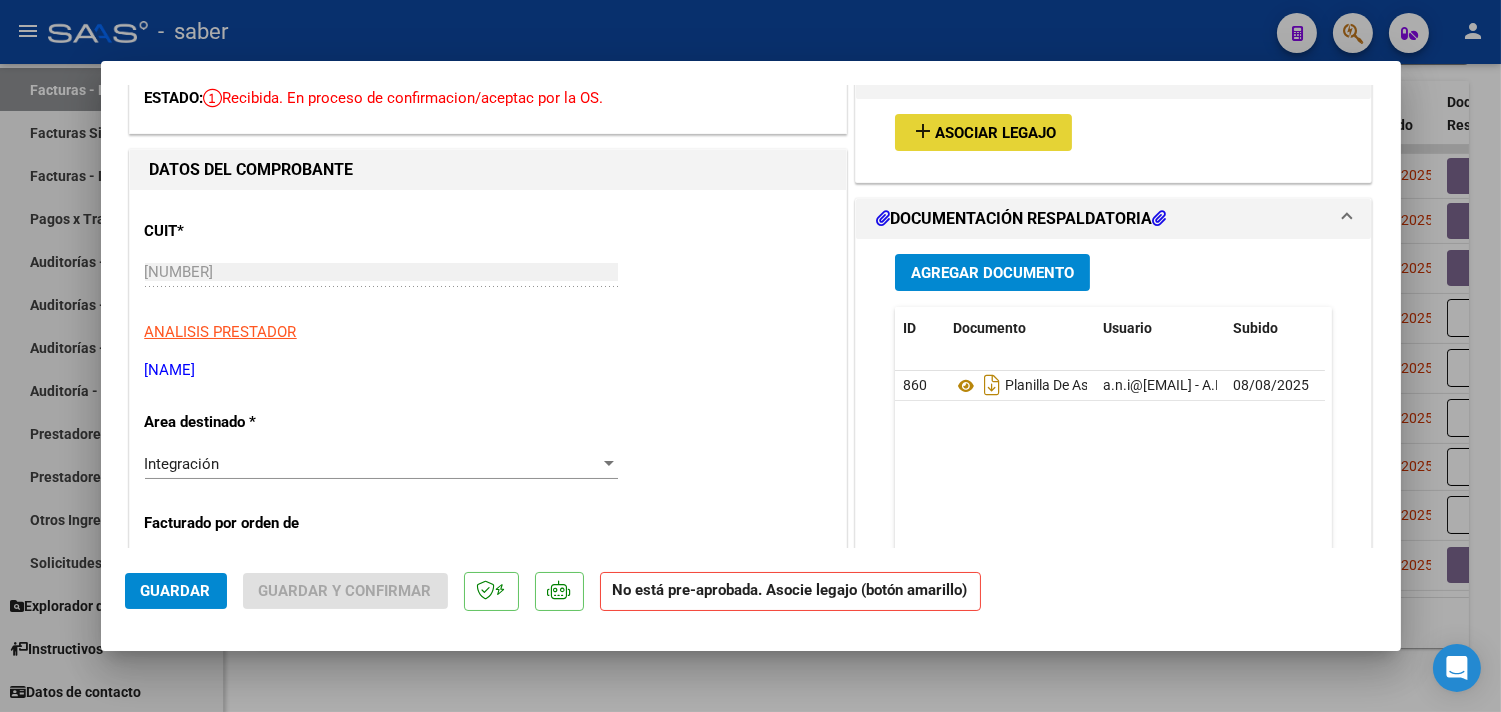 click on "Asociar Legajo" at bounding box center (995, 133) 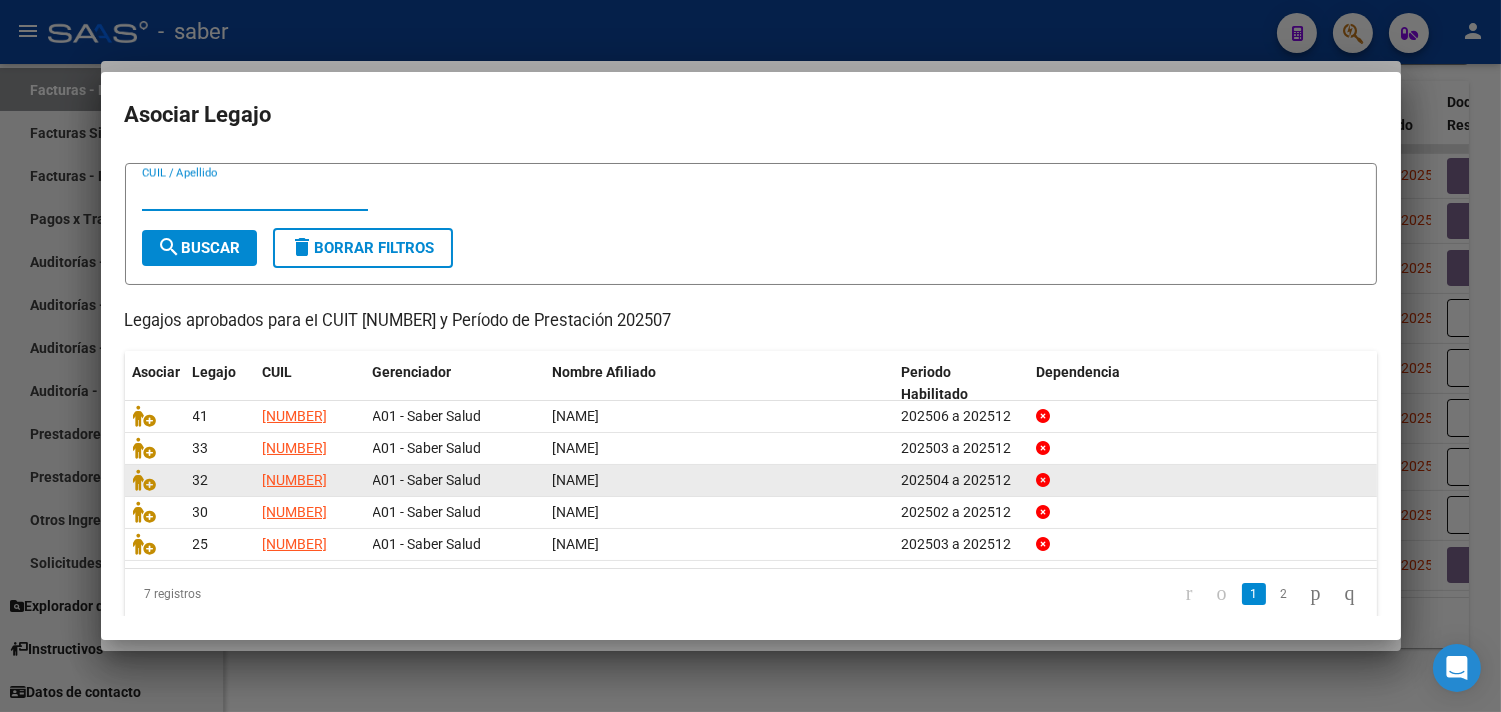 scroll, scrollTop: 57, scrollLeft: 0, axis: vertical 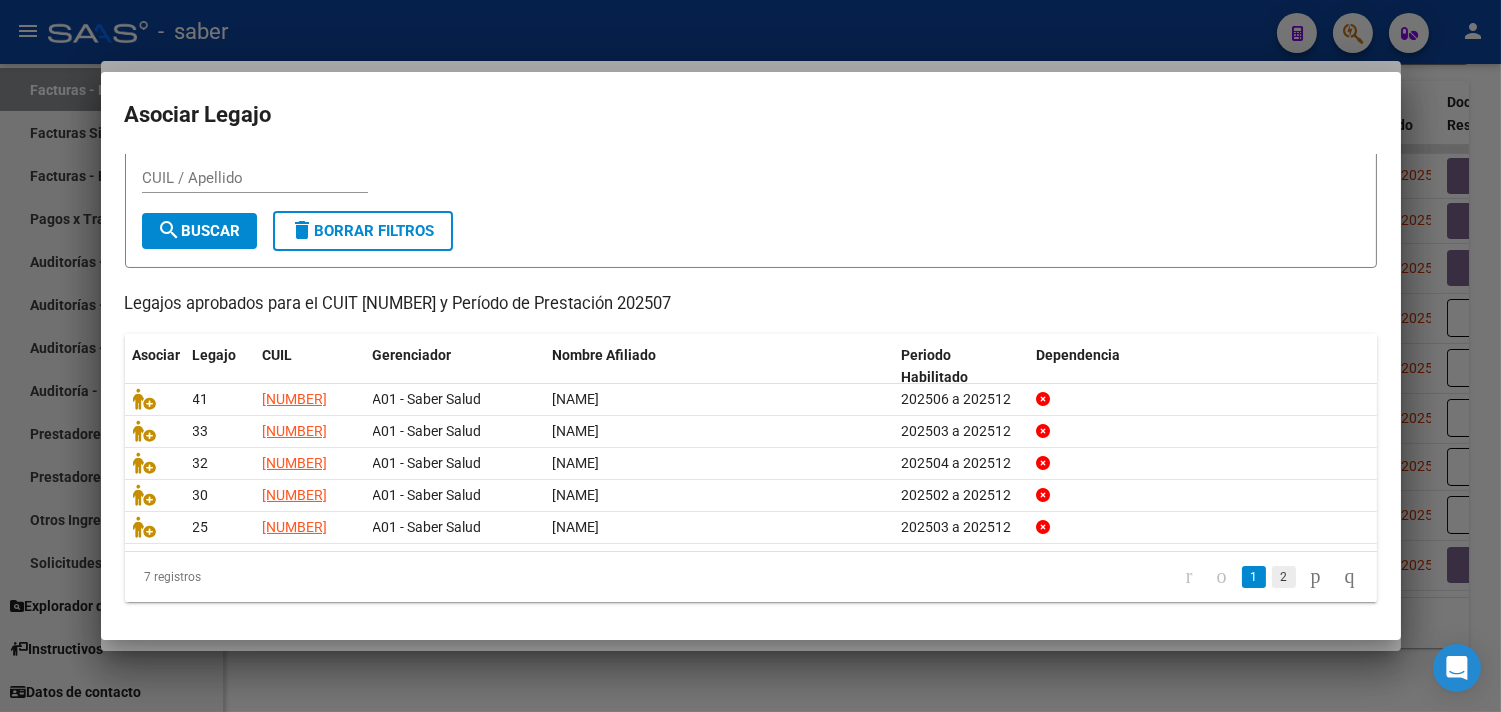 click on "2" 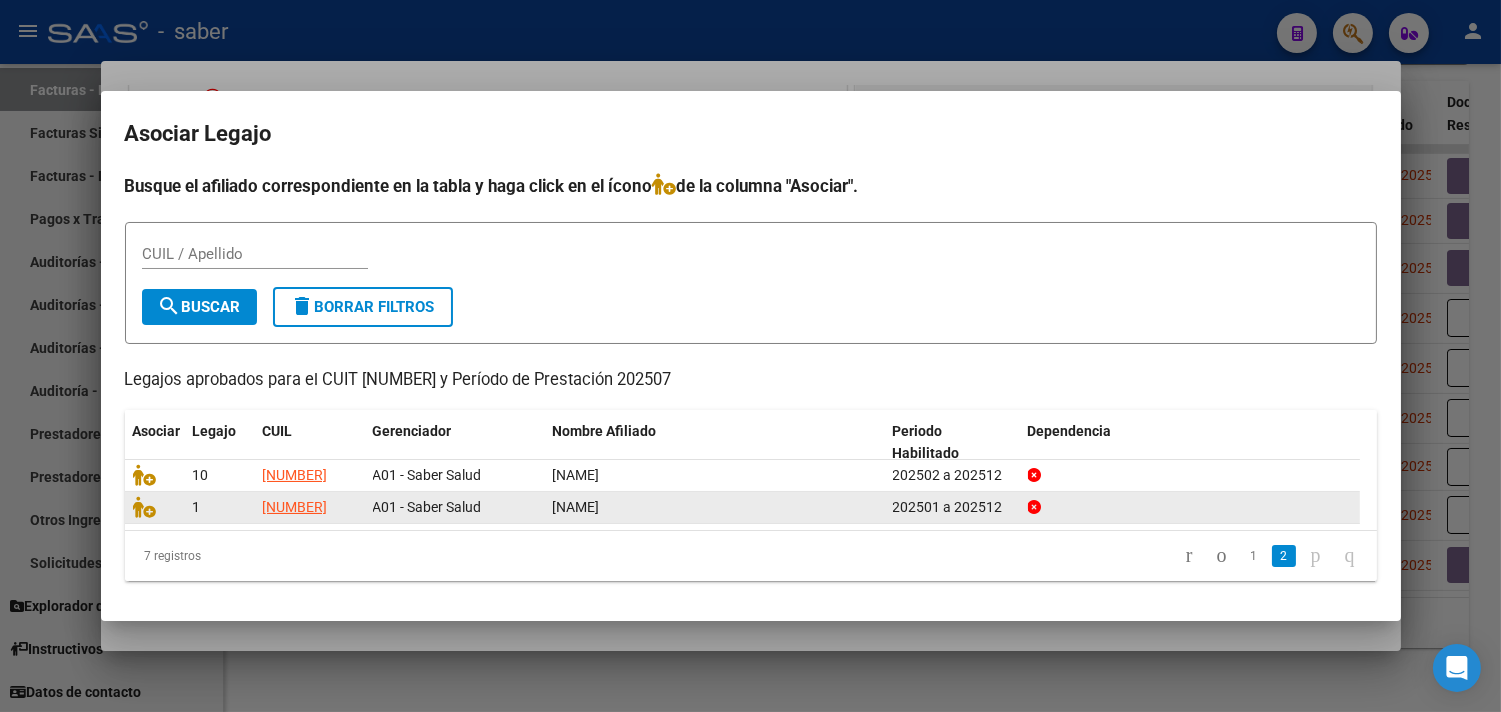 scroll, scrollTop: 0, scrollLeft: 0, axis: both 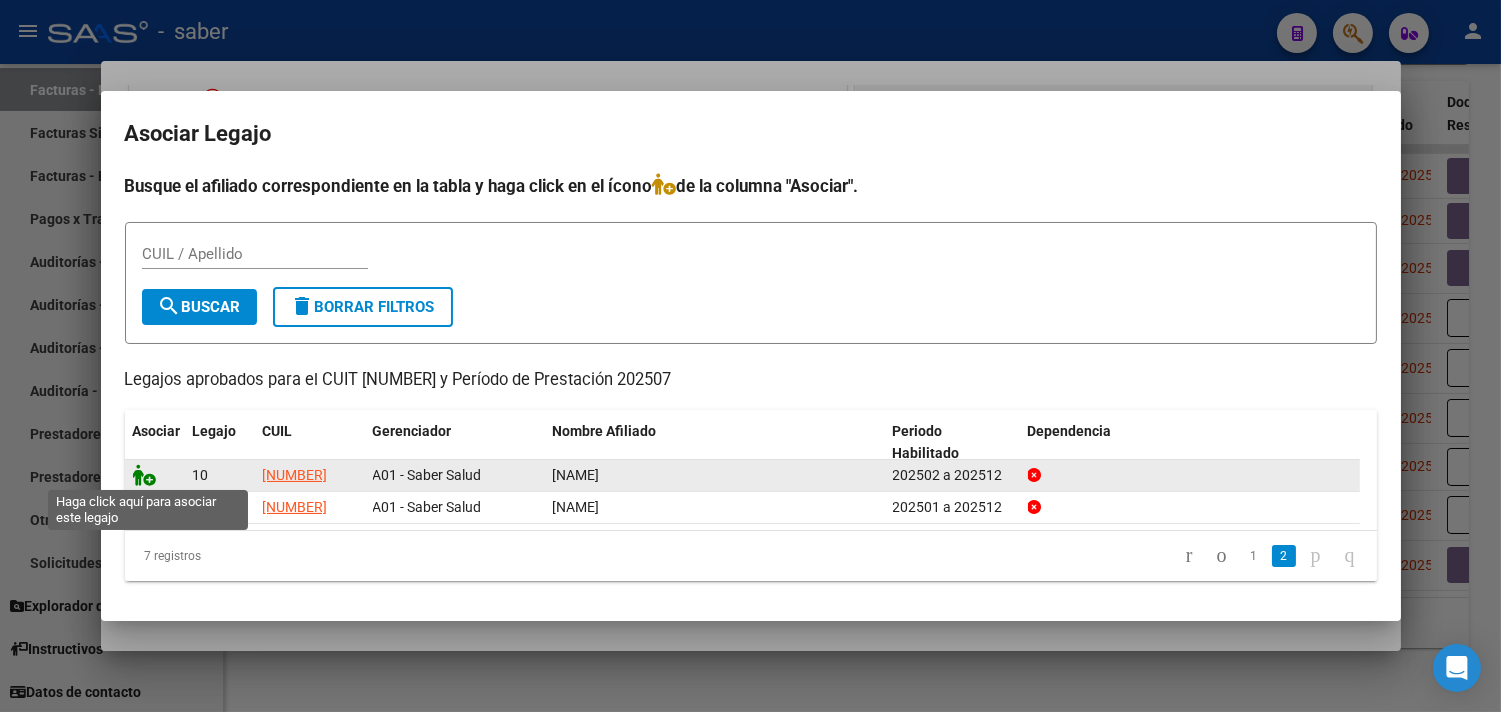click 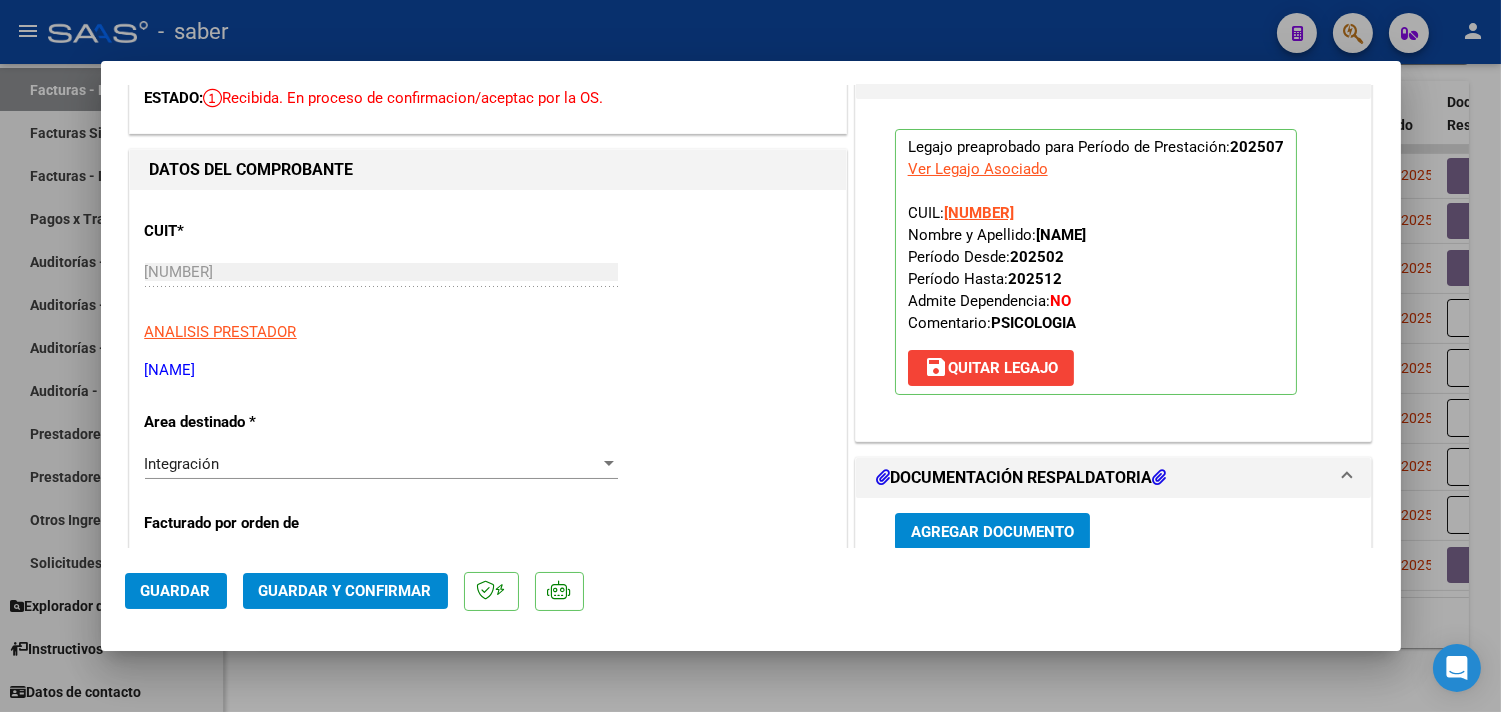 click on "Guardar" 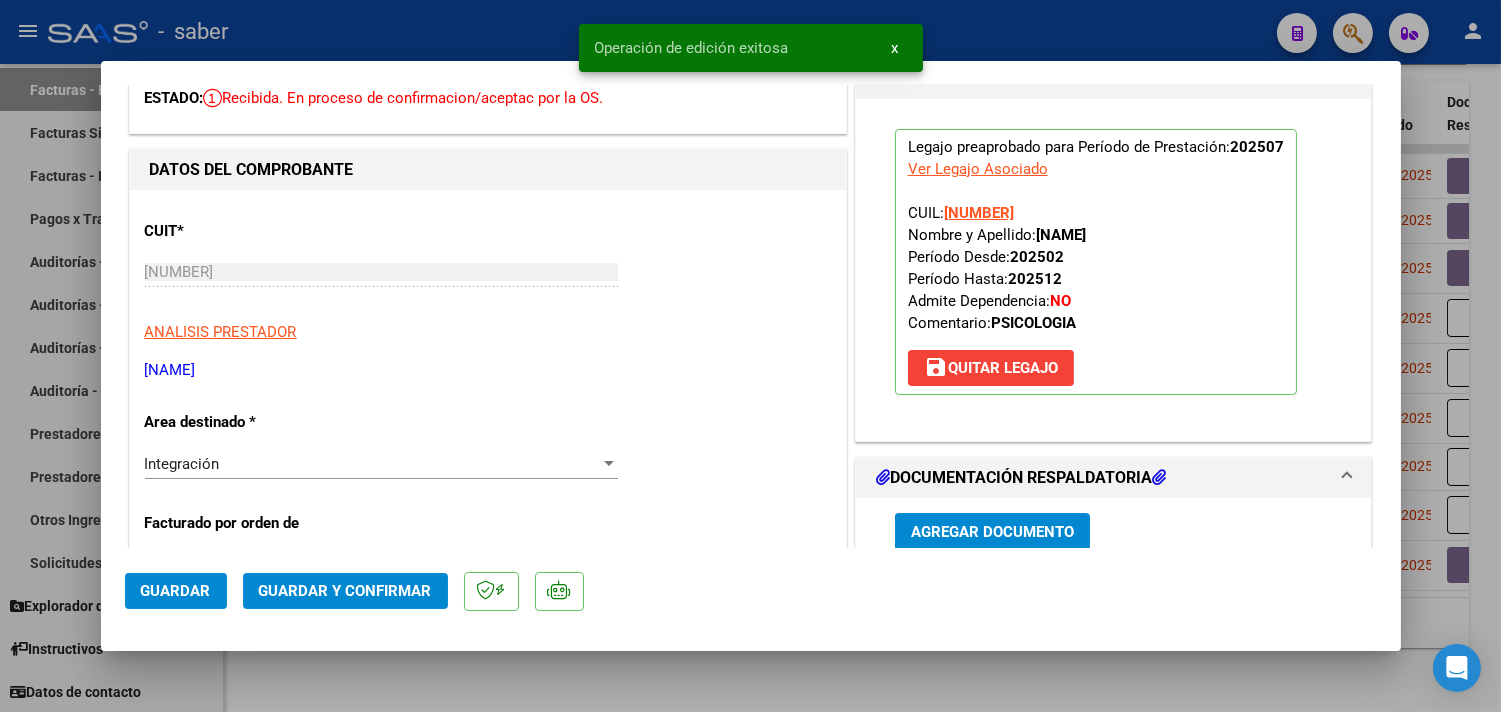 click at bounding box center [750, 356] 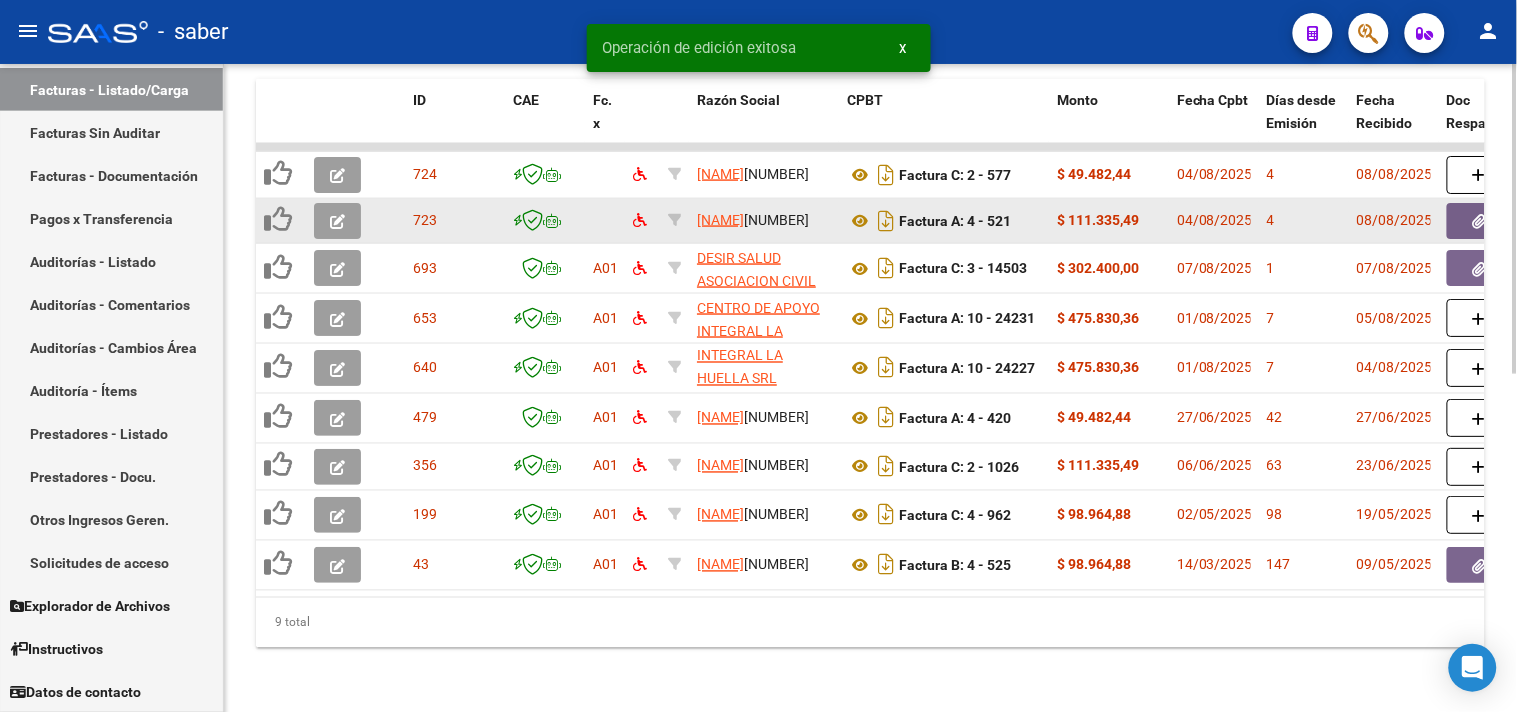 click 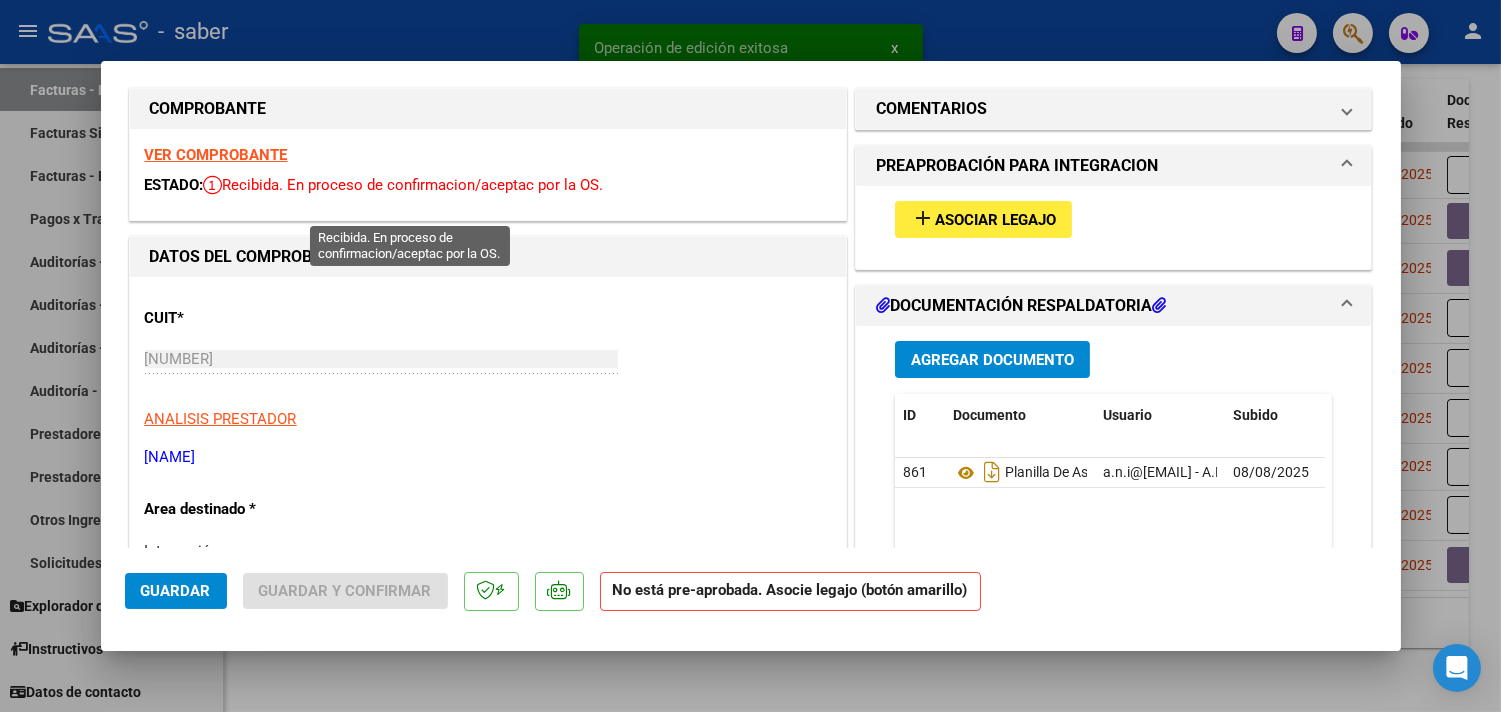 scroll, scrollTop: 0, scrollLeft: 0, axis: both 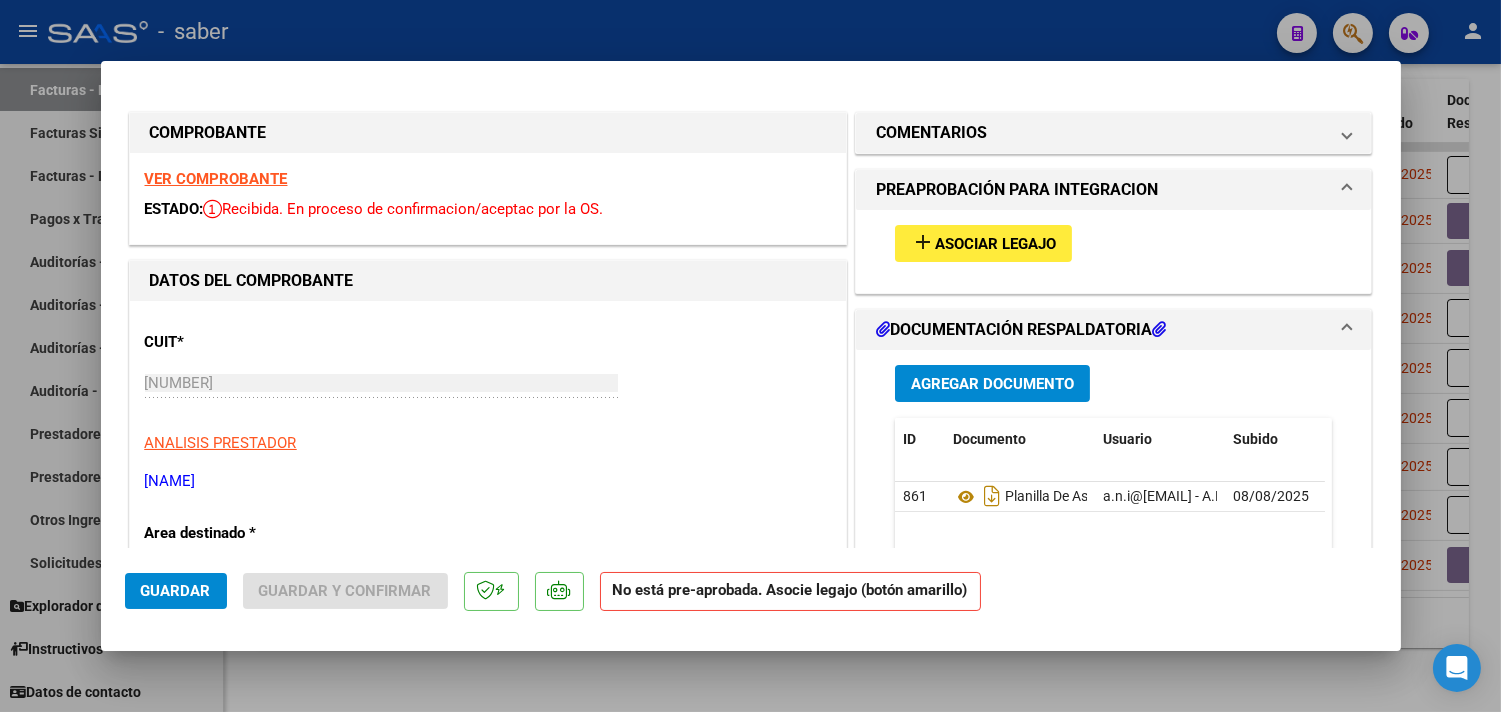 click on "VER COMPROBANTE" at bounding box center [216, 179] 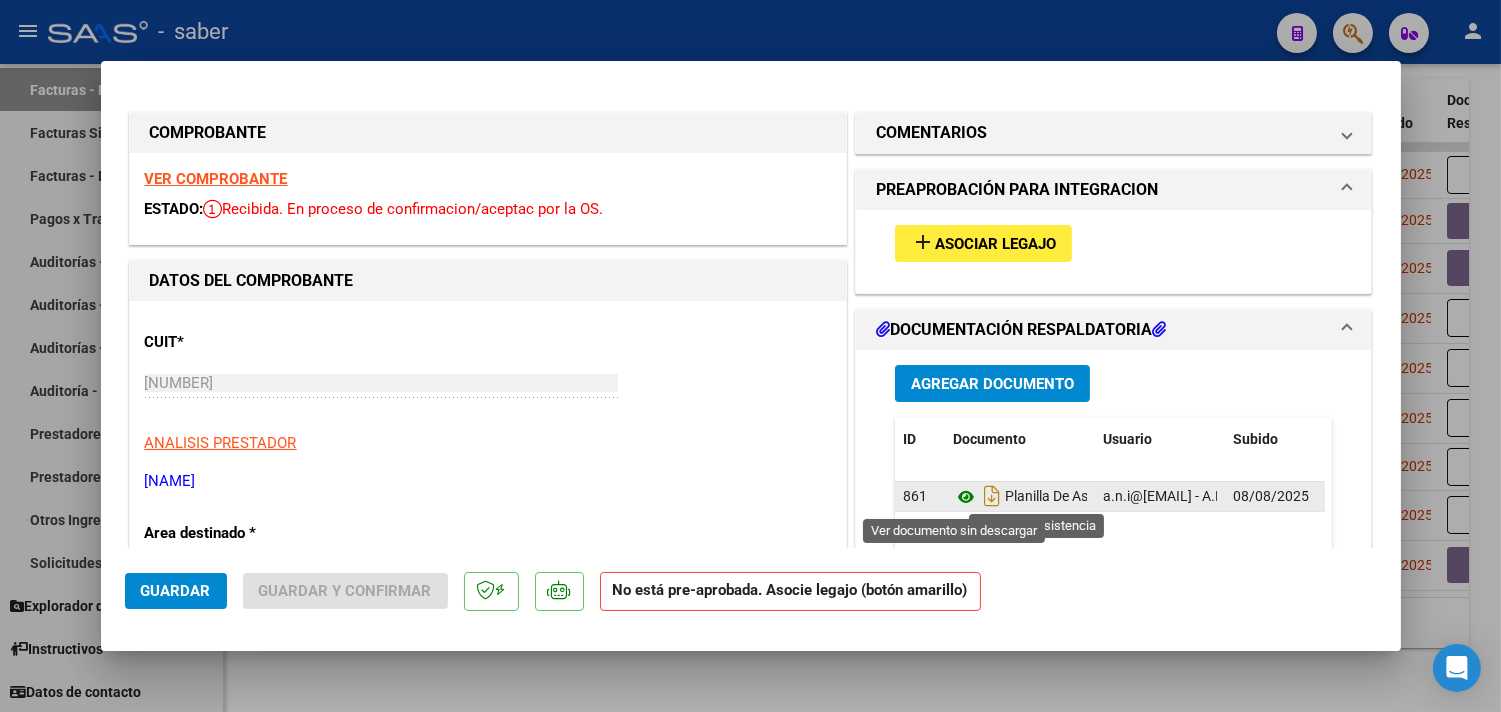 click 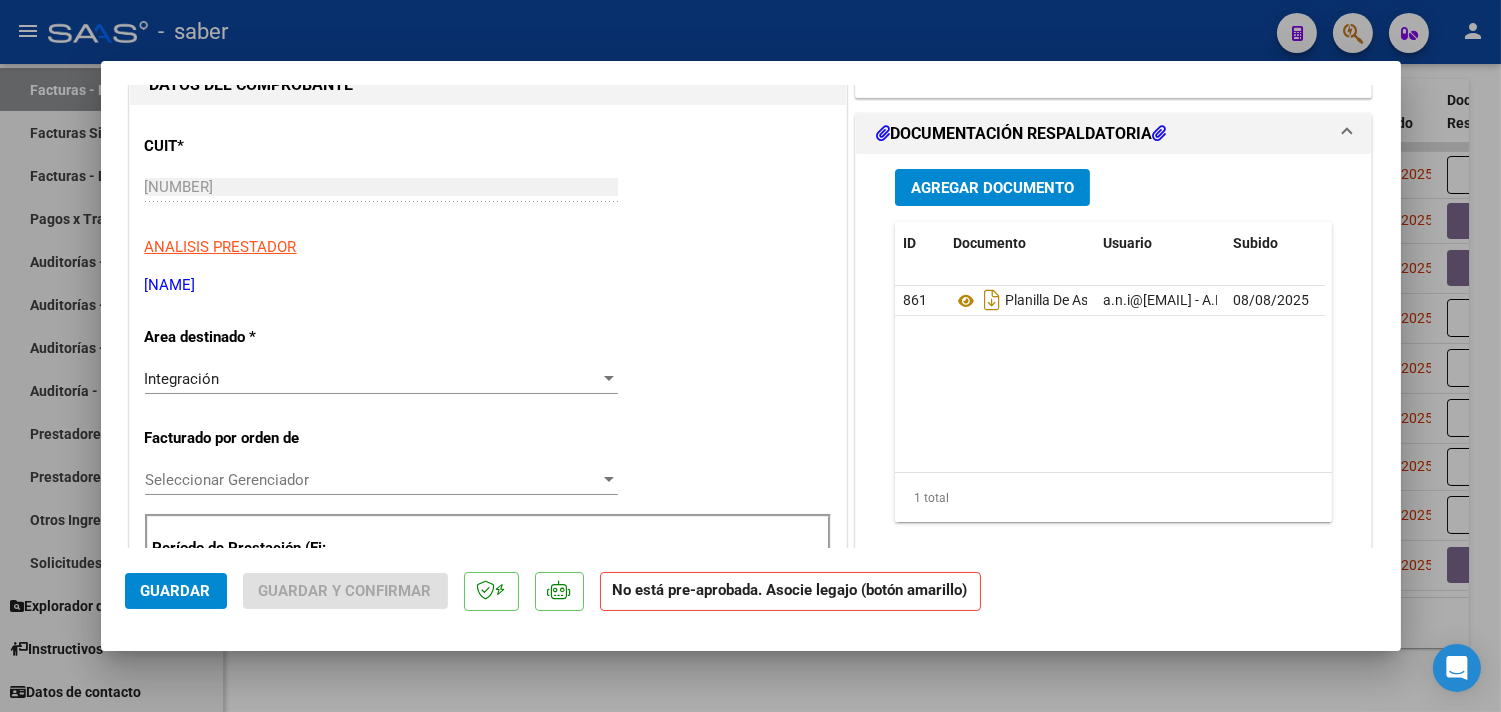 scroll, scrollTop: 222, scrollLeft: 0, axis: vertical 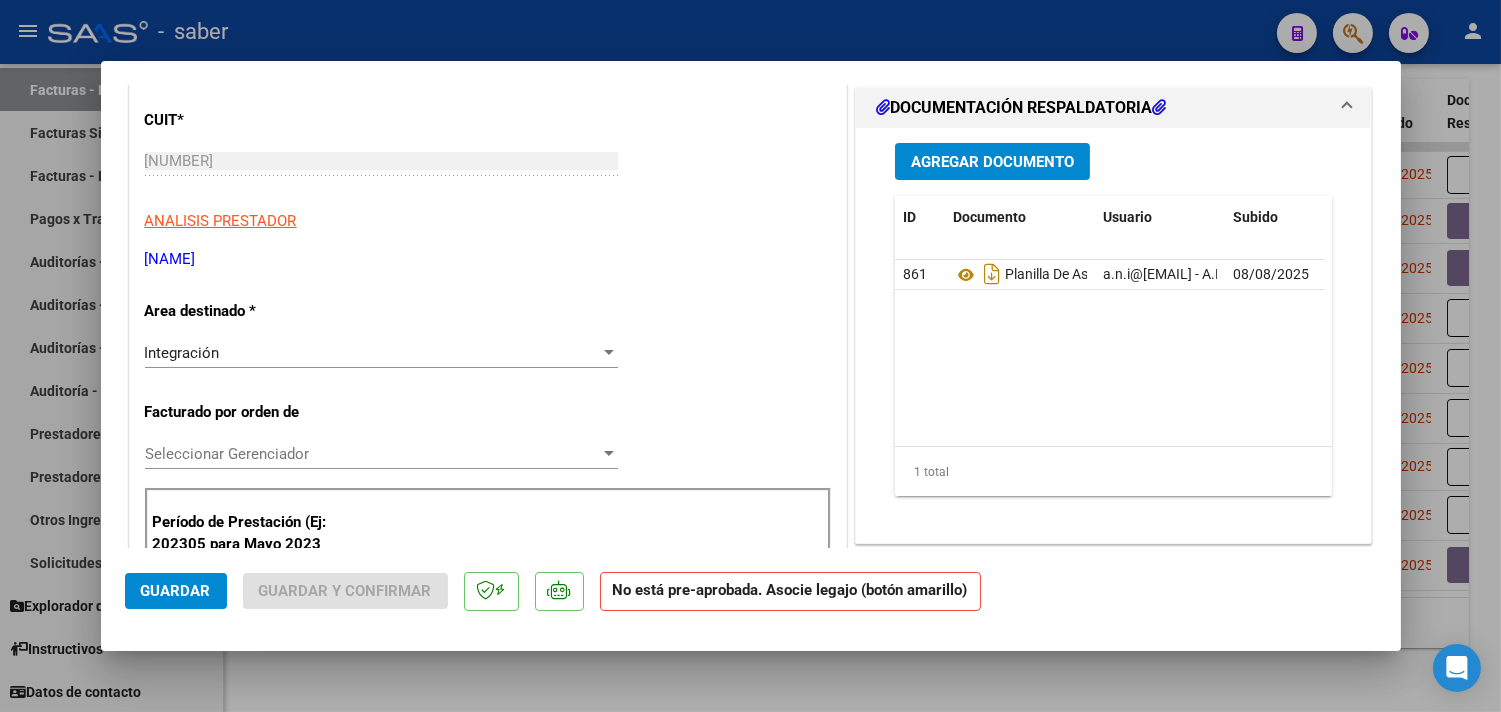 click on "Seleccionar Gerenciador" at bounding box center [372, 454] 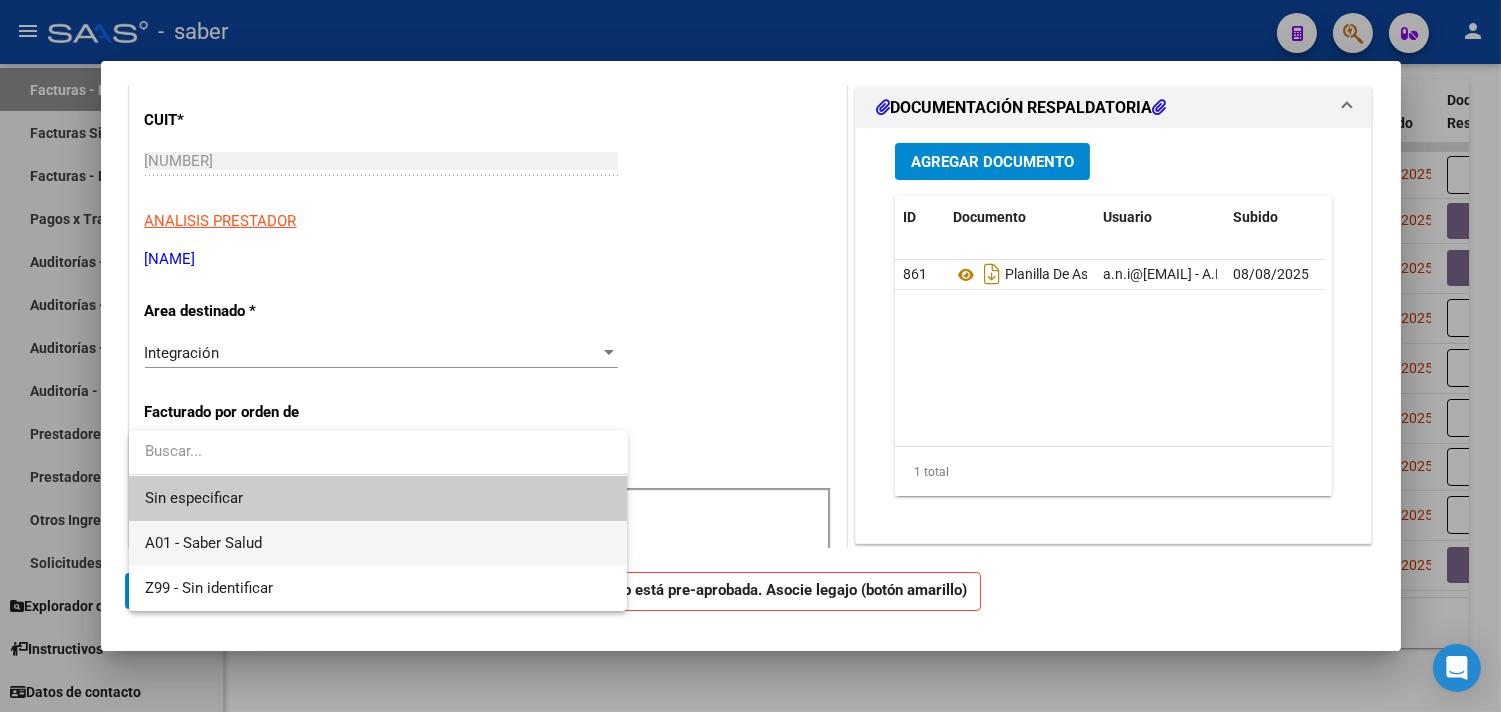 click on "A01 - Saber Salud" at bounding box center (203, 543) 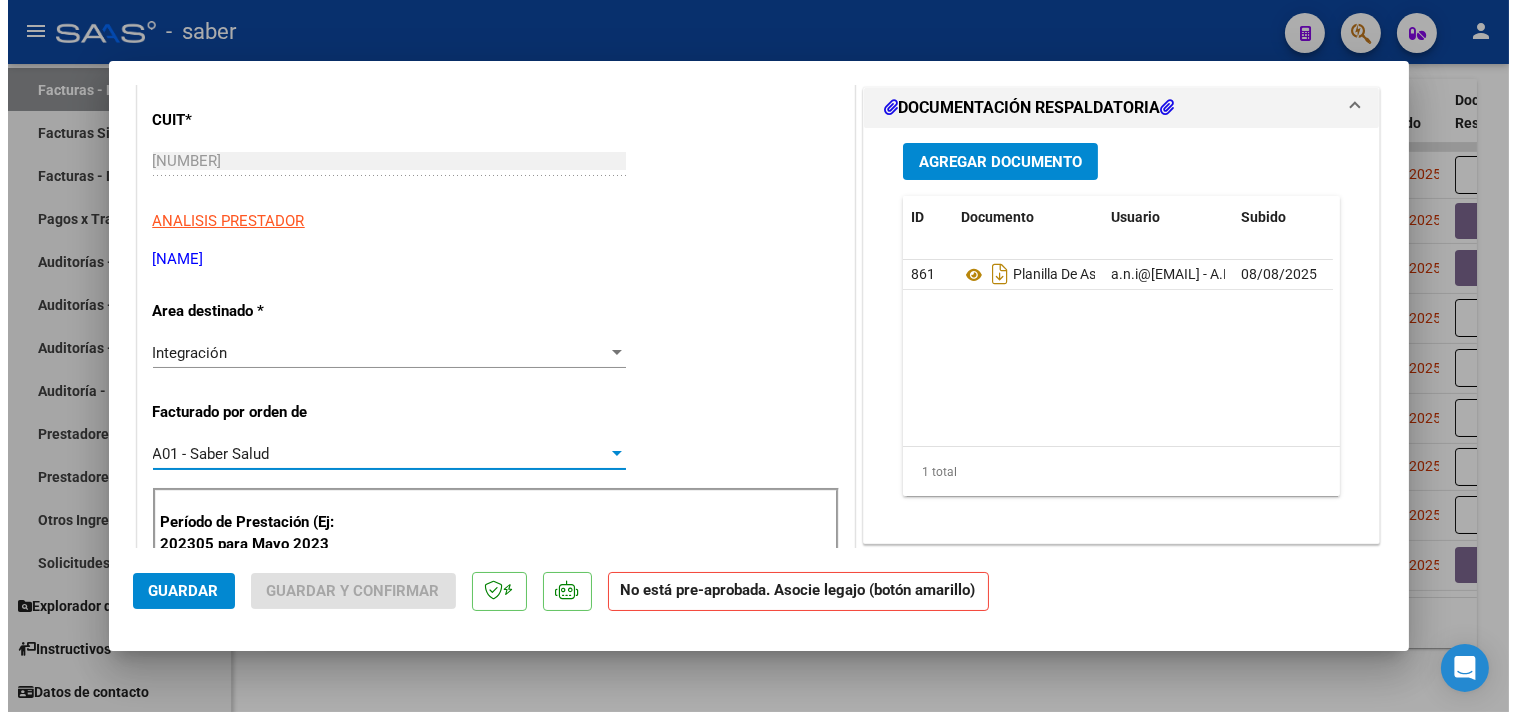 scroll, scrollTop: 0, scrollLeft: 0, axis: both 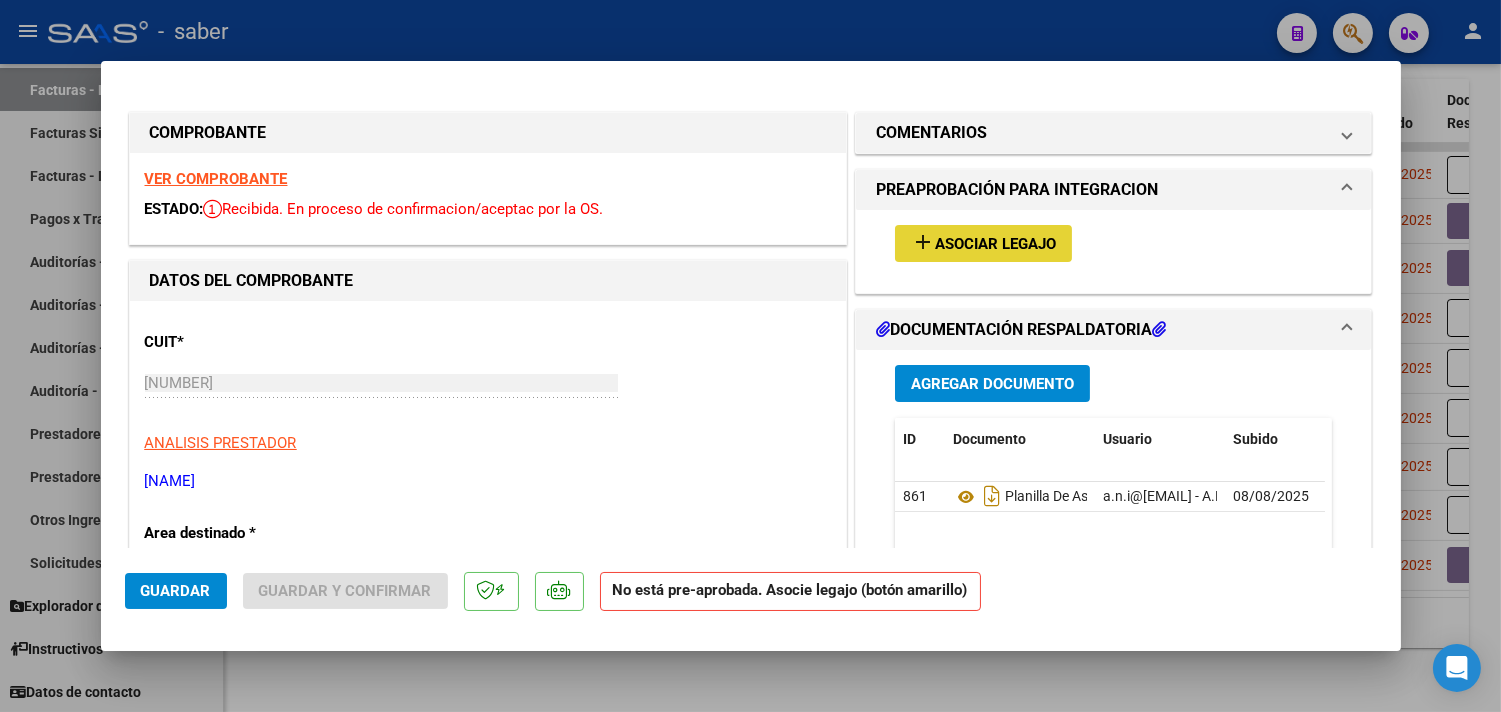 click on "Asociar Legajo" at bounding box center [995, 244] 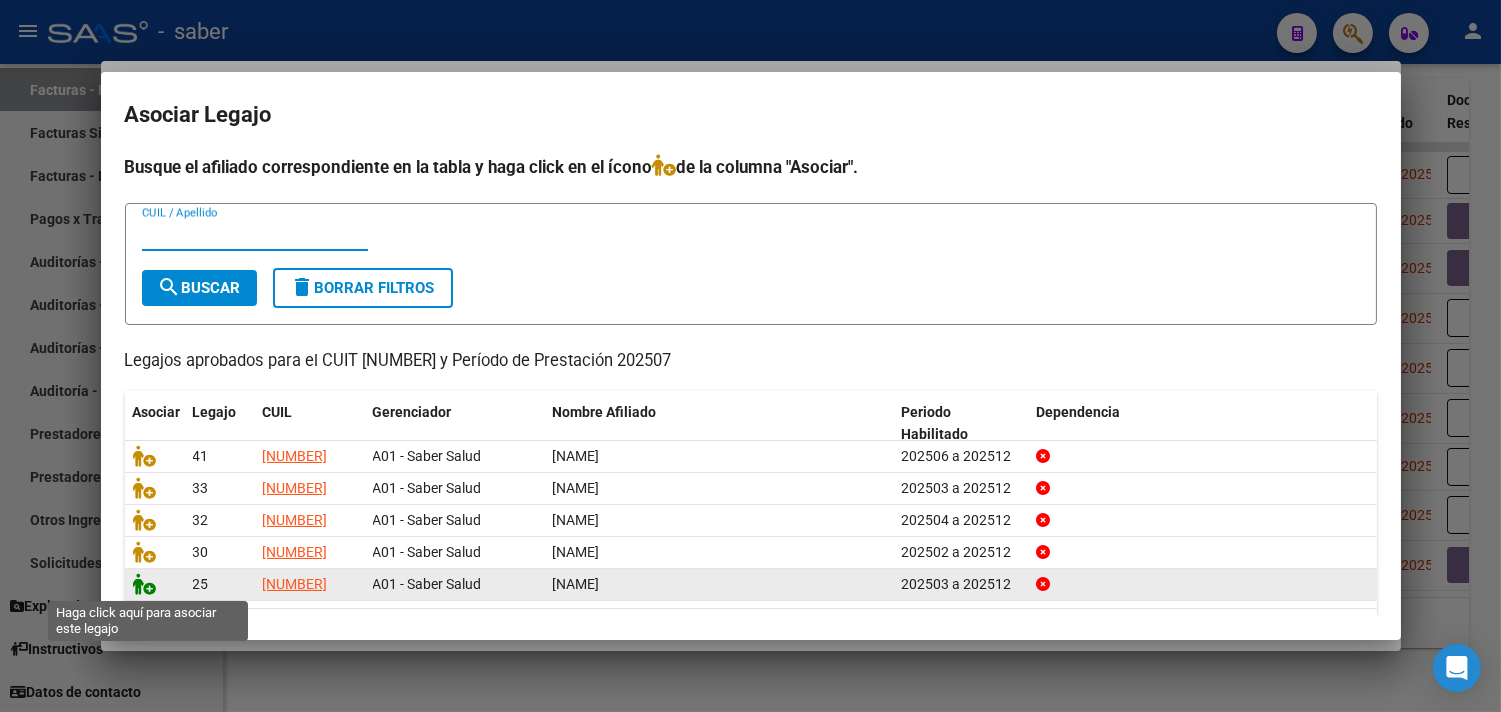 click 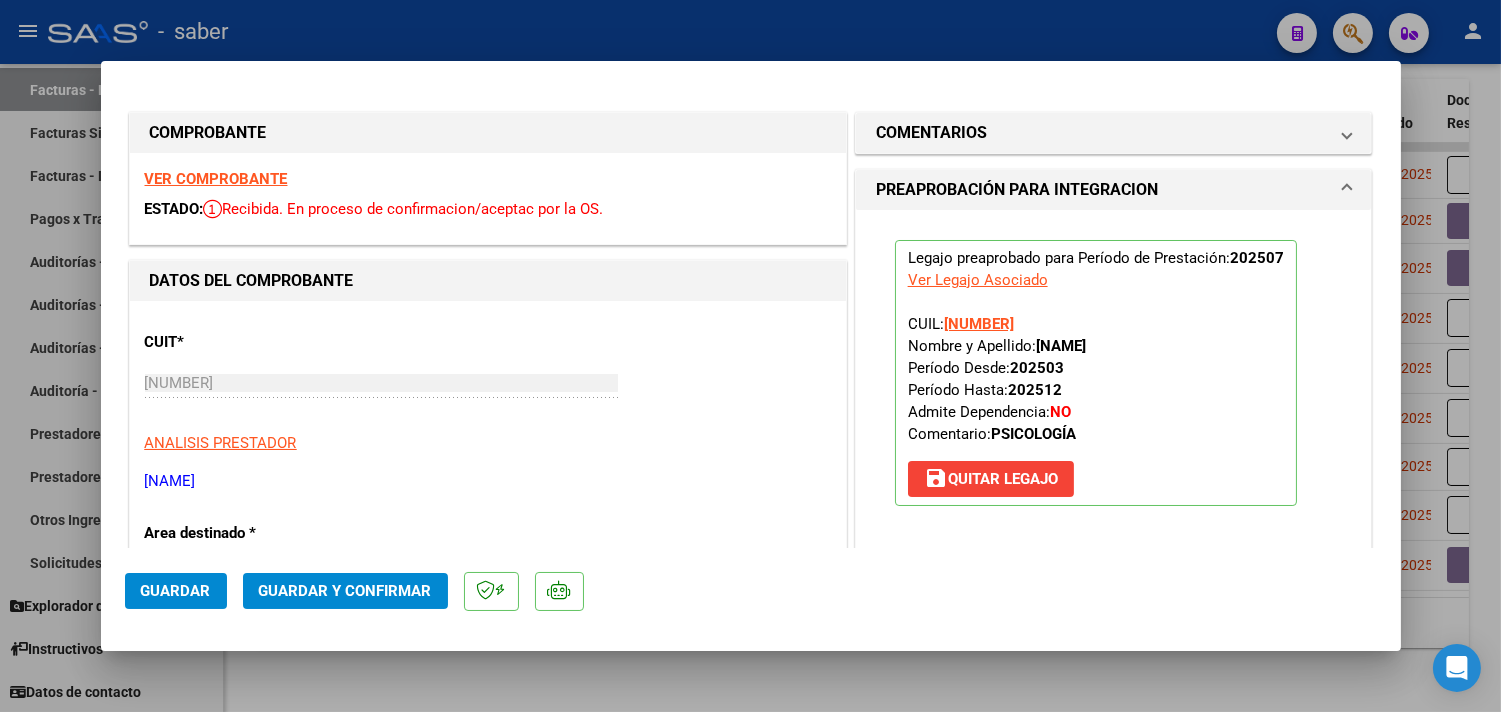click on "Guardar" 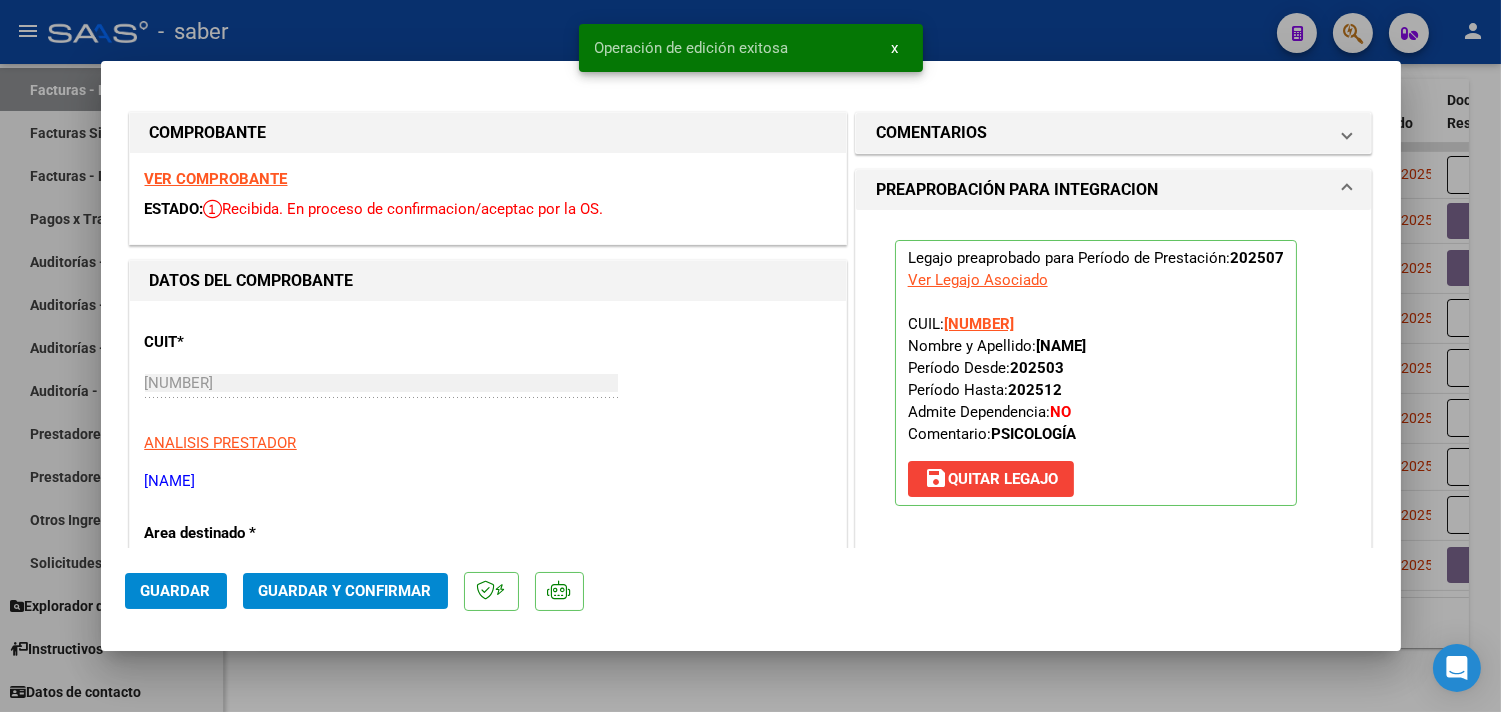 click at bounding box center (750, 356) 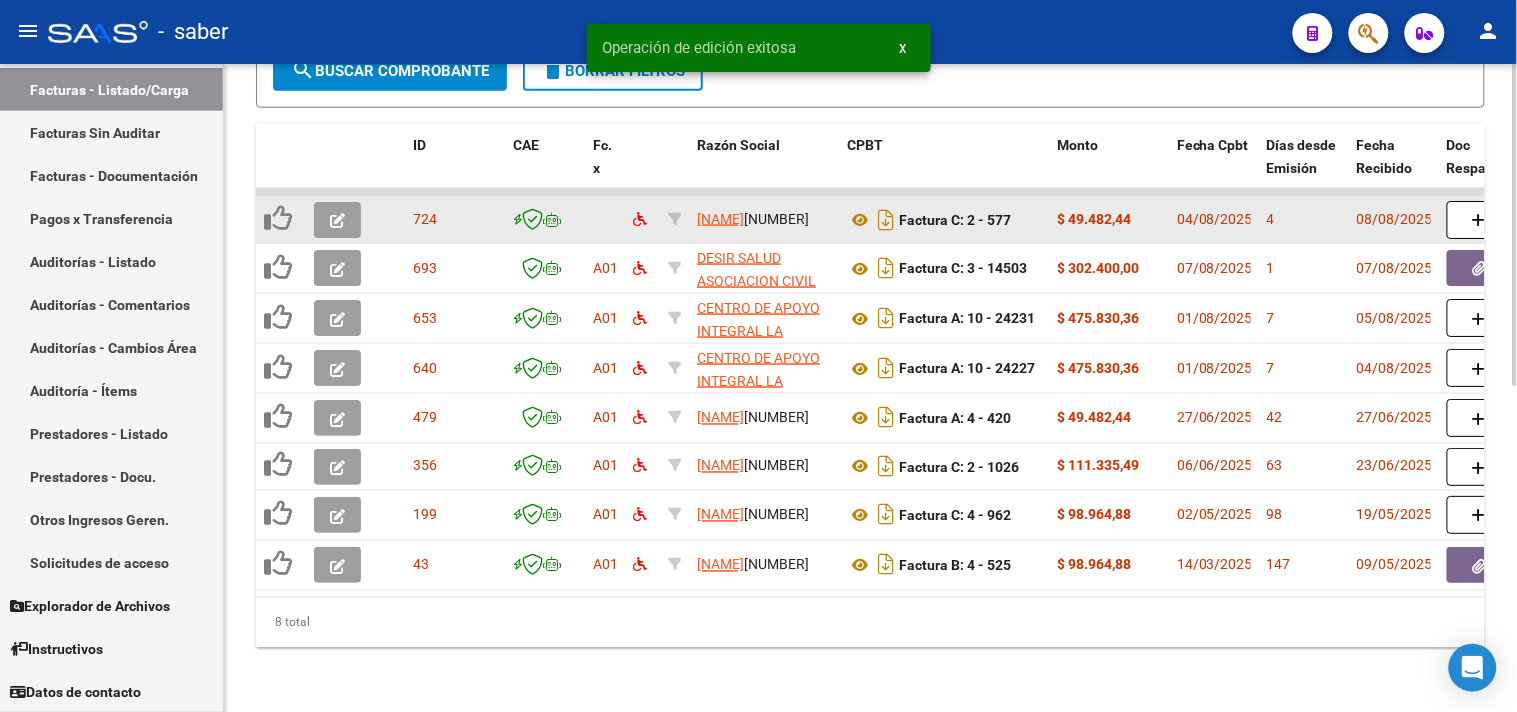 scroll, scrollTop: 3, scrollLeft: 0, axis: vertical 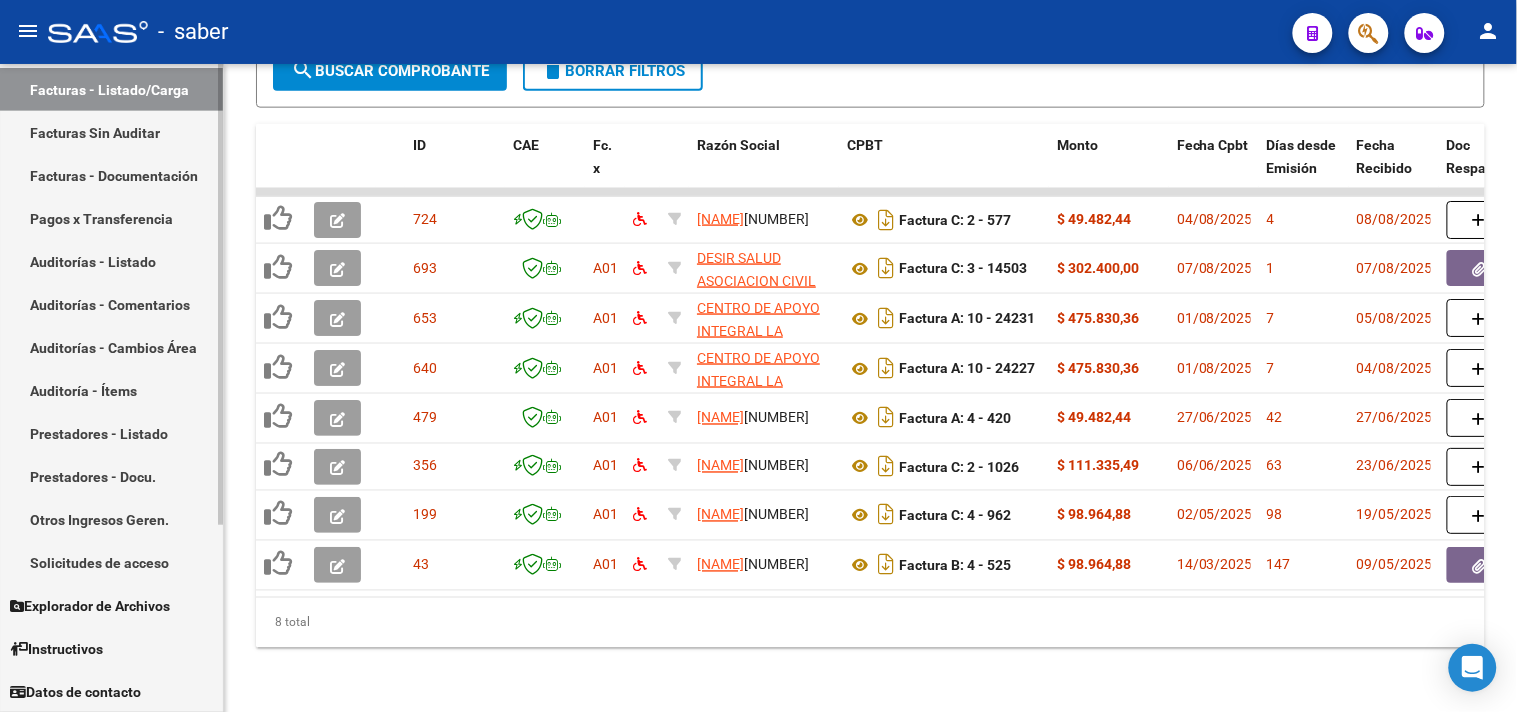 click on "Facturas - Listado/Carga" at bounding box center (111, 89) 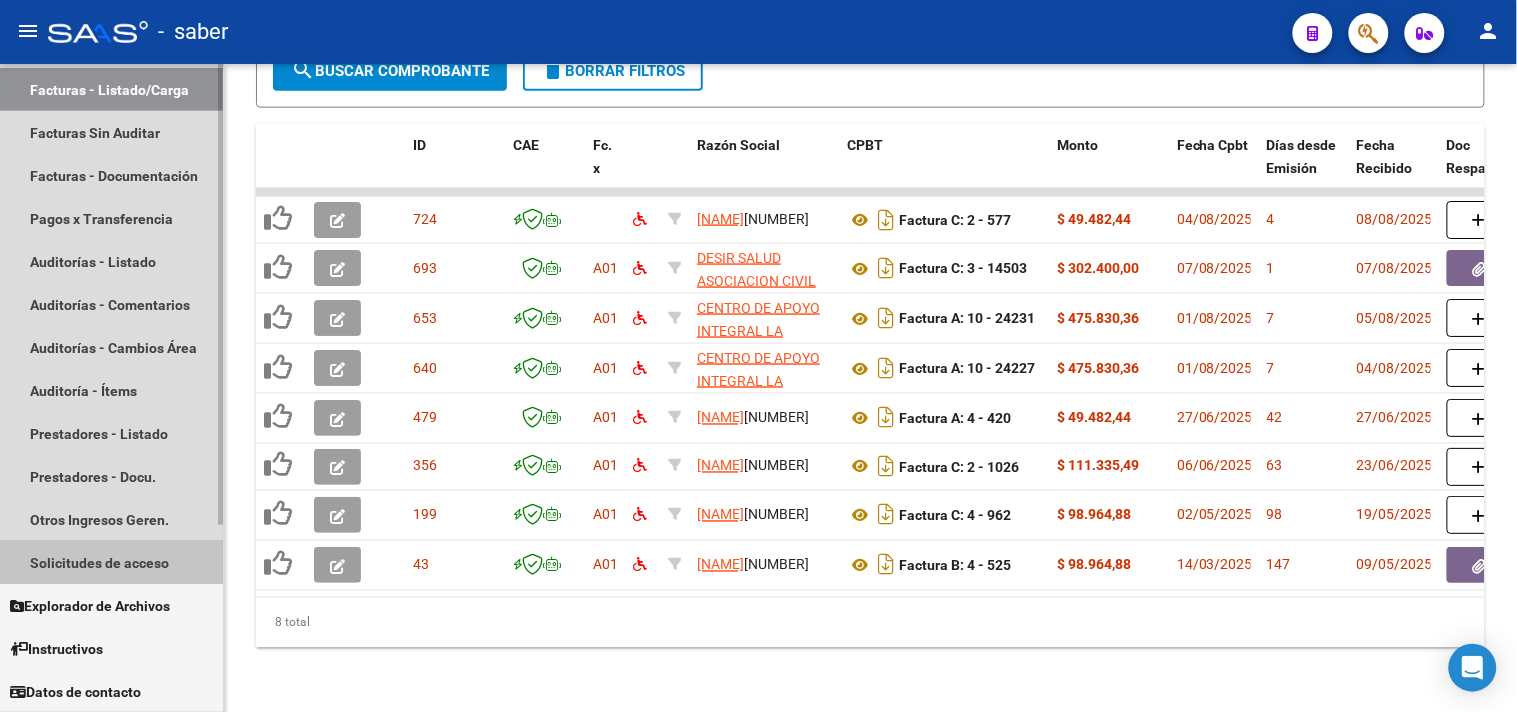 click on "Solicitudes de acceso" at bounding box center (111, 562) 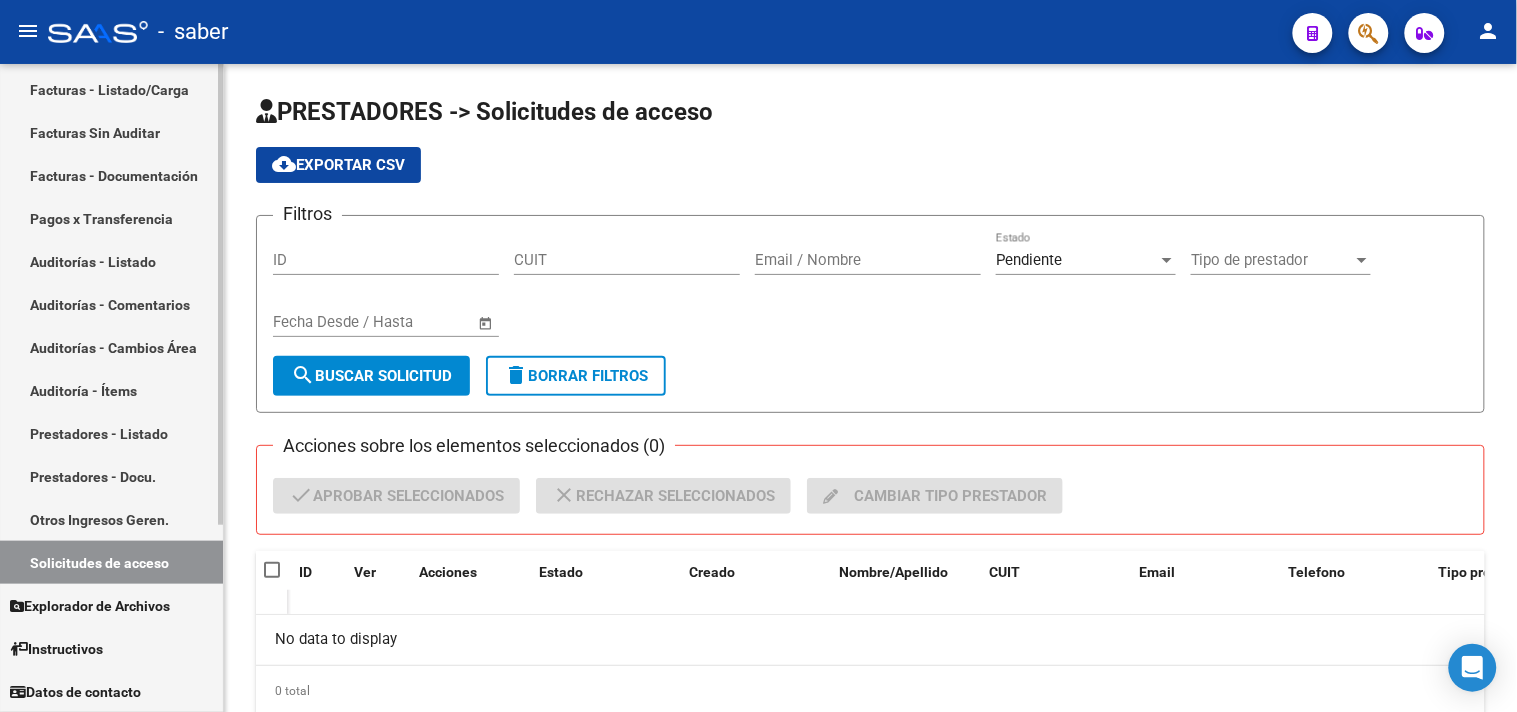 click on "Prestadores / Proveedores" at bounding box center (111, 46) 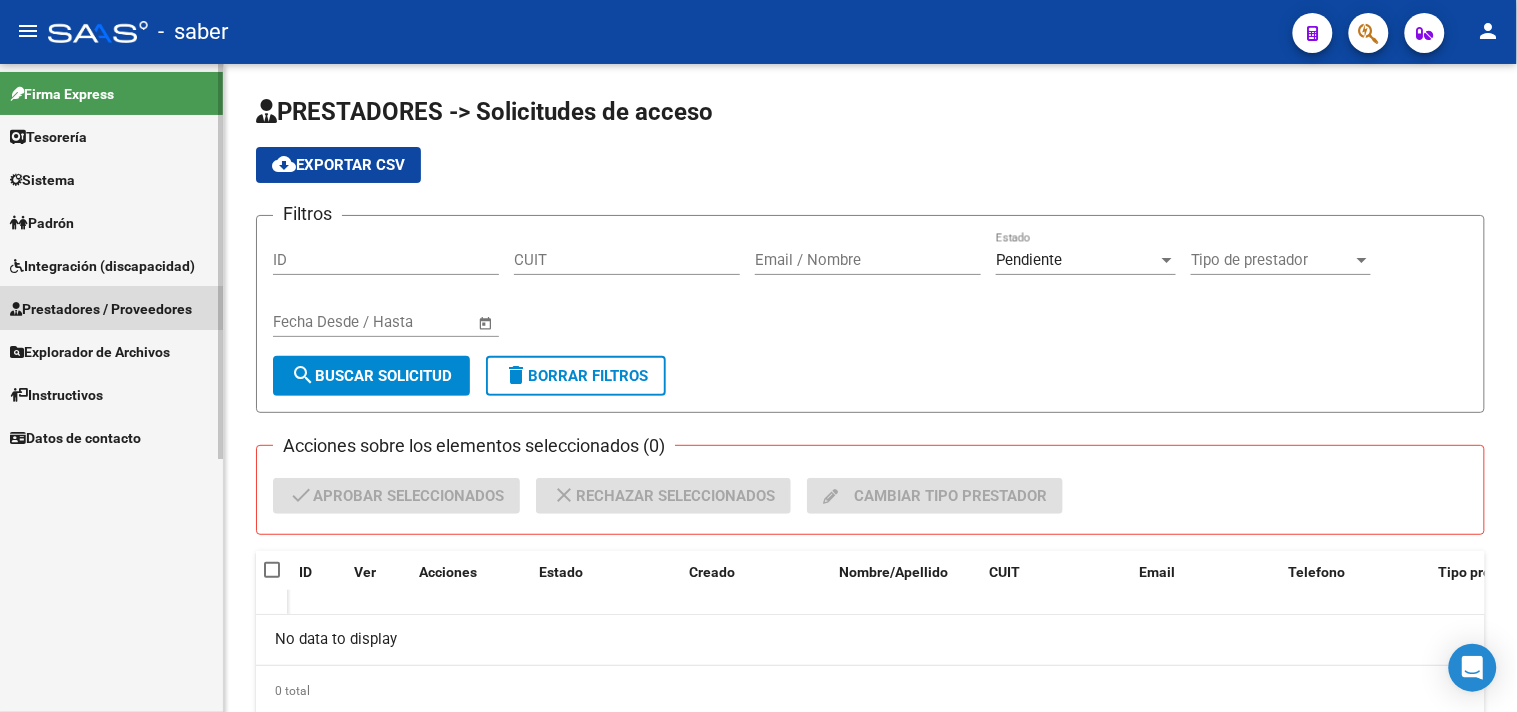 scroll, scrollTop: 0, scrollLeft: 0, axis: both 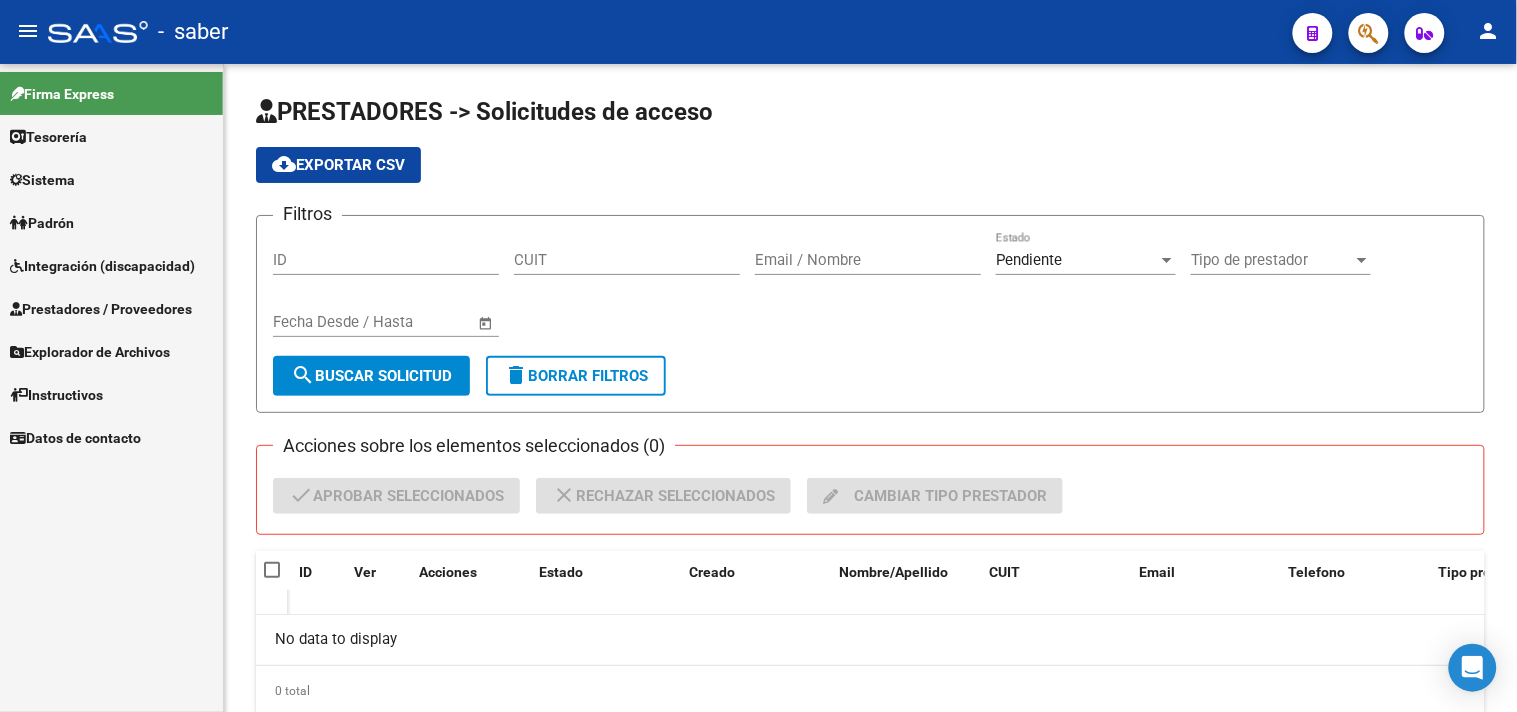 click on "Prestadores / Proveedores" at bounding box center (101, 309) 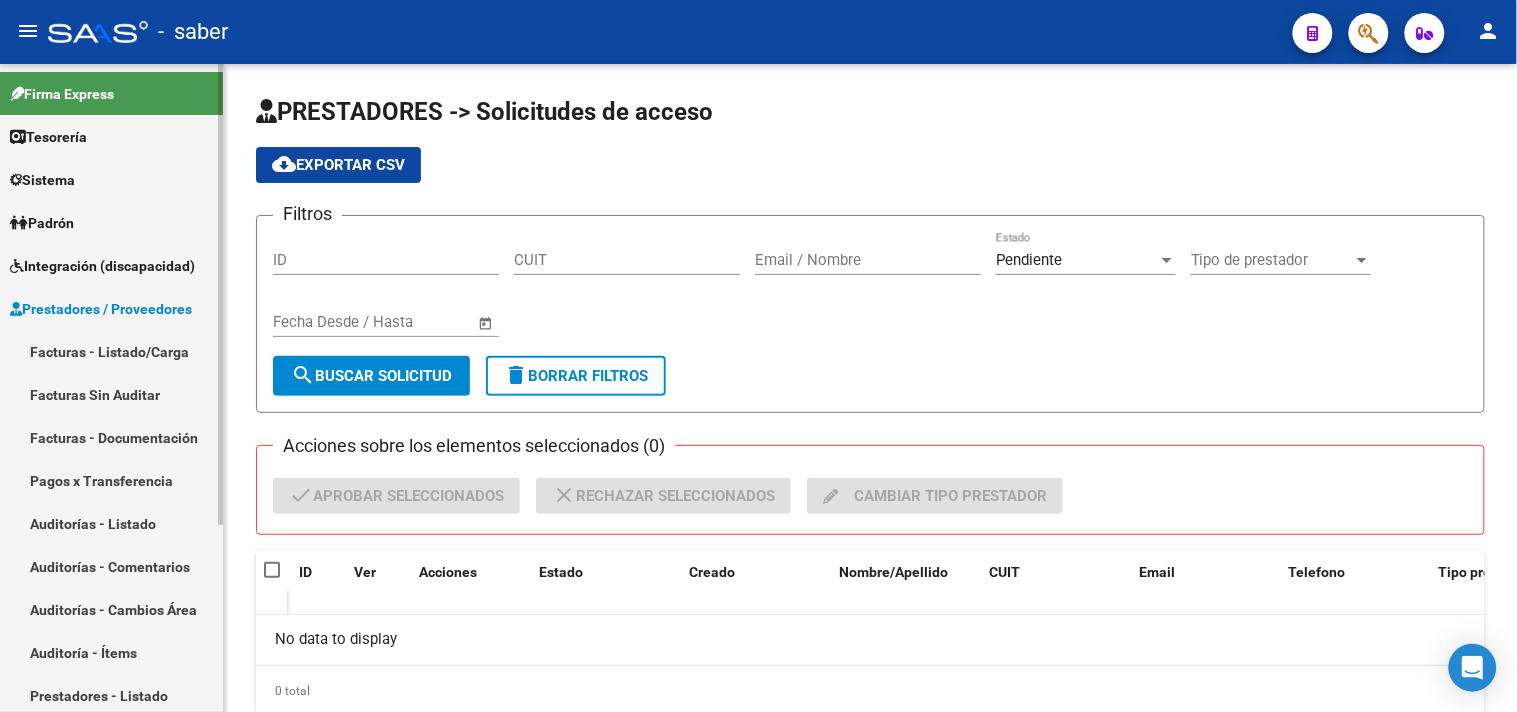 click on "Facturas - Listado/Carga" at bounding box center (111, 351) 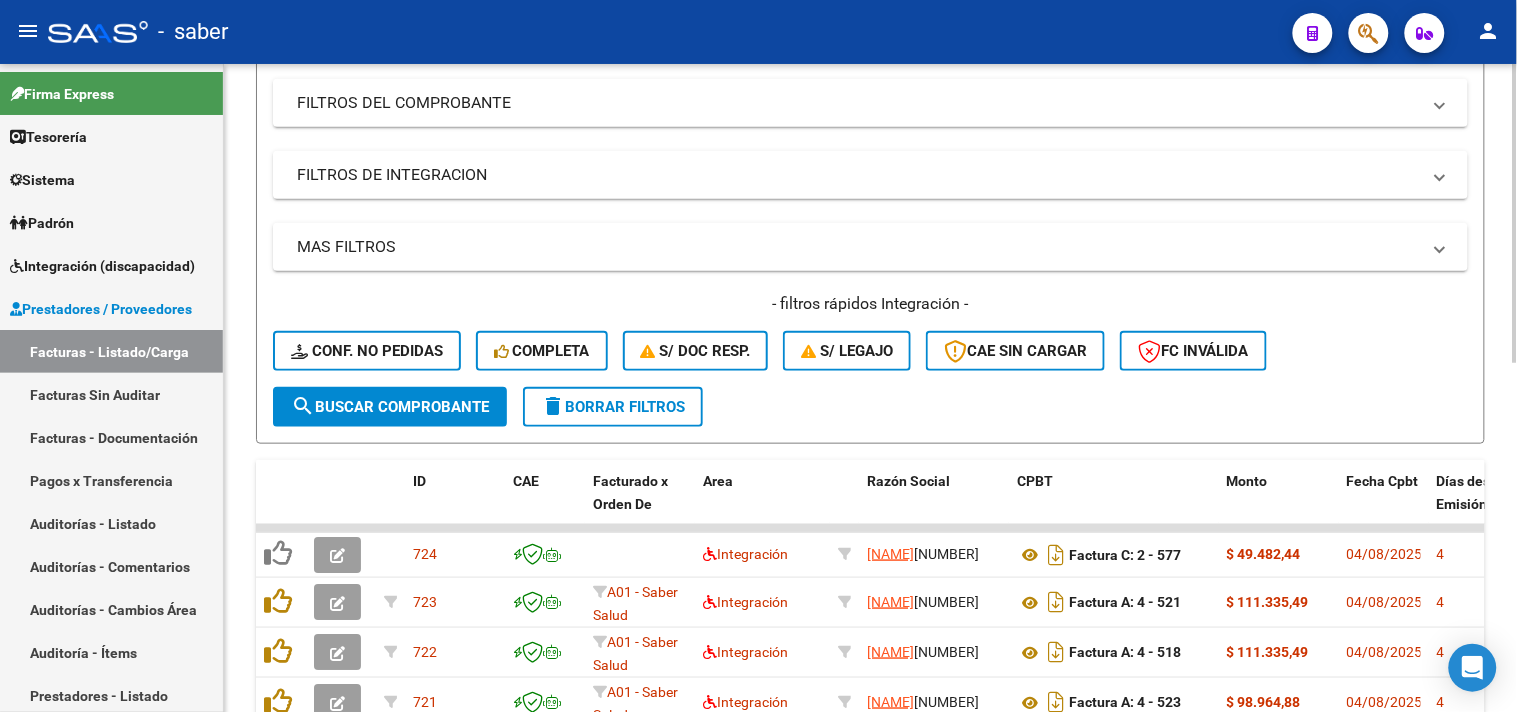 scroll, scrollTop: 333, scrollLeft: 0, axis: vertical 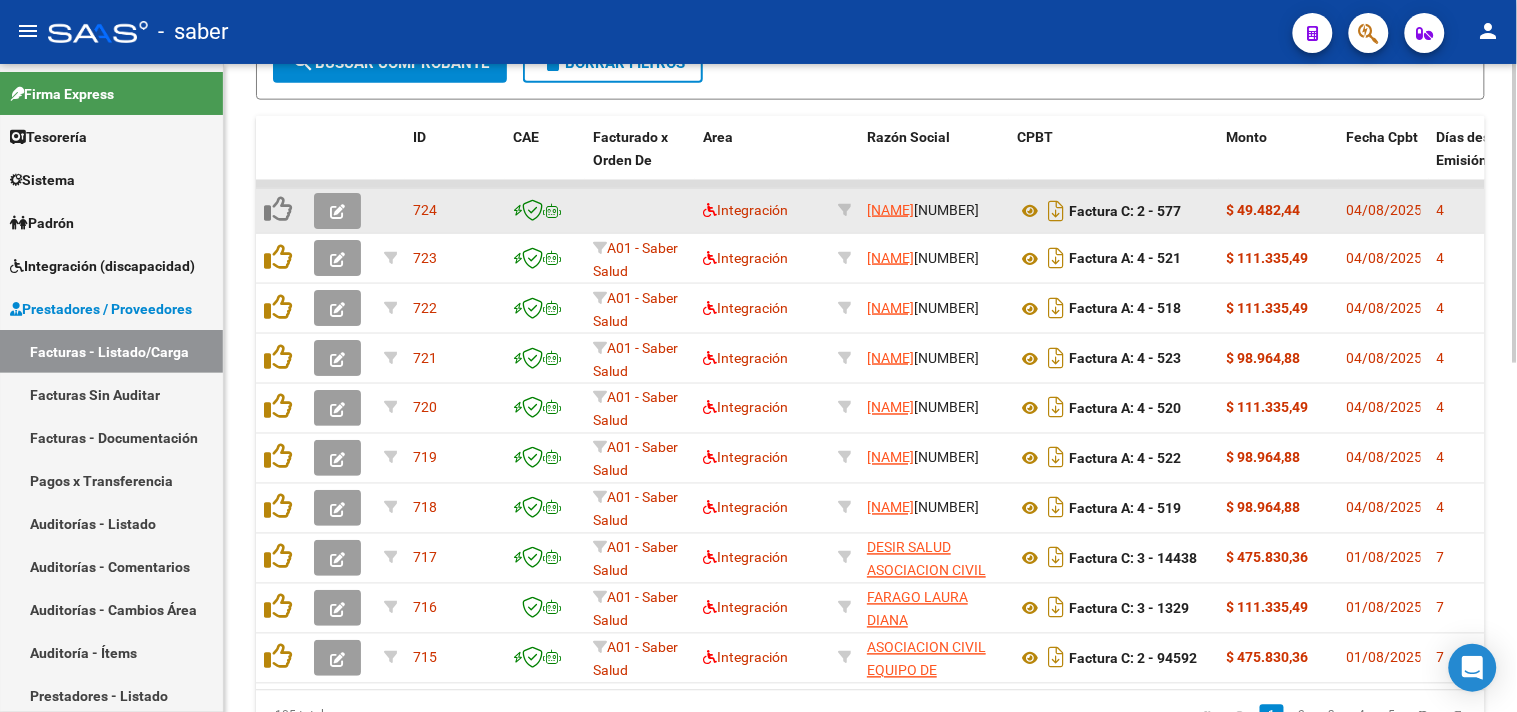 click 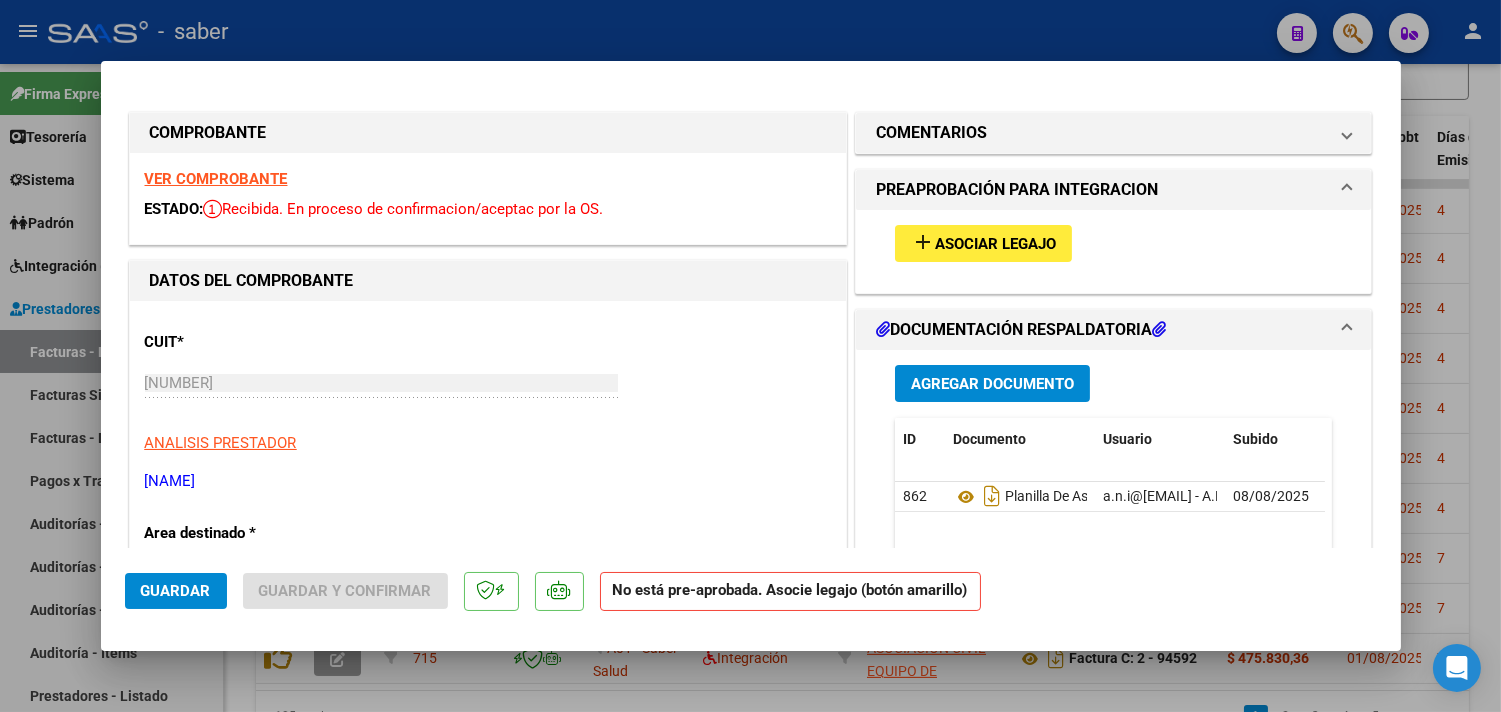 click on "VER COMPROBANTE" at bounding box center (216, 179) 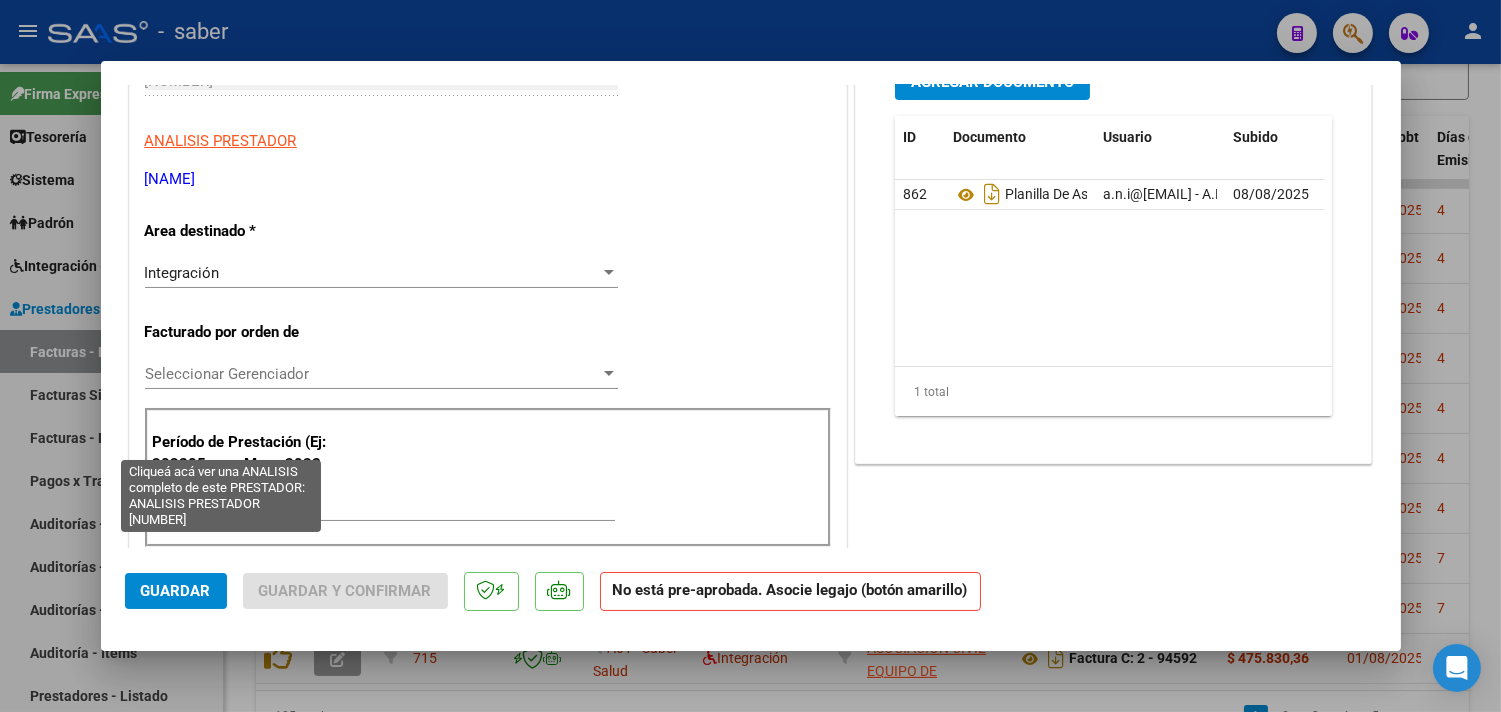 scroll, scrollTop: 444, scrollLeft: 0, axis: vertical 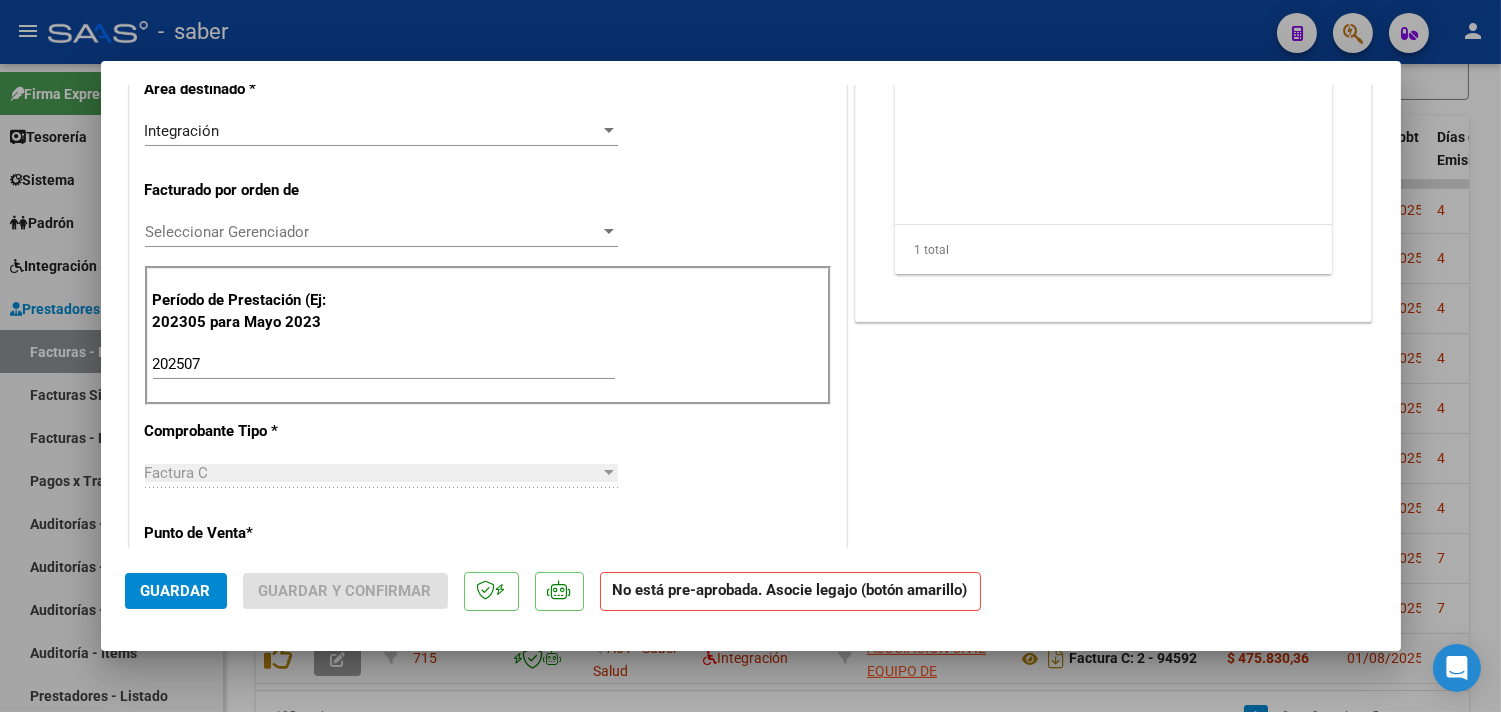 click on "Seleccionar Gerenciador" at bounding box center [372, 232] 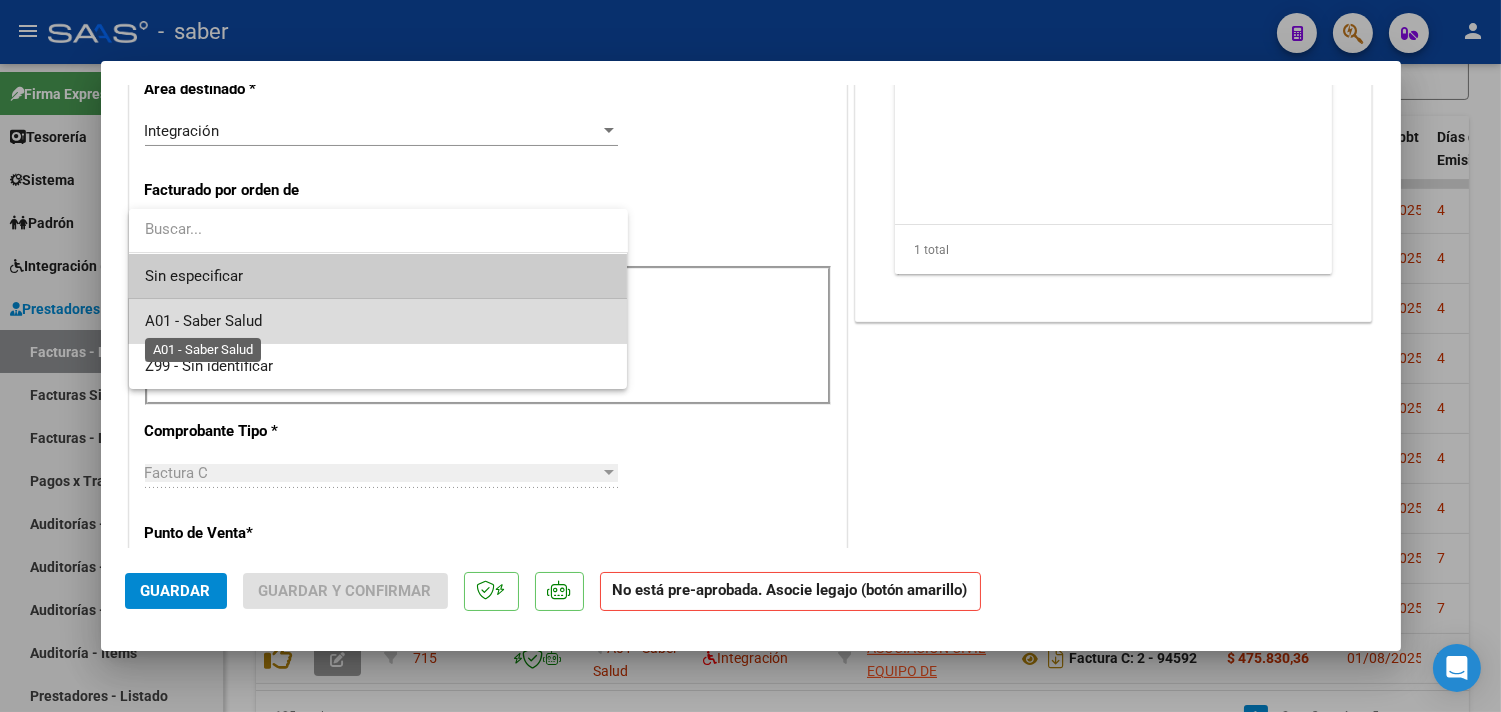 click on "A01 - Saber Salud" at bounding box center (203, 321) 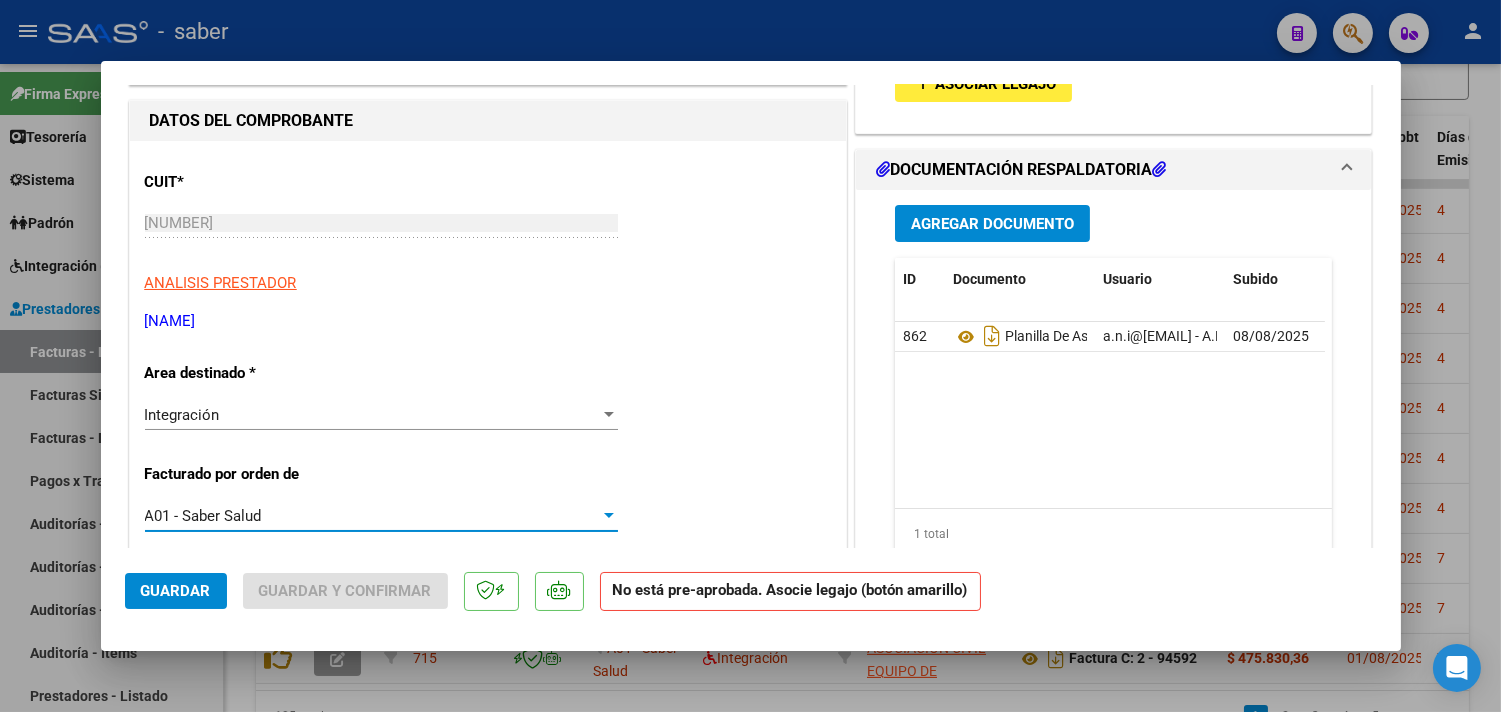 scroll, scrollTop: 111, scrollLeft: 0, axis: vertical 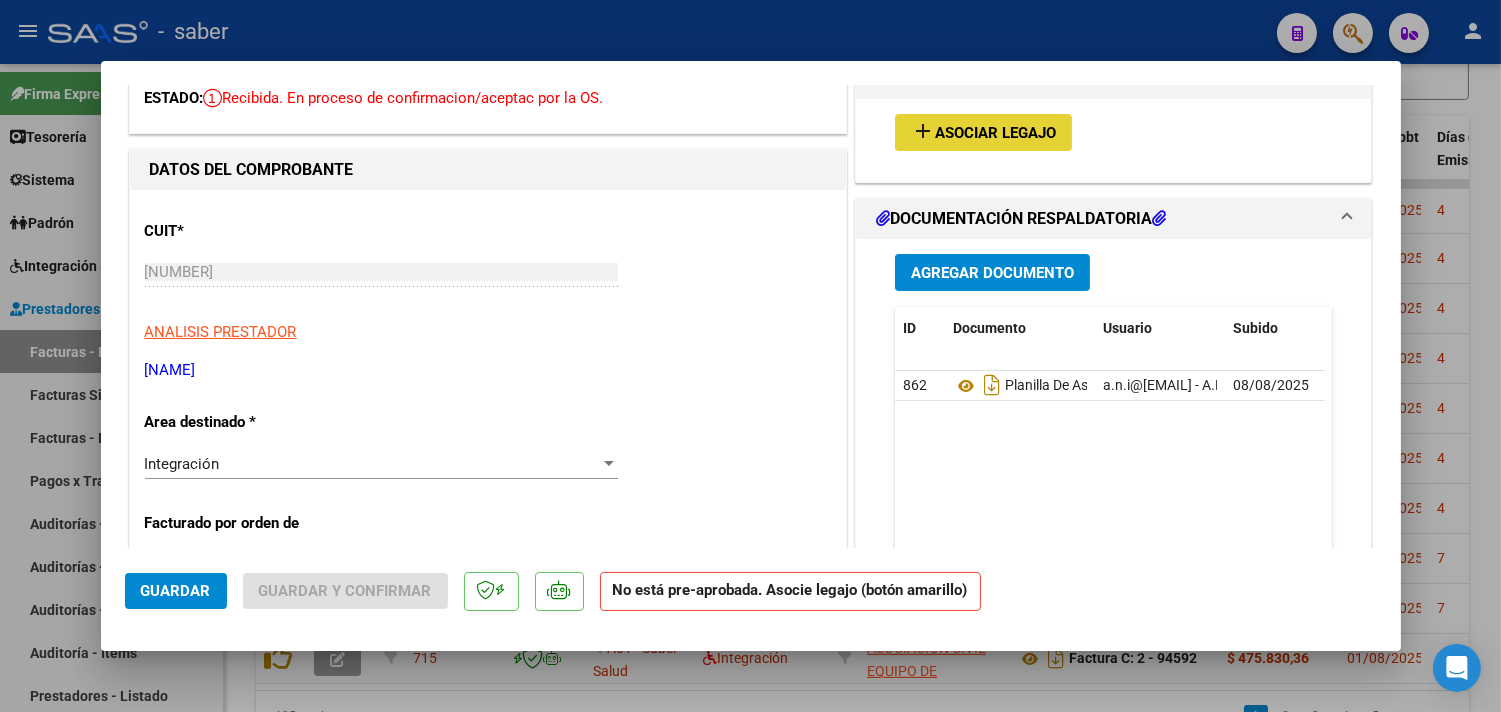 click on "Asociar Legajo" at bounding box center [995, 133] 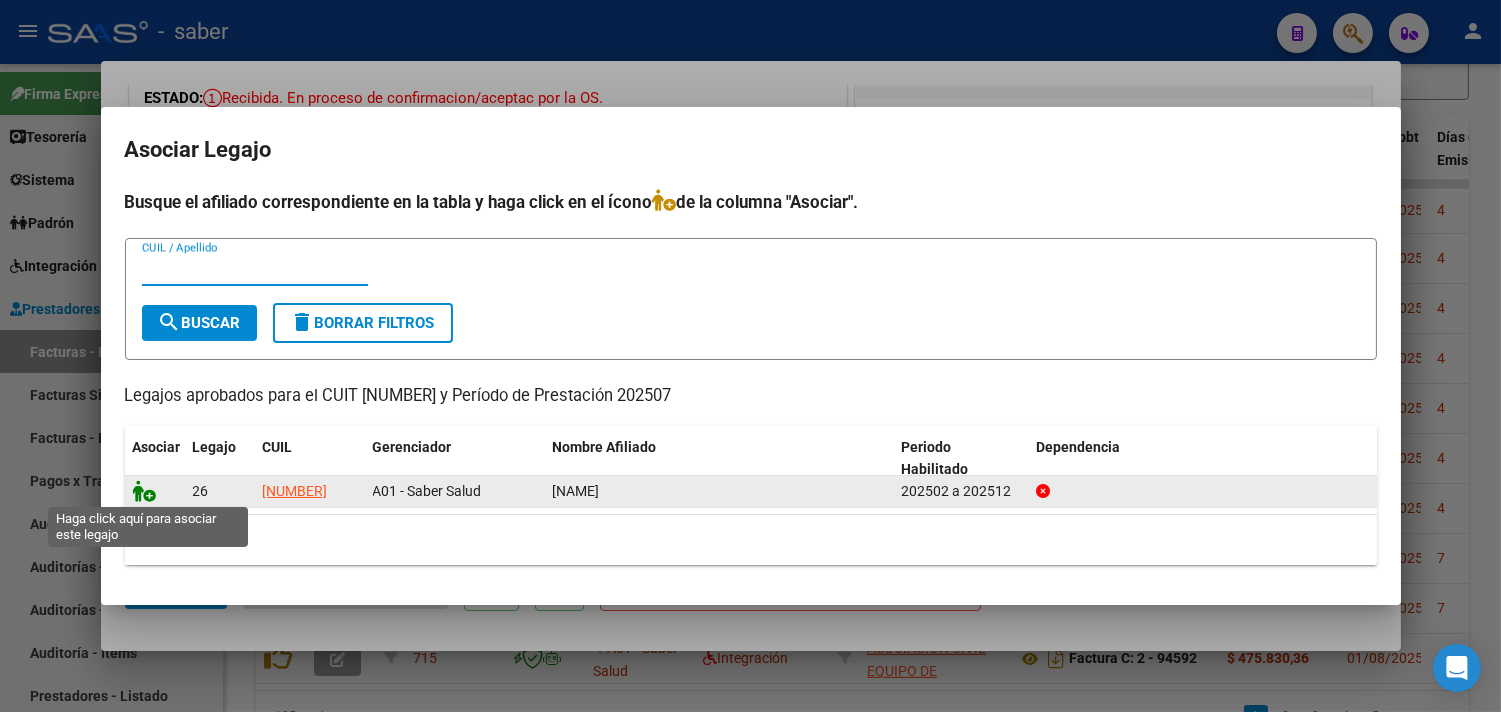 click 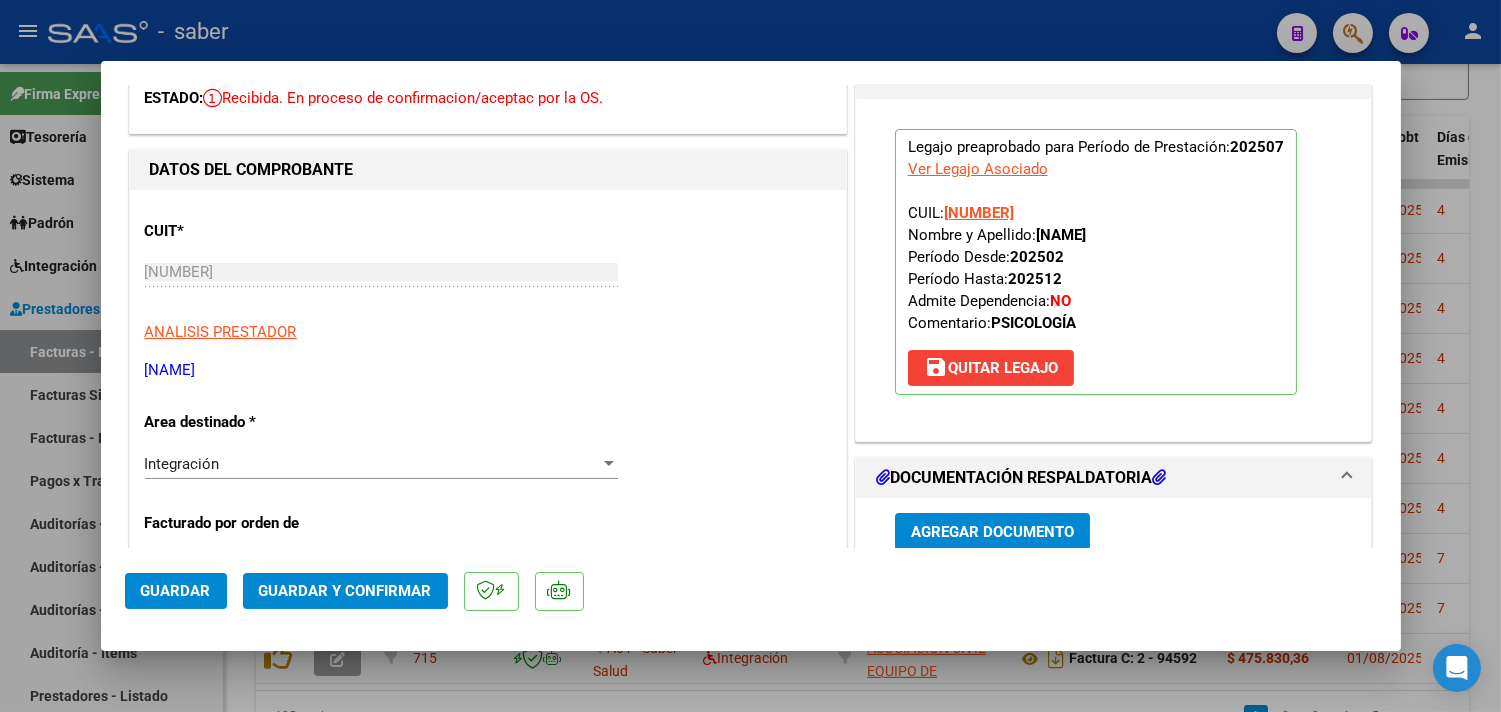 scroll, scrollTop: 333, scrollLeft: 0, axis: vertical 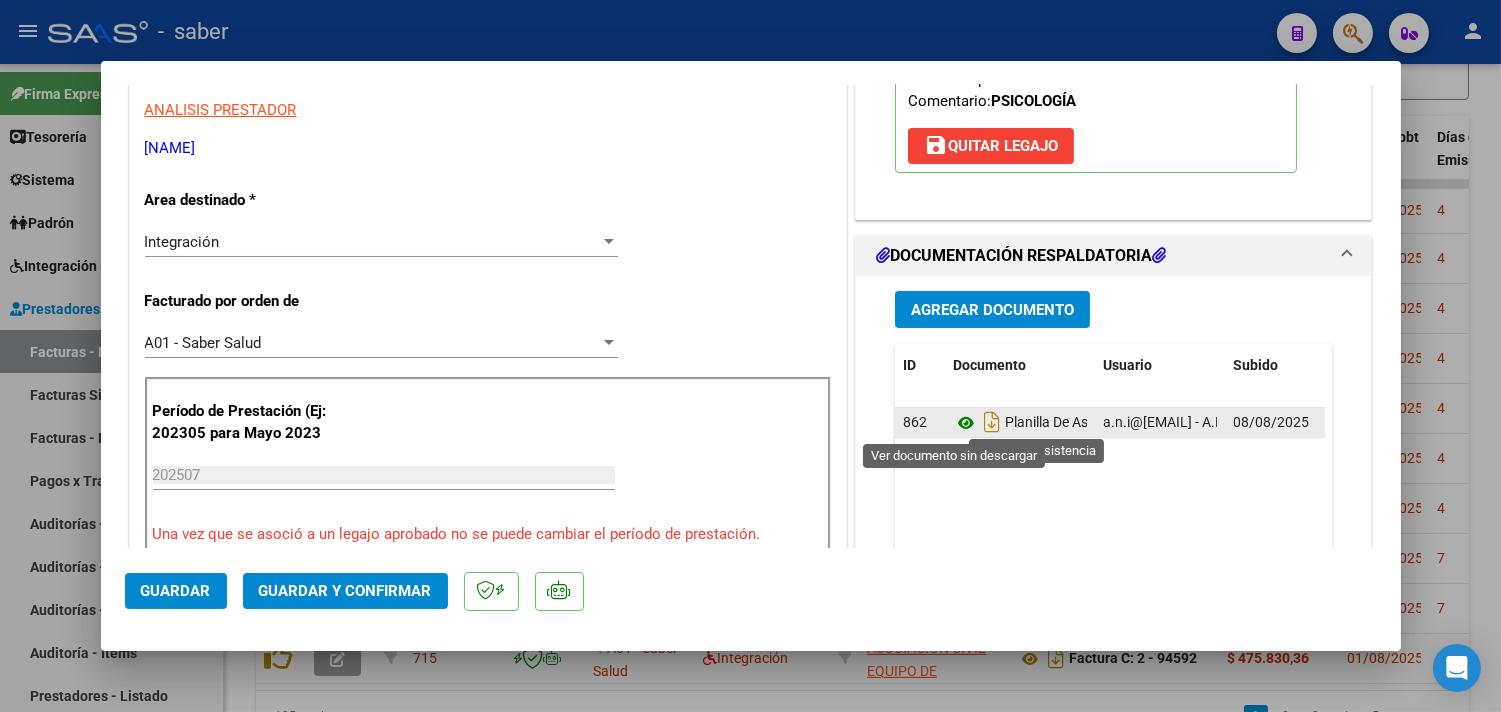 click 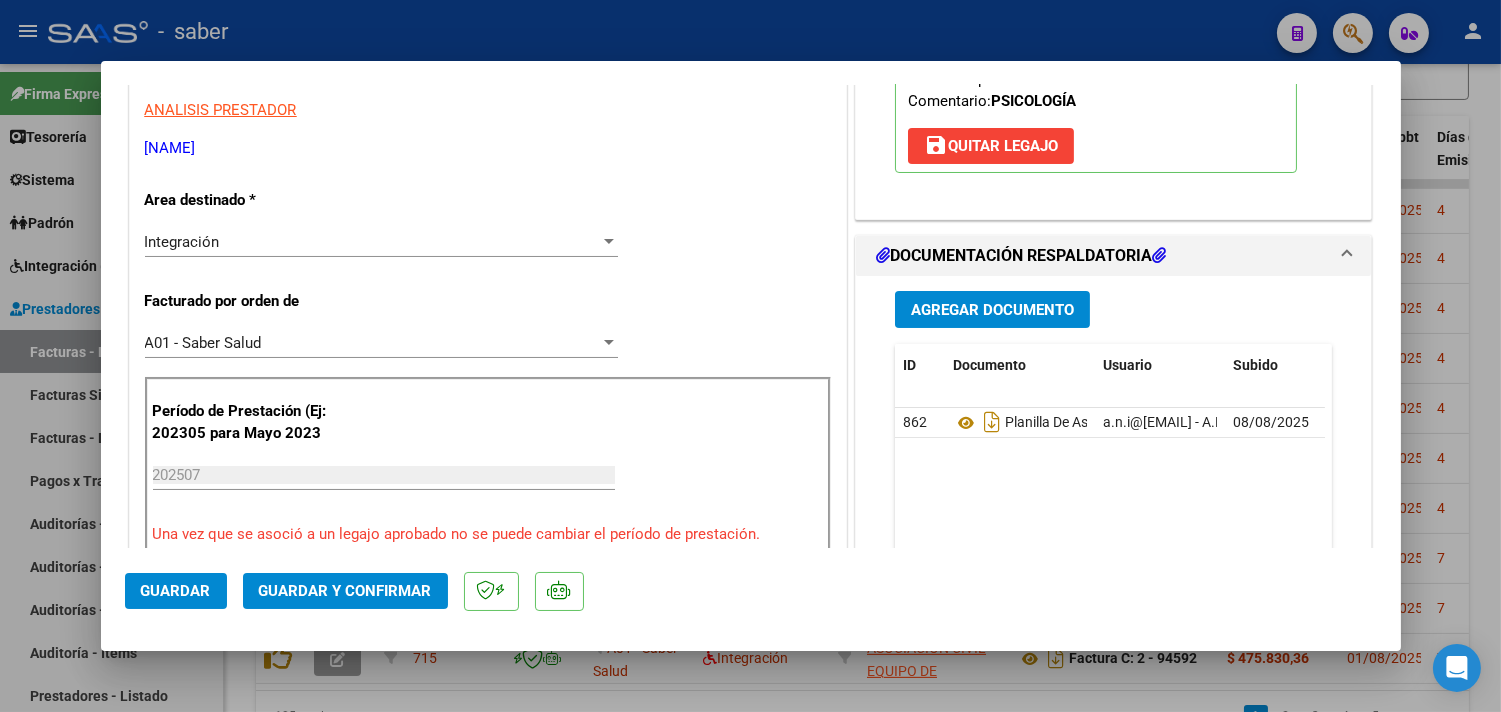 click on "Guardar" 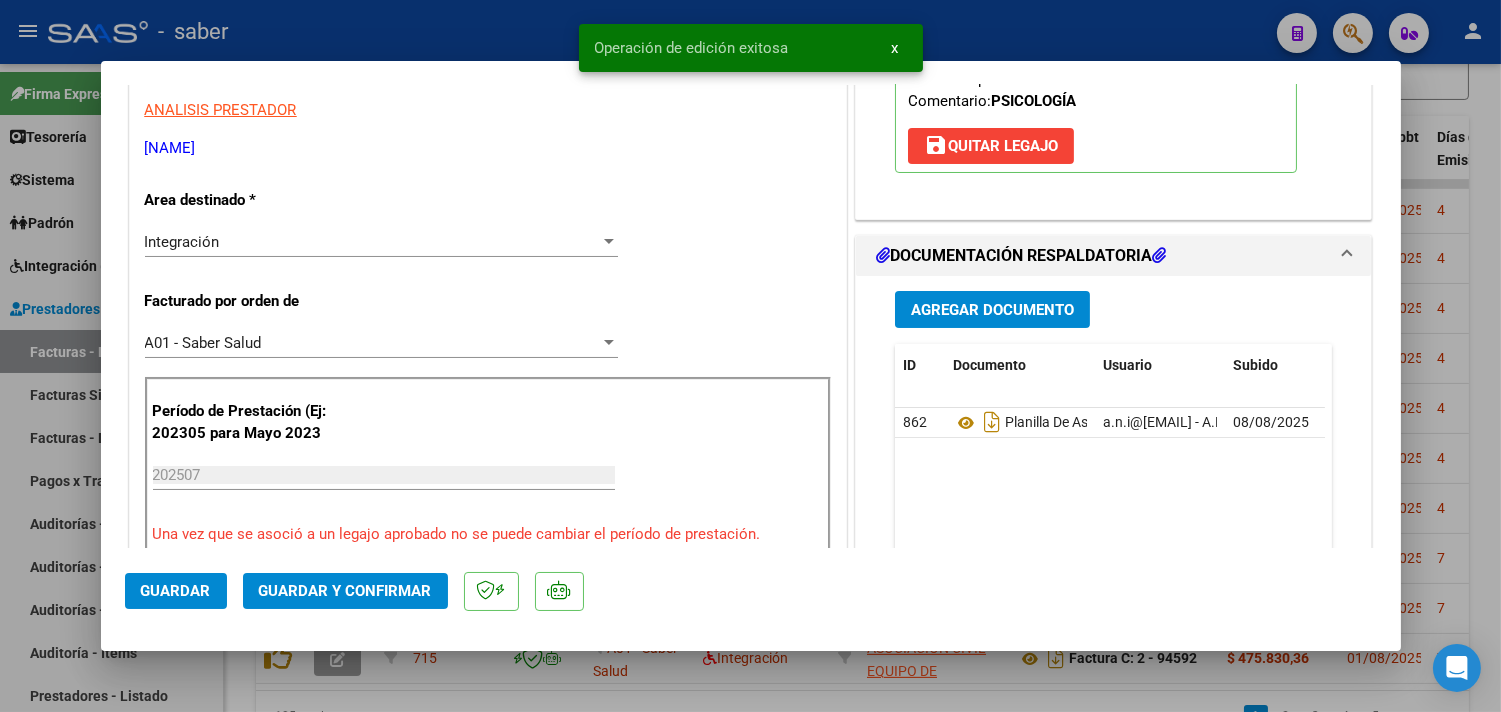 click at bounding box center [750, 356] 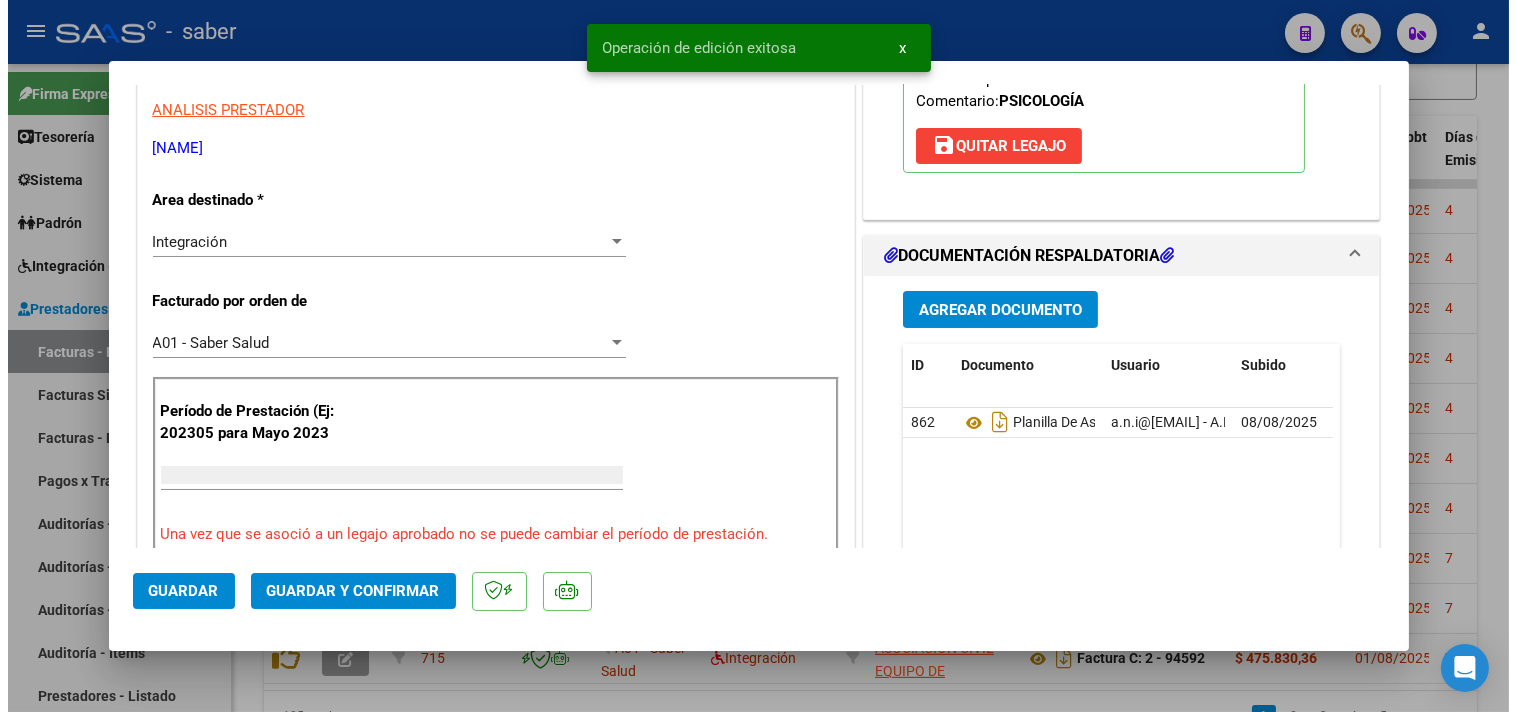 scroll, scrollTop: 0, scrollLeft: 0, axis: both 